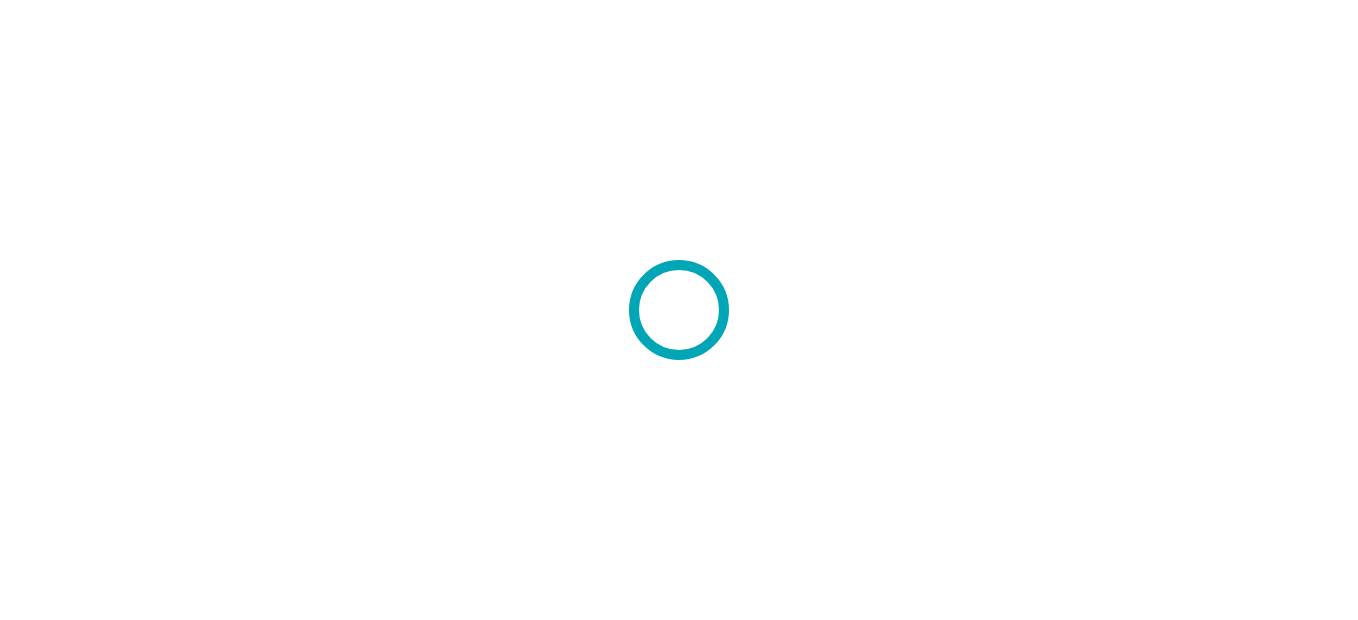 scroll, scrollTop: 0, scrollLeft: 0, axis: both 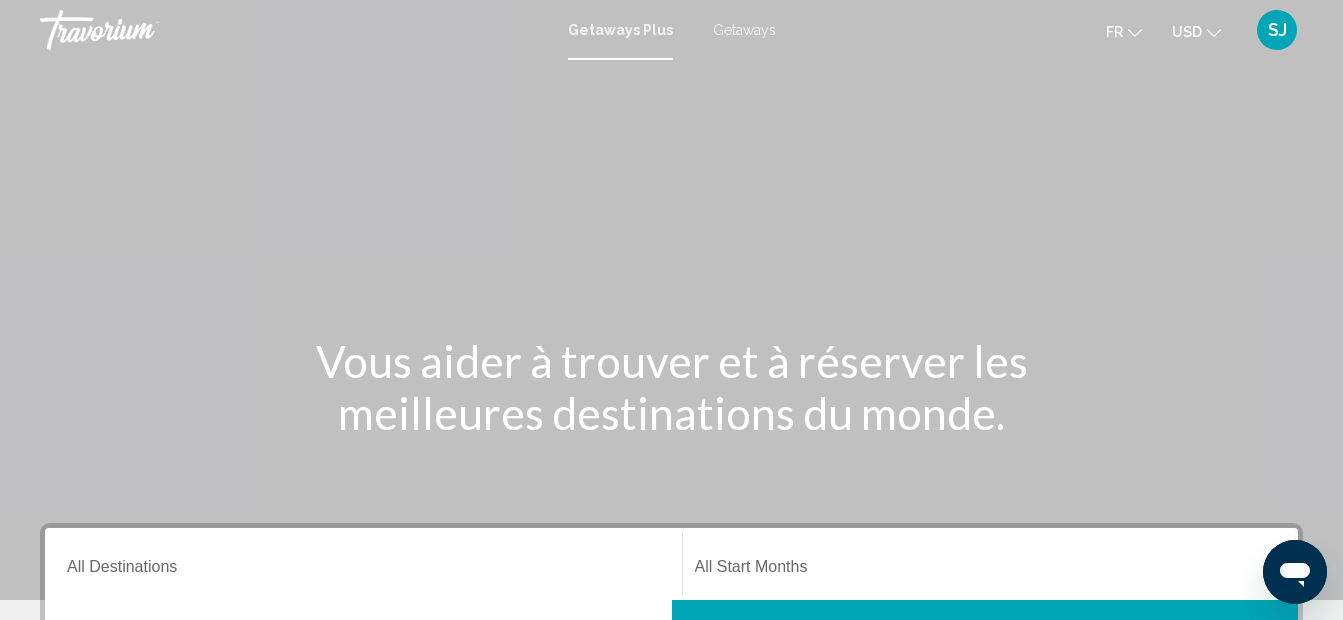 click on "Getaways" at bounding box center [744, 30] 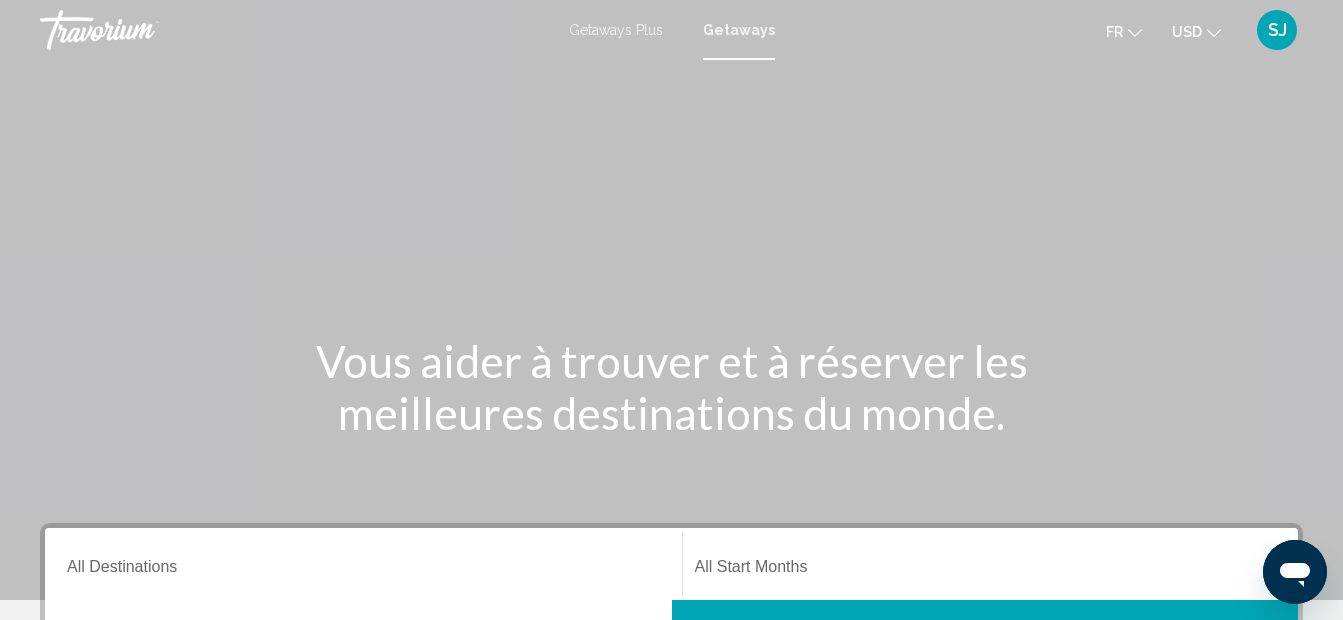 click 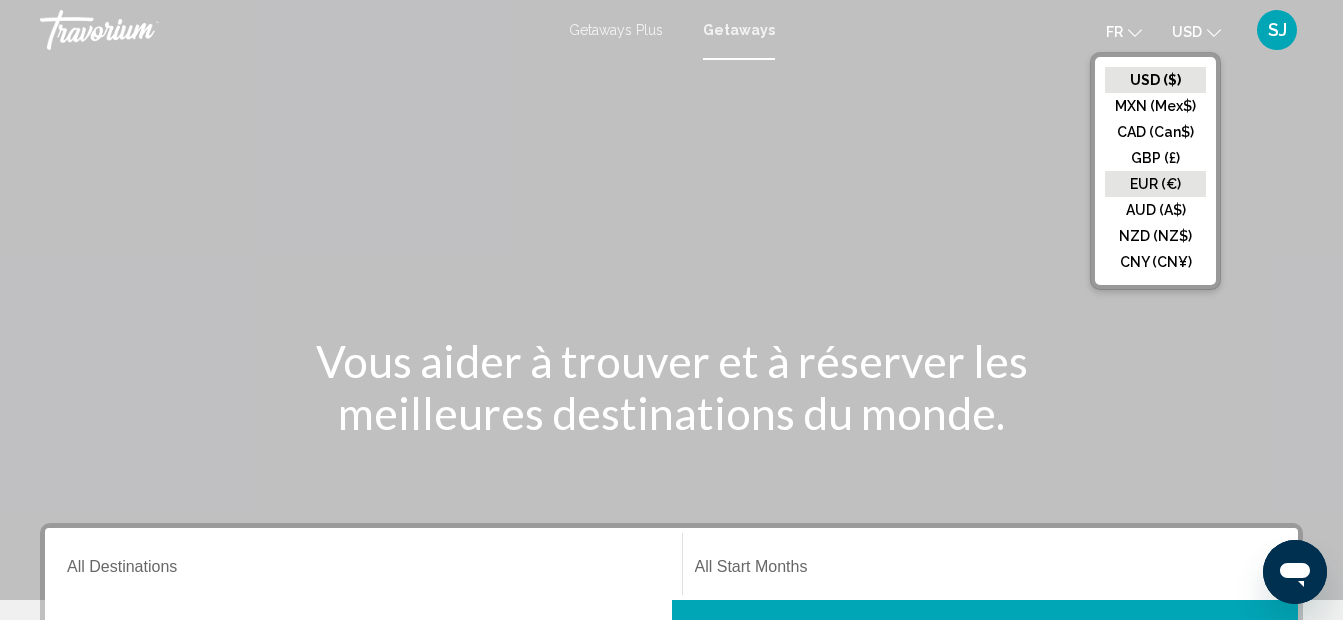 click on "EUR (€)" 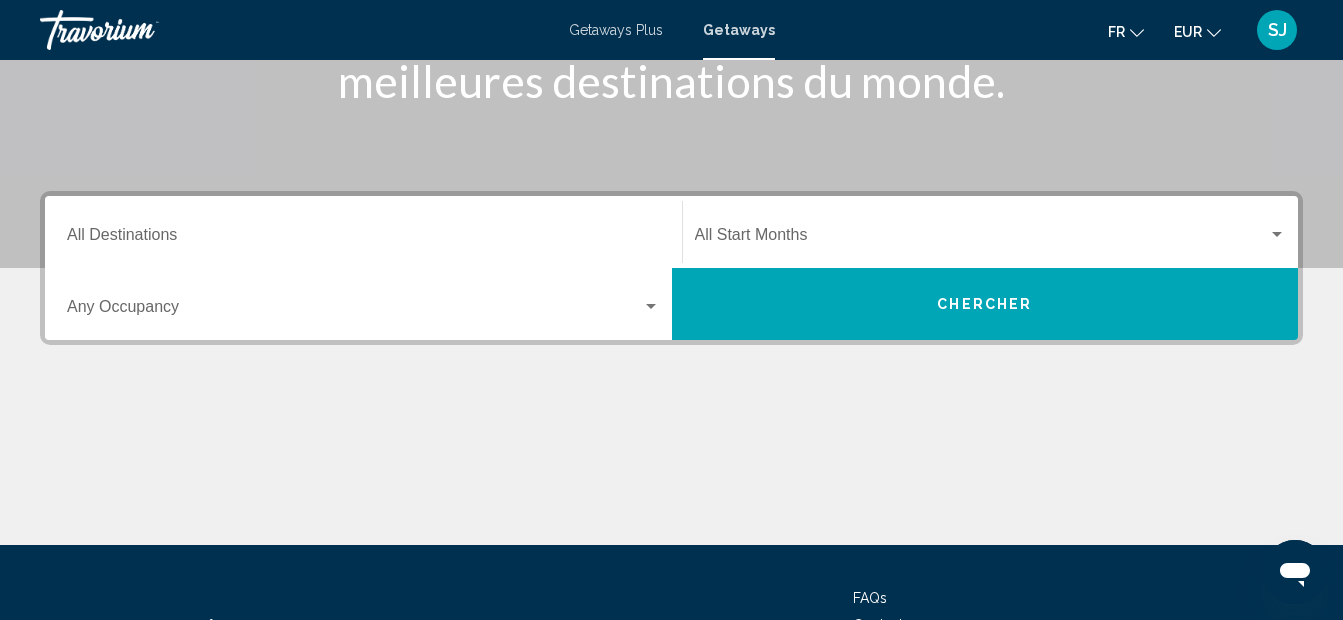 scroll, scrollTop: 336, scrollLeft: 0, axis: vertical 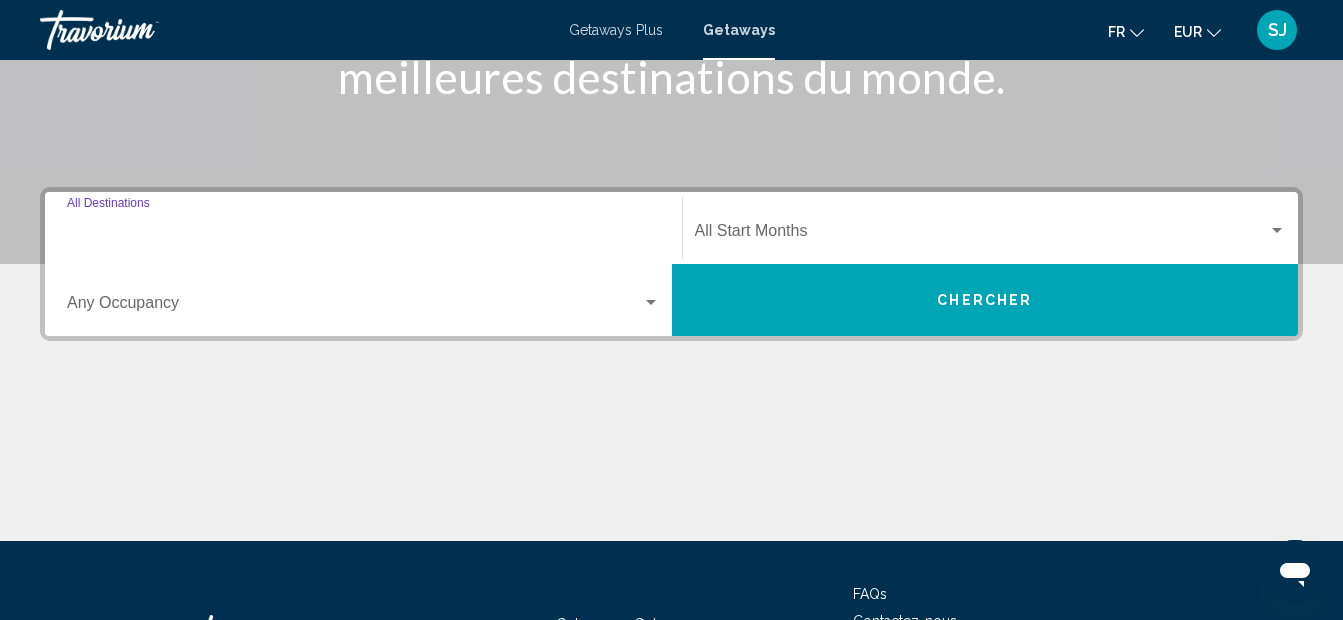 click on "Destination All Destinations" at bounding box center (363, 235) 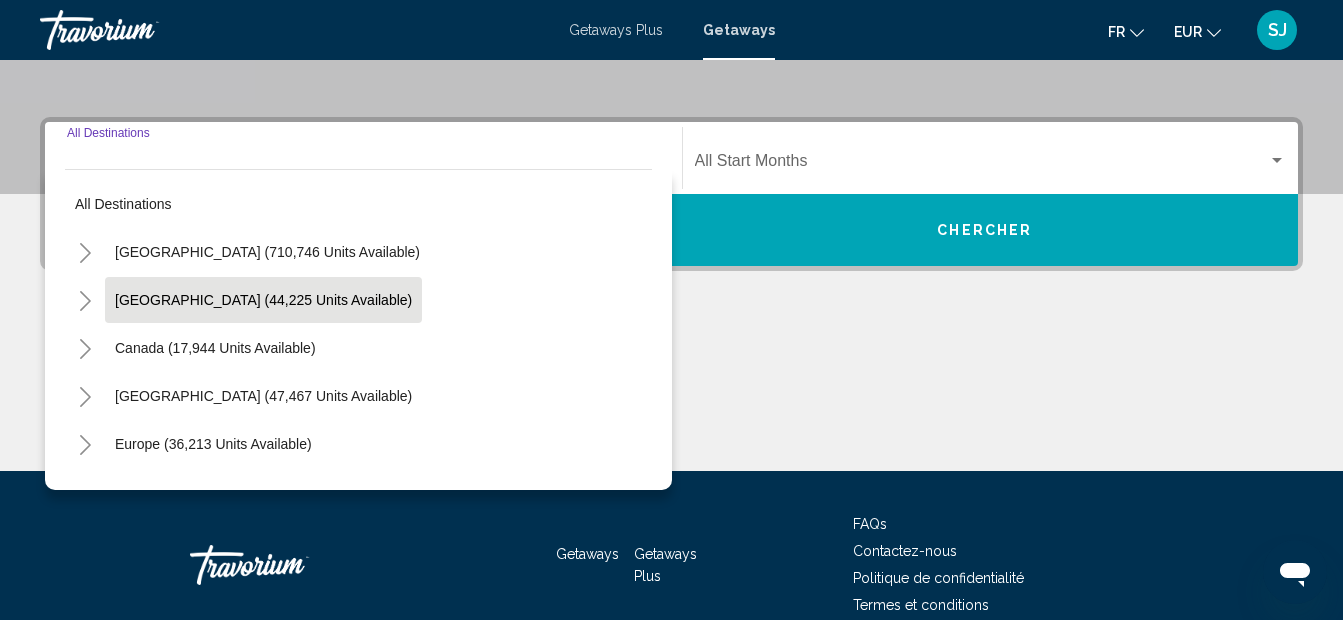 scroll, scrollTop: 458, scrollLeft: 0, axis: vertical 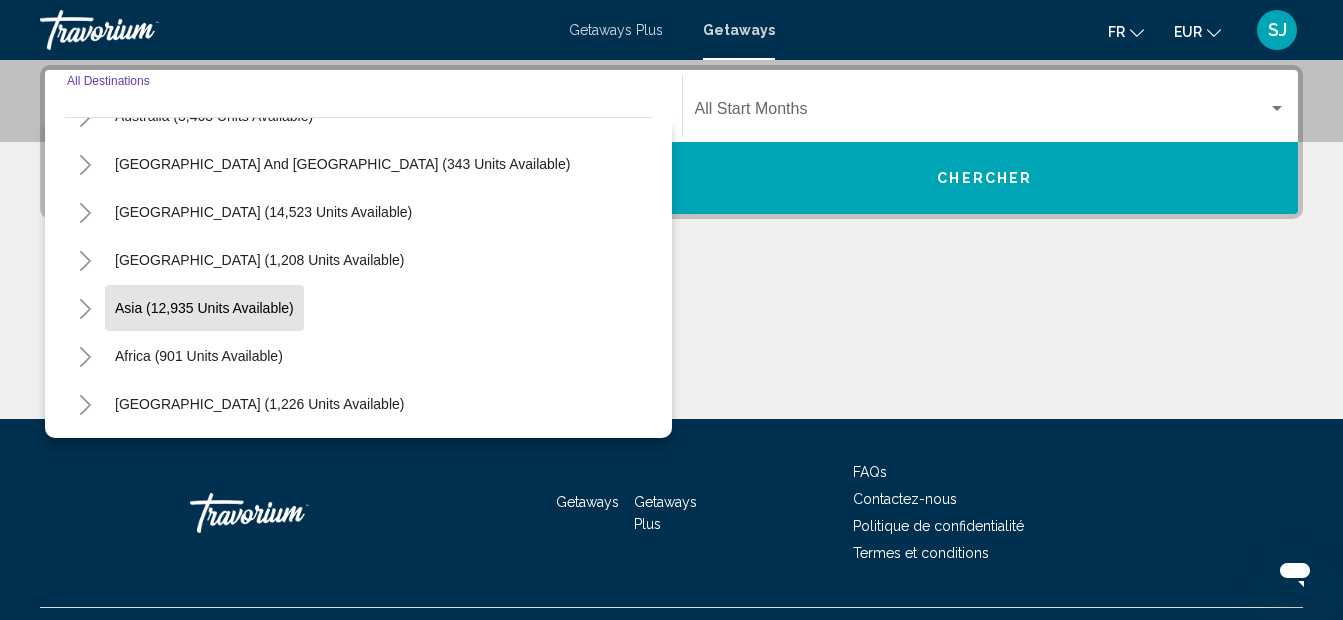 click on "Asia (12,935 units available)" at bounding box center (199, 356) 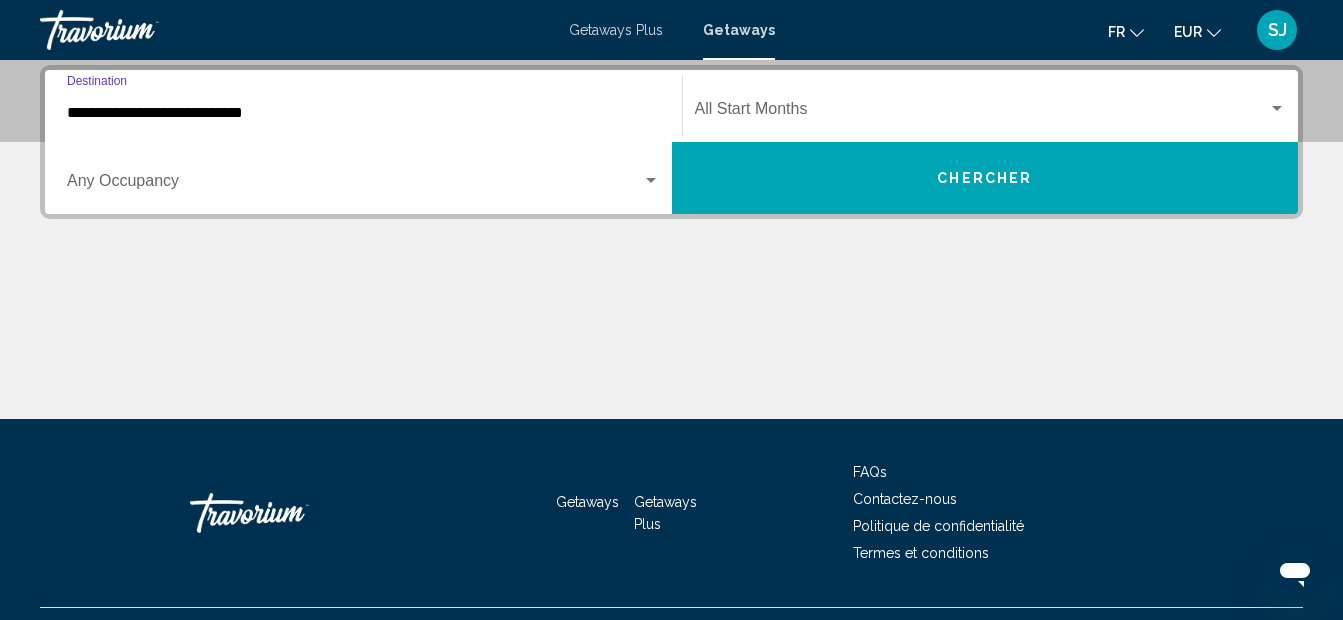 click at bounding box center [354, 185] 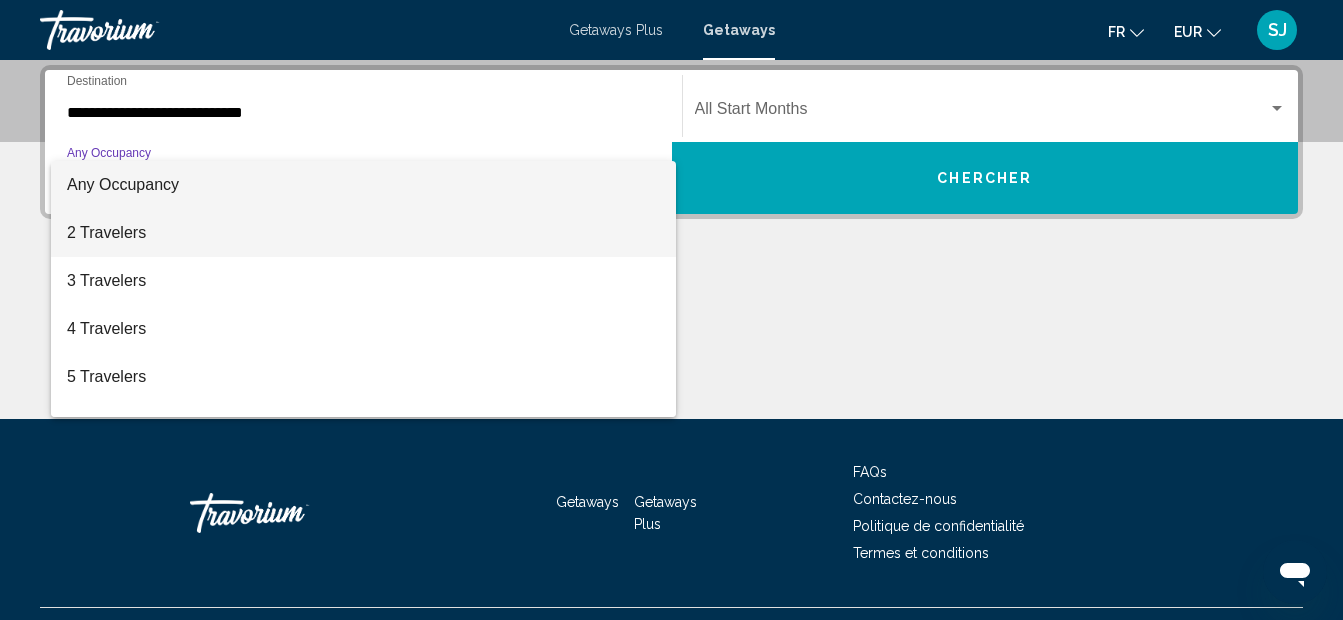 click on "2 Travelers" at bounding box center (363, 233) 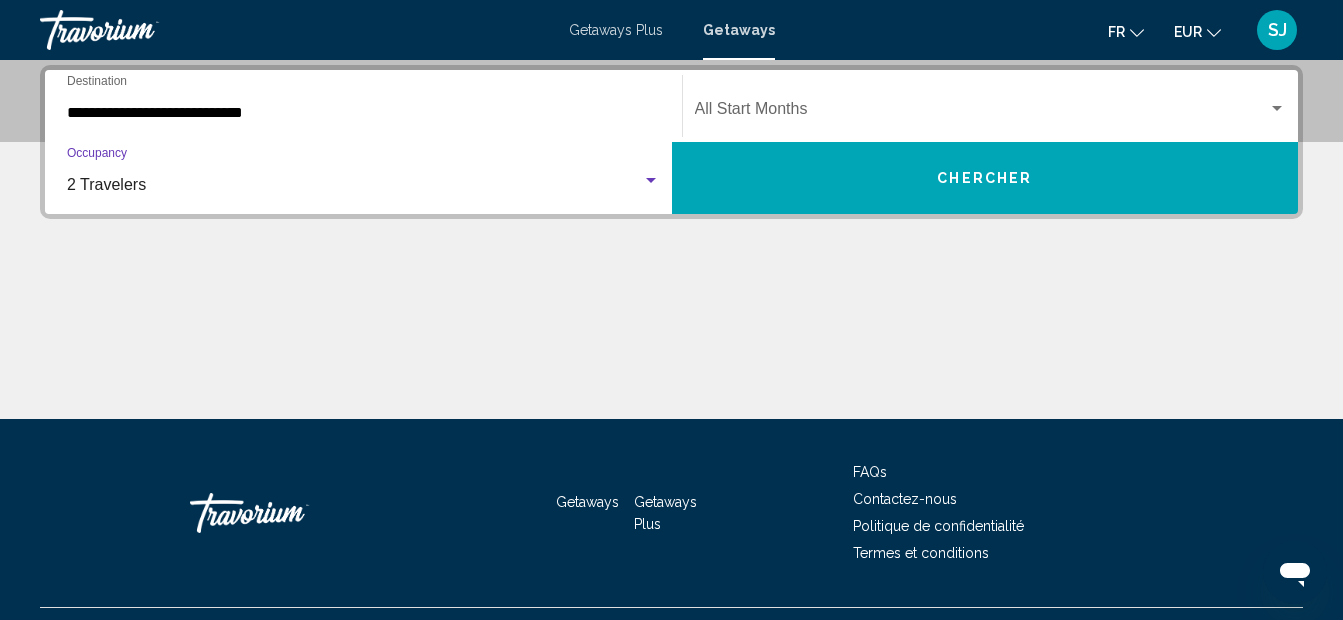 click at bounding box center (982, 113) 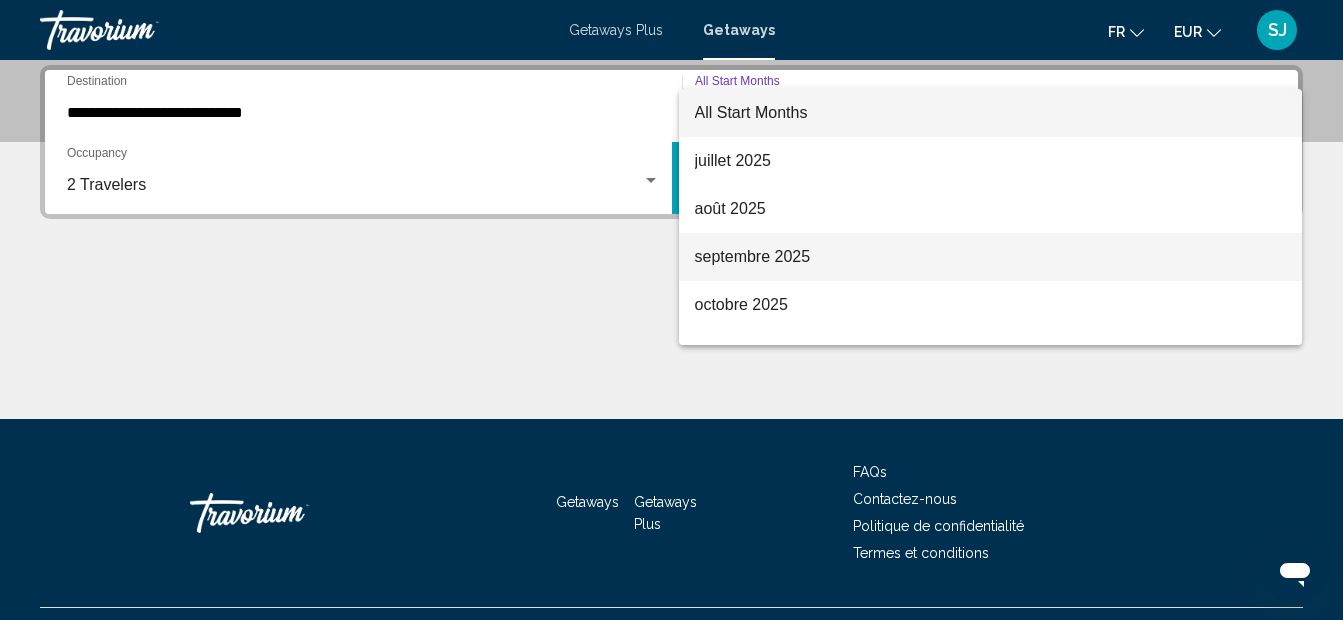 click on "septembre 2025" at bounding box center [991, 257] 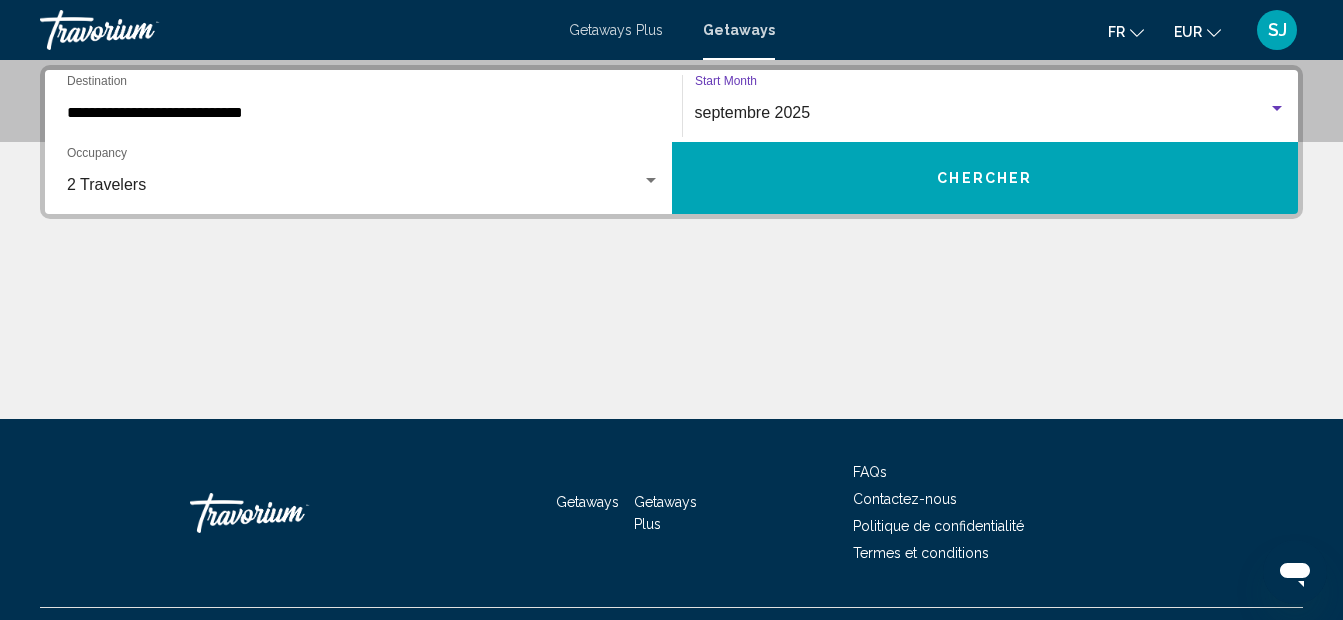 click on "Chercher" at bounding box center [984, 179] 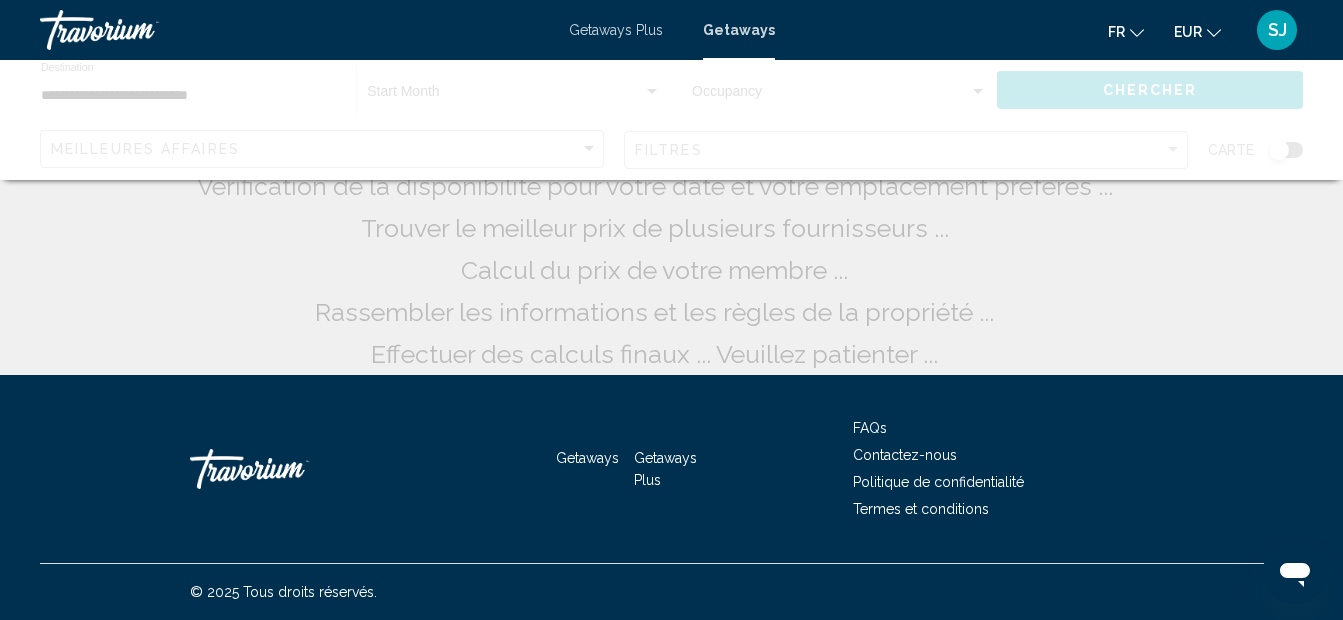 scroll, scrollTop: 0, scrollLeft: 0, axis: both 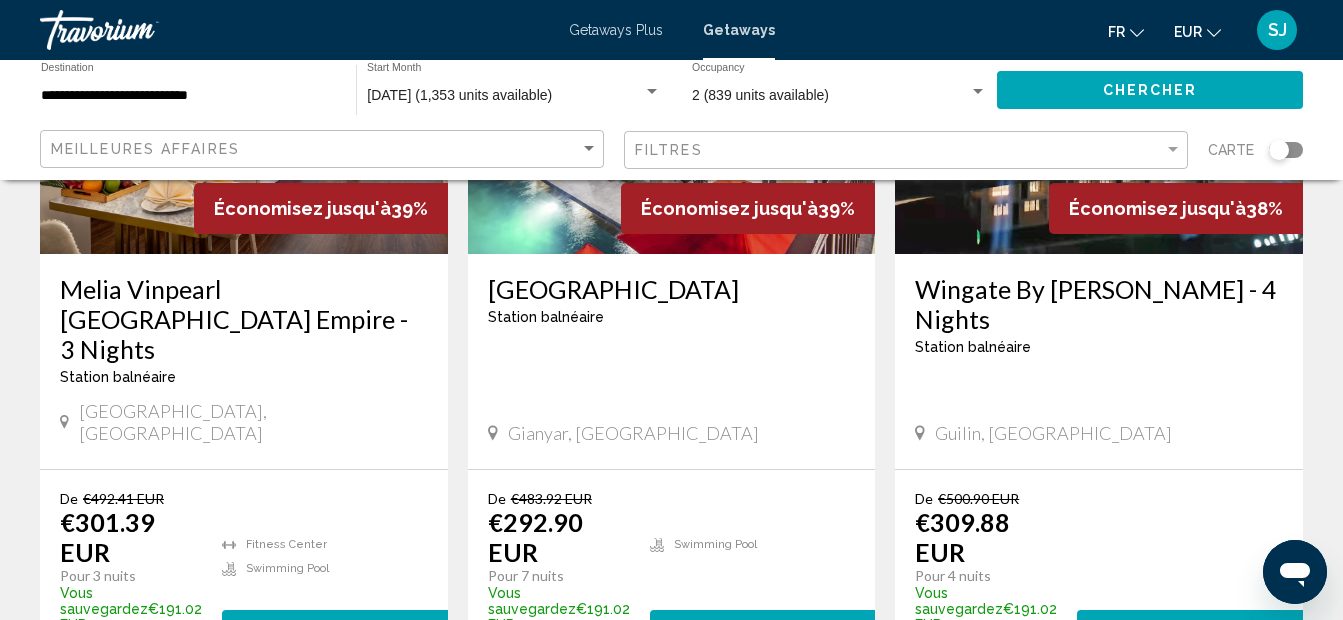 click on "[GEOGRAPHIC_DATA]" at bounding box center [672, 289] 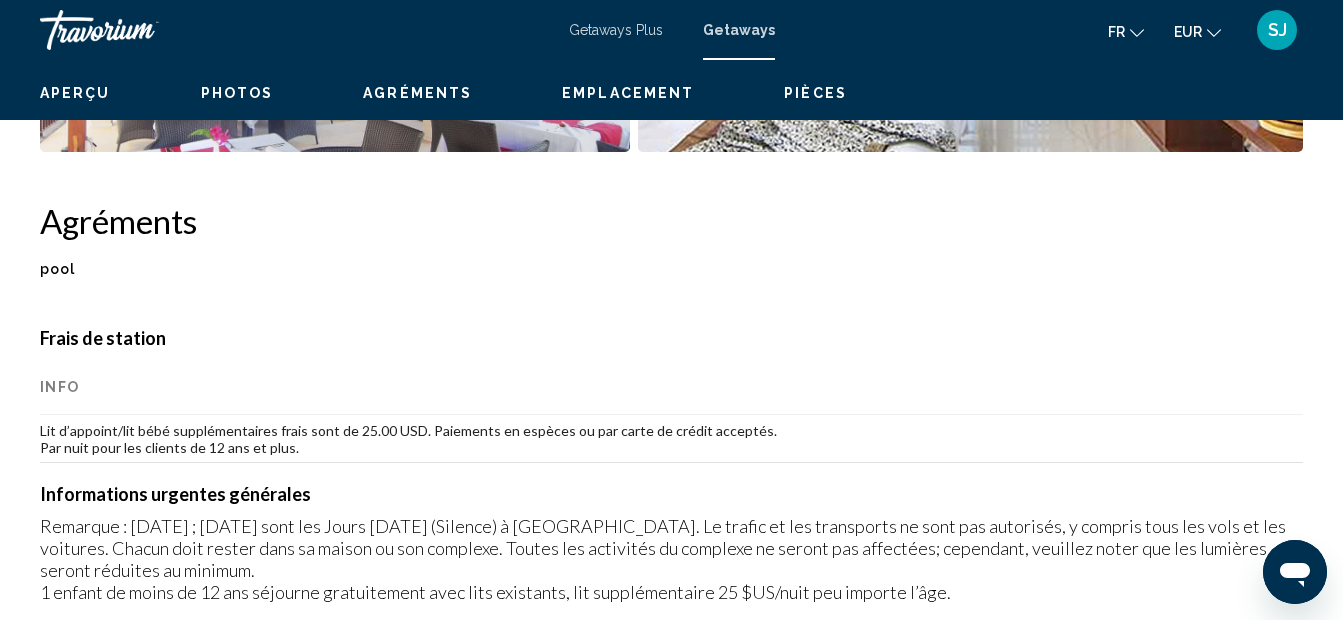 scroll, scrollTop: 225, scrollLeft: 0, axis: vertical 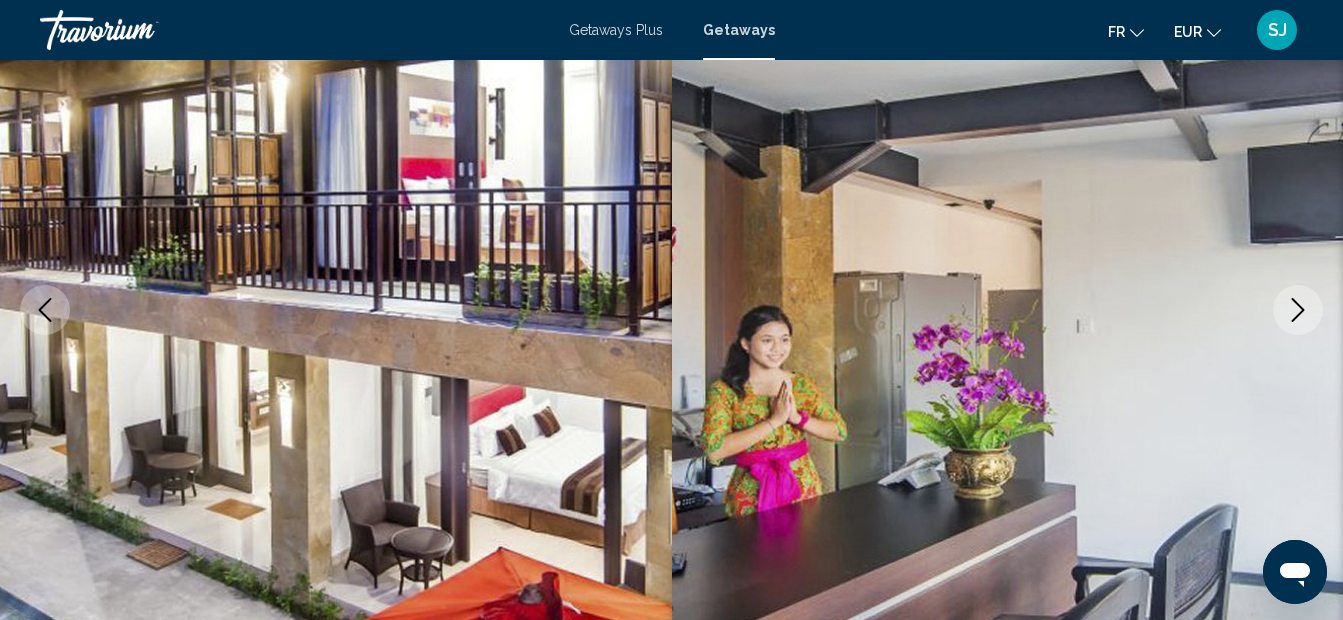 click 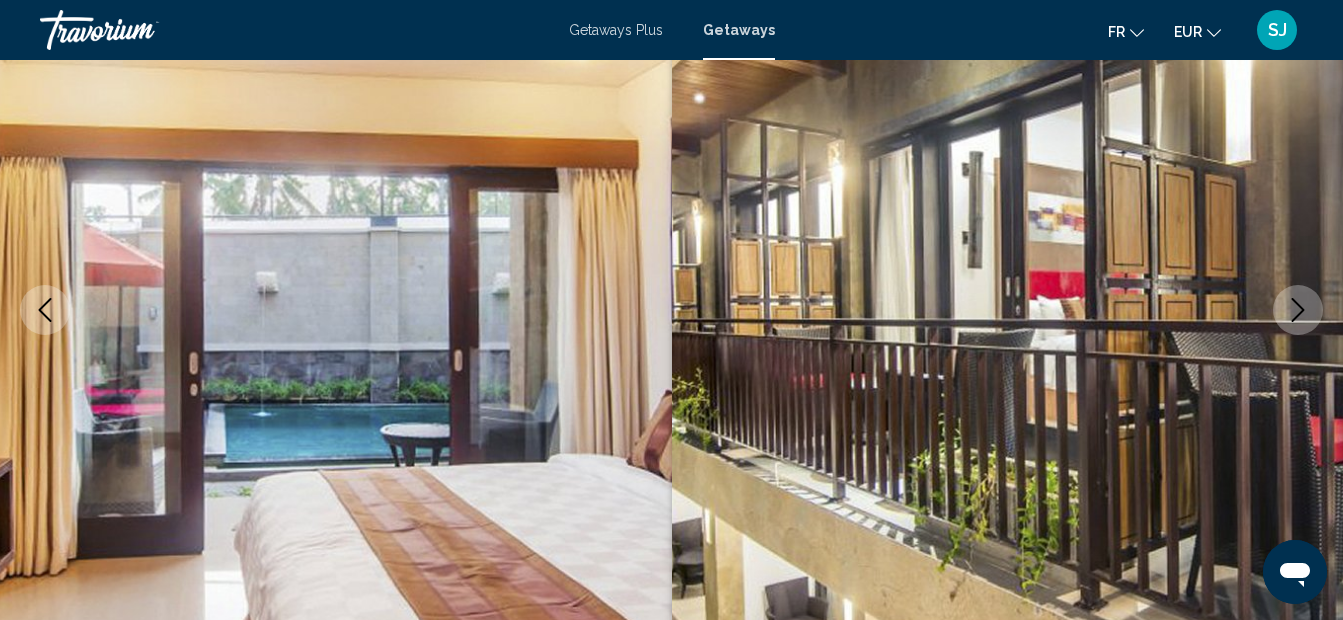click 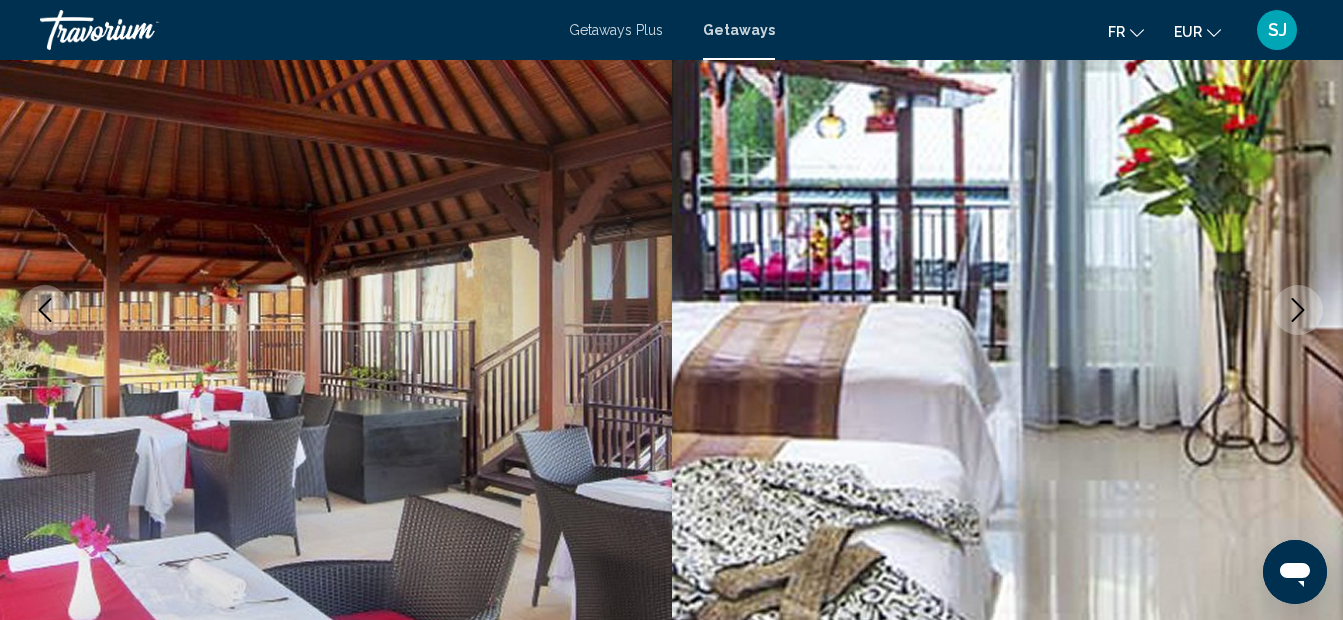 click 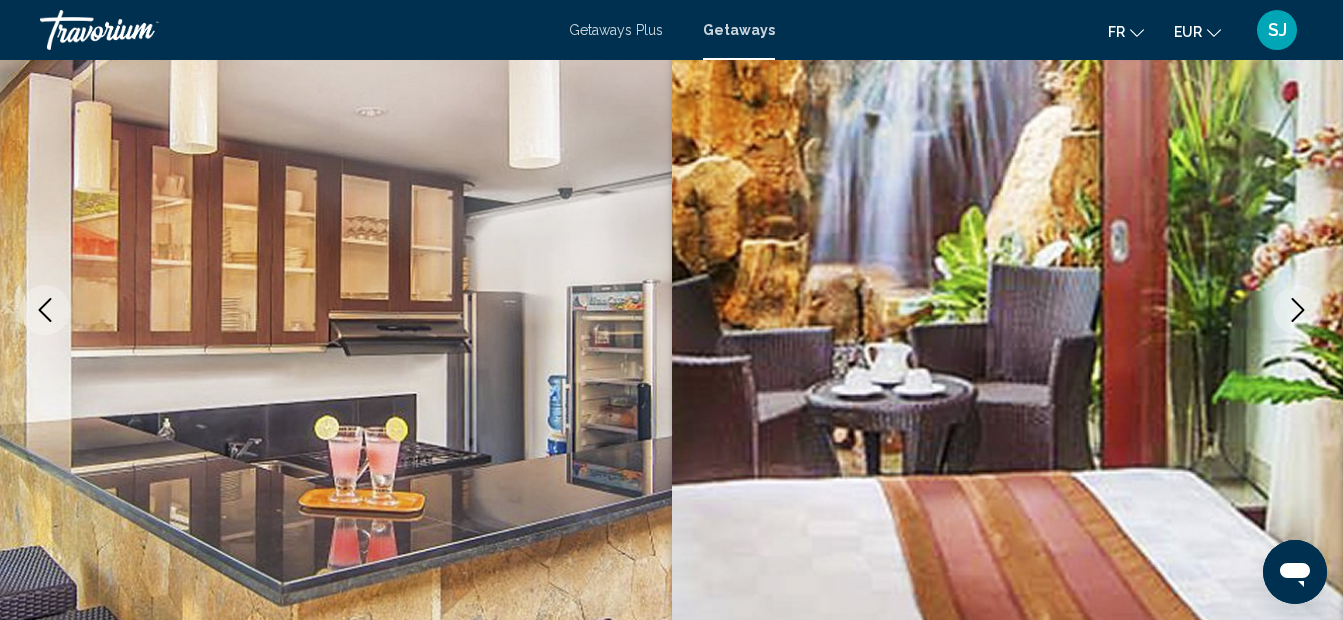 click 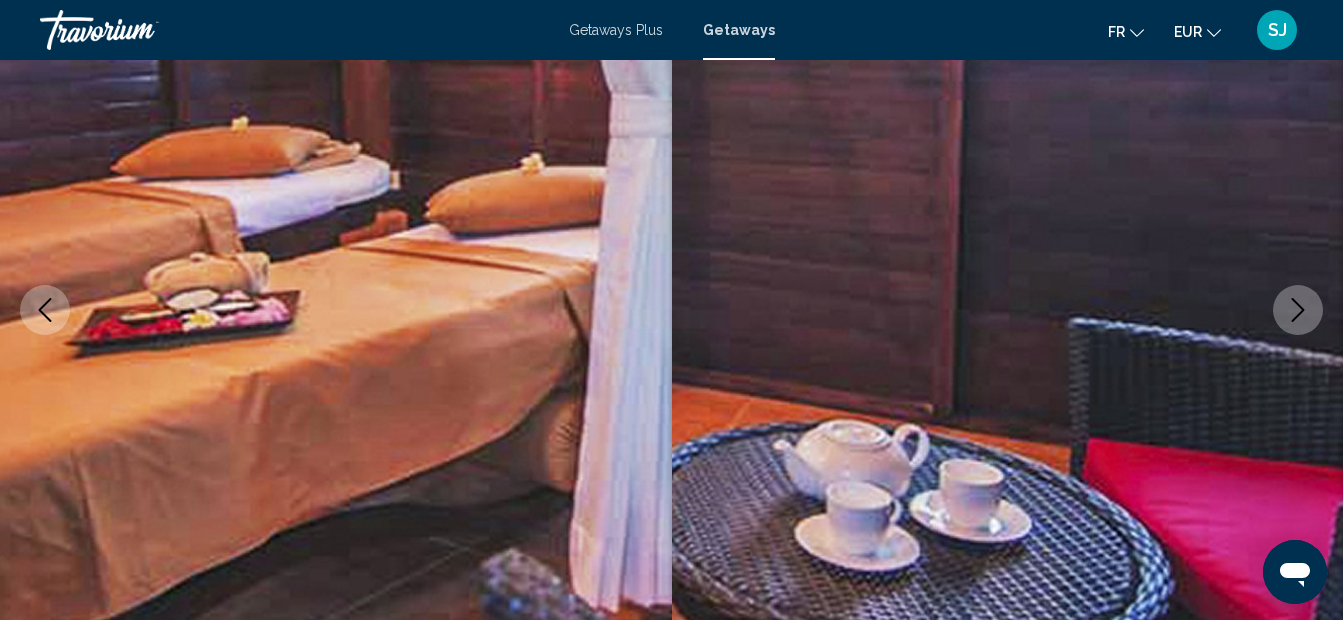 click 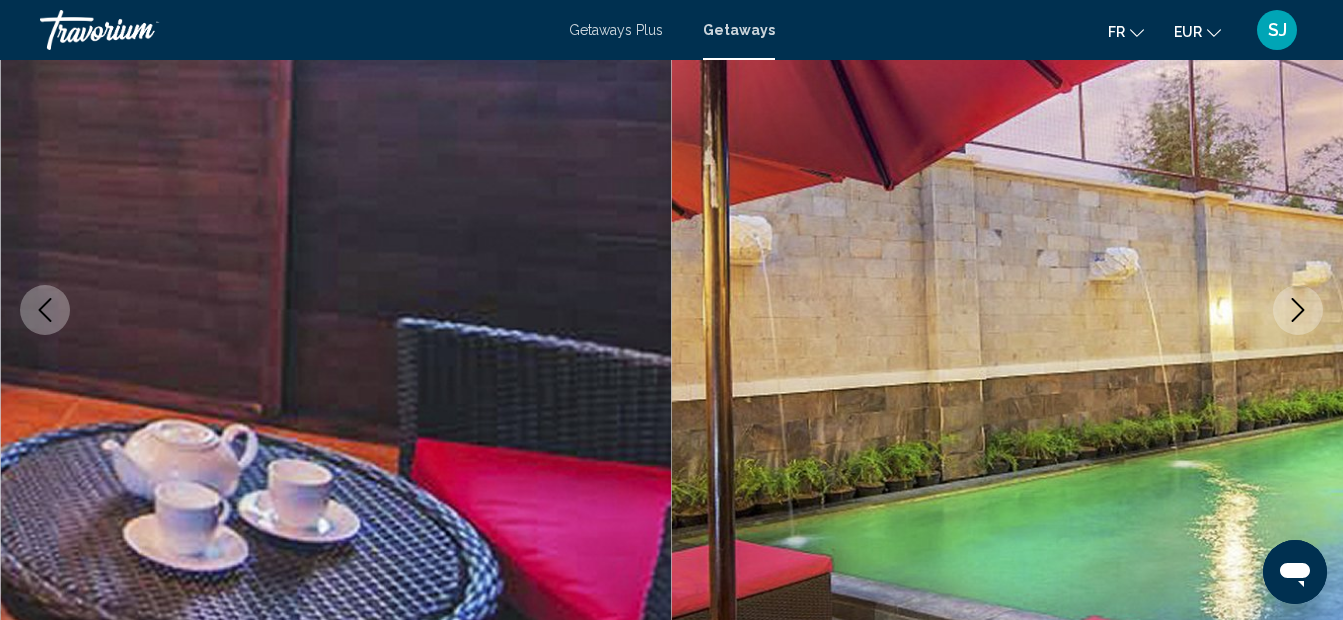 scroll, scrollTop: 825, scrollLeft: 0, axis: vertical 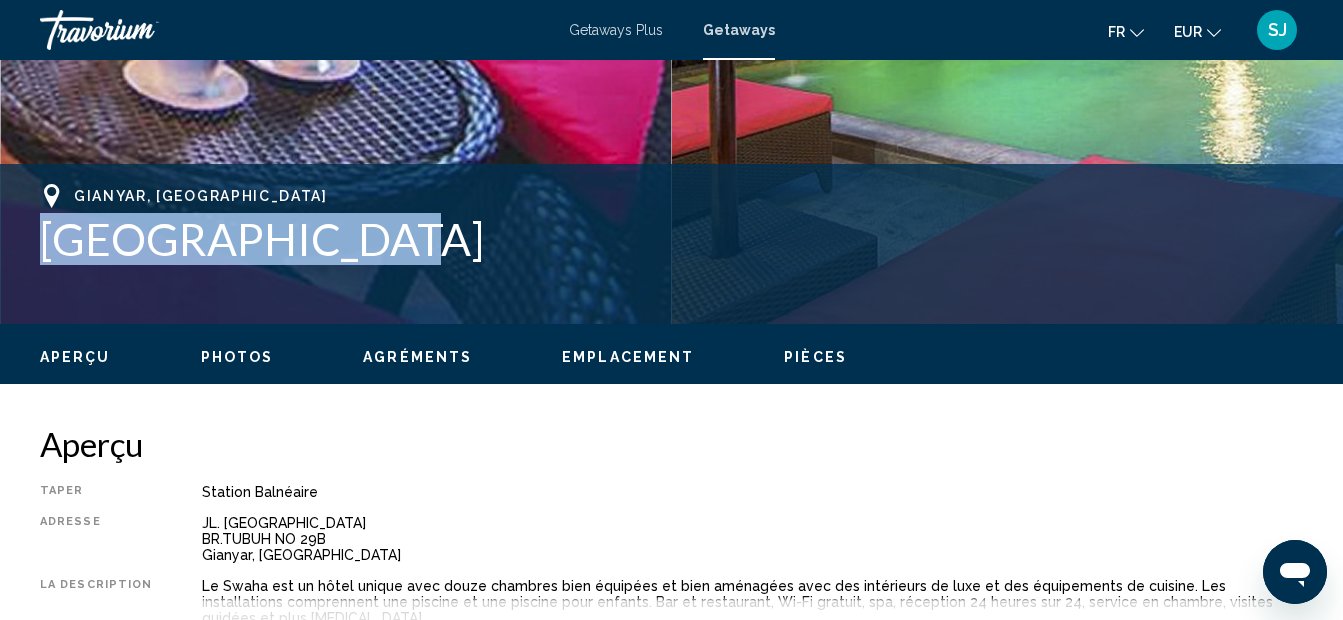 drag, startPoint x: 35, startPoint y: 237, endPoint x: 372, endPoint y: 242, distance: 337.03708 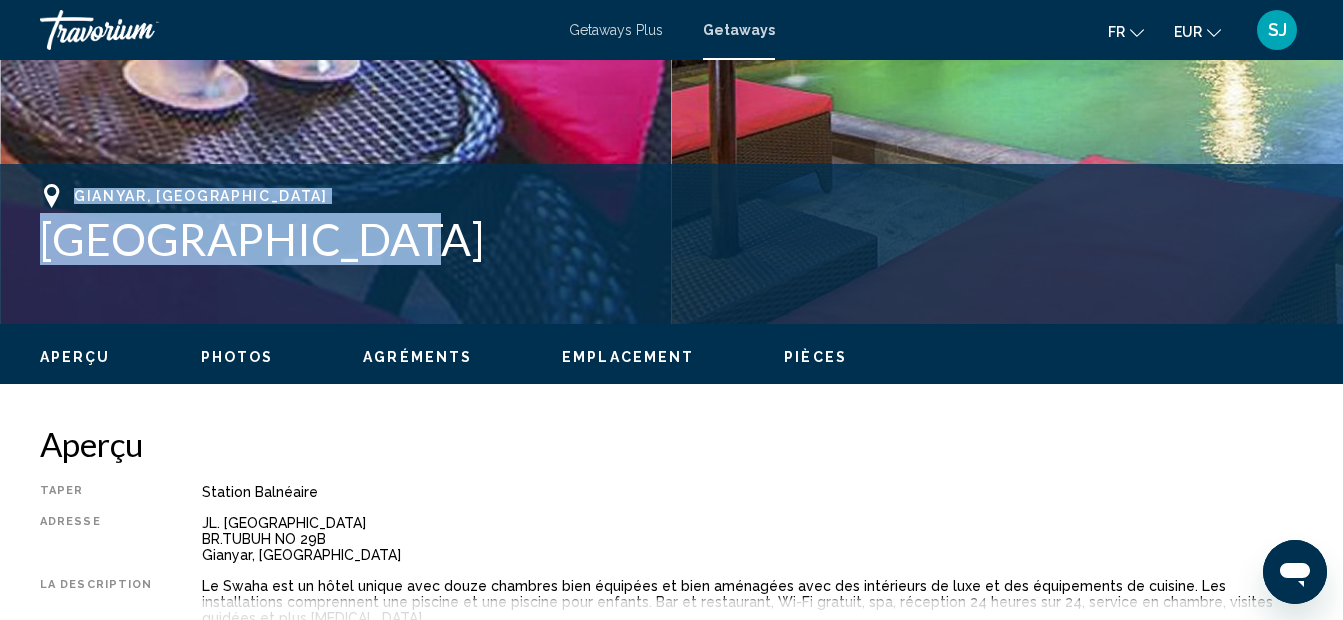 drag, startPoint x: 69, startPoint y: 193, endPoint x: 372, endPoint y: 260, distance: 310.31918 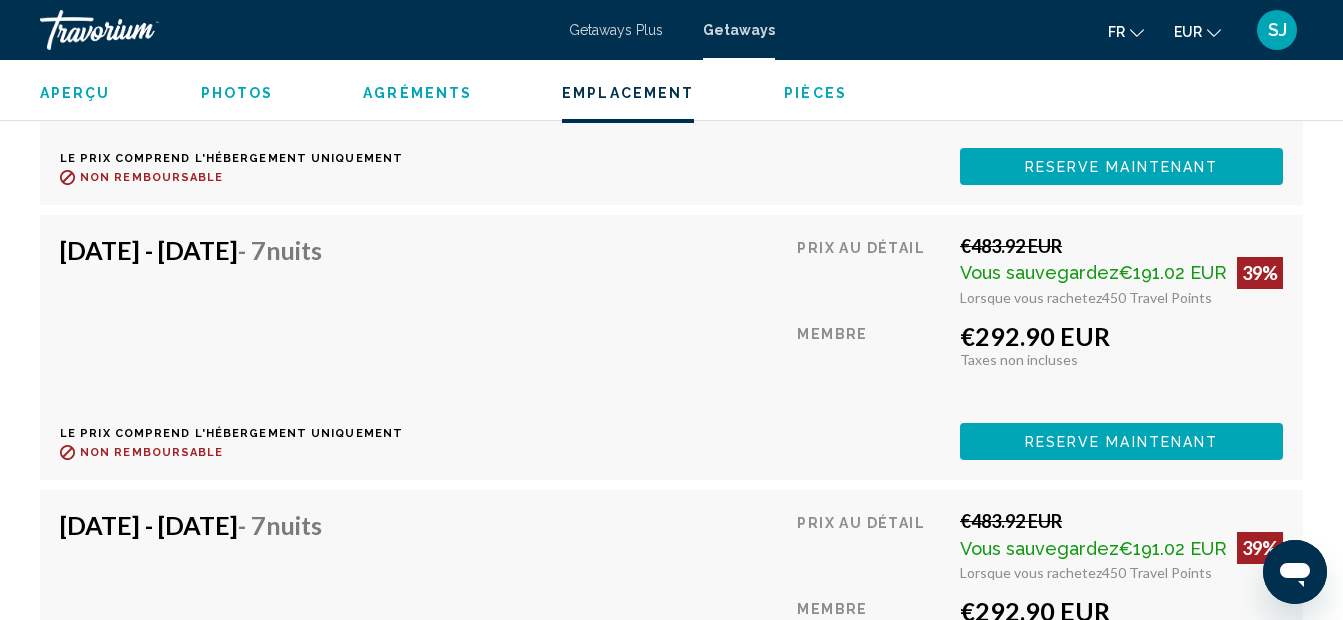 scroll, scrollTop: 3087, scrollLeft: 0, axis: vertical 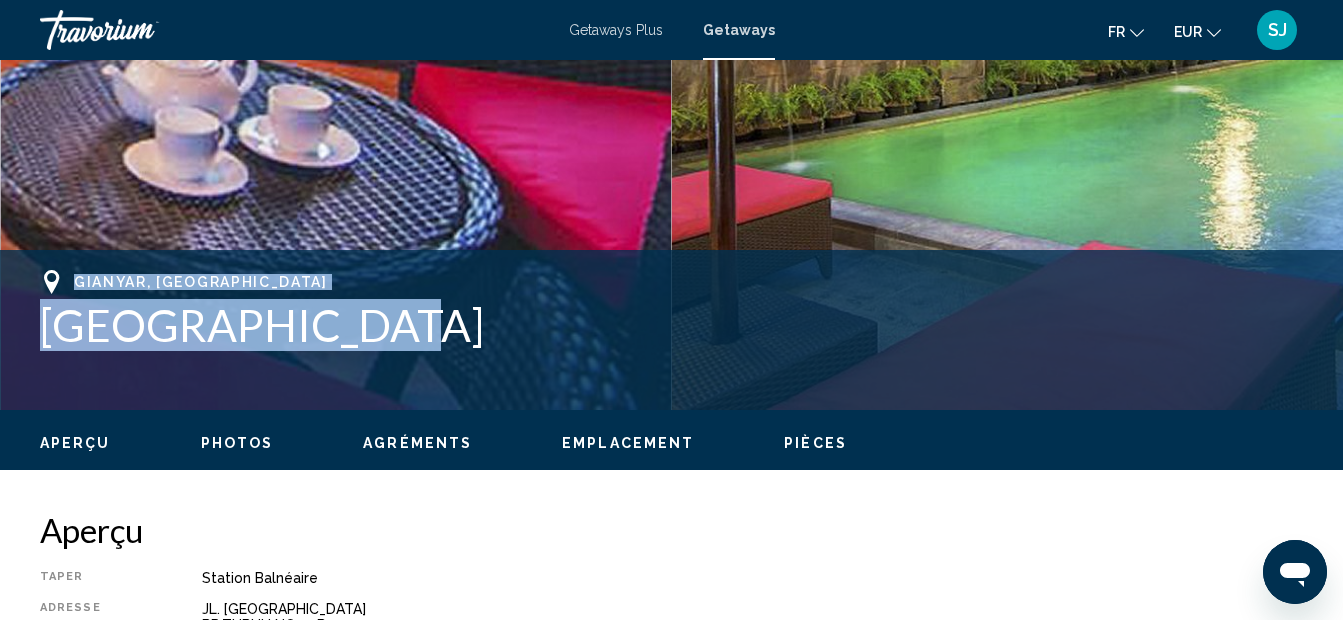 copy on "Gianyar, [GEOGRAPHIC_DATA] [GEOGRAPHIC_DATA]" 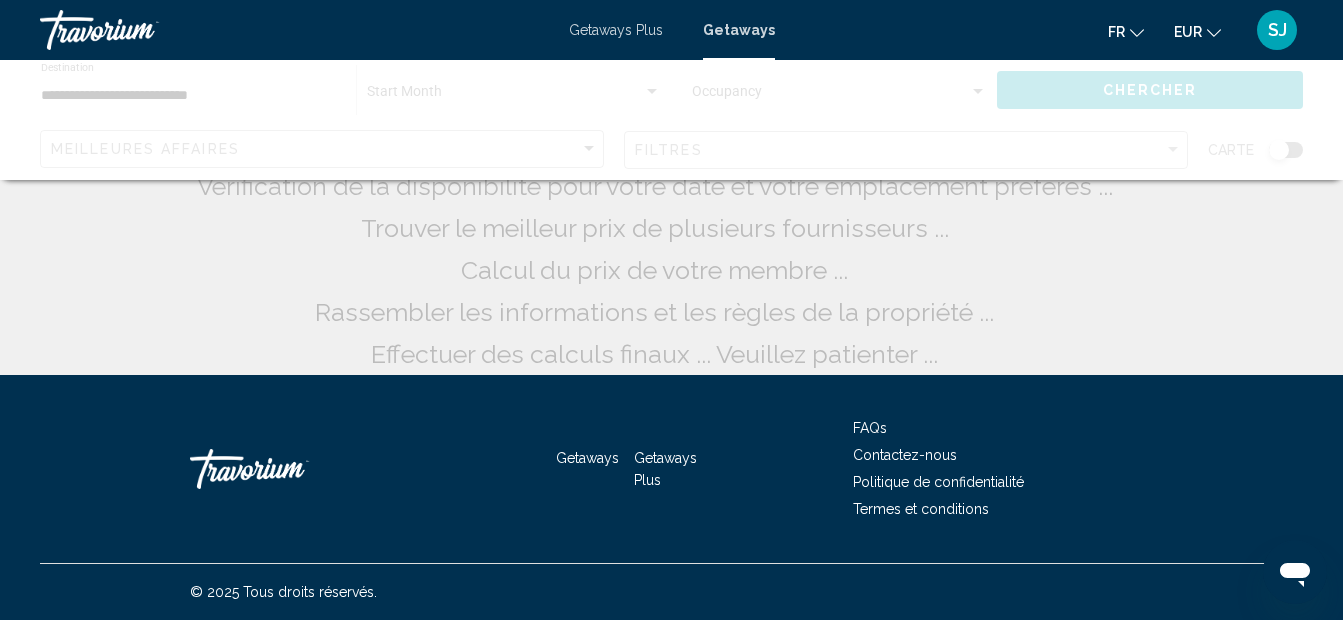 scroll, scrollTop: 0, scrollLeft: 0, axis: both 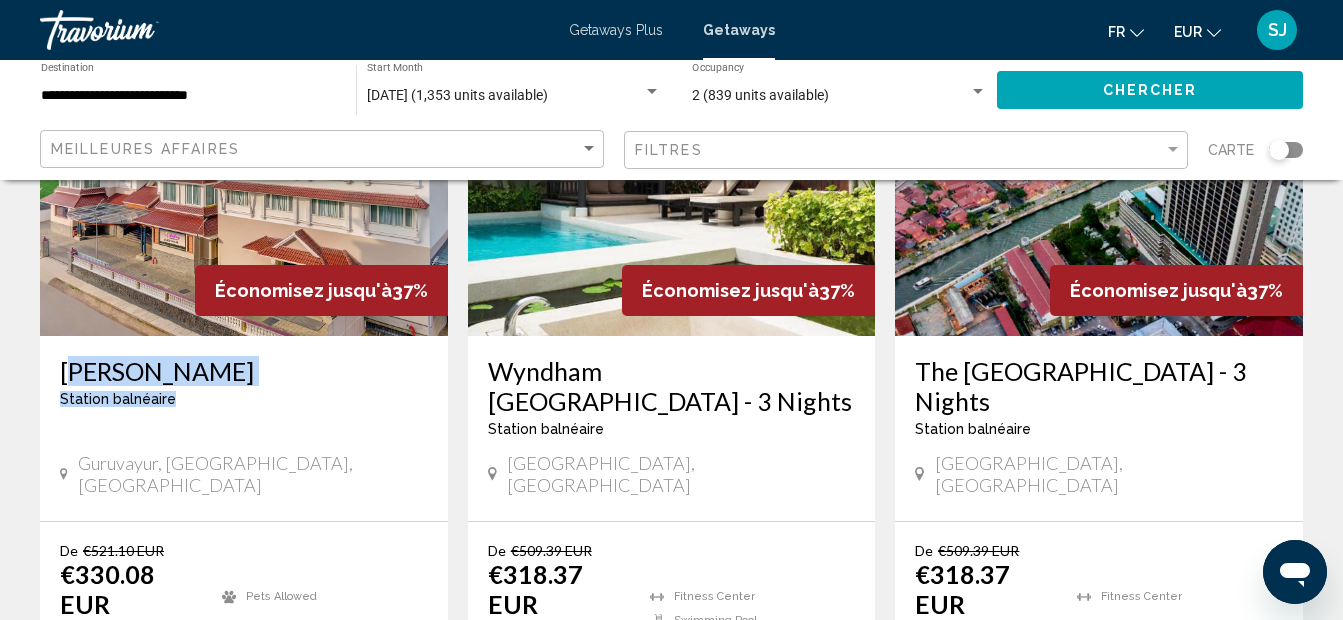 drag, startPoint x: 55, startPoint y: 323, endPoint x: 251, endPoint y: 352, distance: 198.13379 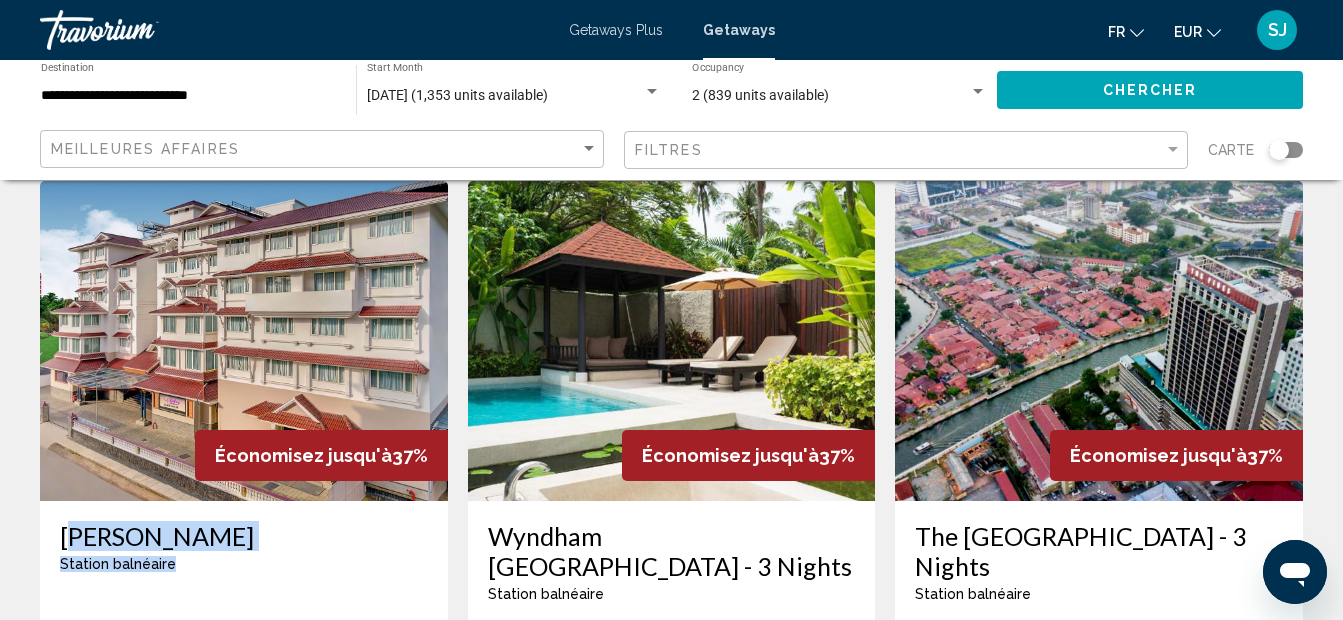 scroll, scrollTop: 2263, scrollLeft: 0, axis: vertical 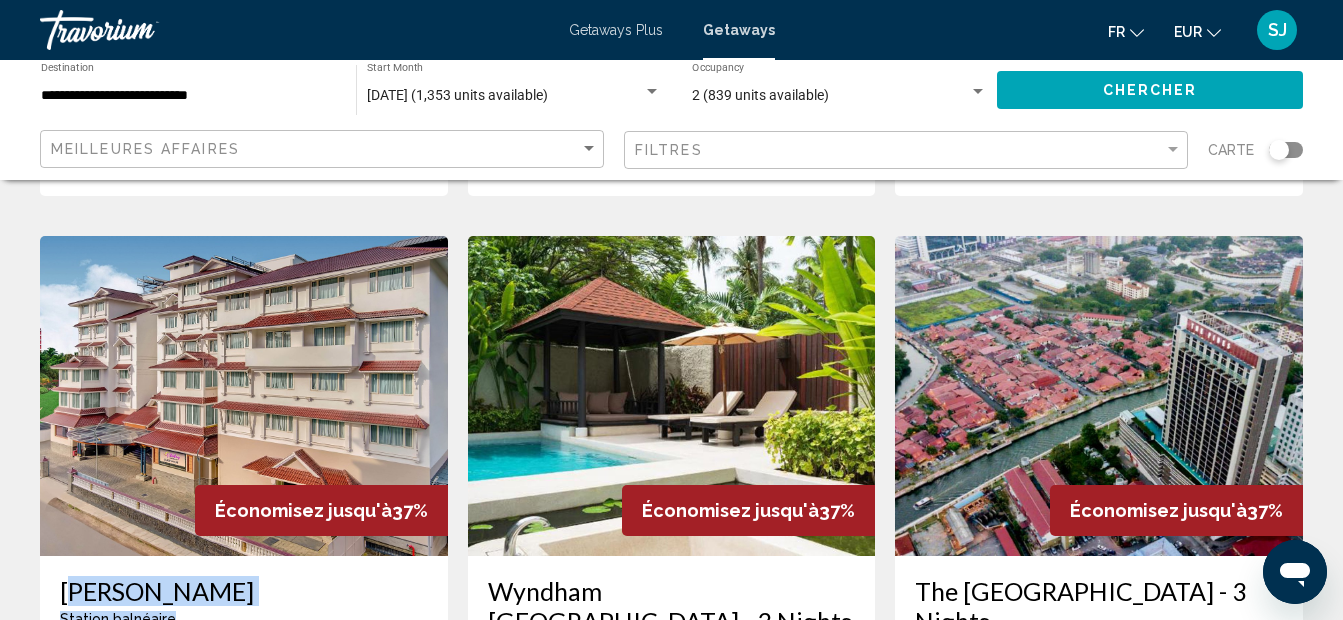 click at bounding box center (244, 396) 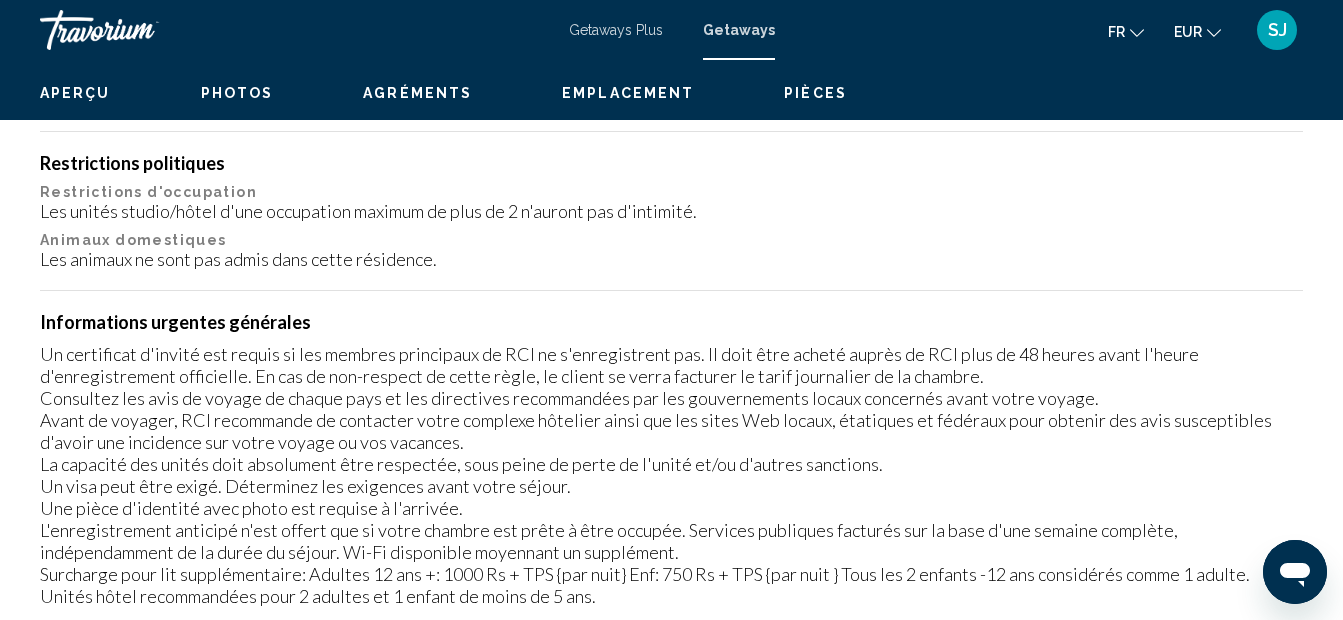 scroll, scrollTop: 225, scrollLeft: 0, axis: vertical 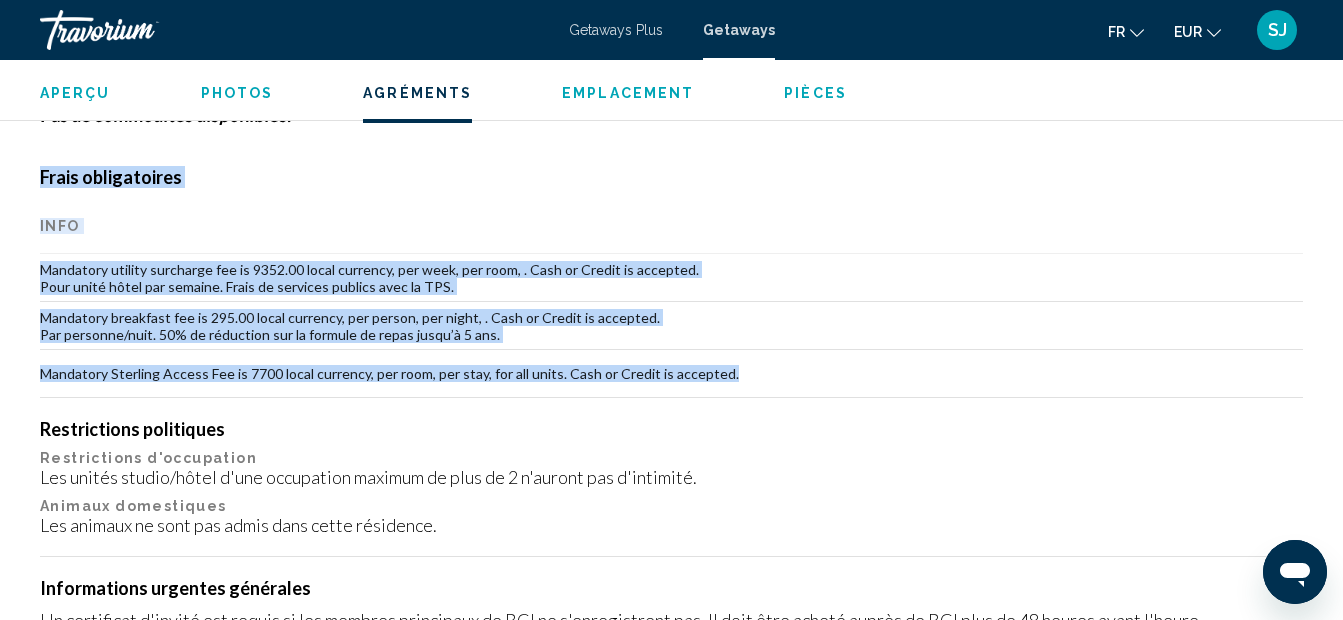 drag, startPoint x: 23, startPoint y: 250, endPoint x: 732, endPoint y: 368, distance: 718.7524 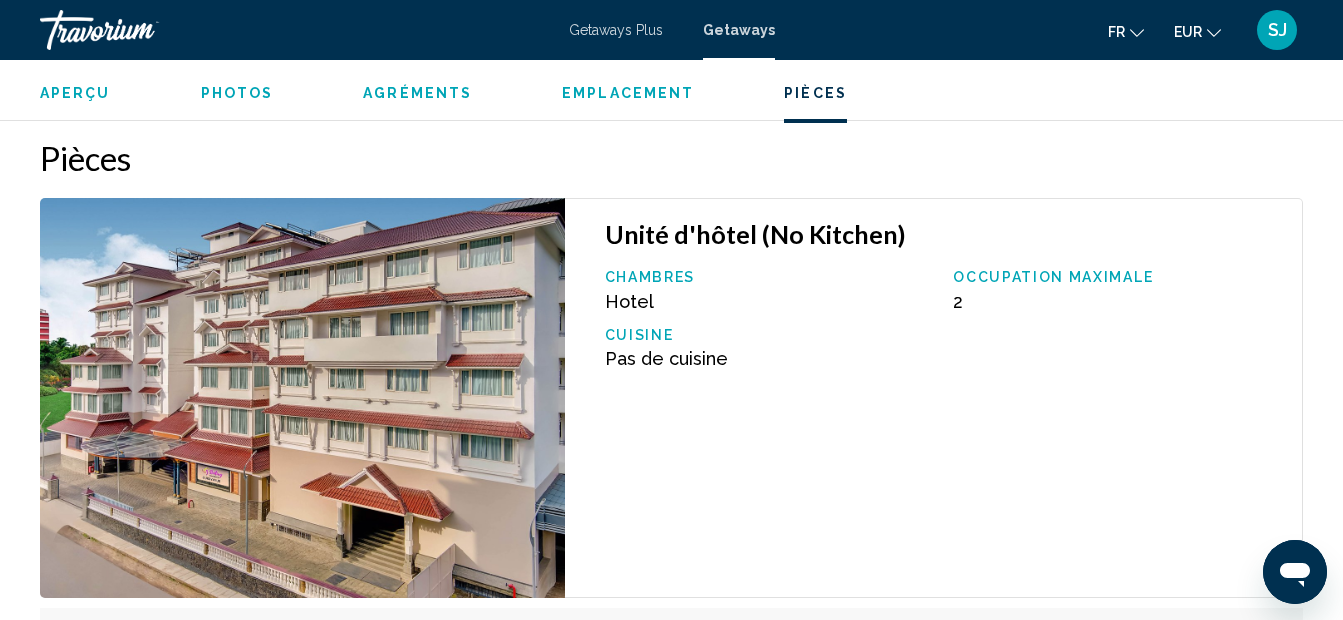 scroll, scrollTop: 3504, scrollLeft: 0, axis: vertical 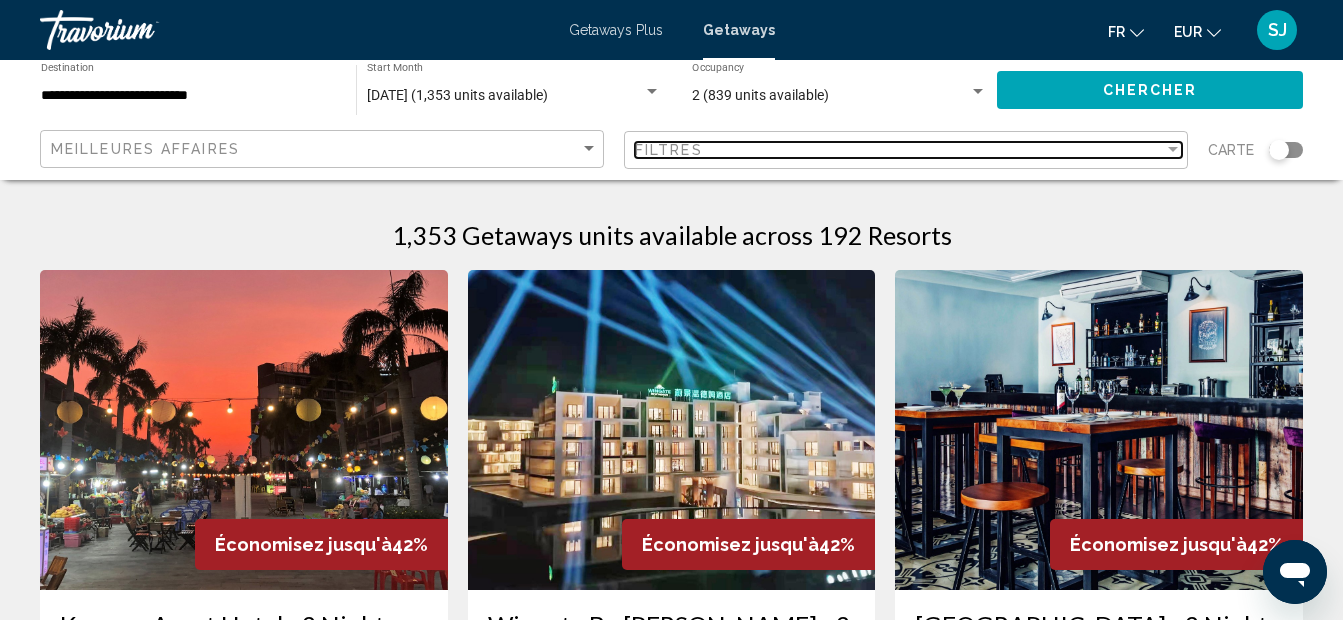 click on "Filtres" at bounding box center (899, 150) 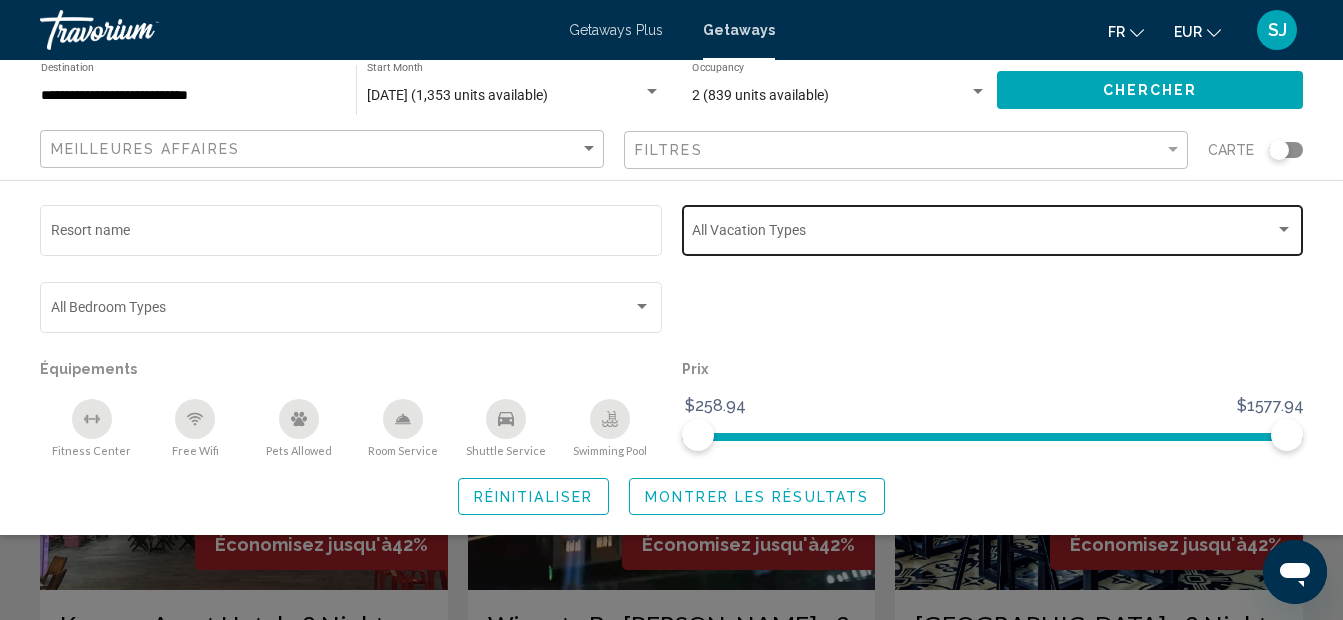 click at bounding box center (983, 234) 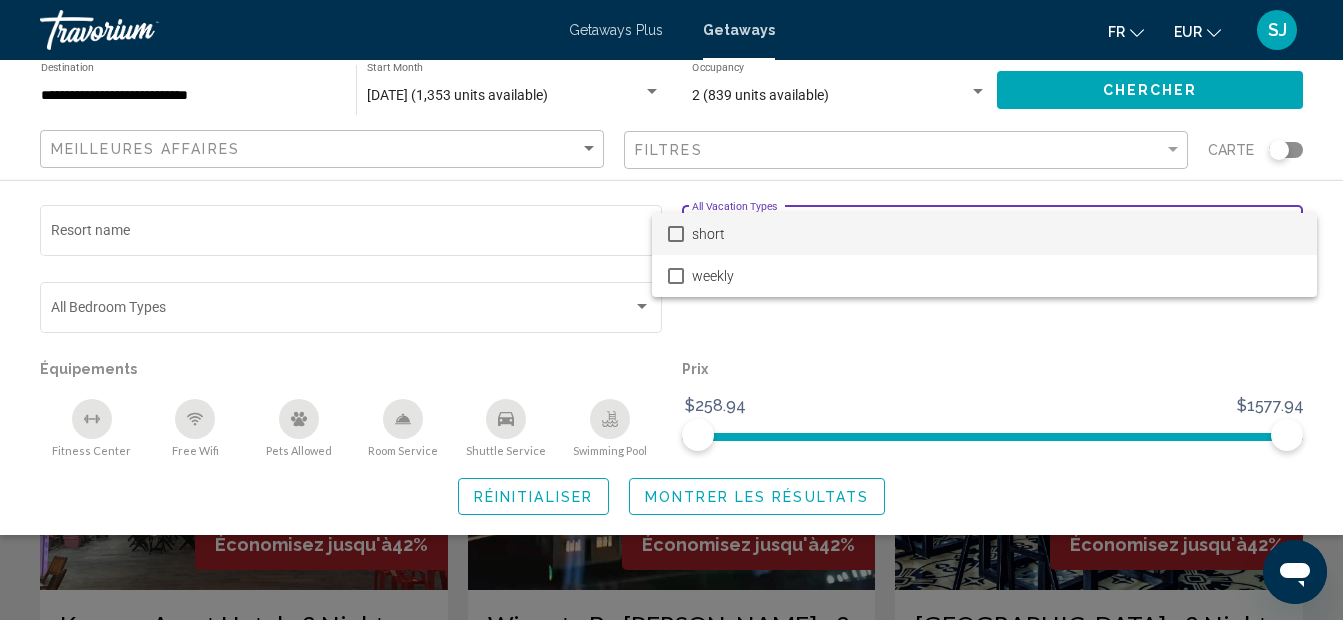 click at bounding box center (671, 310) 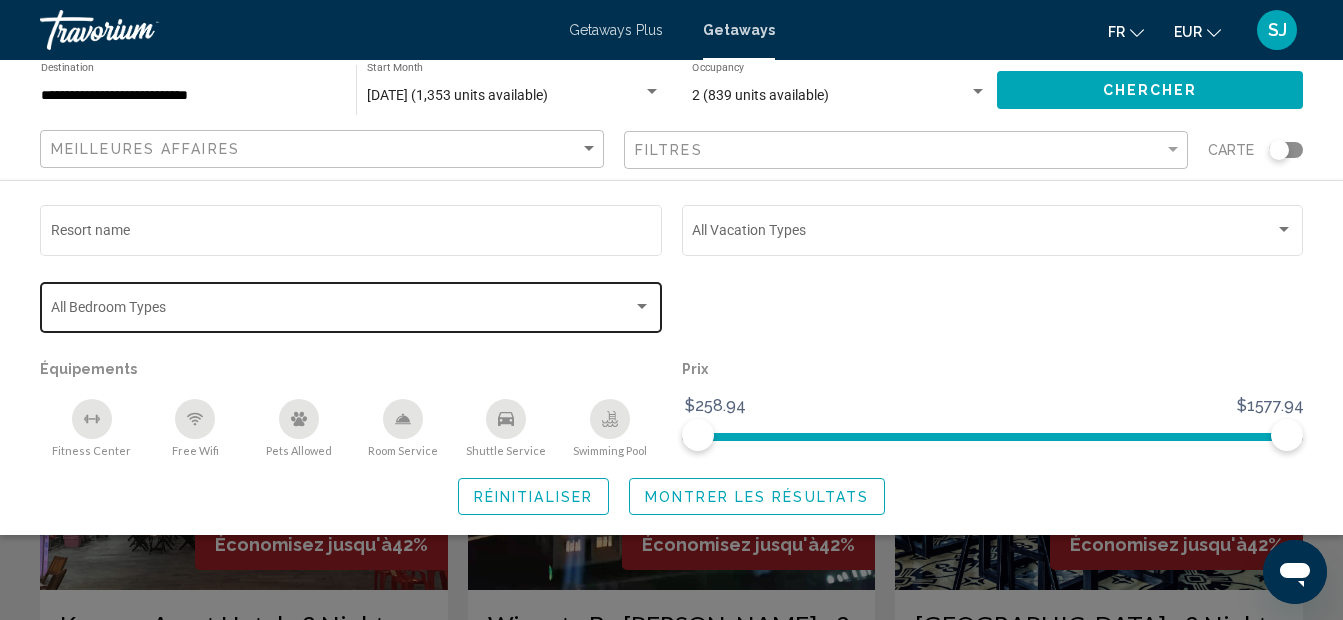 click at bounding box center [342, 311] 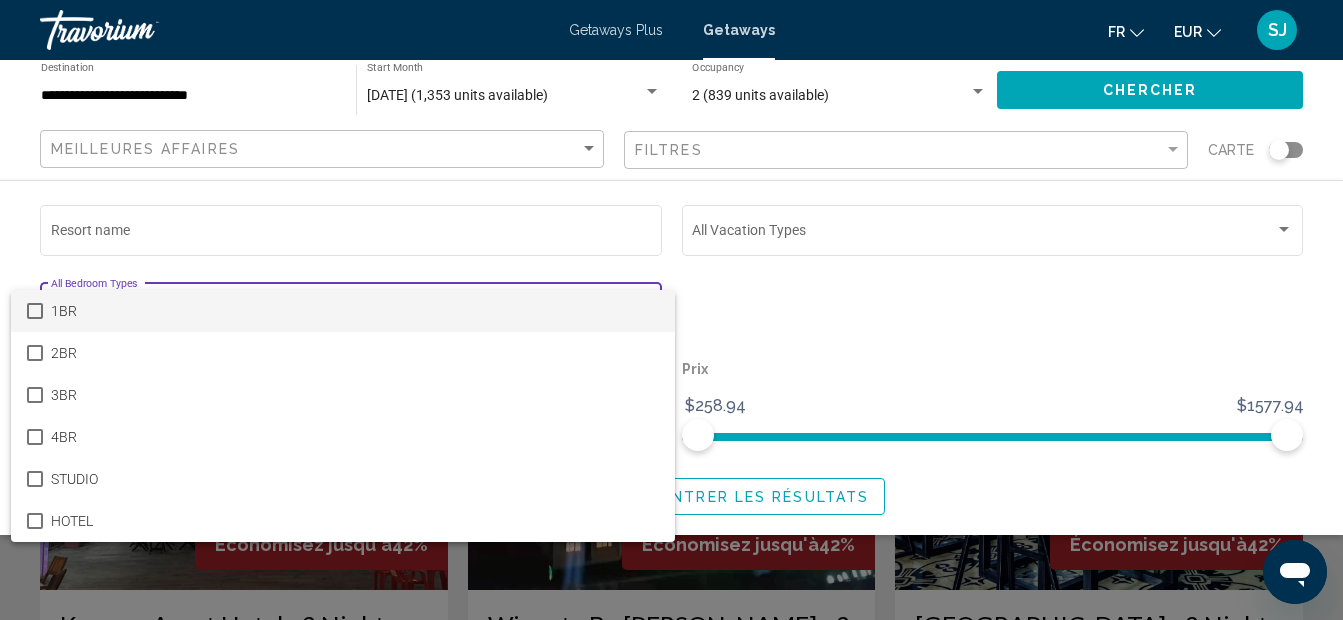 click at bounding box center [671, 310] 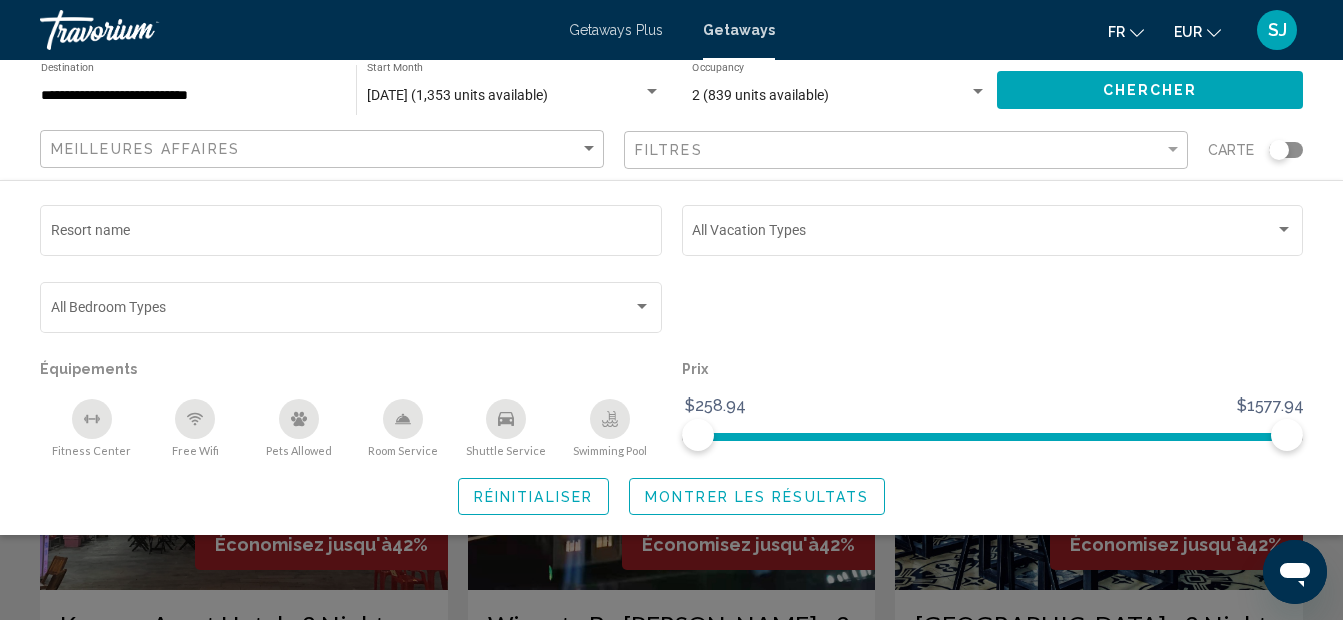 click on "Montrer les résultats" 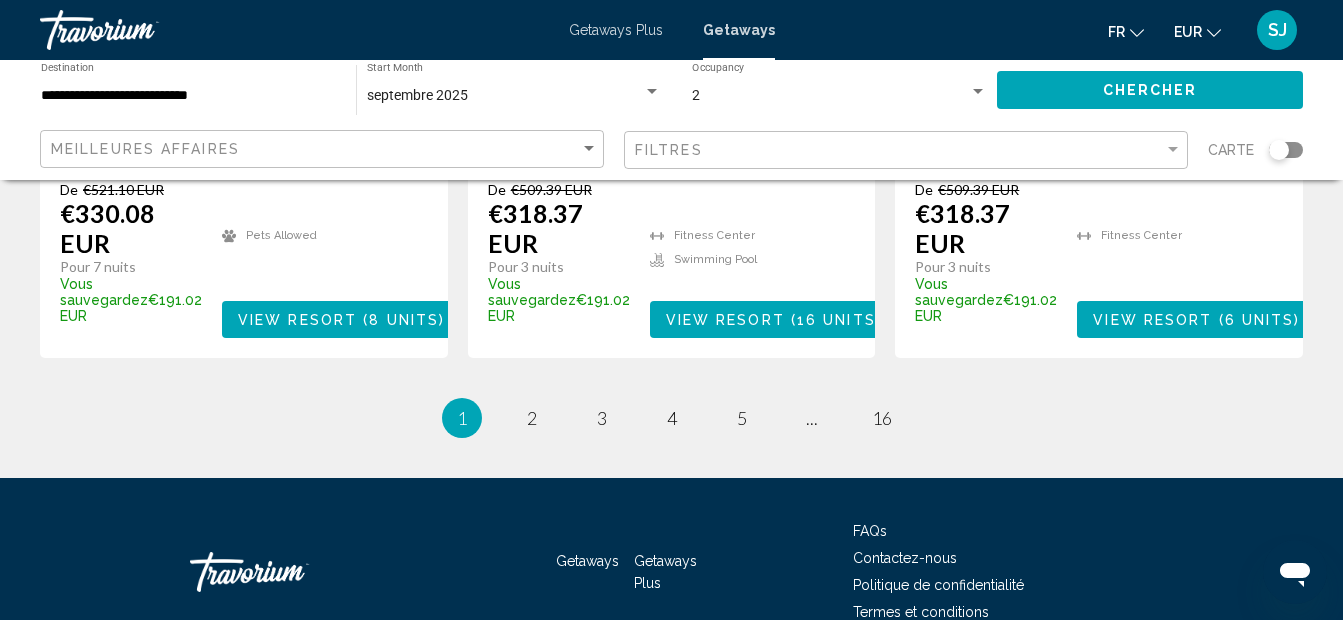 scroll, scrollTop: 2820, scrollLeft: 0, axis: vertical 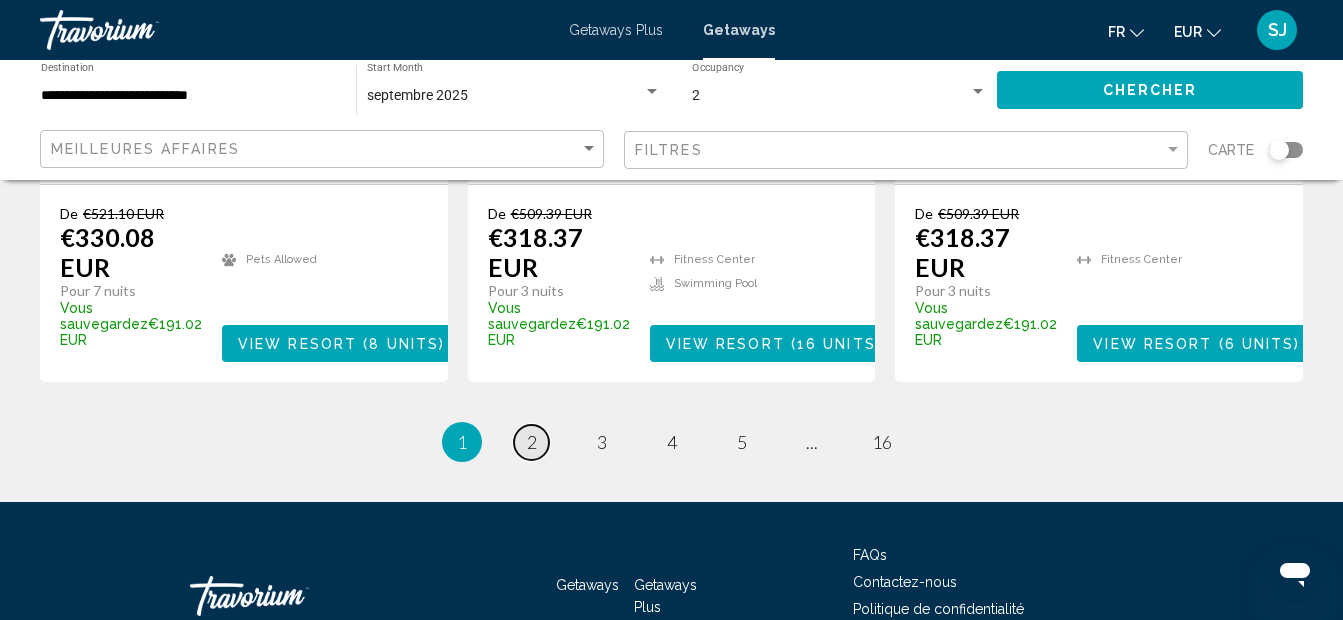 click on "page  2" at bounding box center (531, 442) 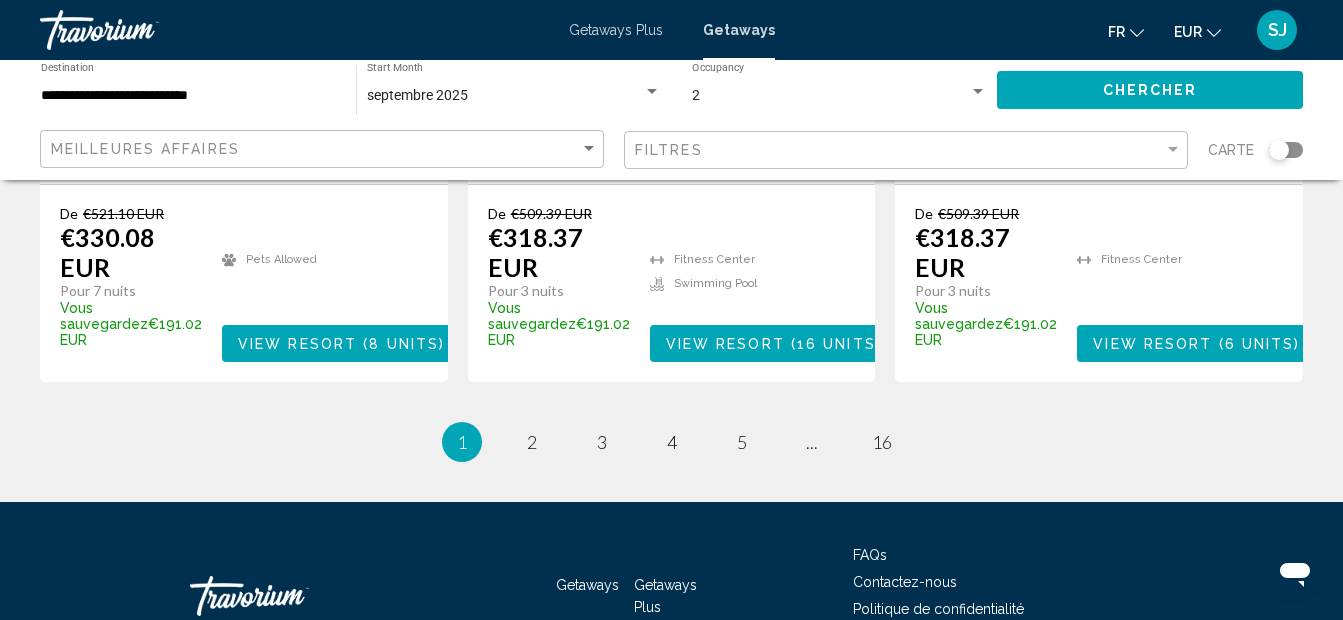 scroll, scrollTop: 0, scrollLeft: 0, axis: both 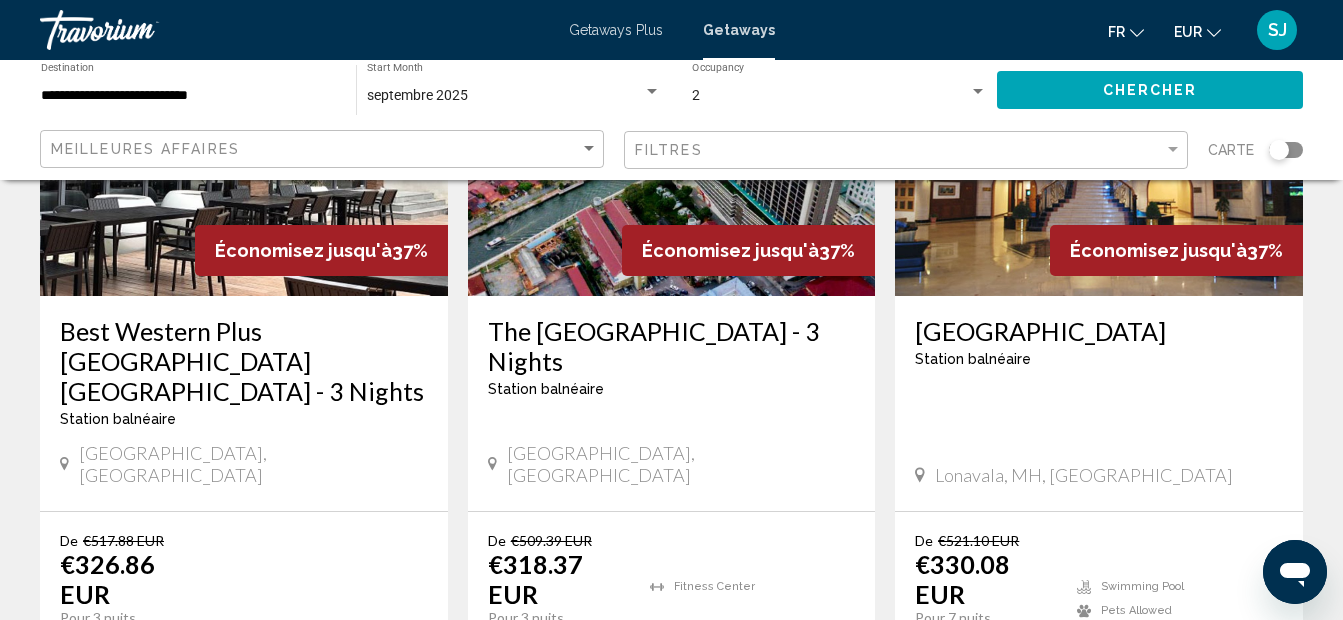 click on "[GEOGRAPHIC_DATA]" at bounding box center (1099, 331) 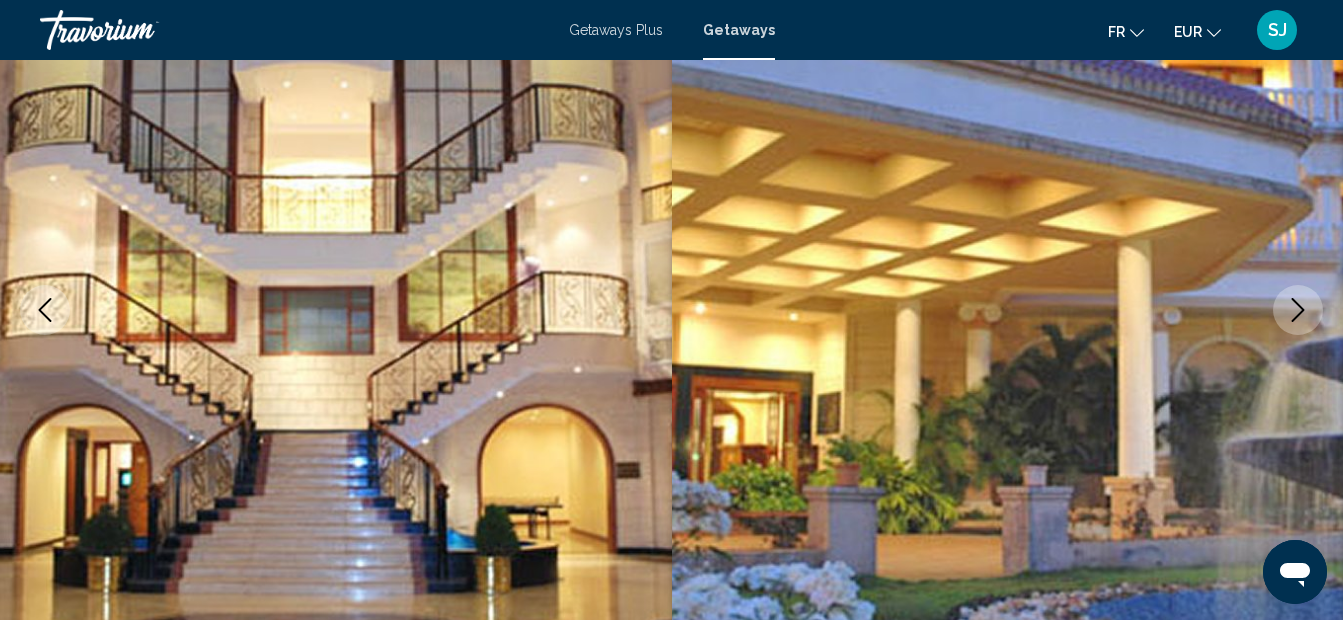 scroll, scrollTop: 825, scrollLeft: 0, axis: vertical 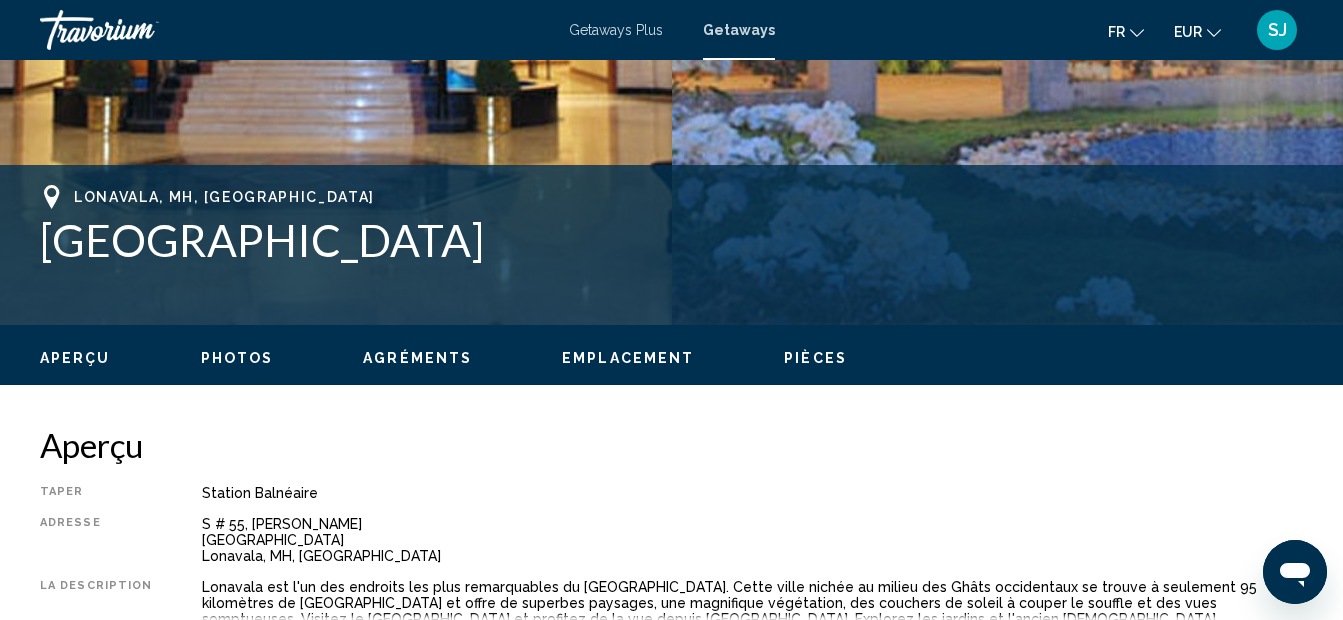 drag, startPoint x: 36, startPoint y: 196, endPoint x: 438, endPoint y: 246, distance: 405.09753 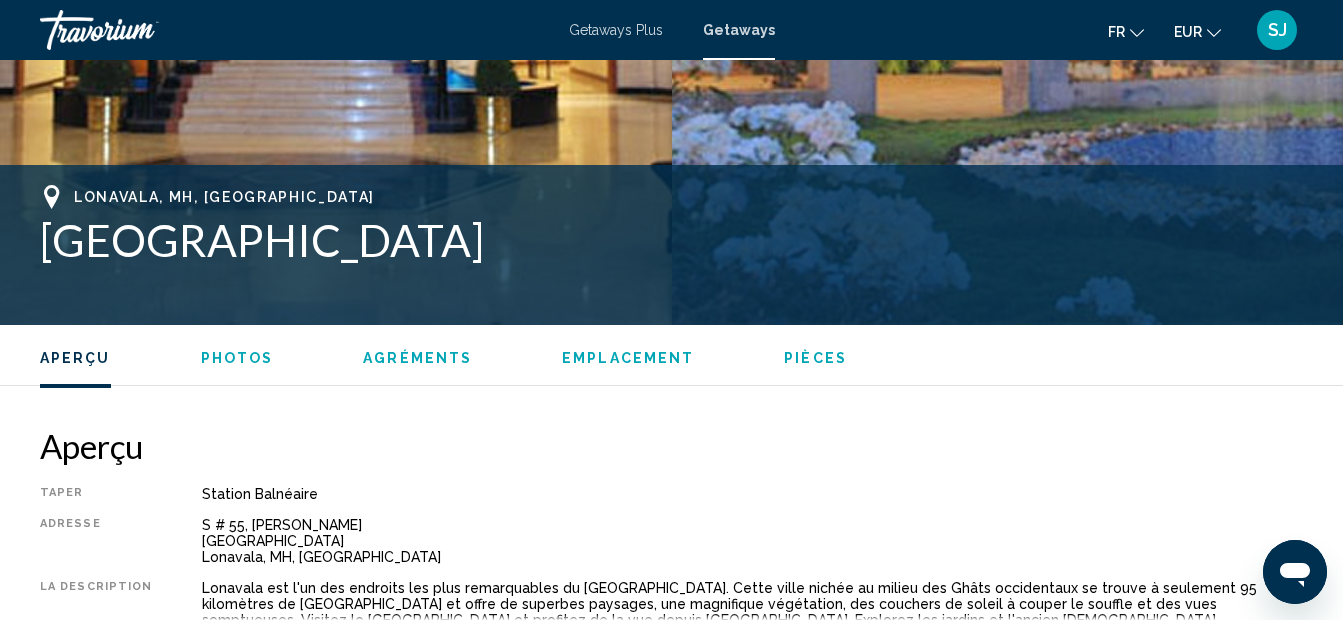 scroll, scrollTop: 1285, scrollLeft: 0, axis: vertical 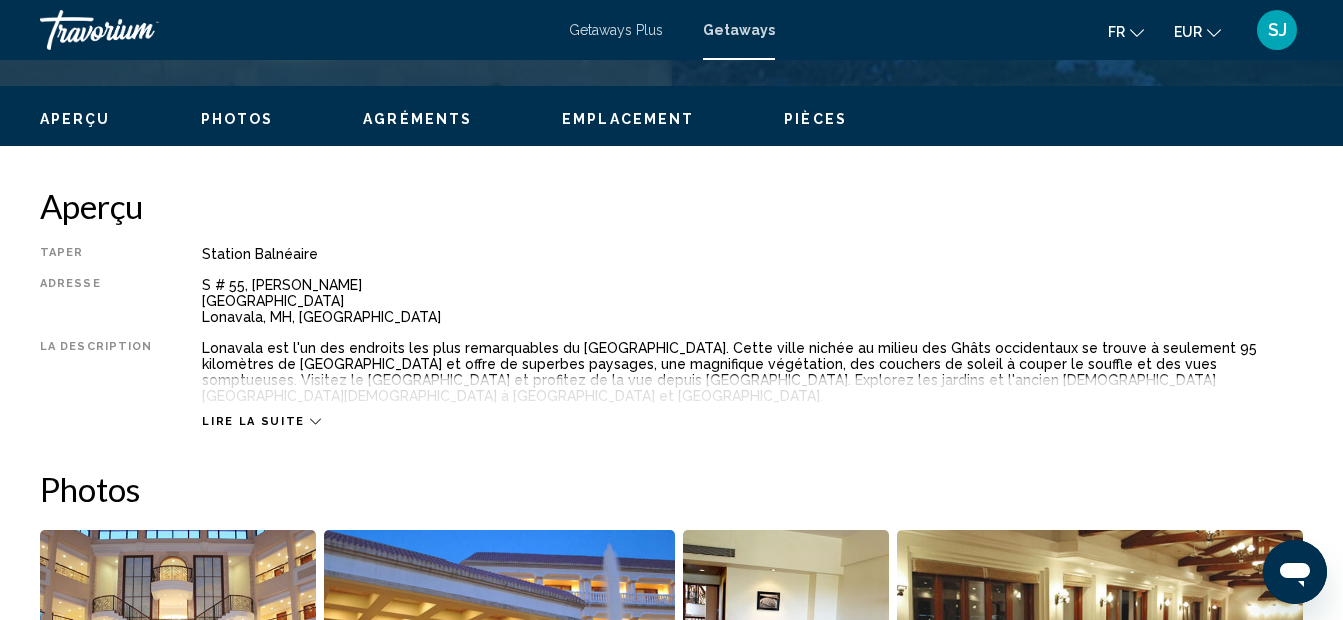 click 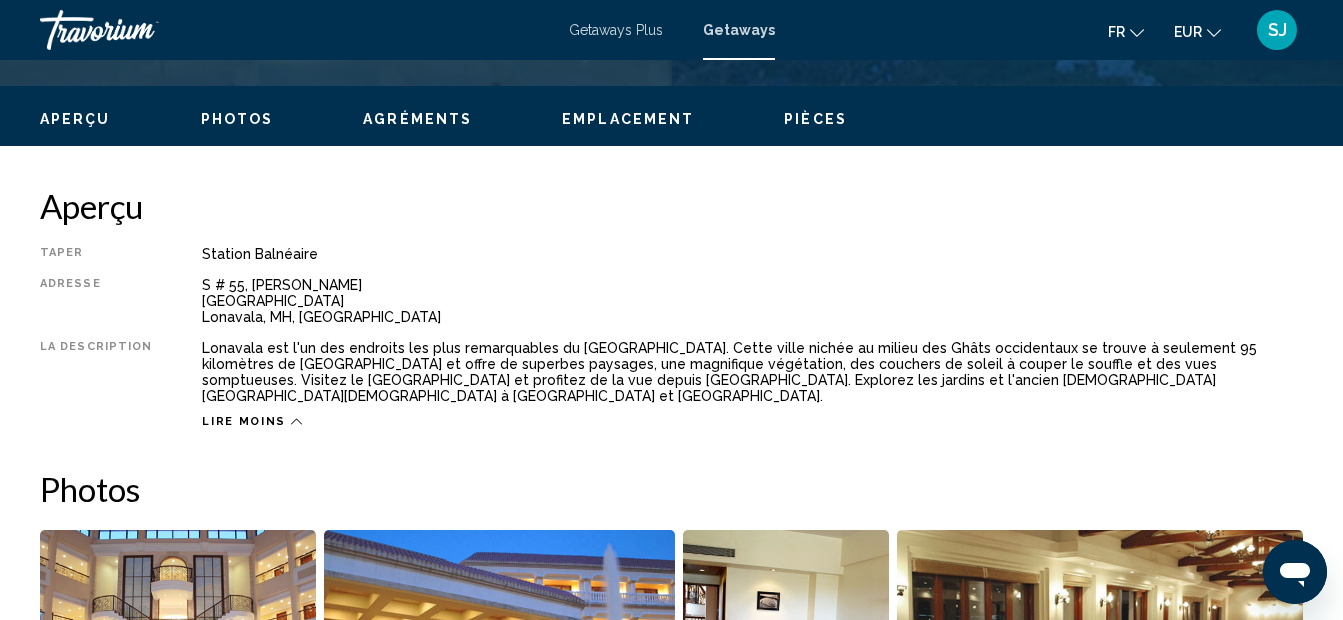 click on "Emplacement" at bounding box center (628, 119) 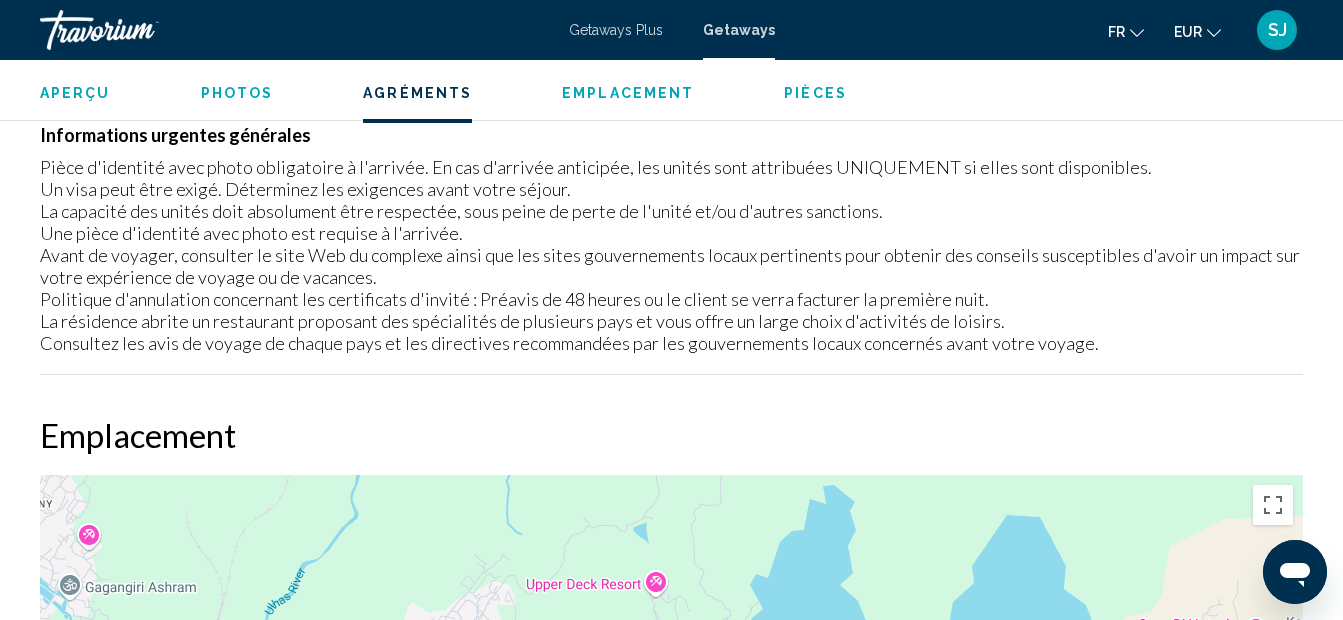scroll, scrollTop: 2653, scrollLeft: 0, axis: vertical 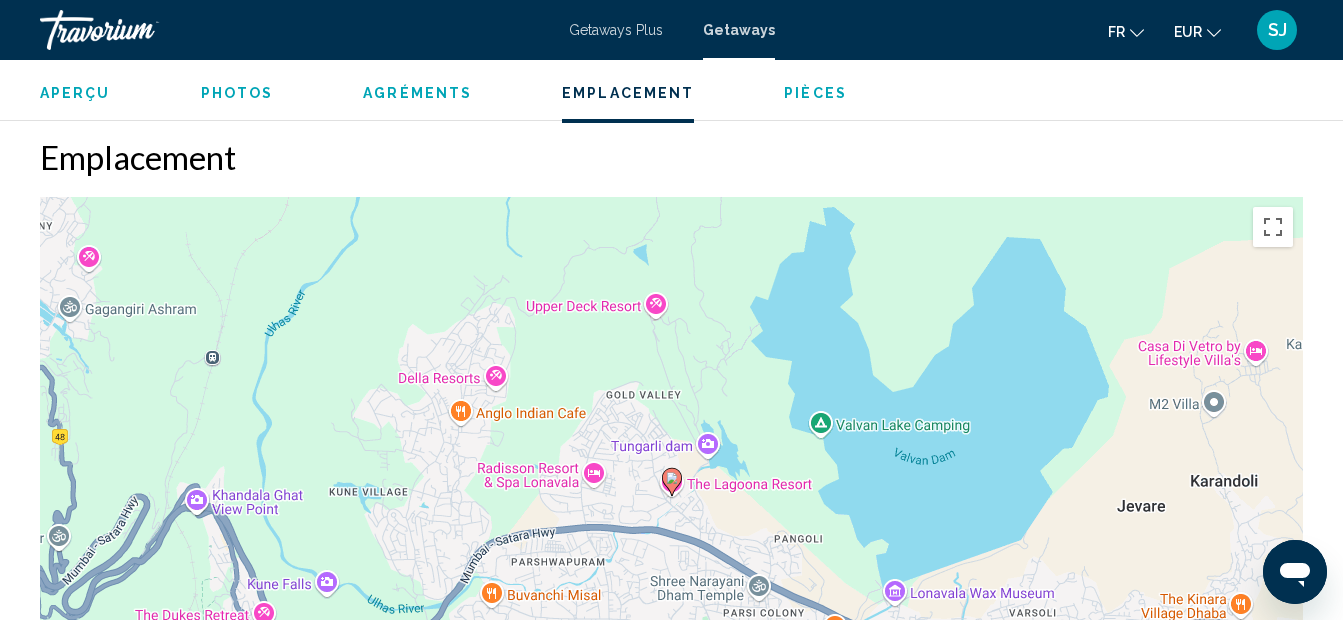 click on "Pièces" at bounding box center (815, 93) 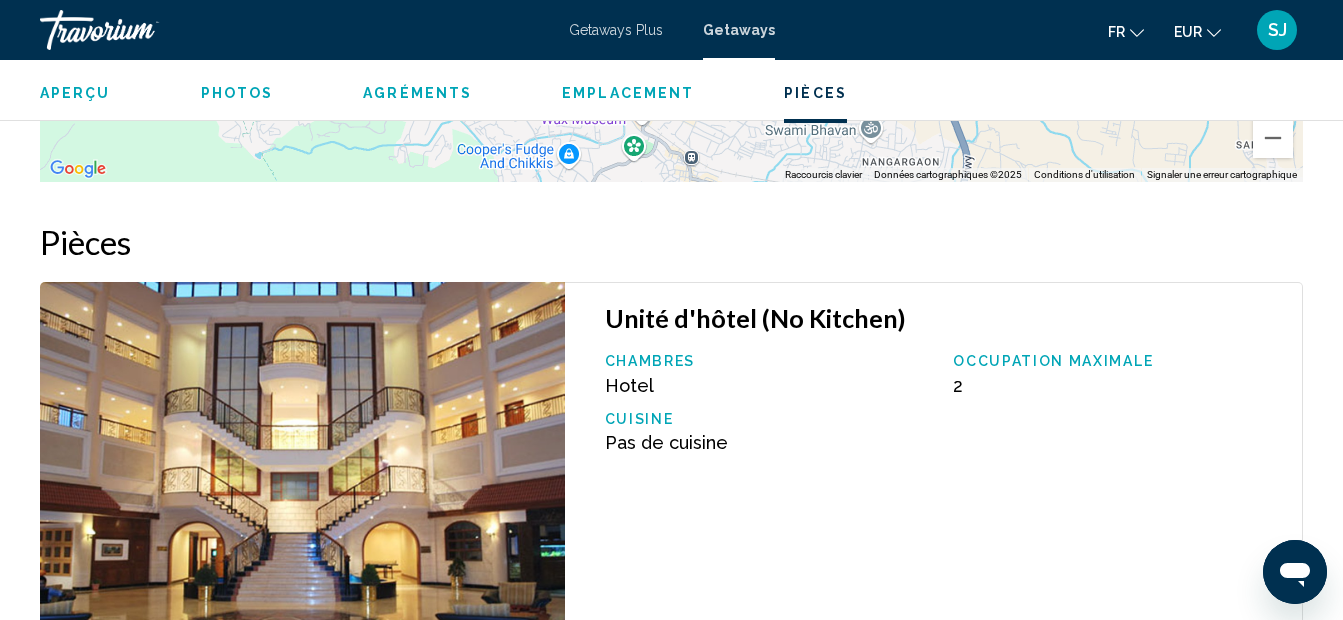 scroll, scrollTop: 3354, scrollLeft: 0, axis: vertical 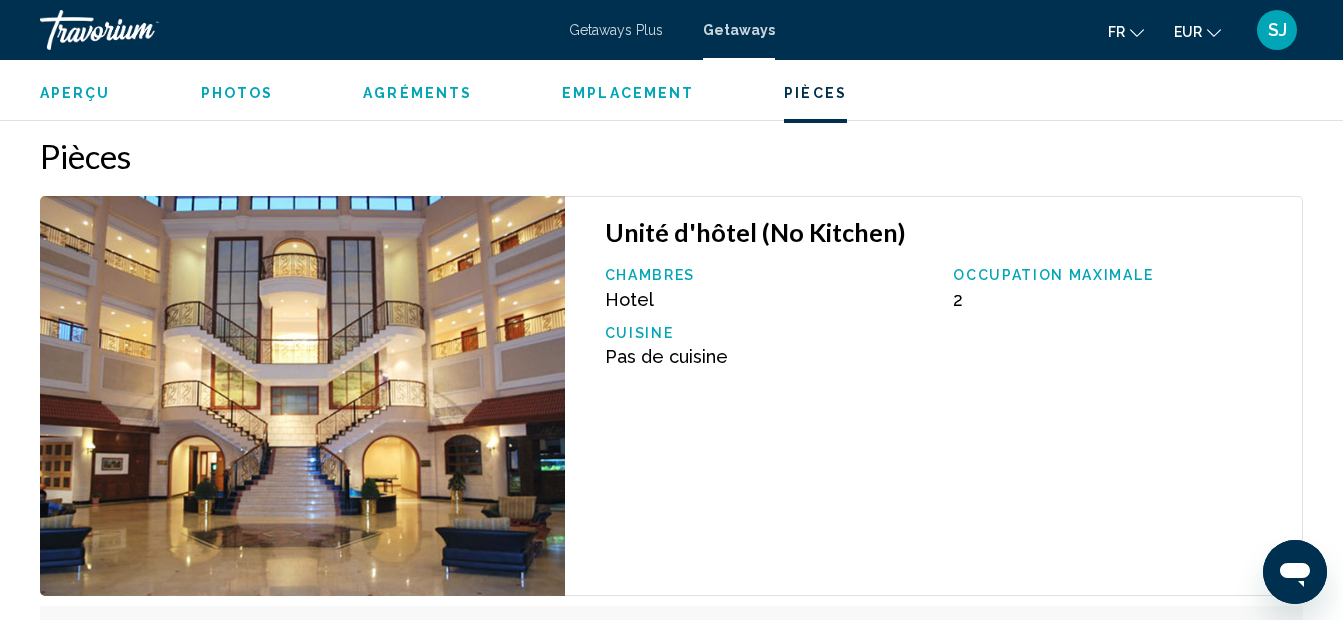 click on "Agréments" at bounding box center (417, 93) 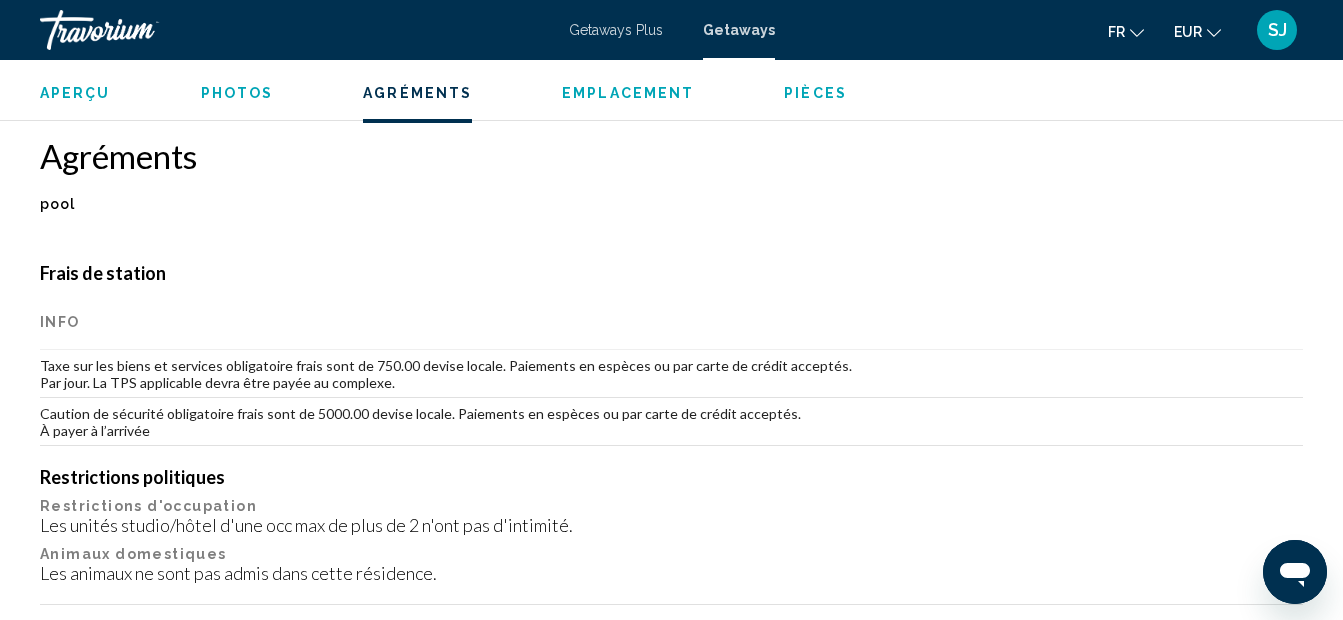 click on "Photos" at bounding box center (237, 93) 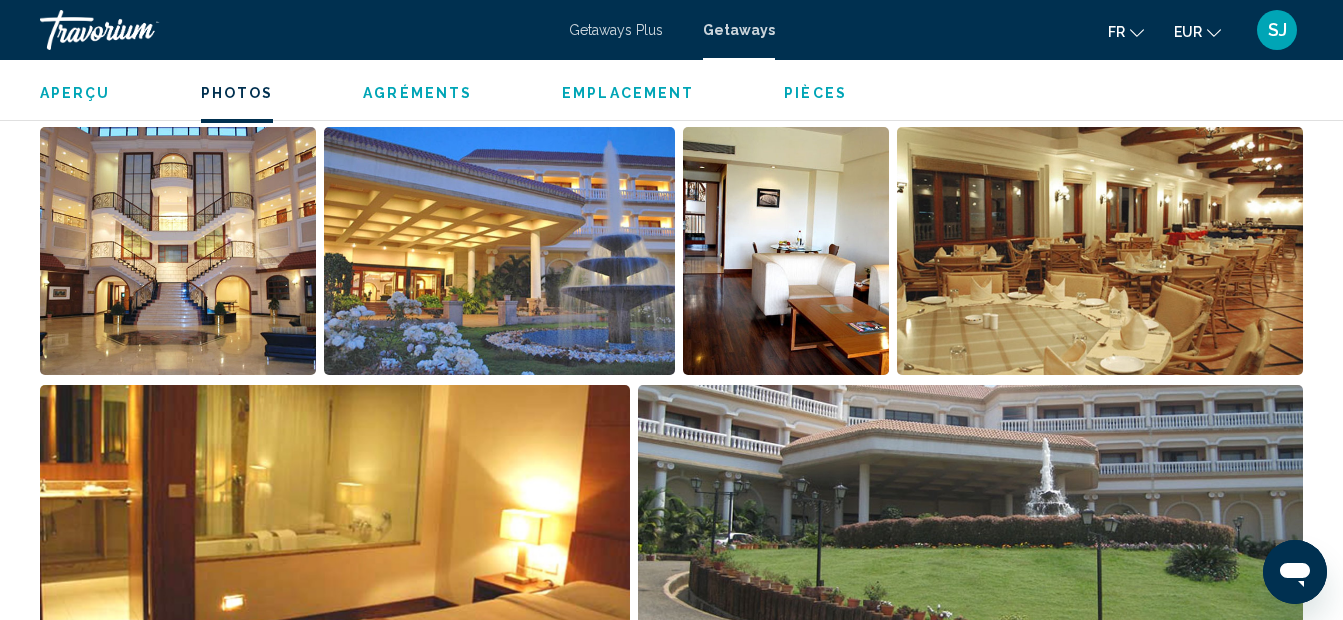 scroll, scrollTop: 1258, scrollLeft: 0, axis: vertical 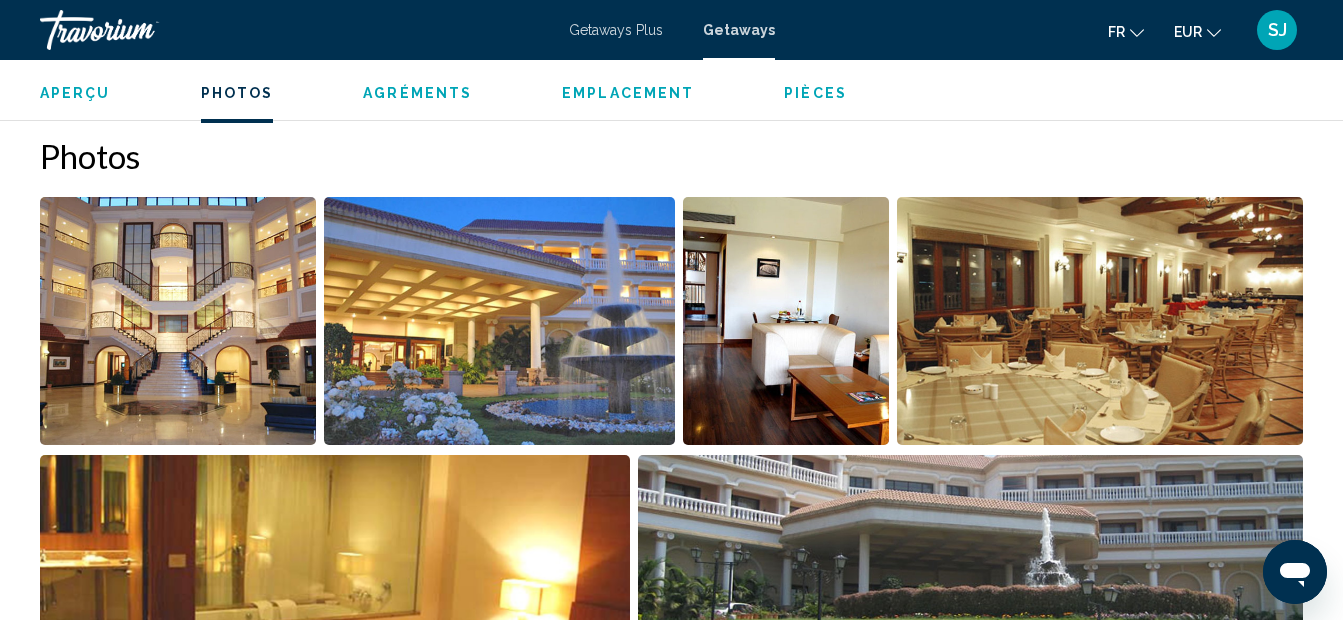 click on "Pièces" at bounding box center [815, 93] 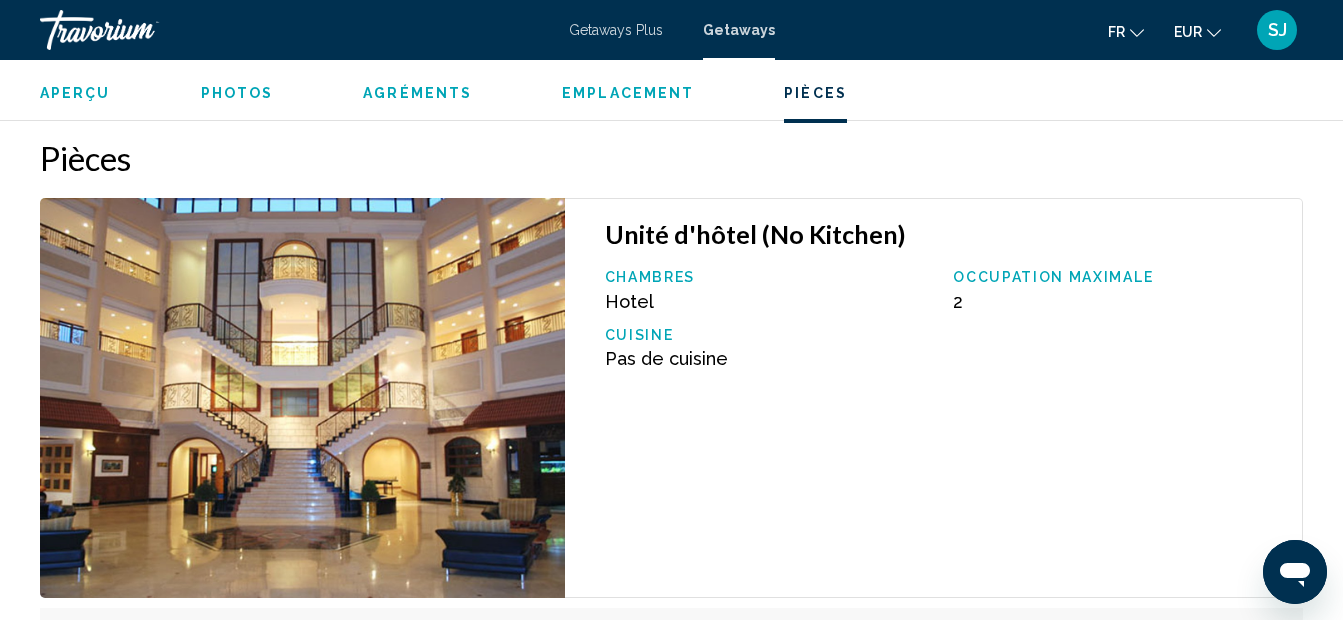 scroll, scrollTop: 3354, scrollLeft: 0, axis: vertical 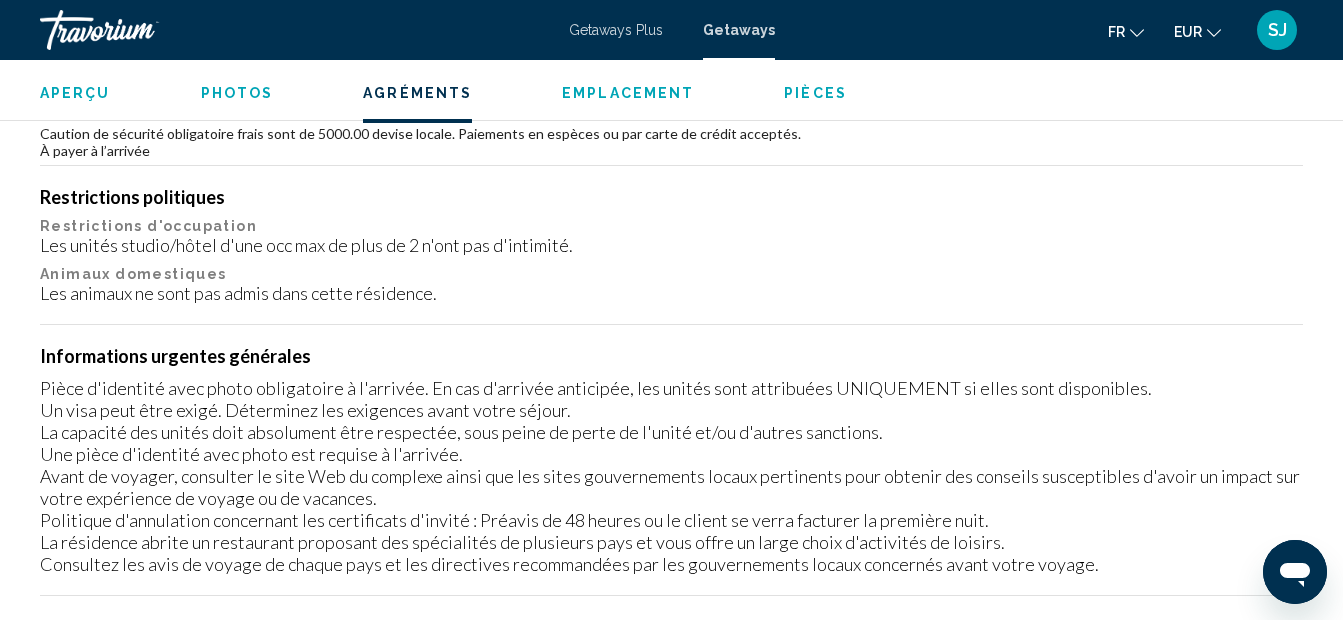 click on "Photos" at bounding box center (237, 93) 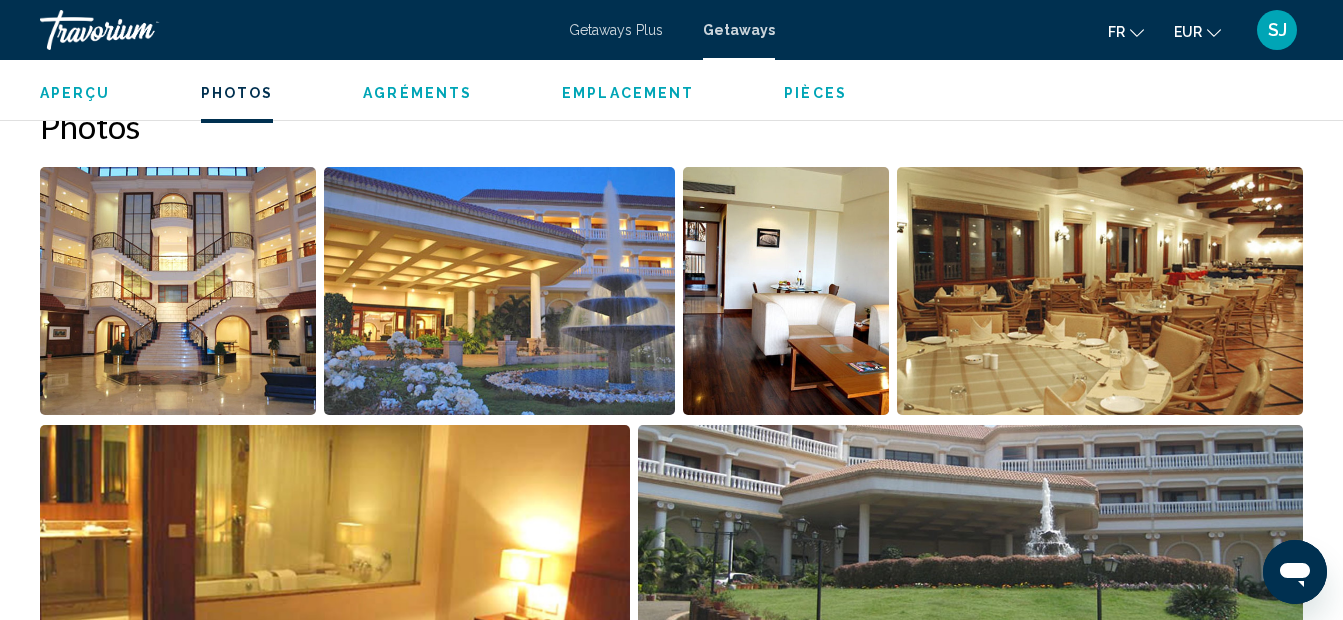 scroll, scrollTop: 1258, scrollLeft: 0, axis: vertical 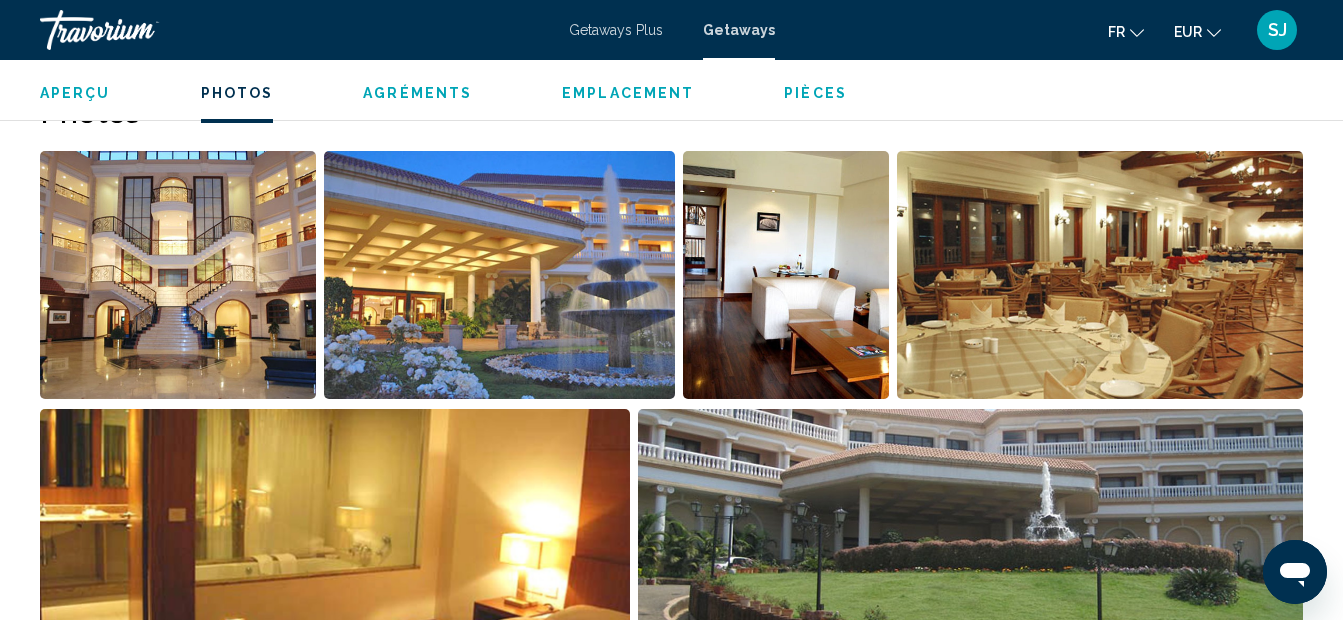 click at bounding box center (499, 275) 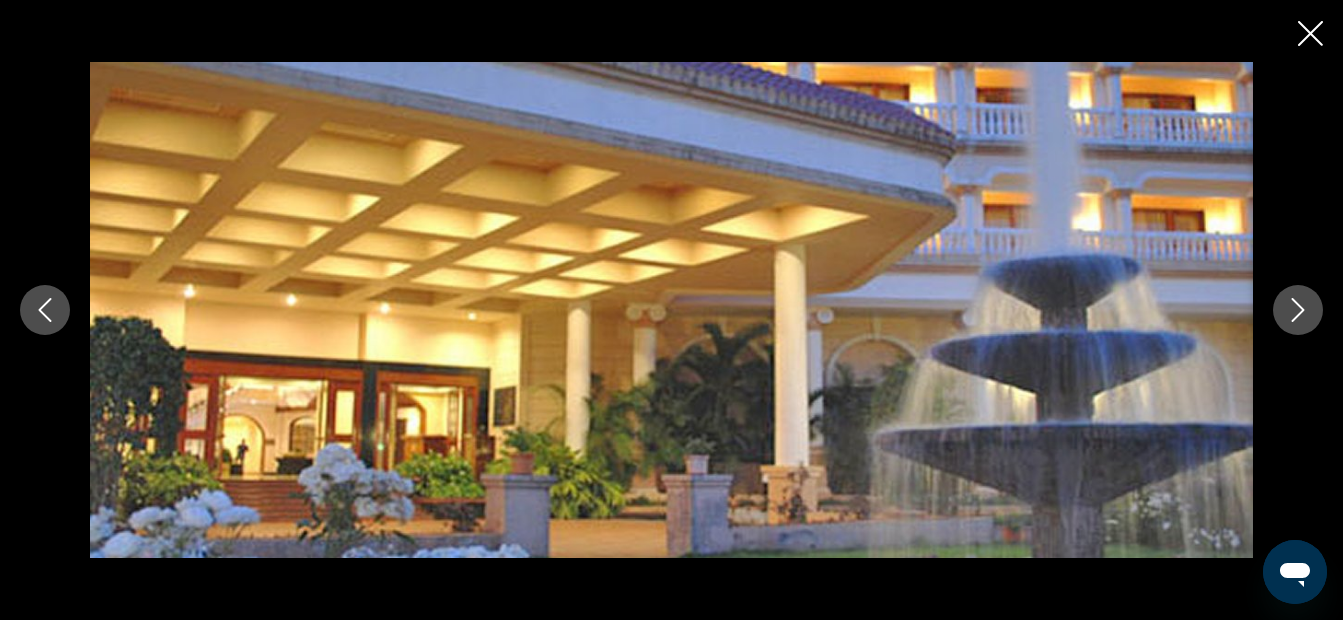 click 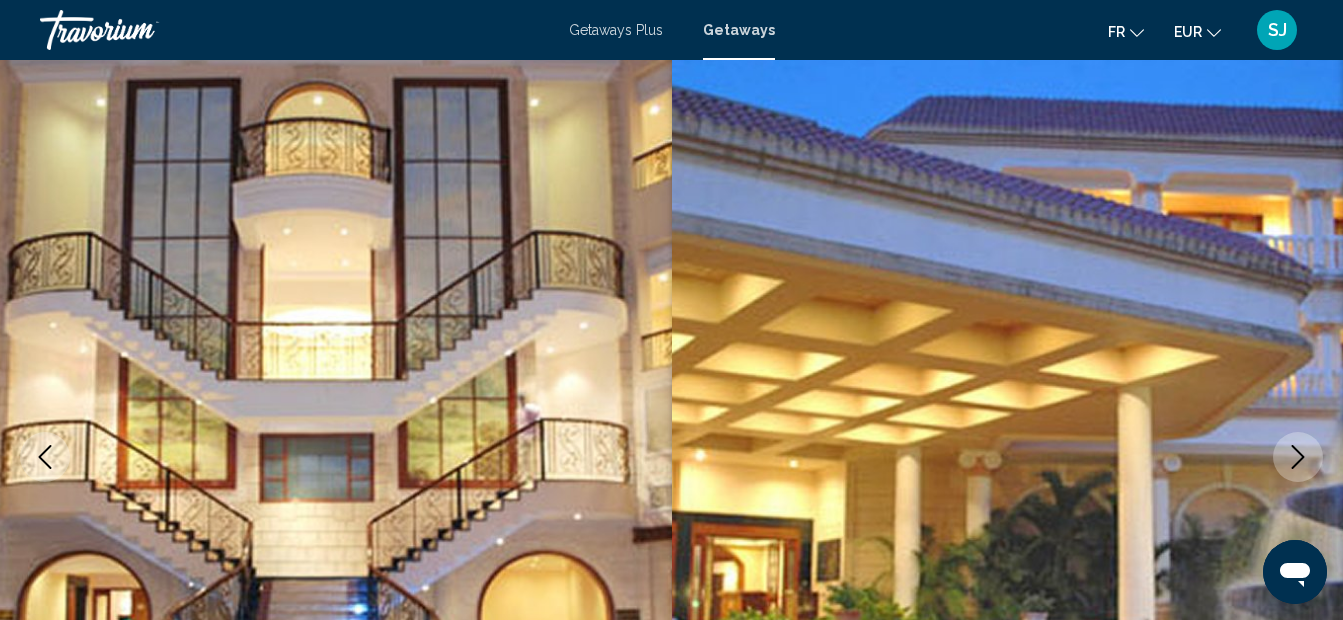 scroll, scrollTop: 69, scrollLeft: 0, axis: vertical 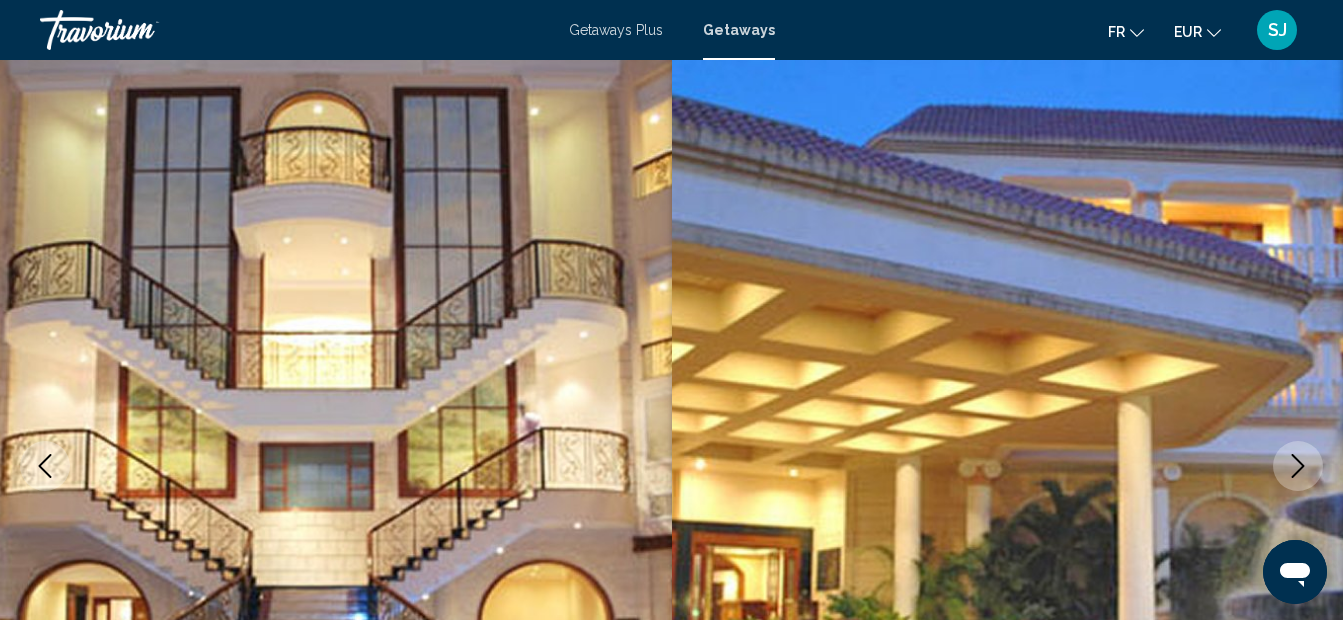 click 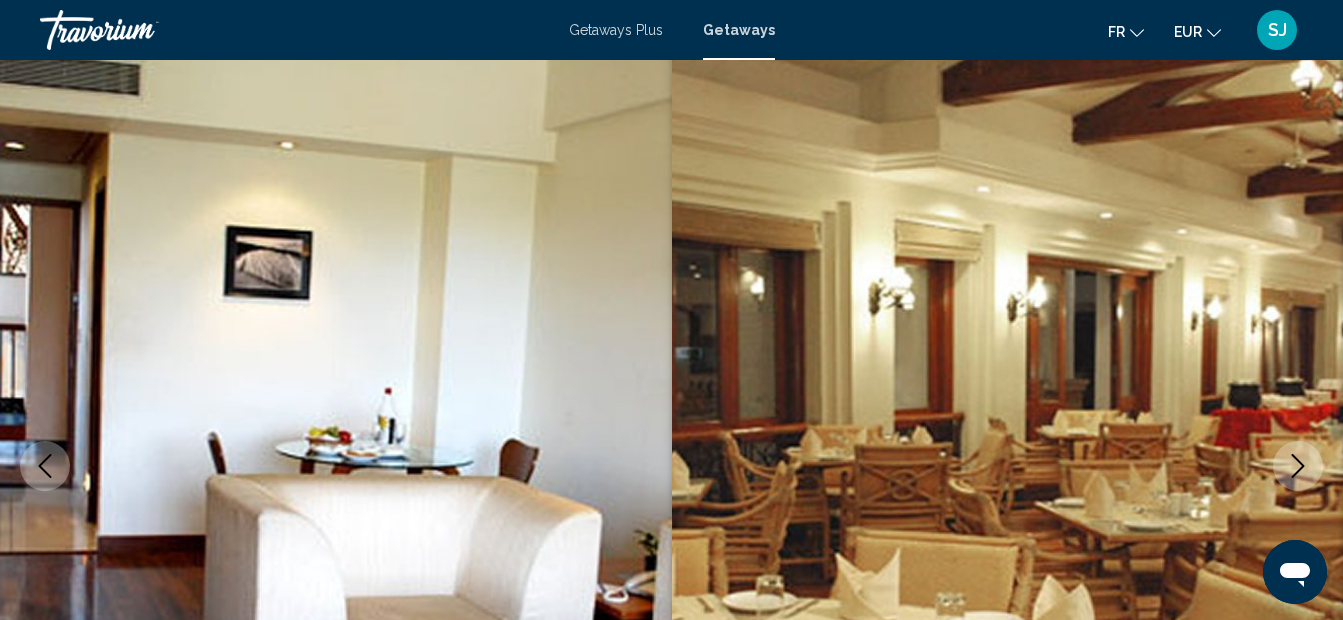 click 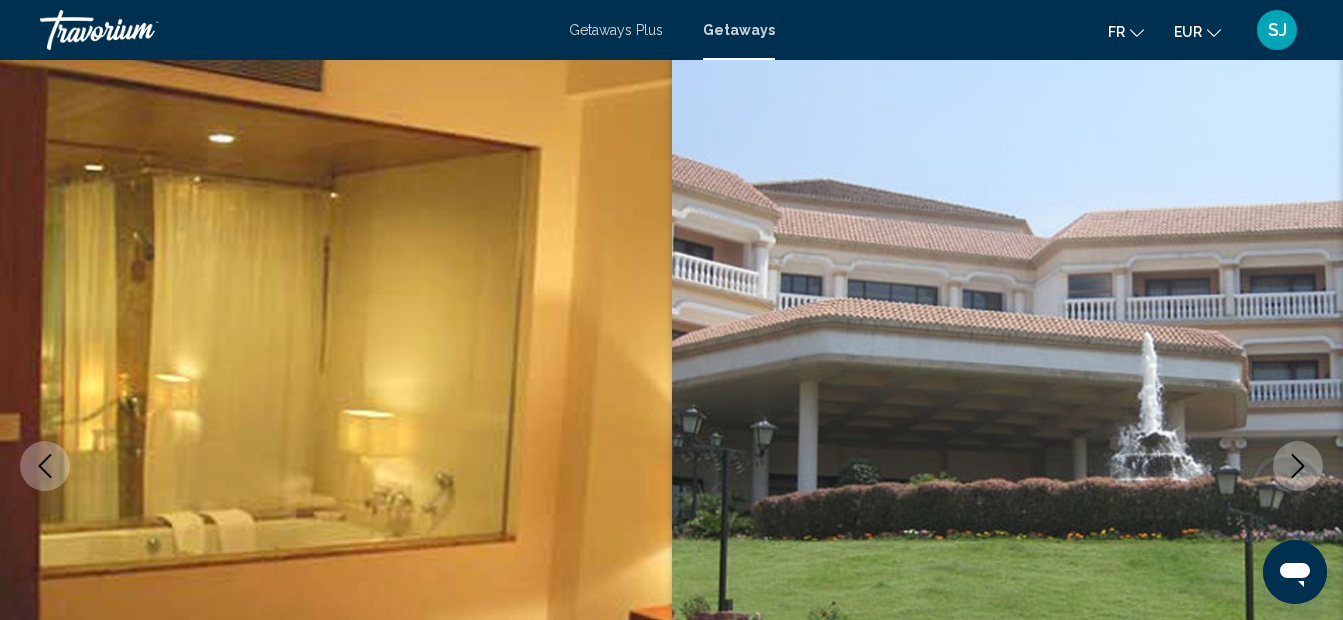 click 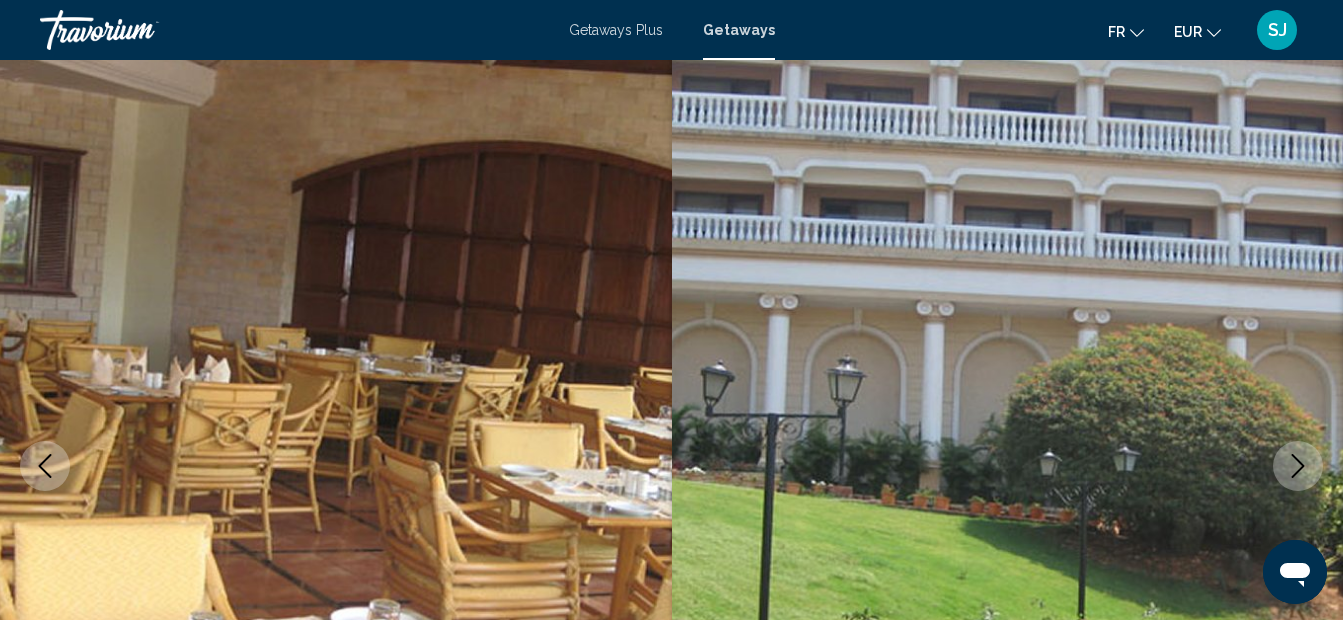click 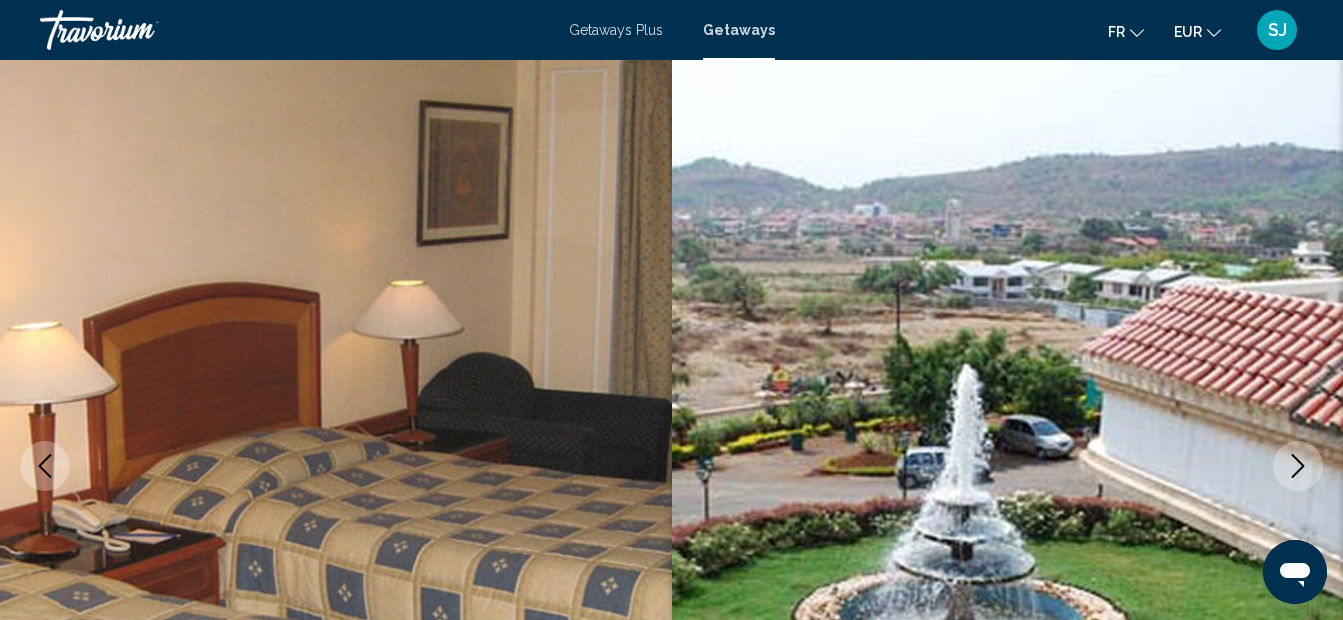 click 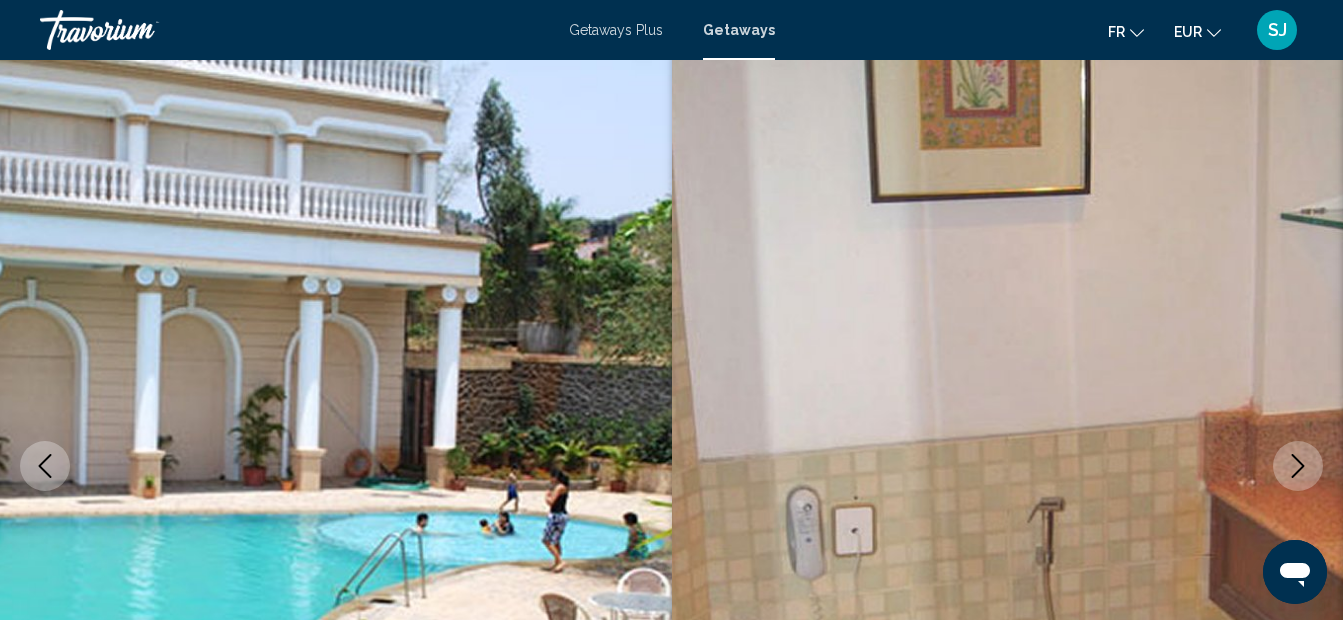 click 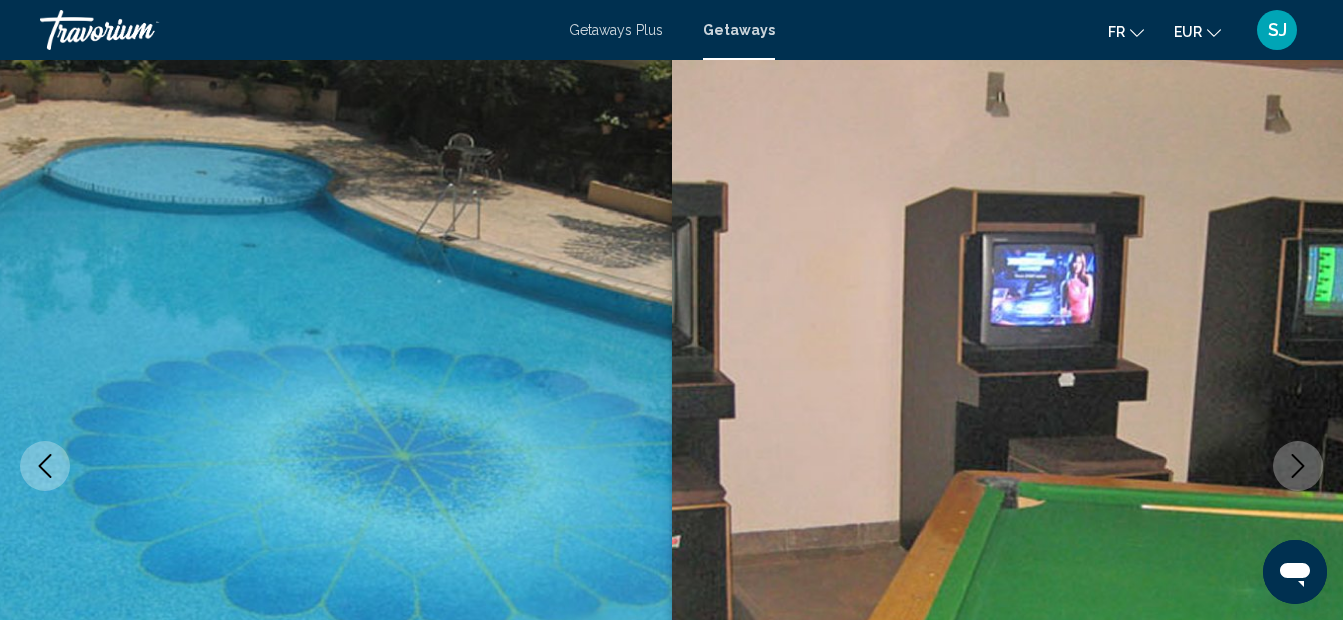 click 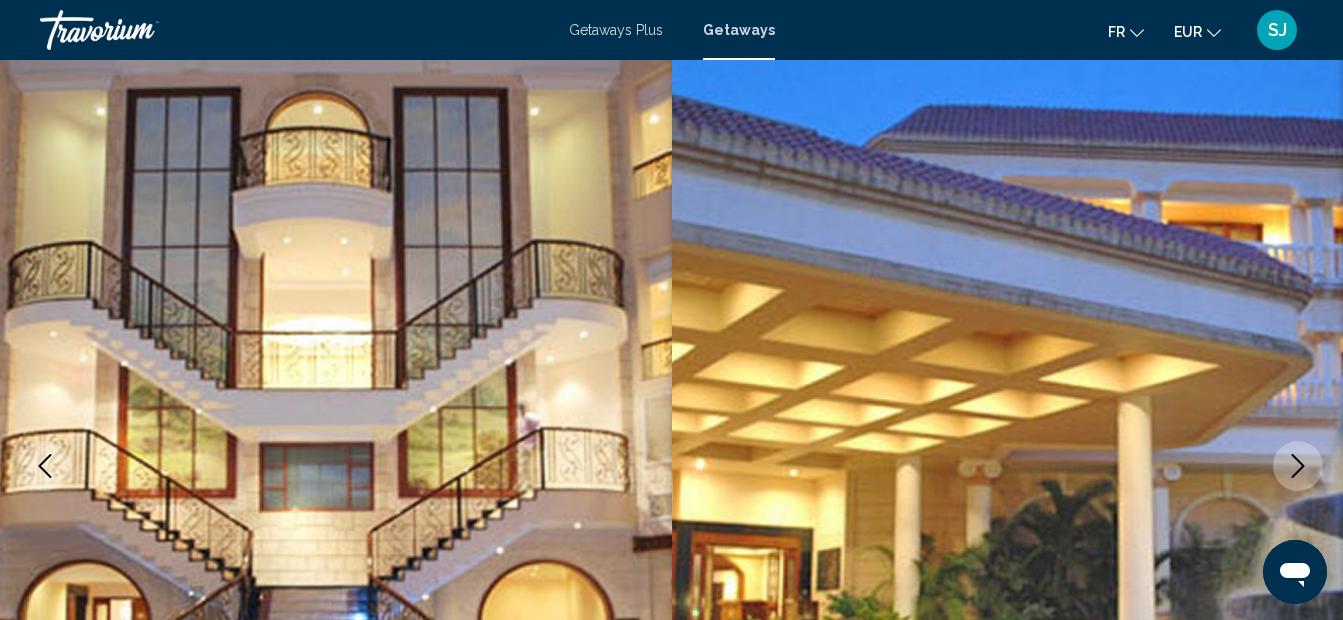click 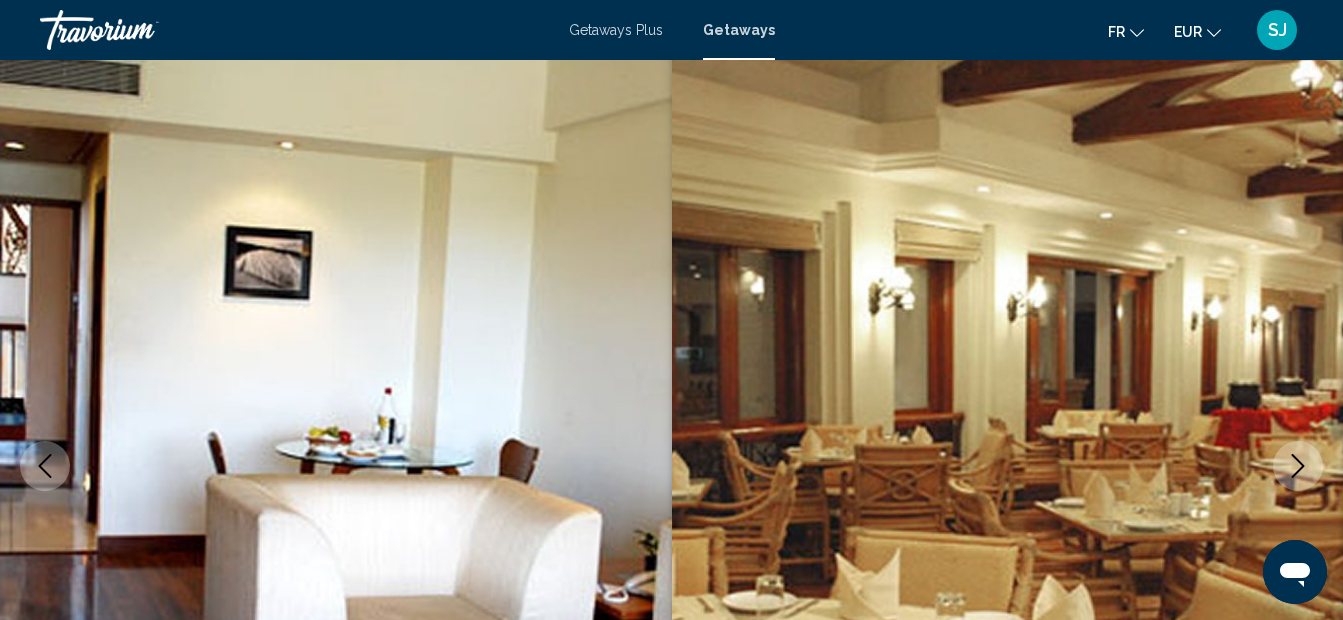 click 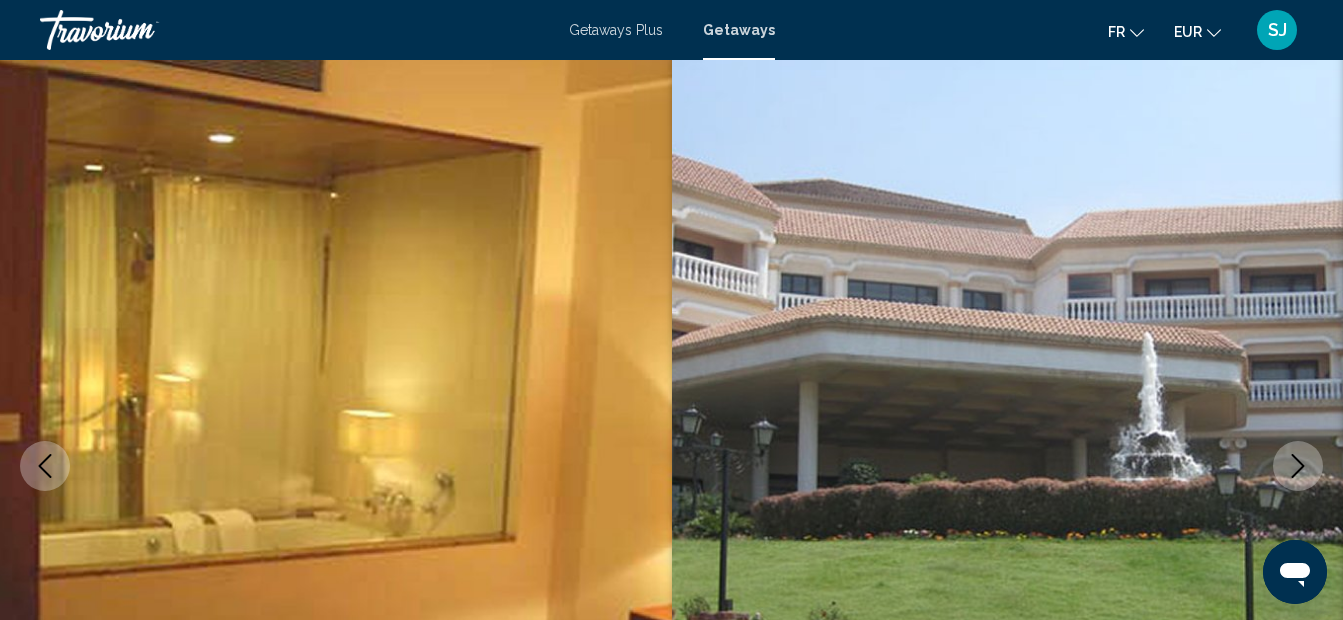 click 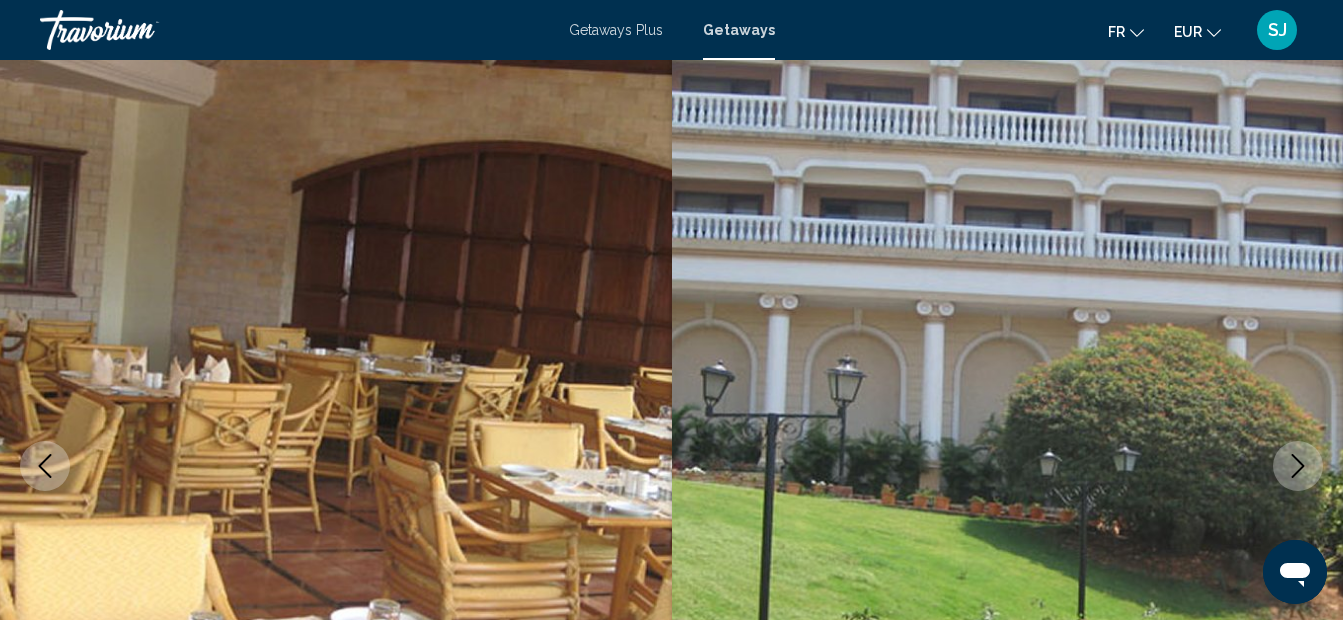 click 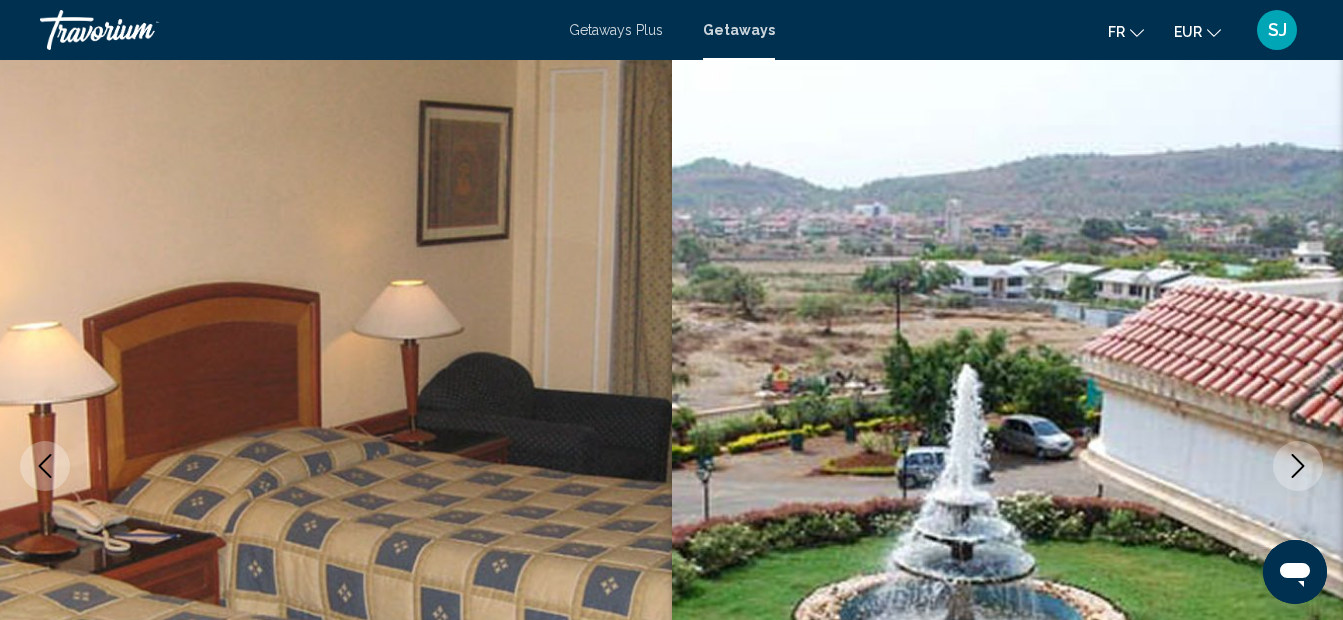 click 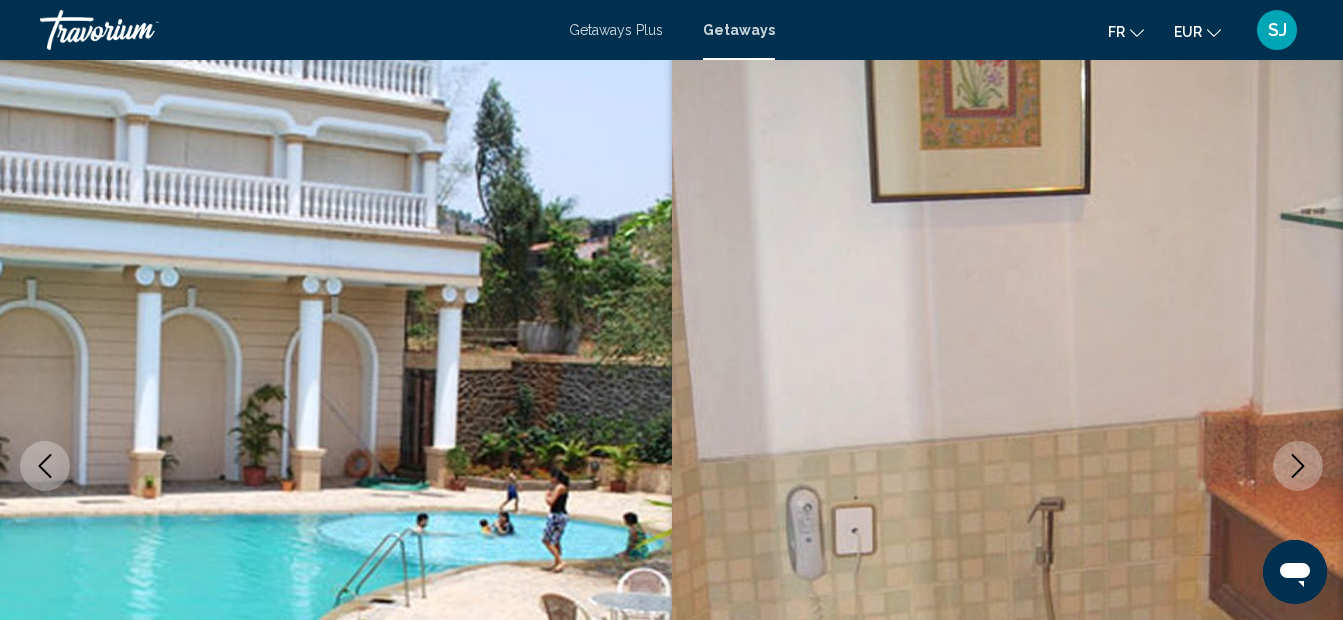 click 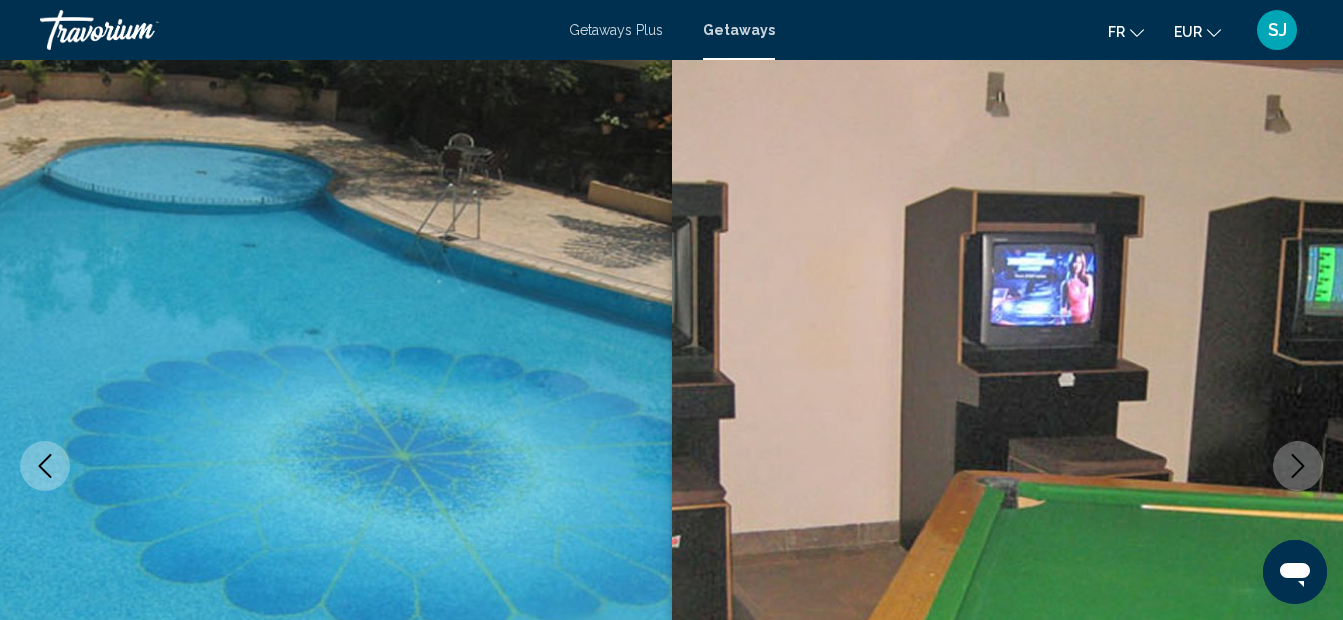 drag, startPoint x: 1029, startPoint y: 396, endPoint x: 901, endPoint y: 473, distance: 149.37537 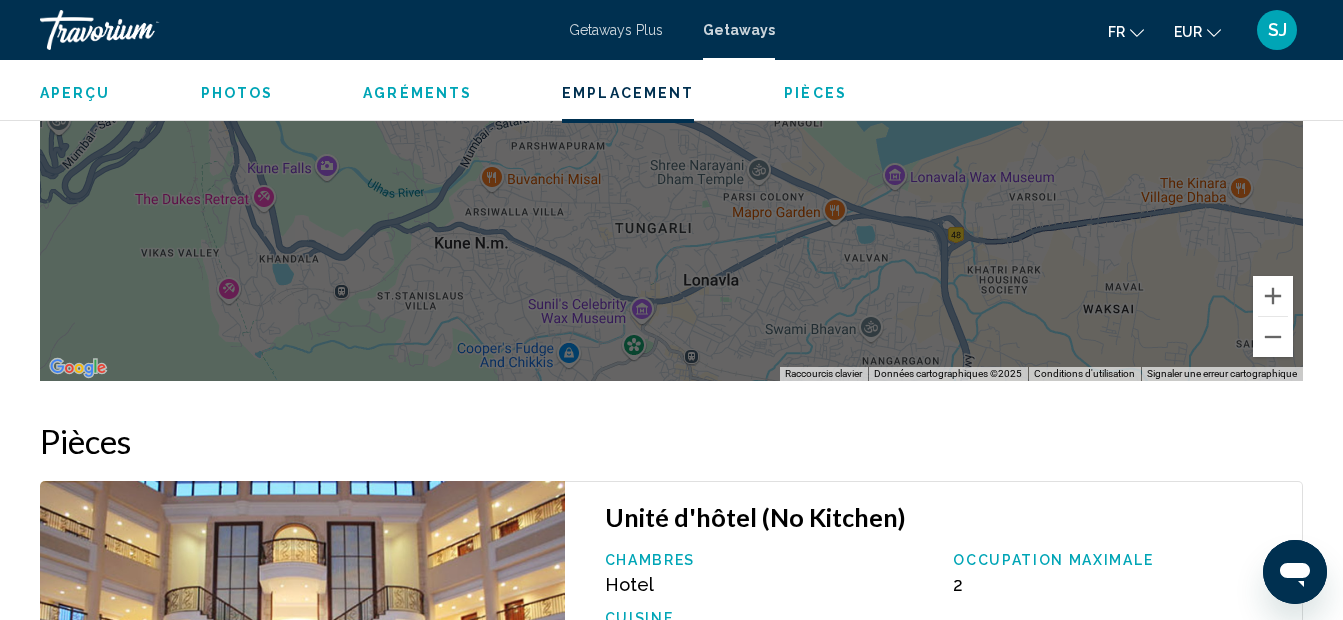 scroll, scrollTop: 3669, scrollLeft: 0, axis: vertical 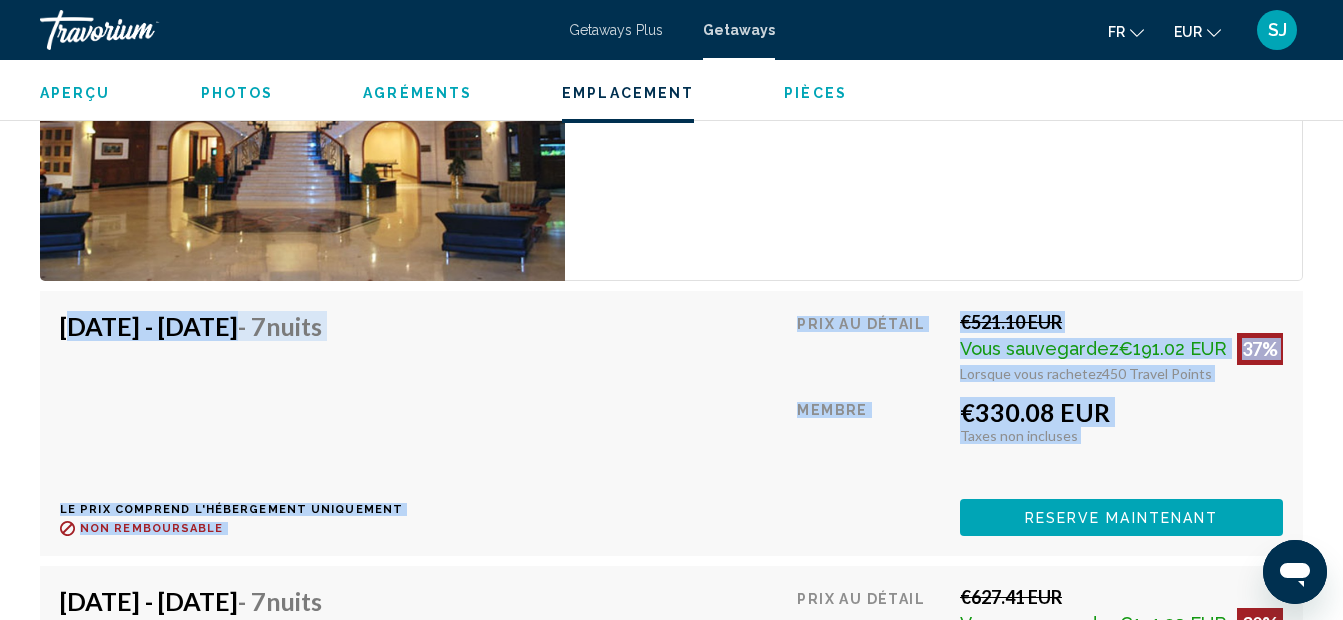 drag, startPoint x: 37, startPoint y: 288, endPoint x: 1297, endPoint y: 473, distance: 1273.5089 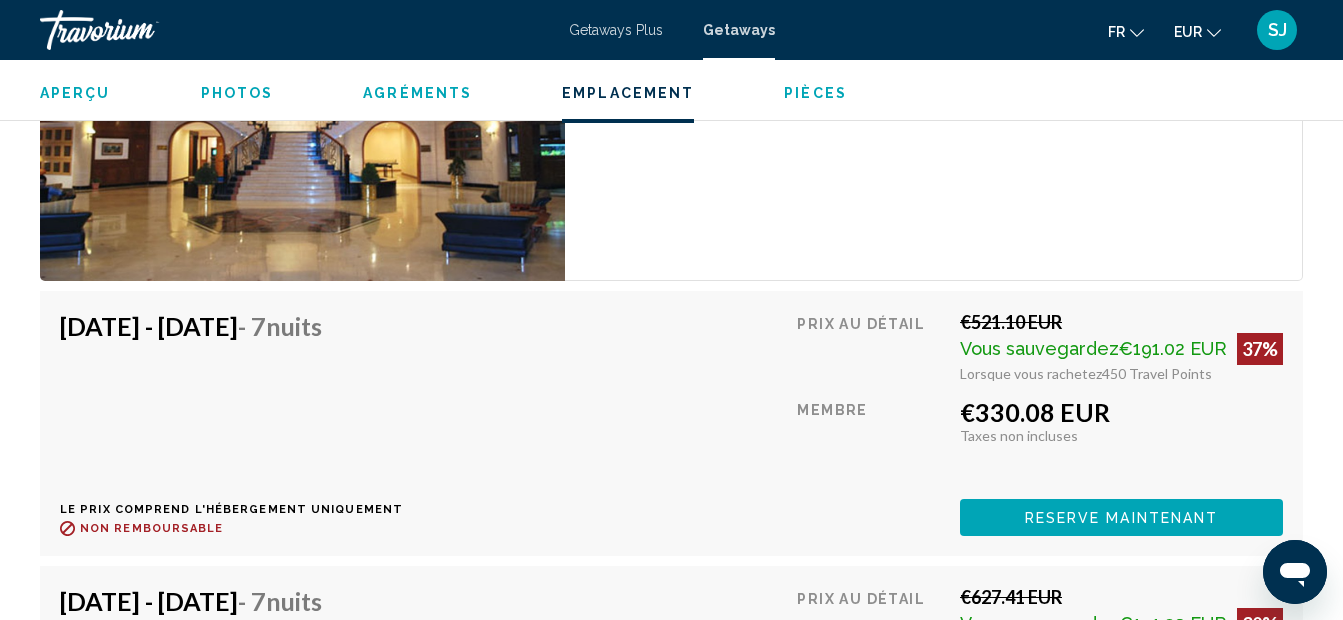 drag, startPoint x: 592, startPoint y: 350, endPoint x: 1325, endPoint y: 173, distance: 754.0676 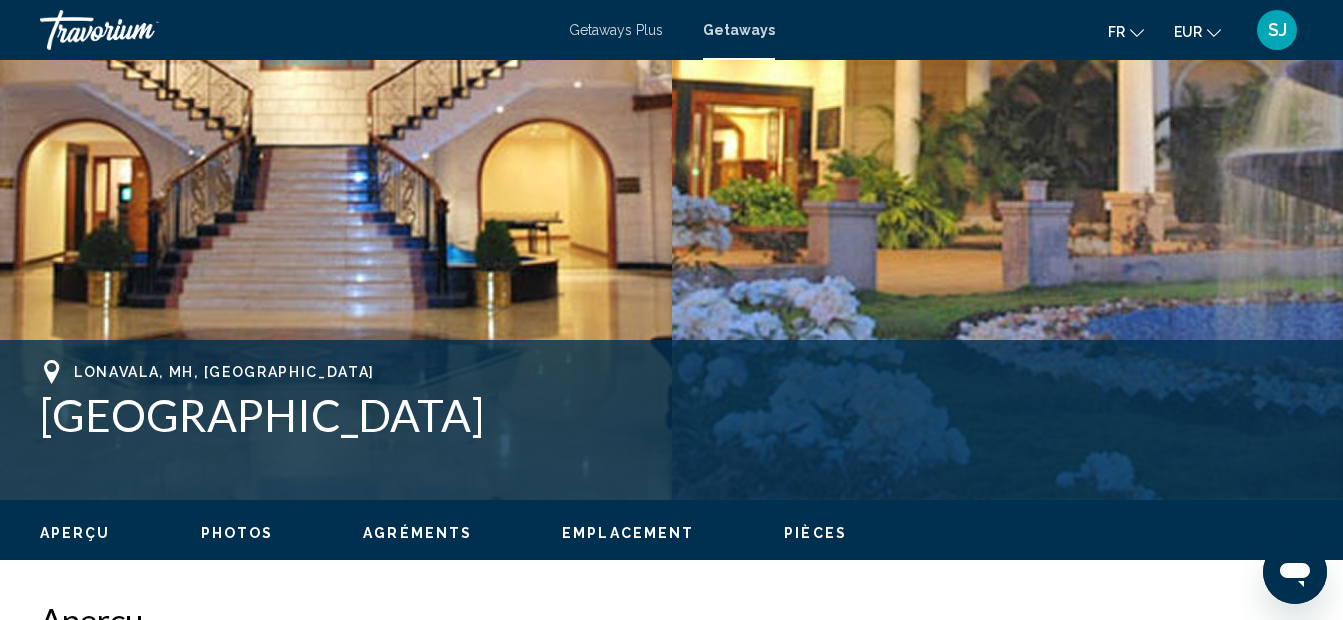 scroll, scrollTop: 0, scrollLeft: 0, axis: both 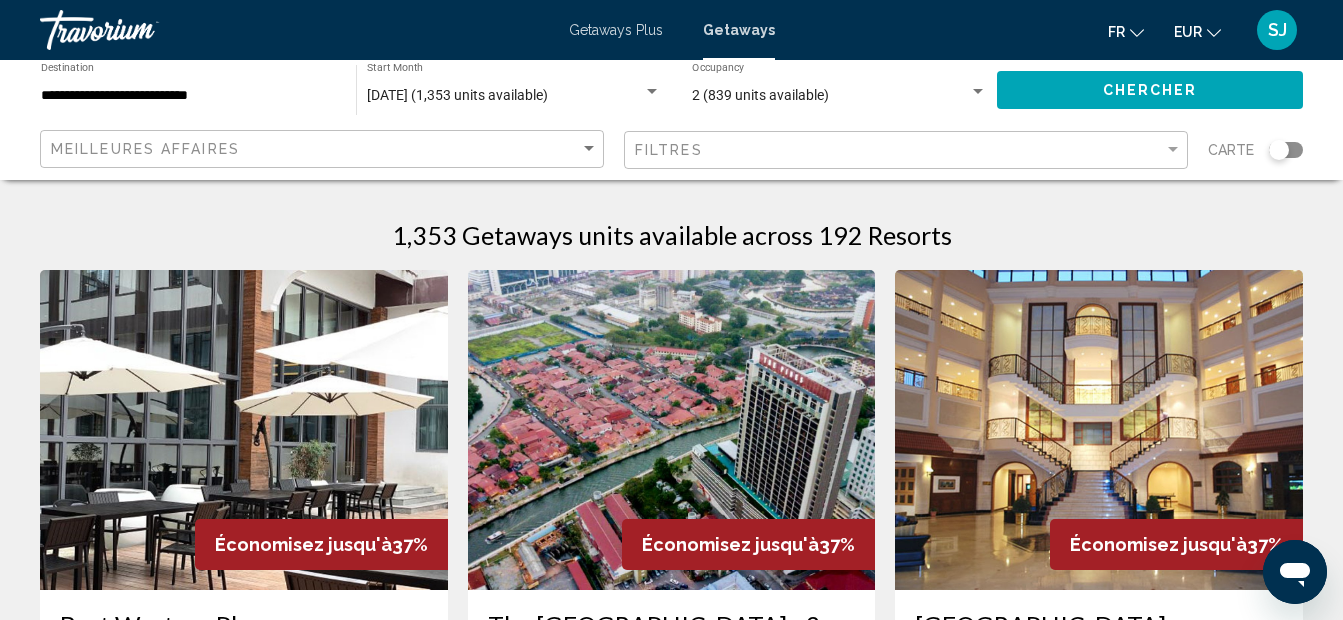 click on "Getaways" at bounding box center [739, 30] 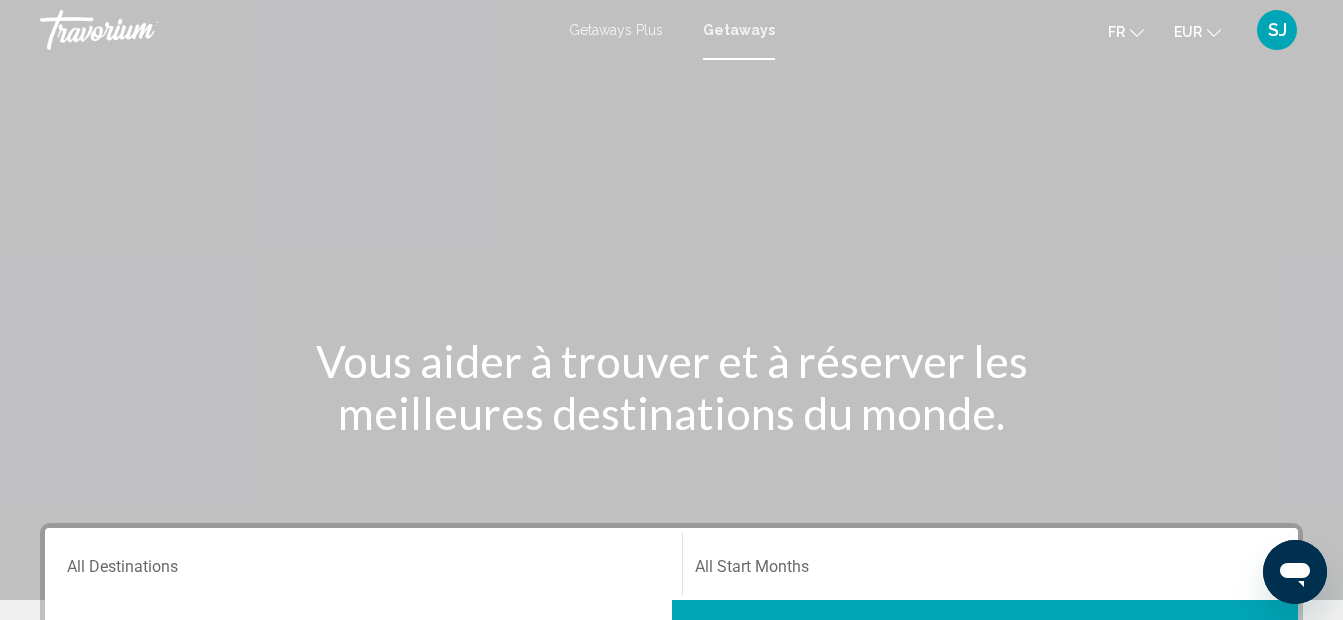 scroll, scrollTop: 502, scrollLeft: 0, axis: vertical 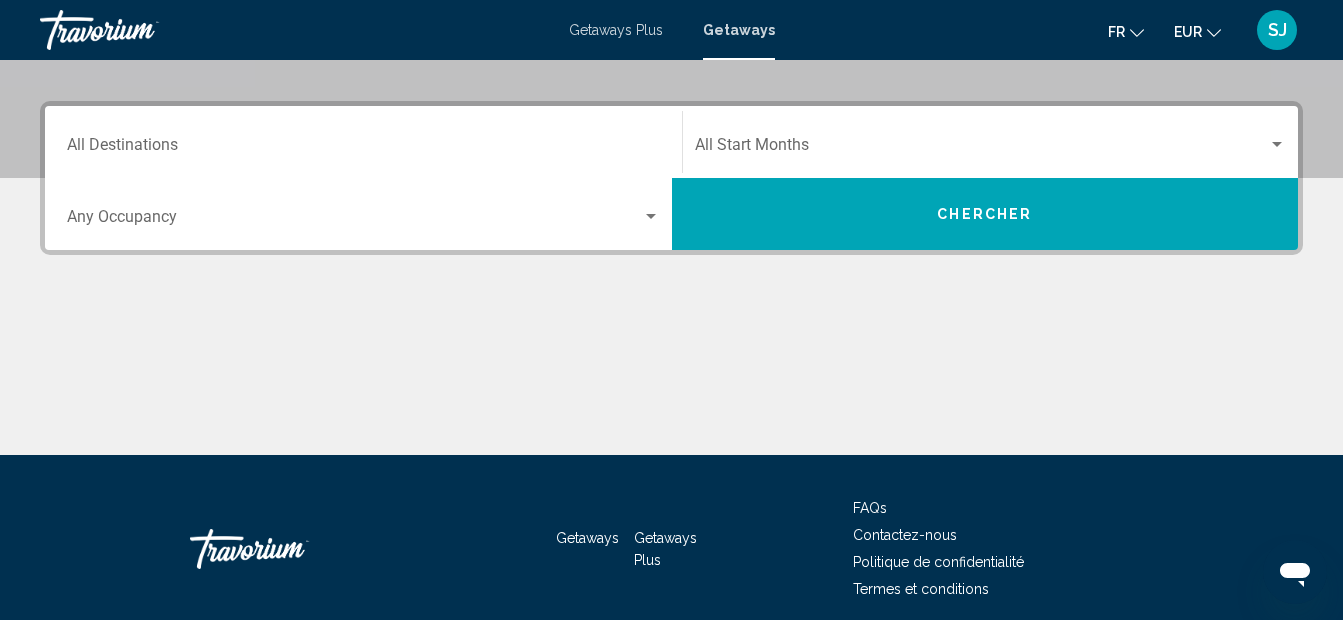click on "Destination All Destinations" at bounding box center [363, 149] 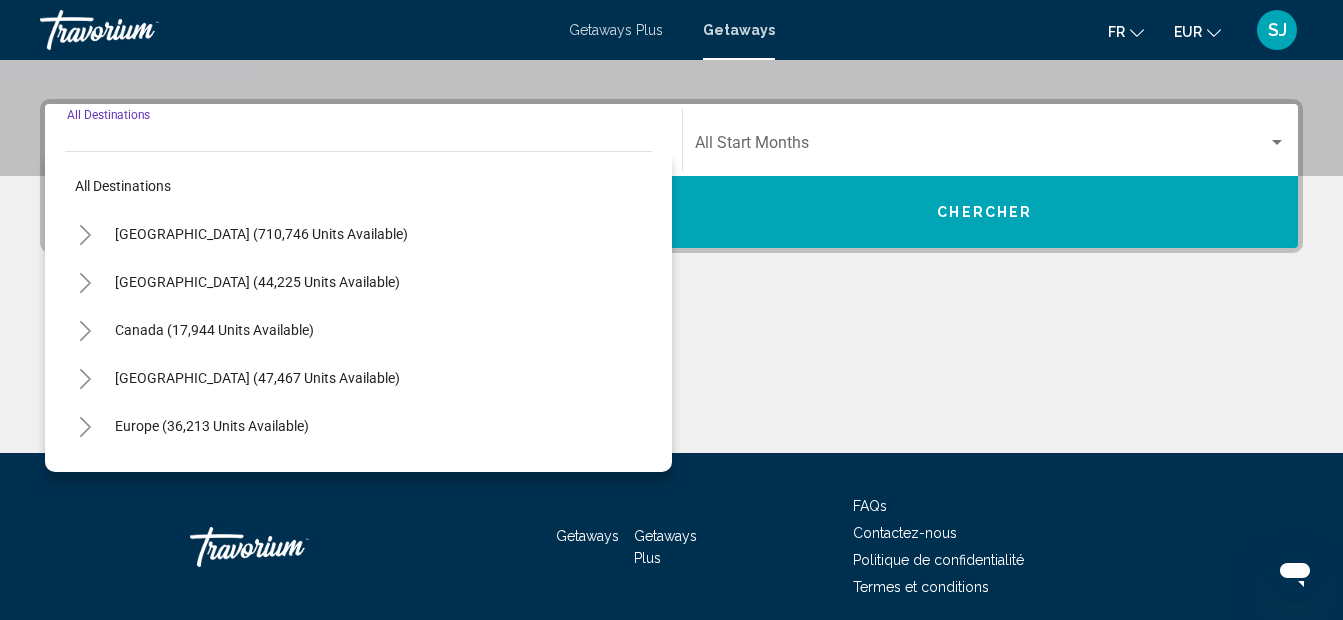 scroll, scrollTop: 458, scrollLeft: 0, axis: vertical 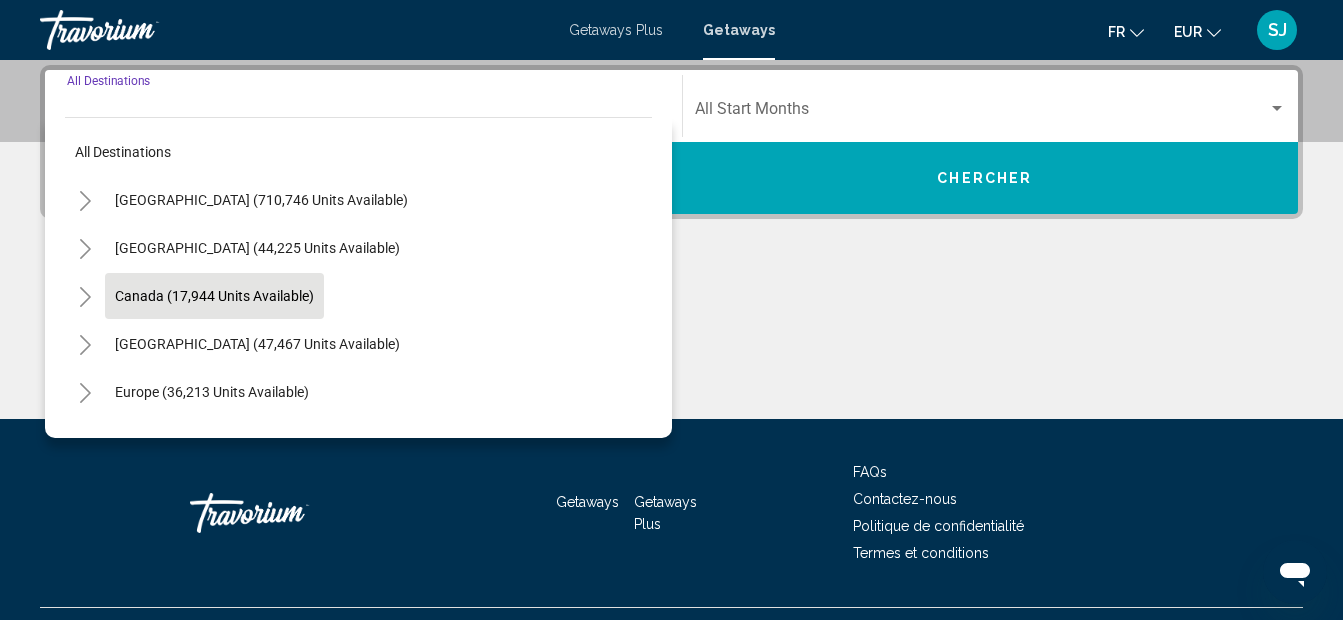 click on "Canada (17,944 units available)" at bounding box center (257, 344) 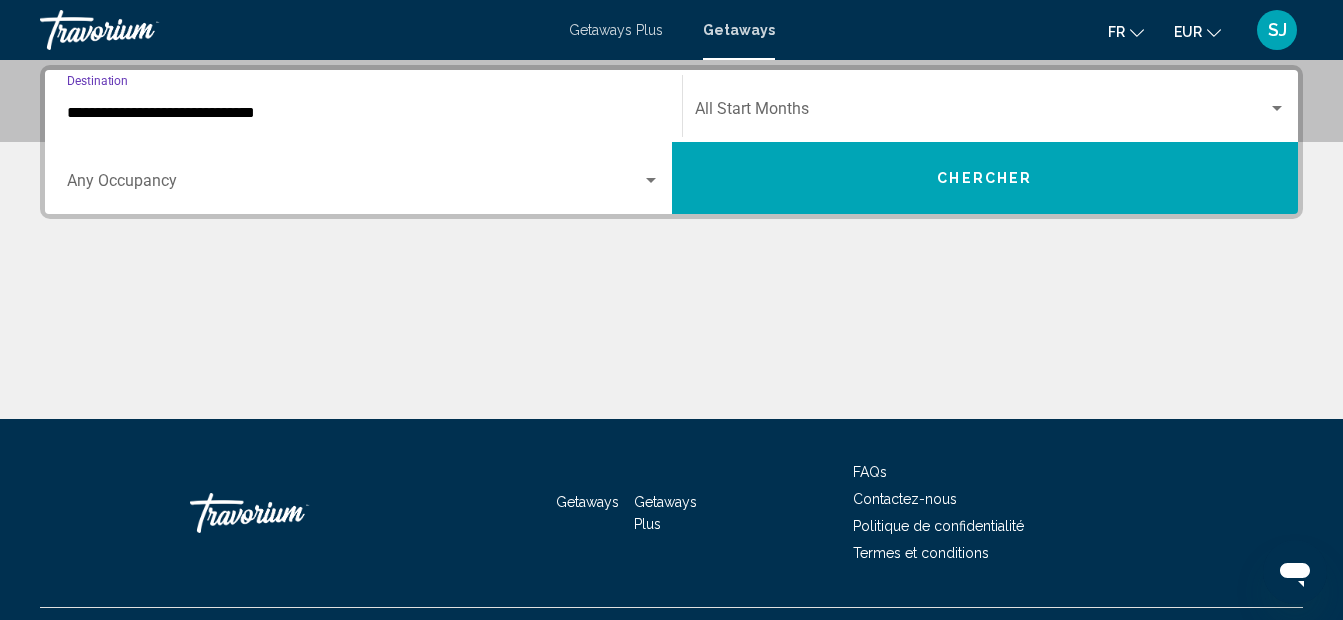 click at bounding box center (354, 185) 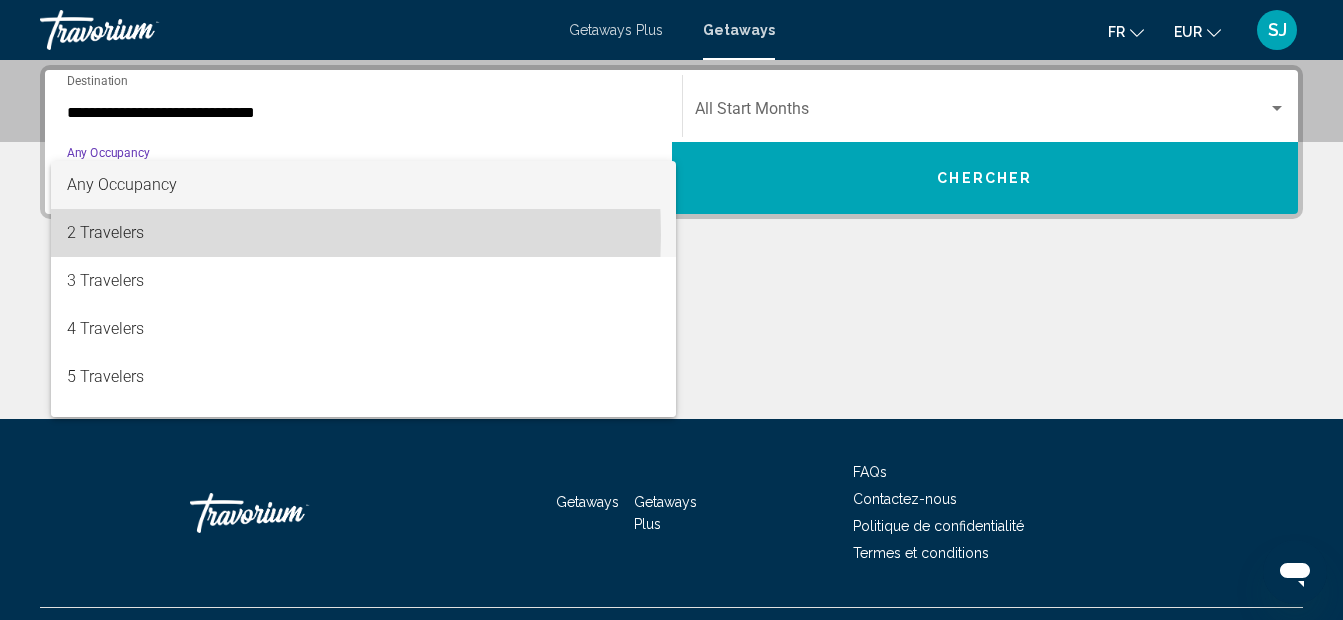 click on "2 Travelers" at bounding box center (363, 233) 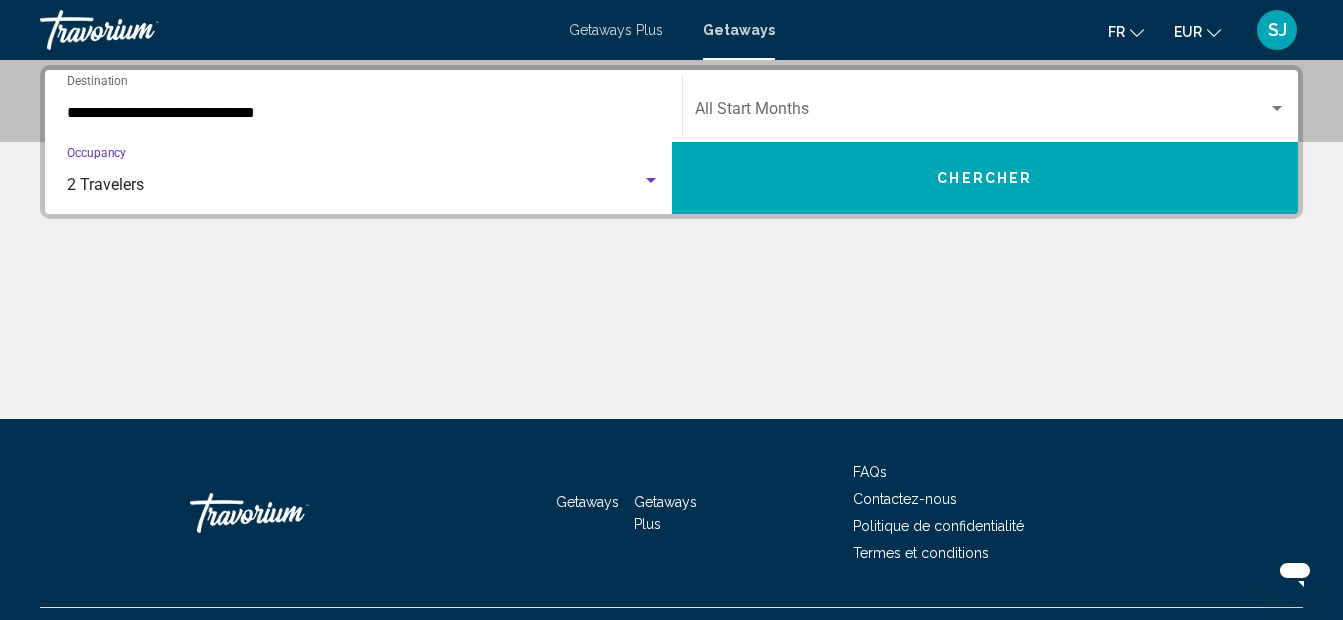 click at bounding box center [982, 113] 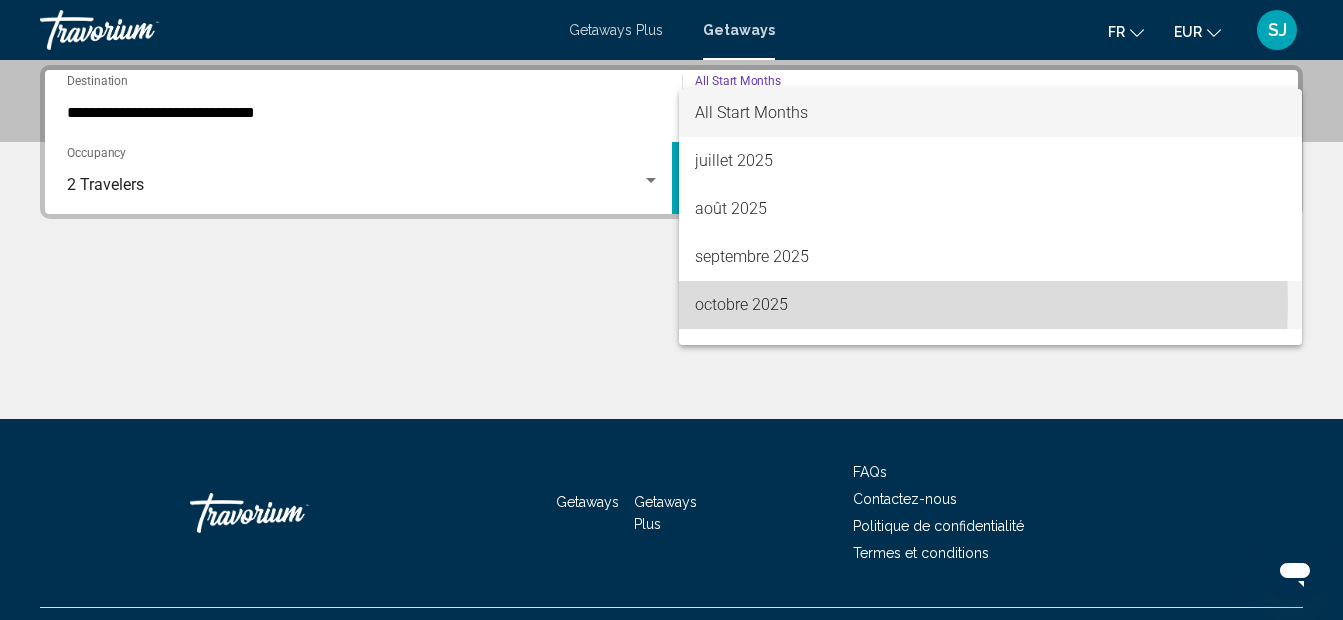 click on "octobre 2025" at bounding box center (991, 305) 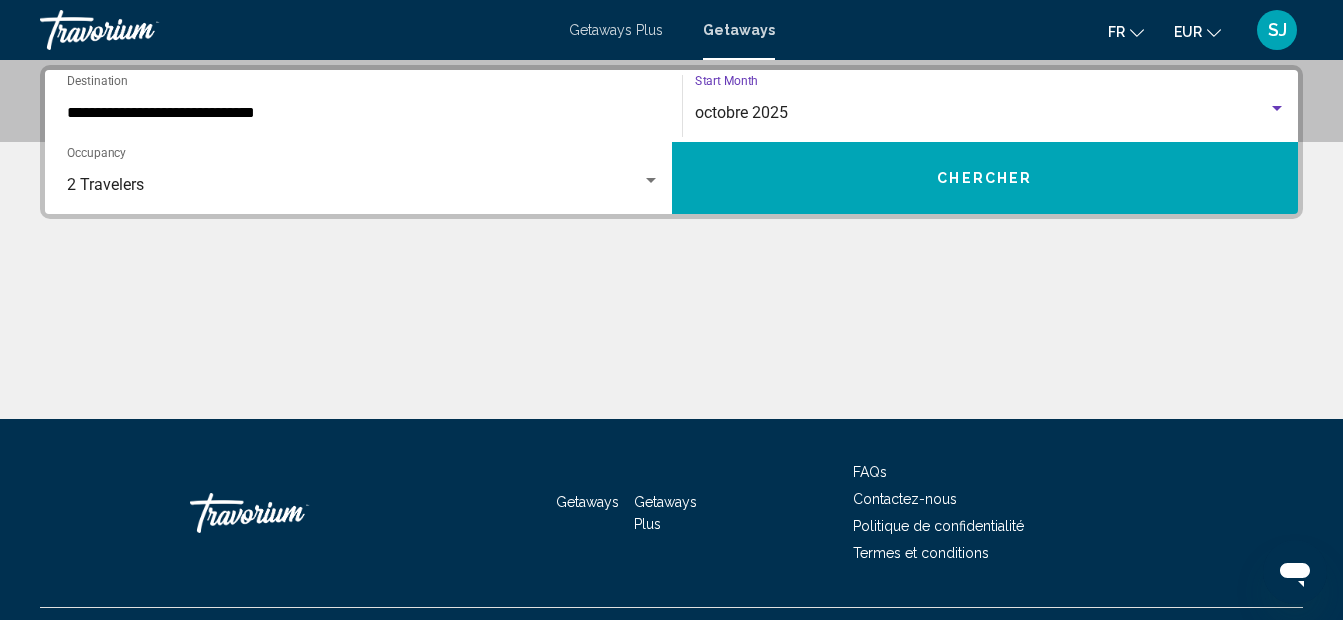 click on "Chercher" at bounding box center (985, 178) 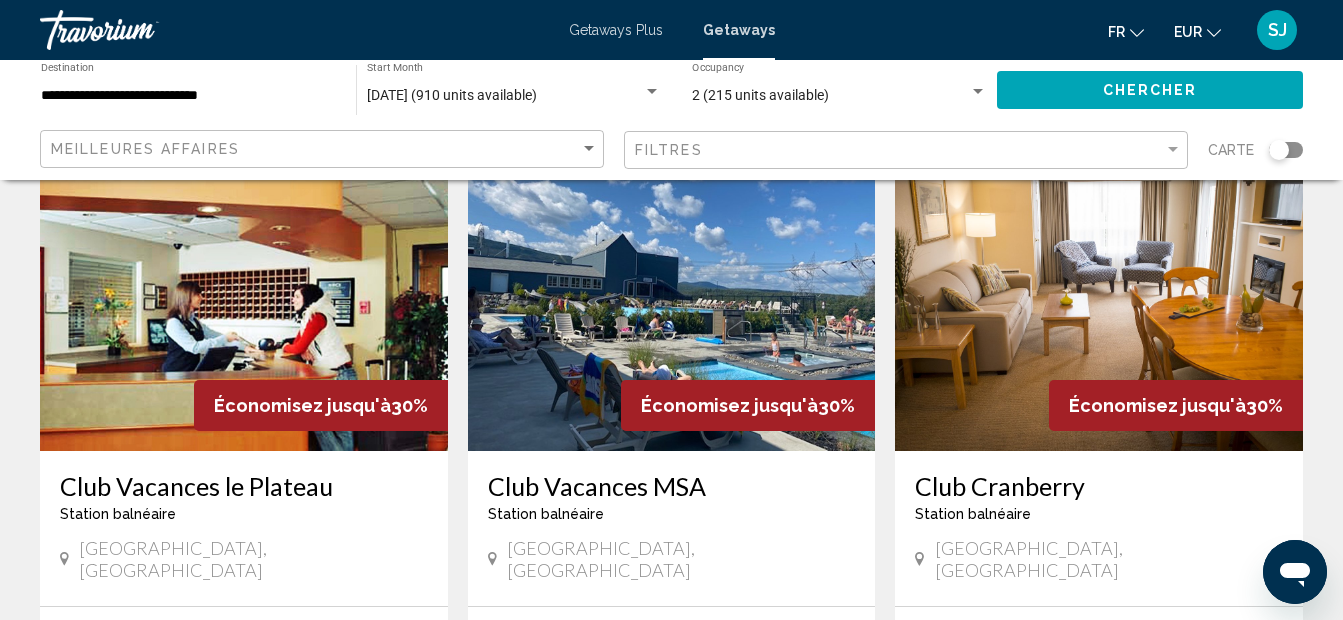 scroll, scrollTop: 880, scrollLeft: 0, axis: vertical 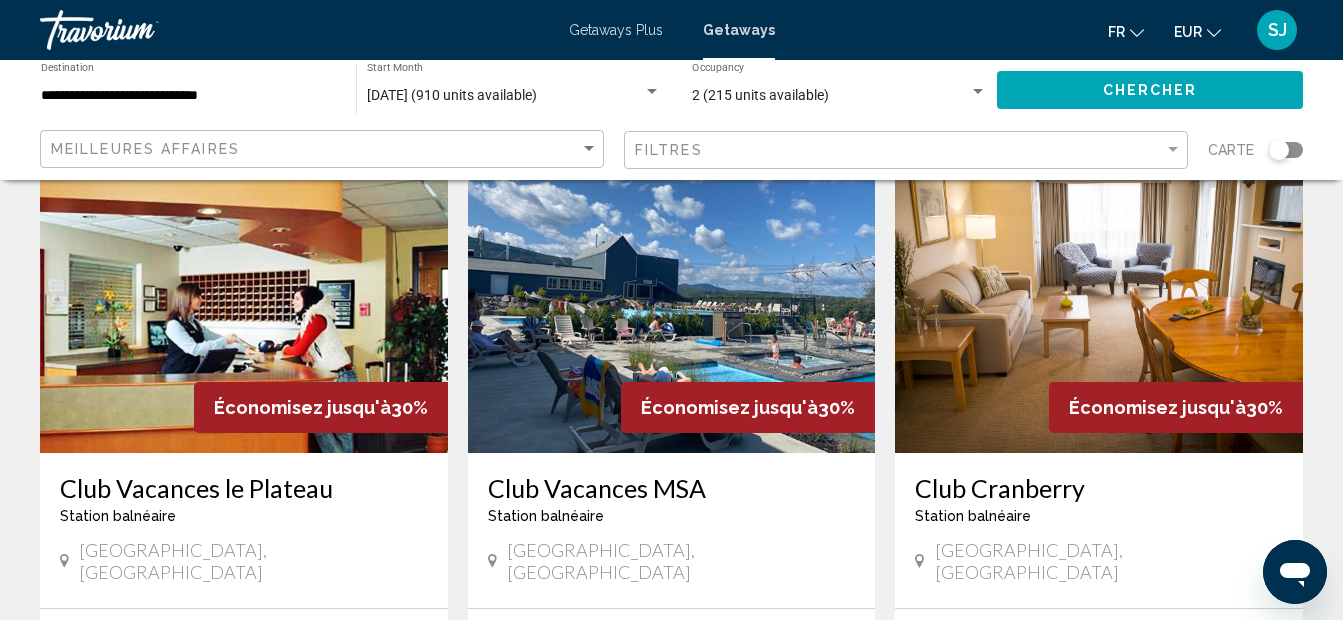 drag, startPoint x: 483, startPoint y: 467, endPoint x: 743, endPoint y: 472, distance: 260.04807 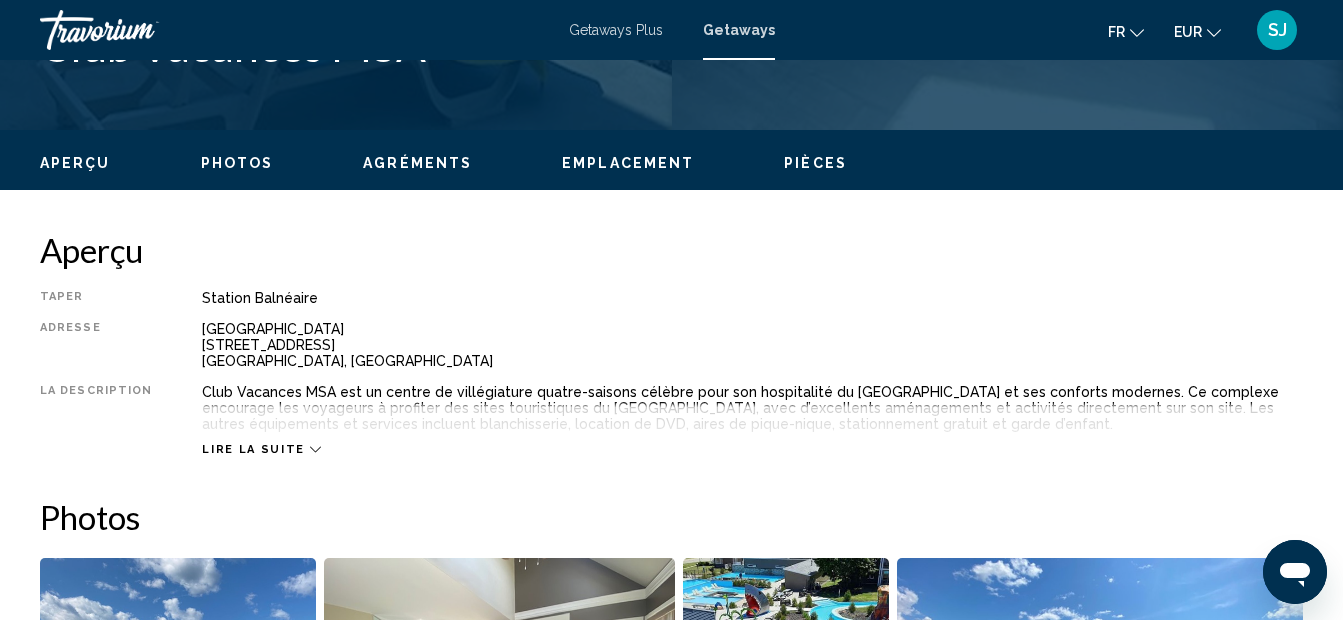 scroll, scrollTop: 225, scrollLeft: 0, axis: vertical 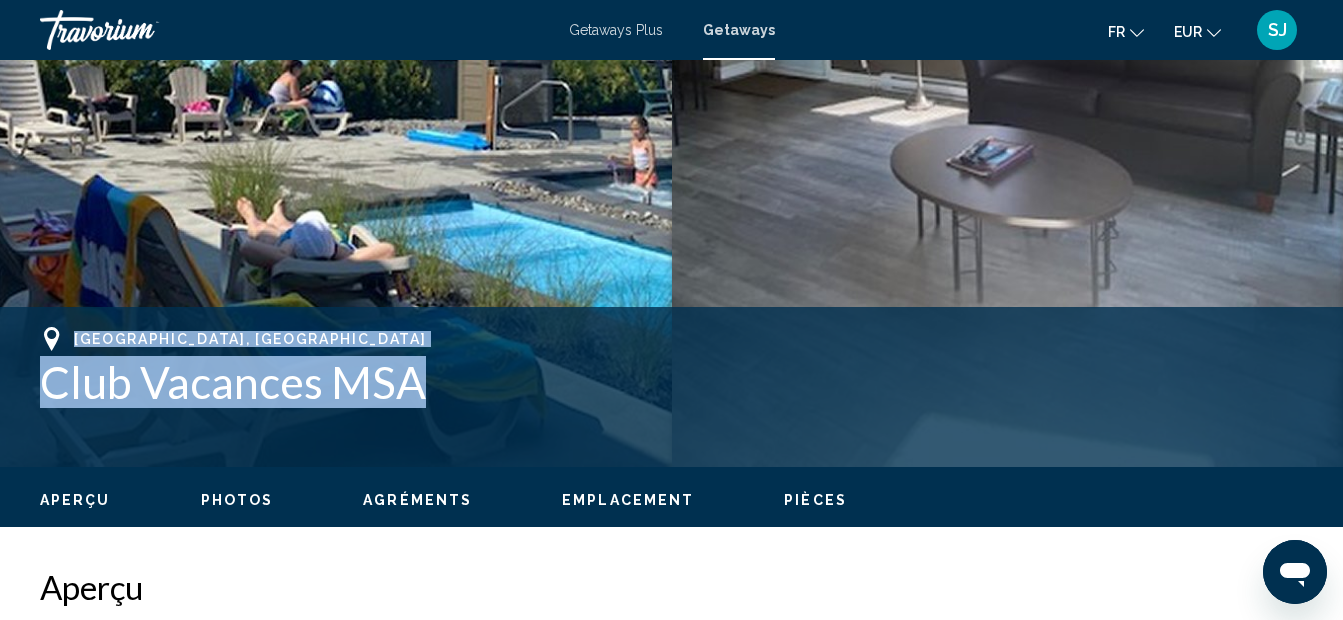 drag, startPoint x: 77, startPoint y: 336, endPoint x: 434, endPoint y: 399, distance: 362.5162 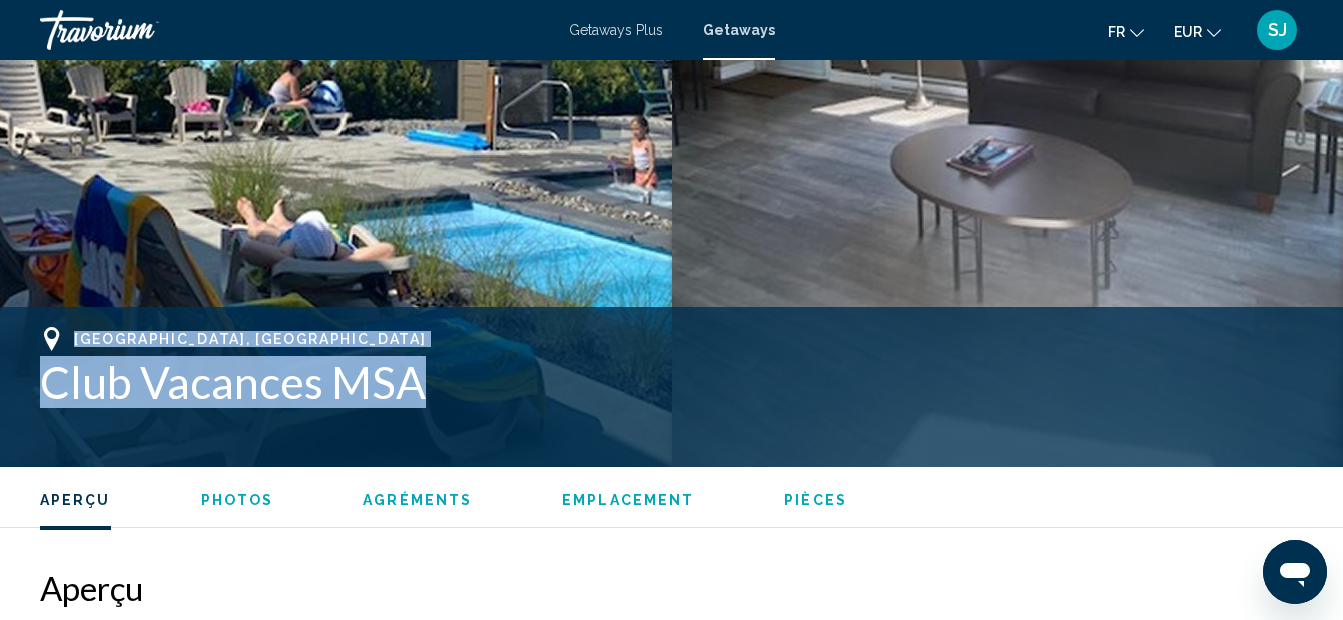 scroll, scrollTop: 1113, scrollLeft: 0, axis: vertical 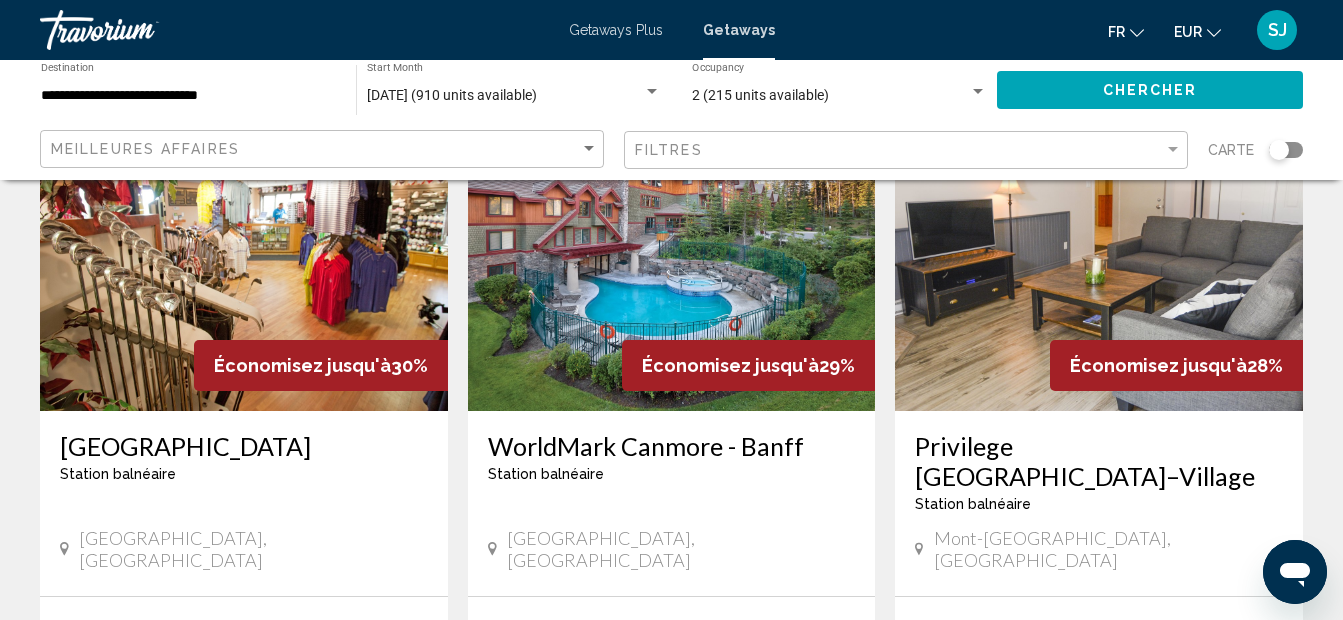 click on "[GEOGRAPHIC_DATA]" at bounding box center [244, 446] 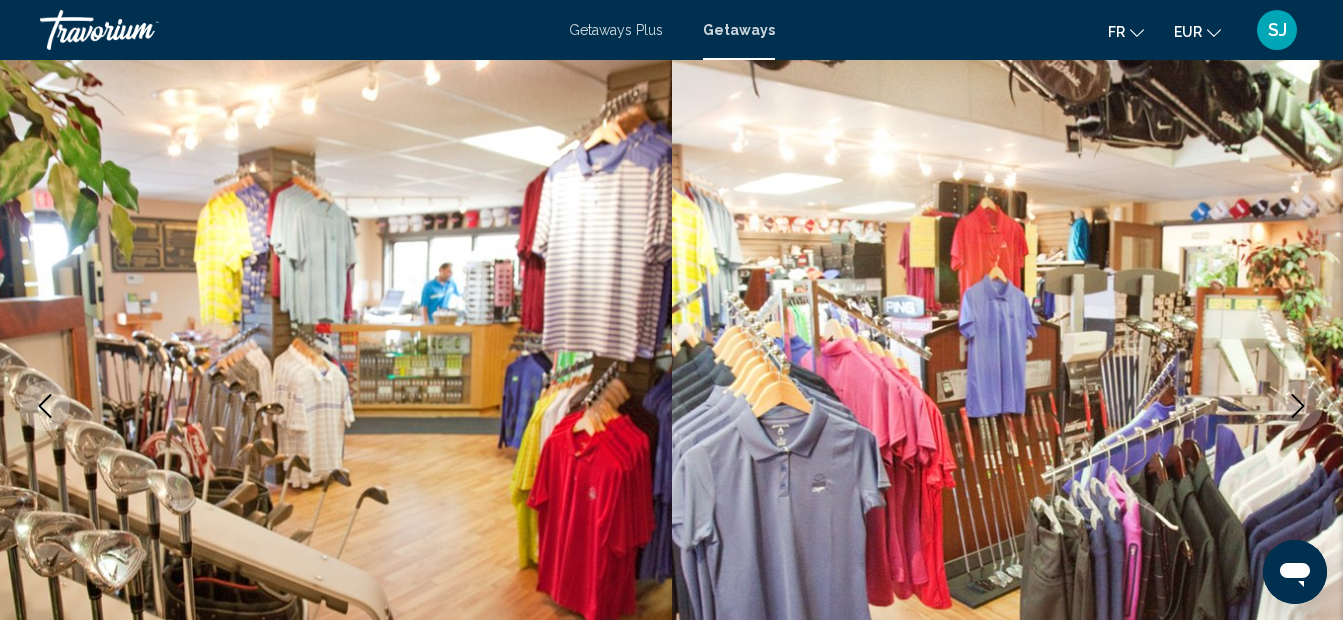 scroll, scrollTop: 0, scrollLeft: 0, axis: both 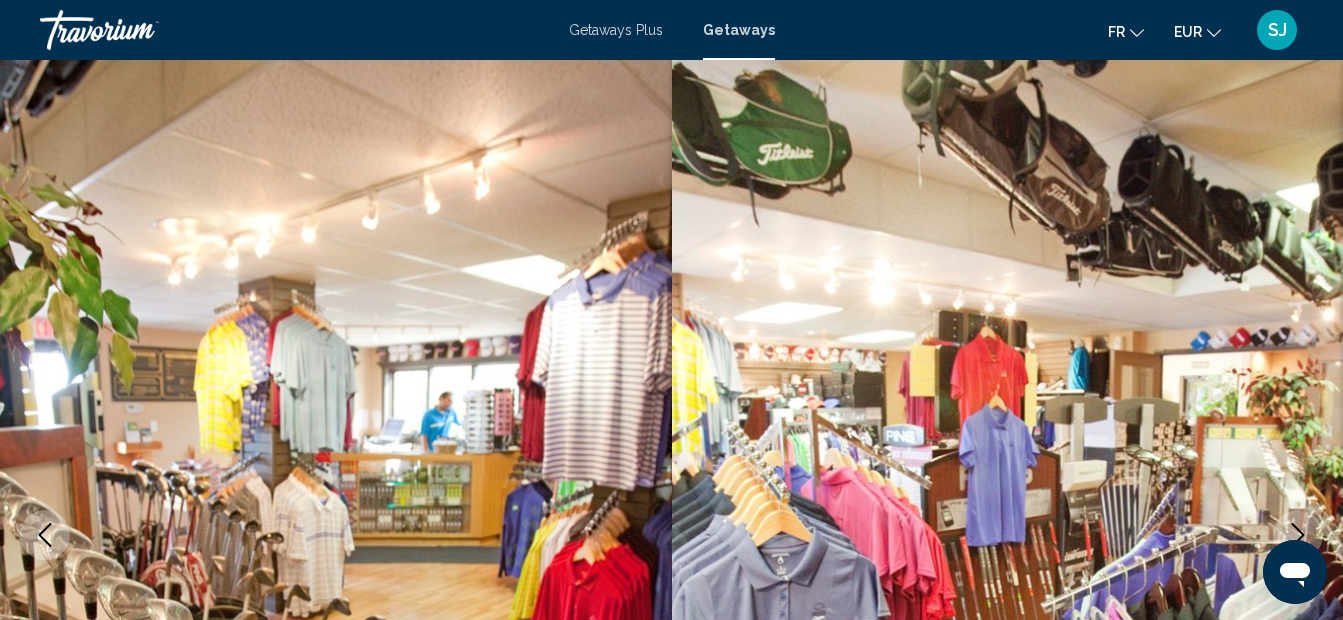click at bounding box center (1298, 535) 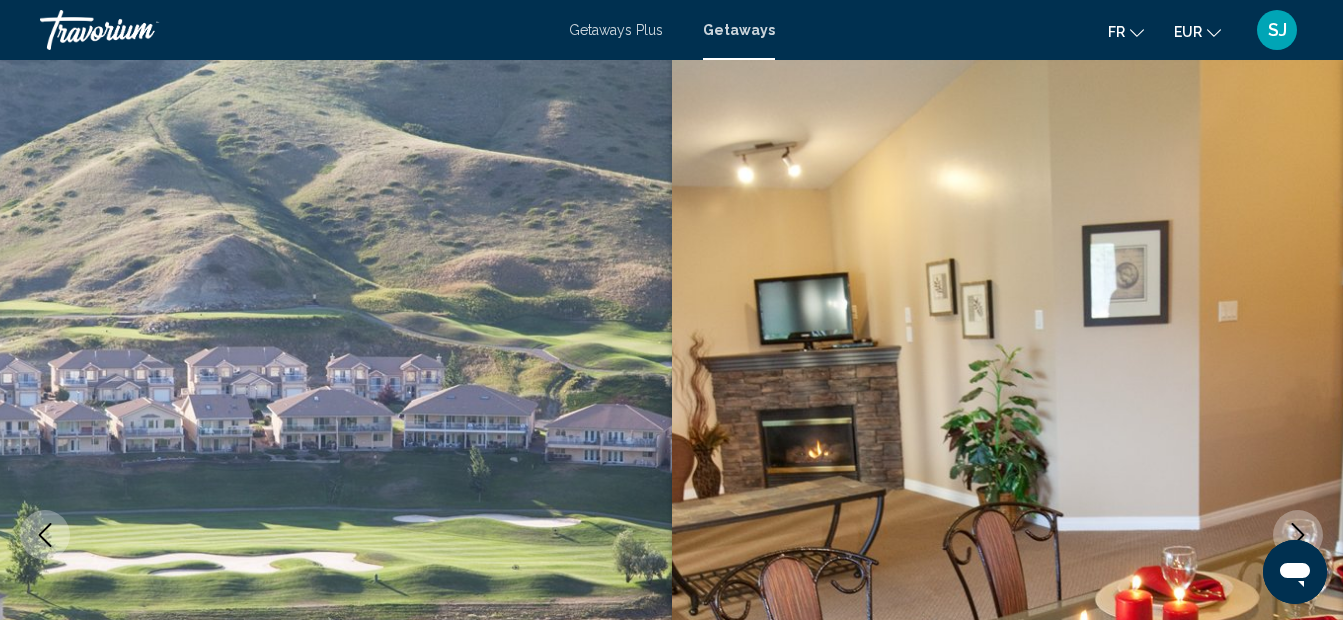 click at bounding box center (1298, 535) 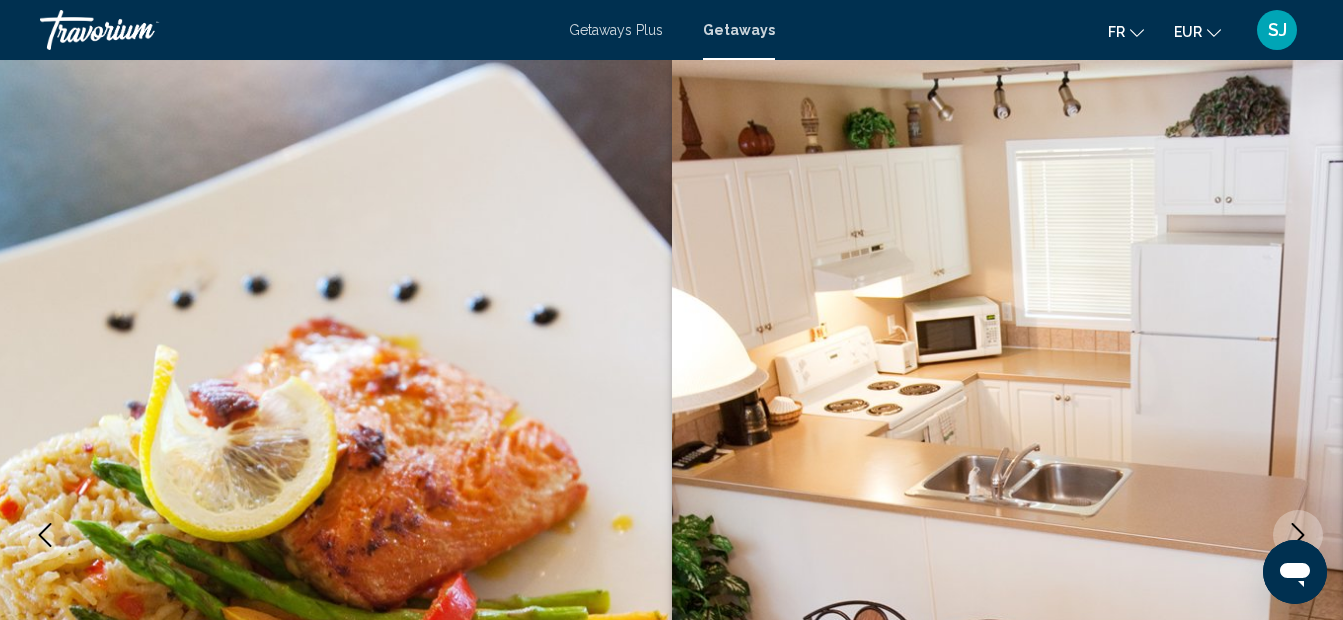 click at bounding box center [1298, 535] 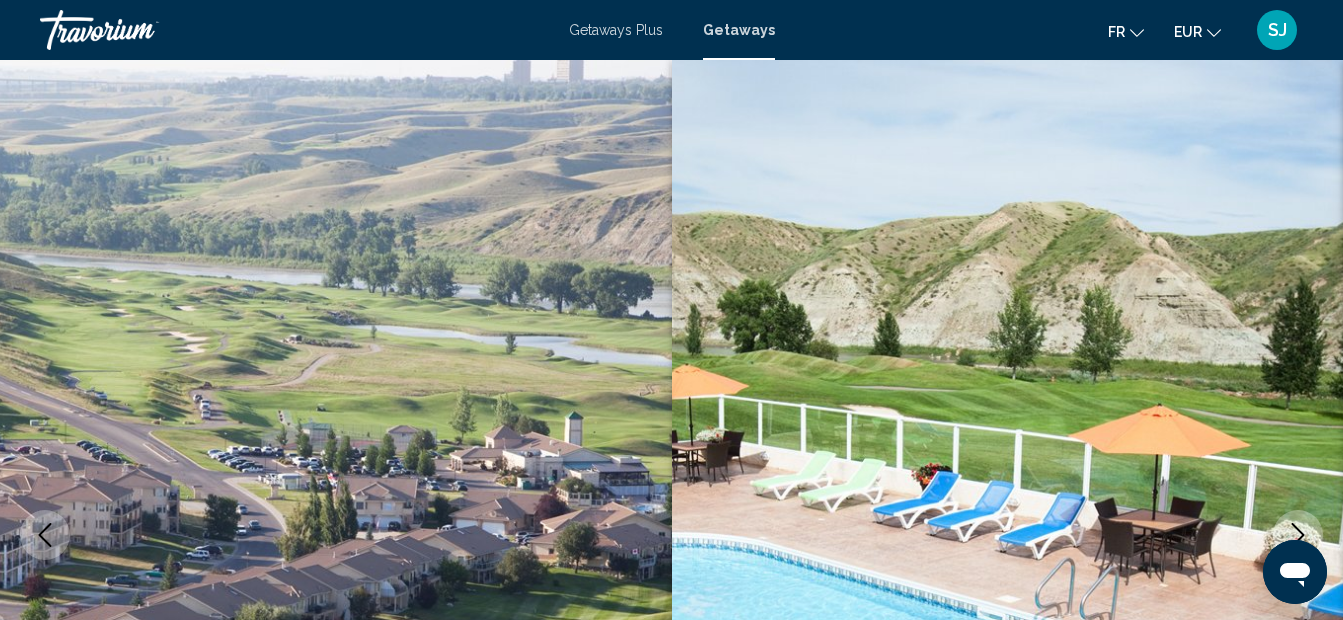 click at bounding box center [1298, 535] 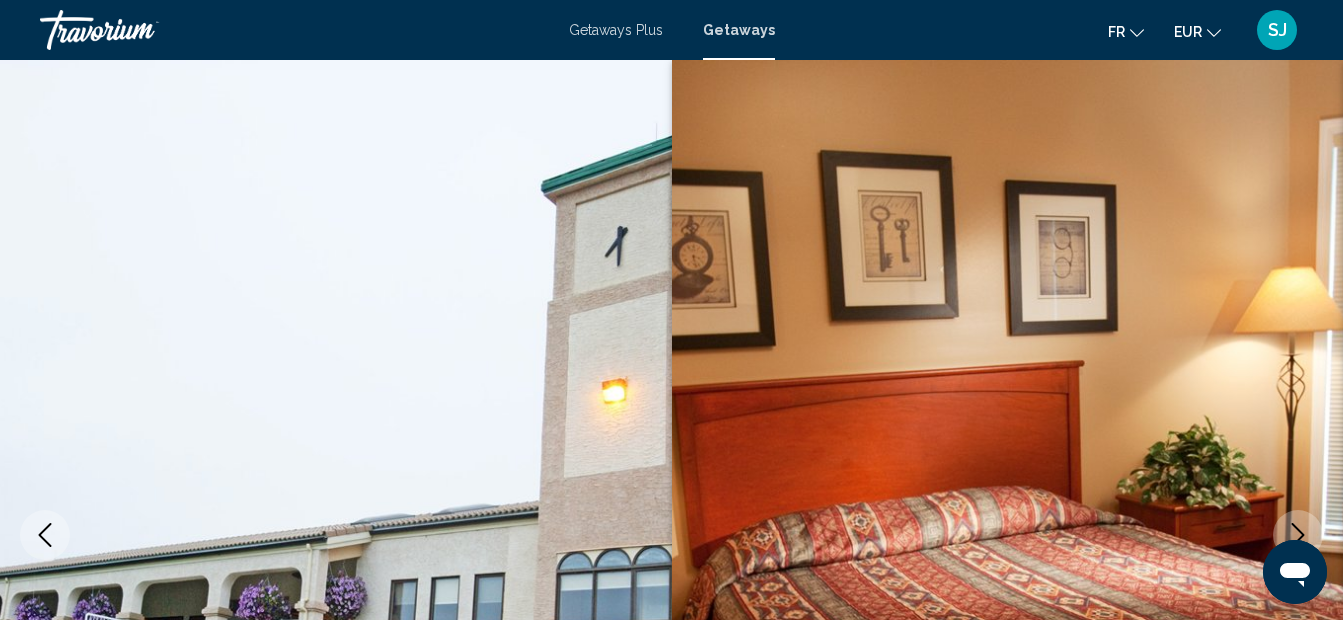 click at bounding box center (1298, 535) 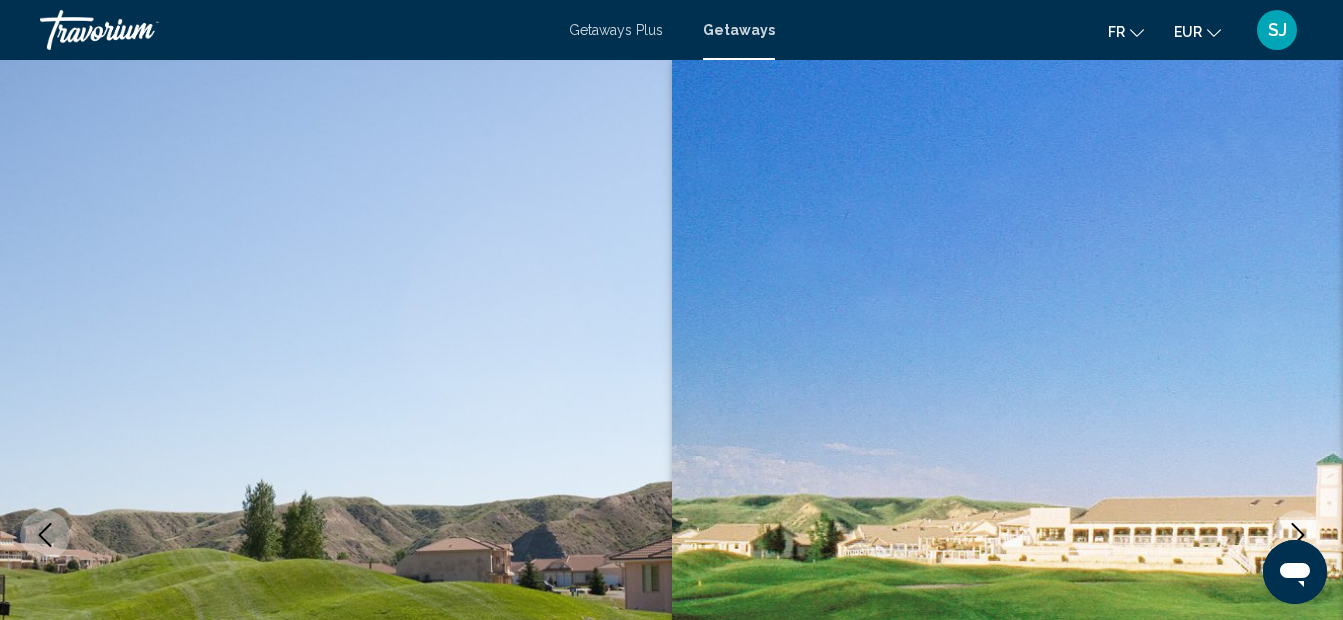 click at bounding box center [1298, 535] 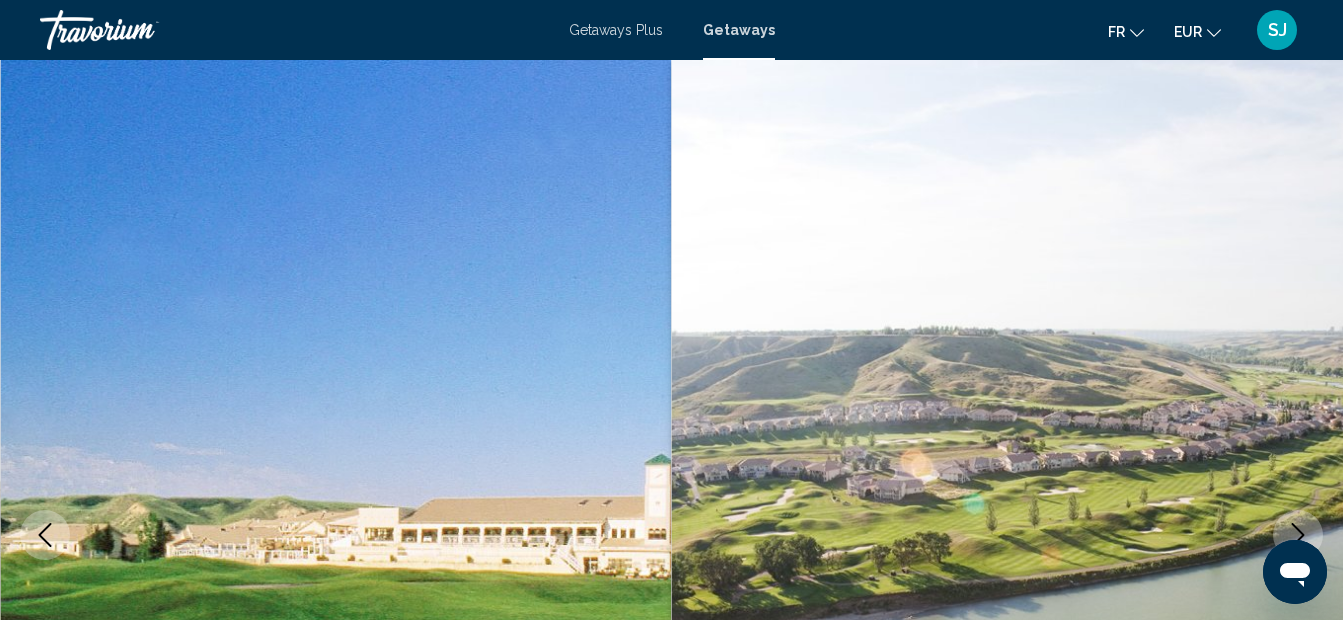 click at bounding box center (1298, 535) 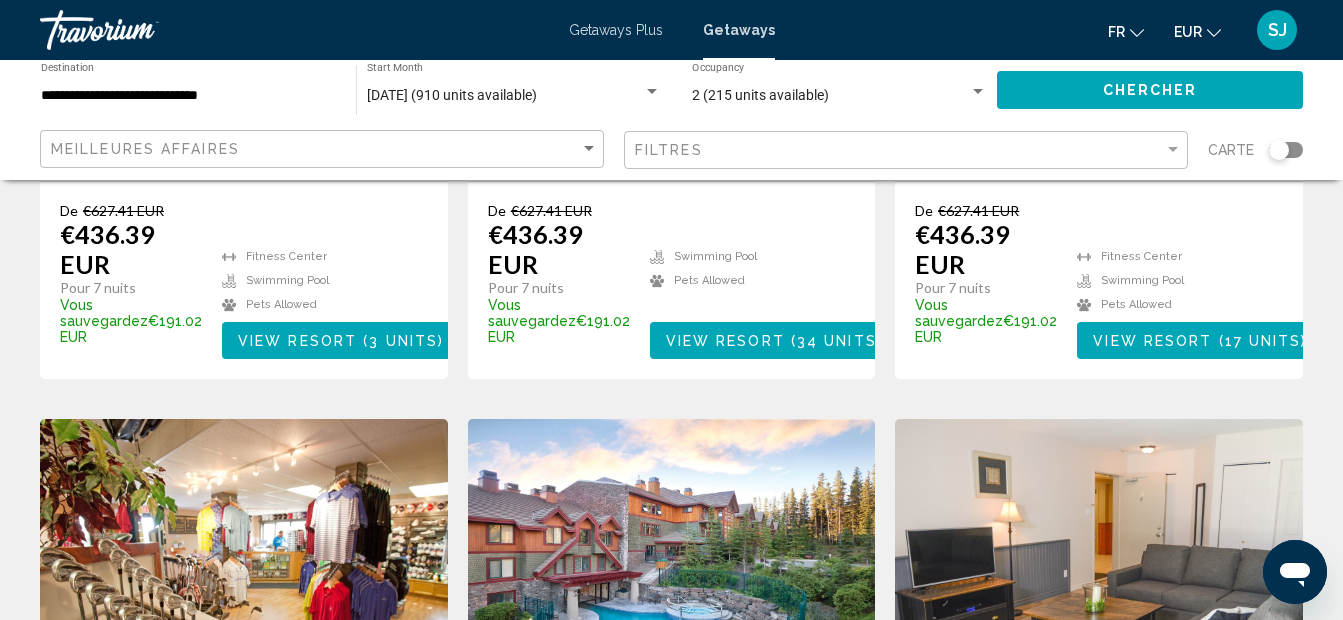 scroll, scrollTop: 1467, scrollLeft: 0, axis: vertical 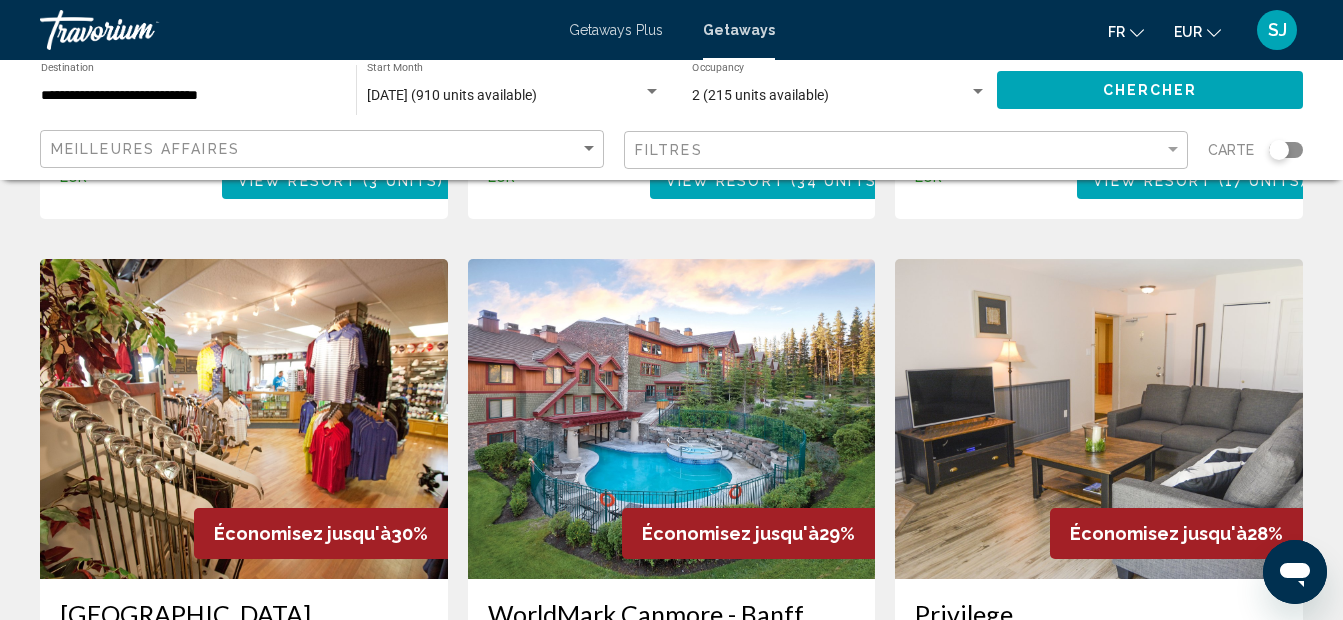 click at bounding box center (672, 419) 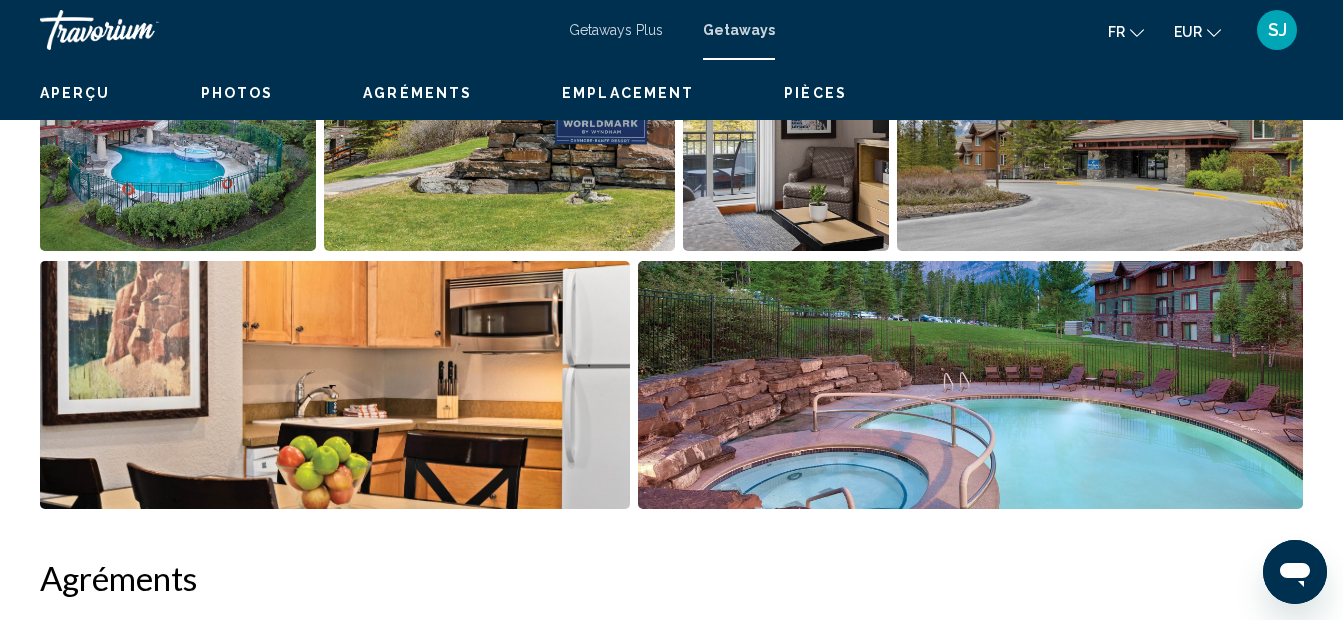 scroll, scrollTop: 225, scrollLeft: 0, axis: vertical 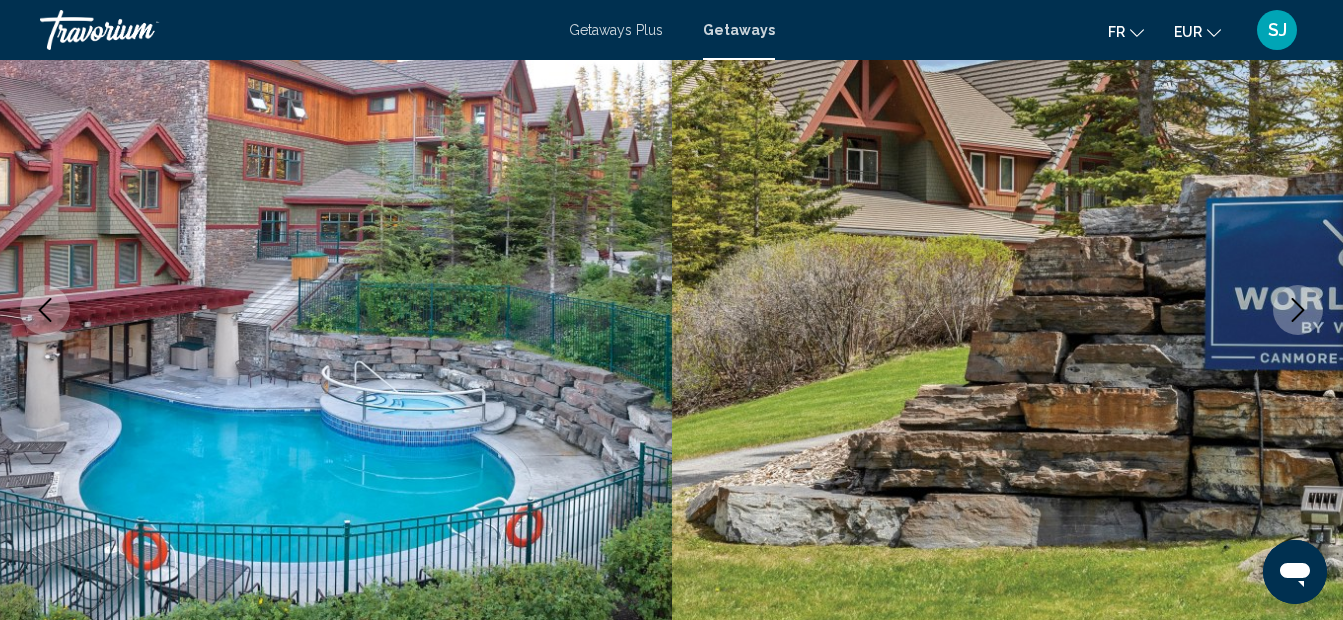 click 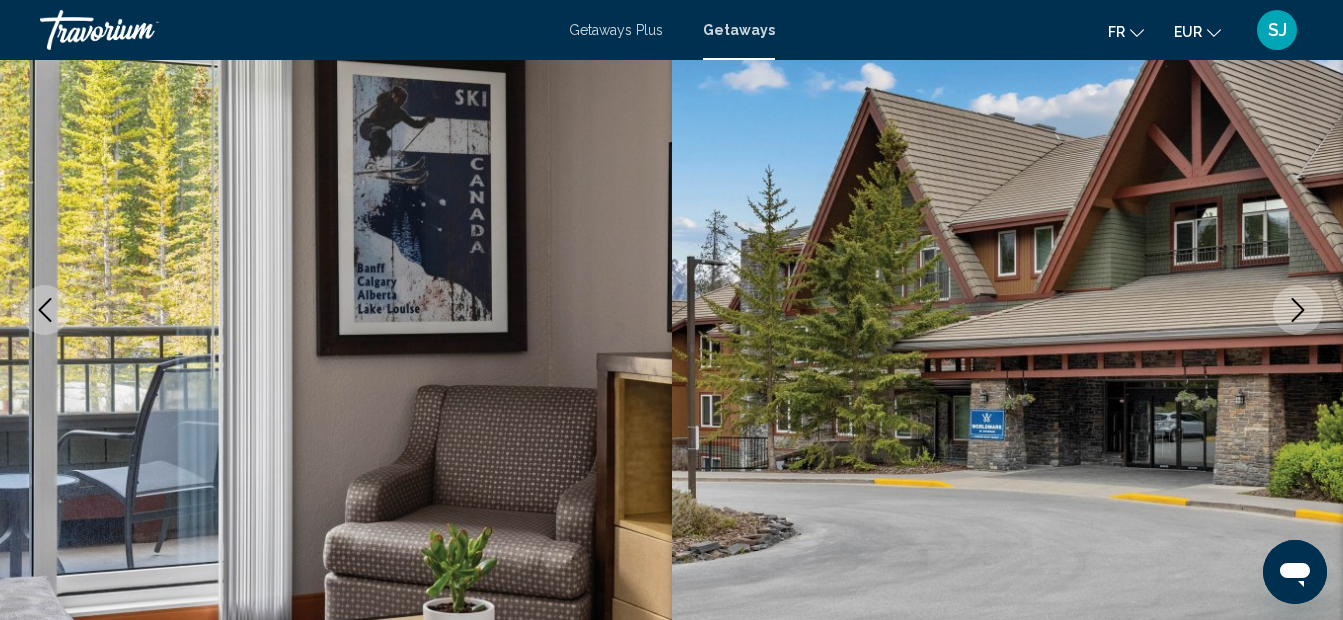 click 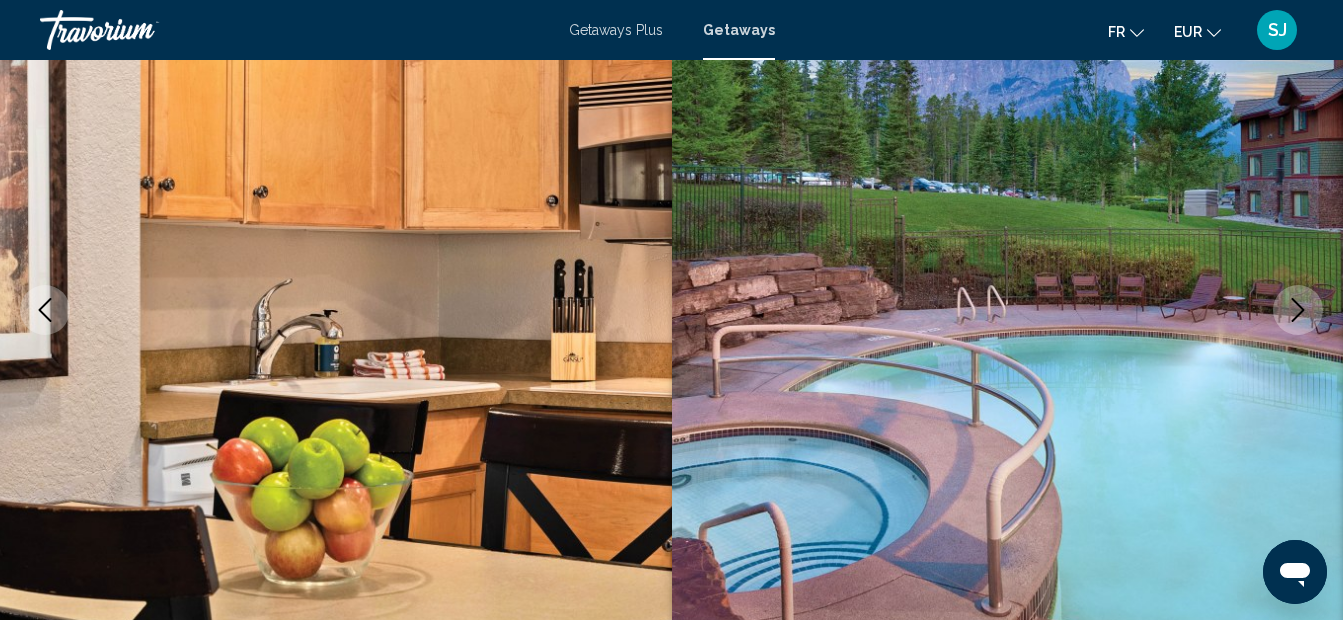 click 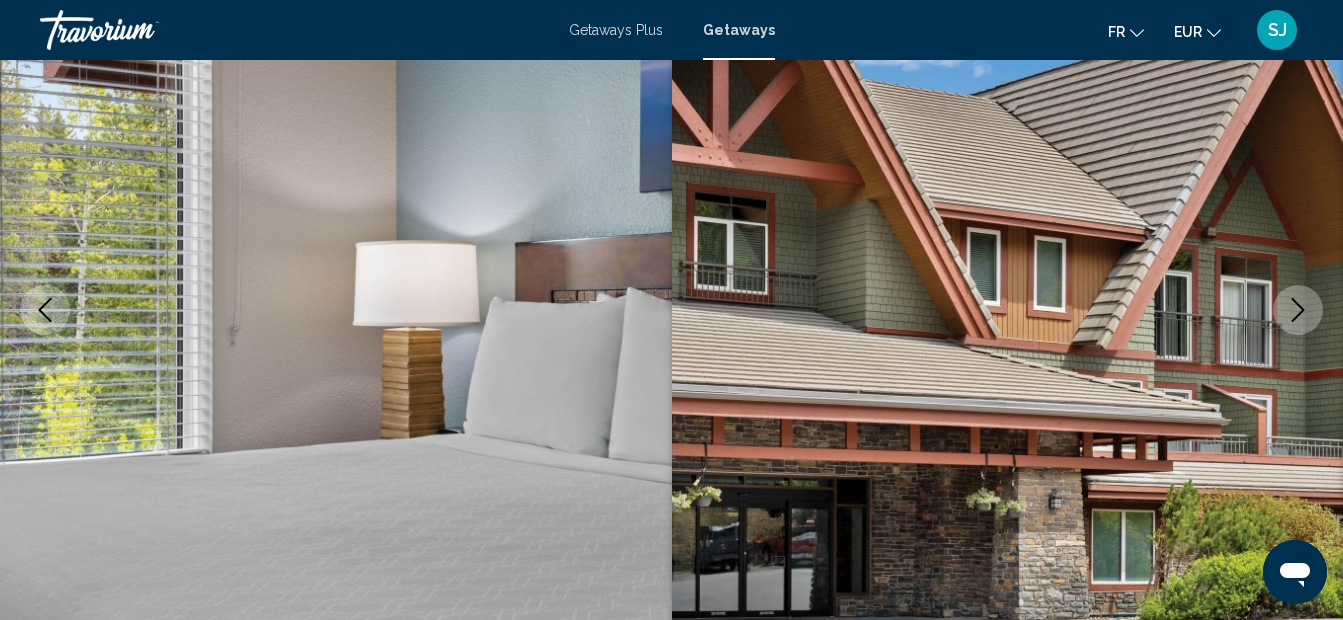 click 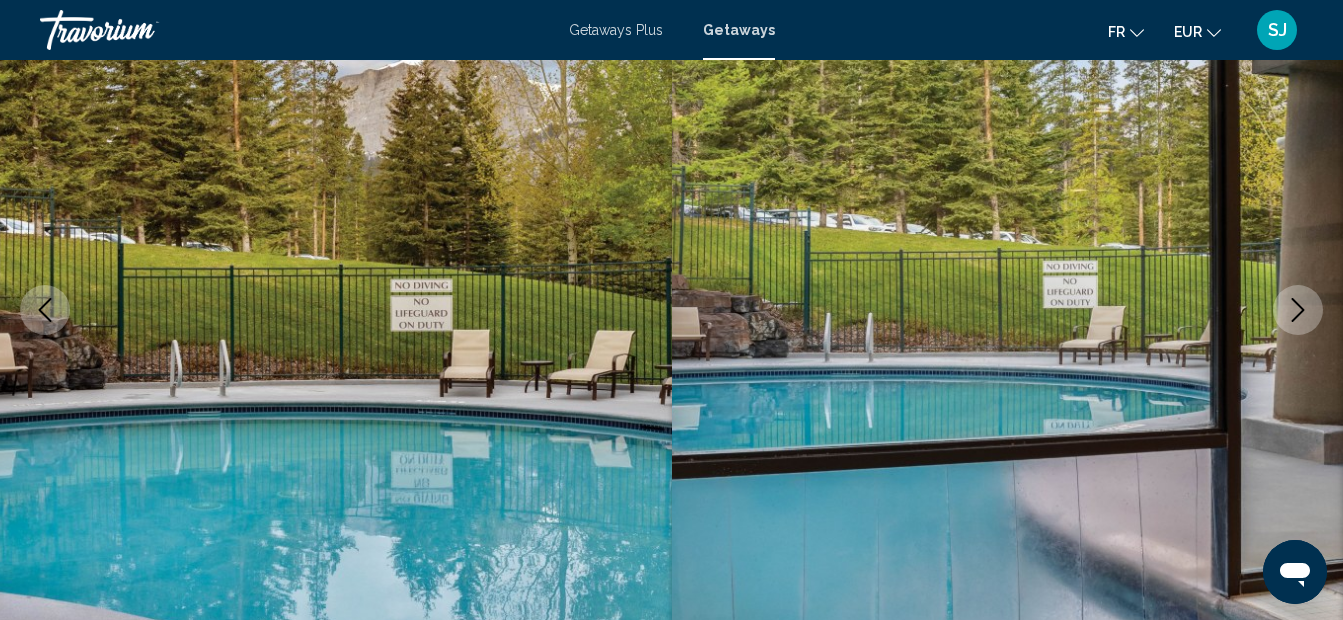 click 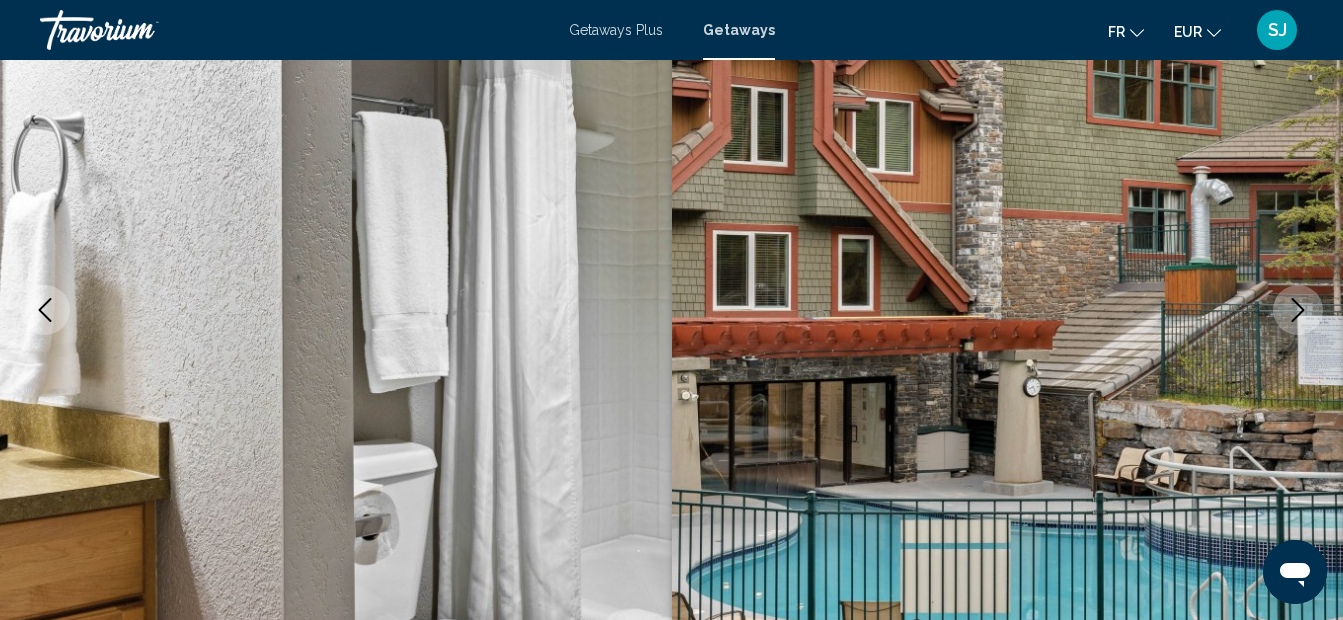 click 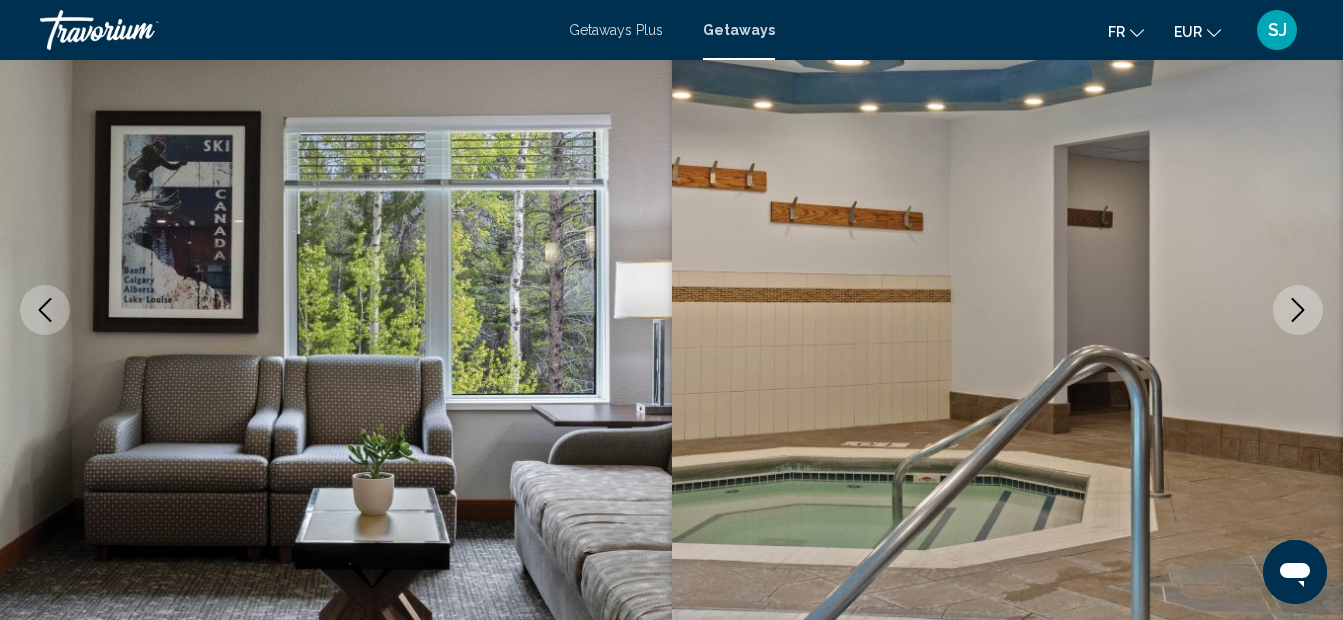 click 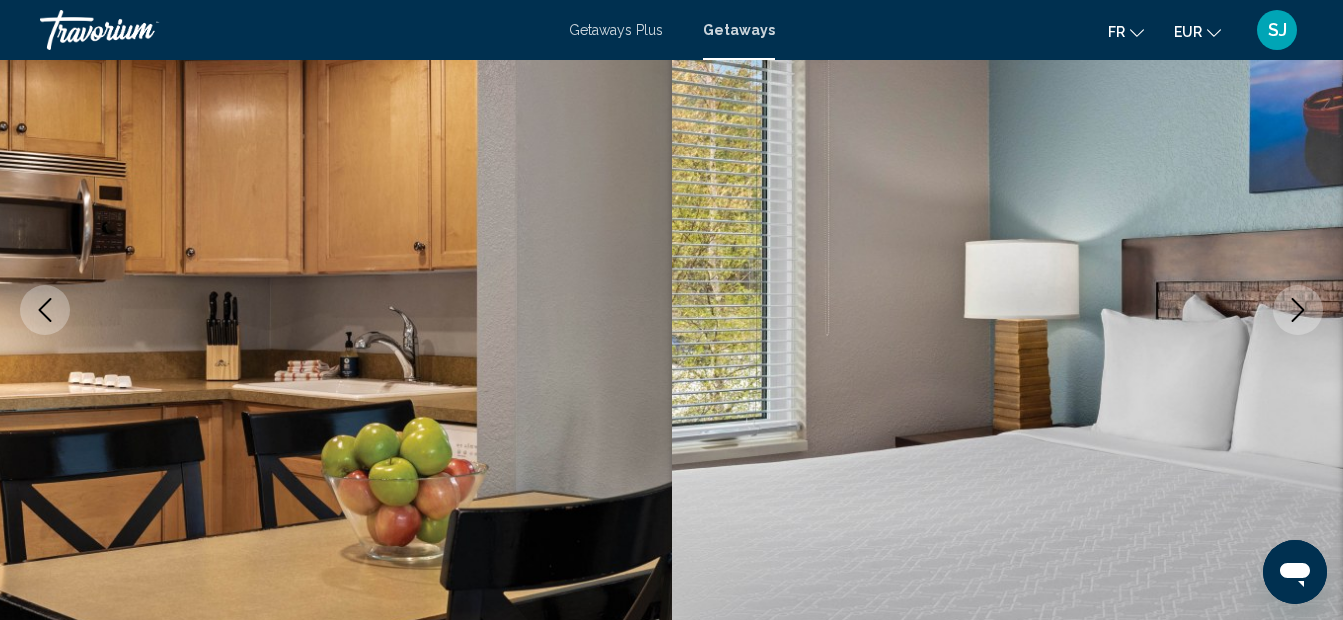click 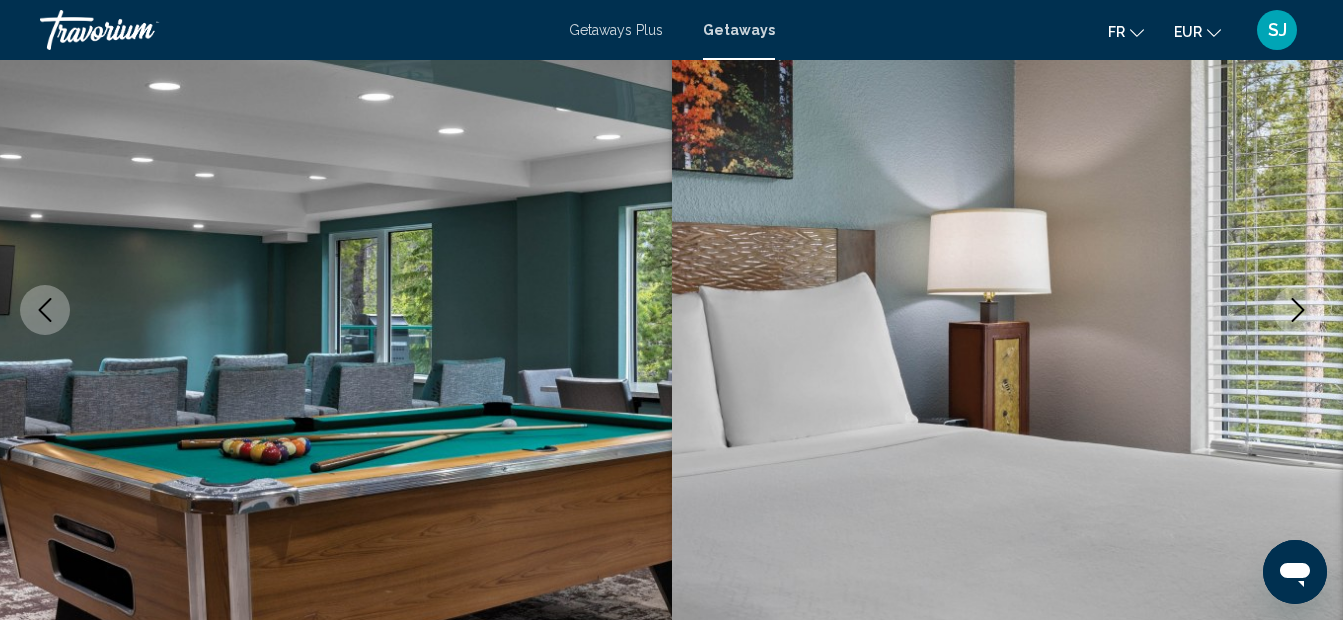 click 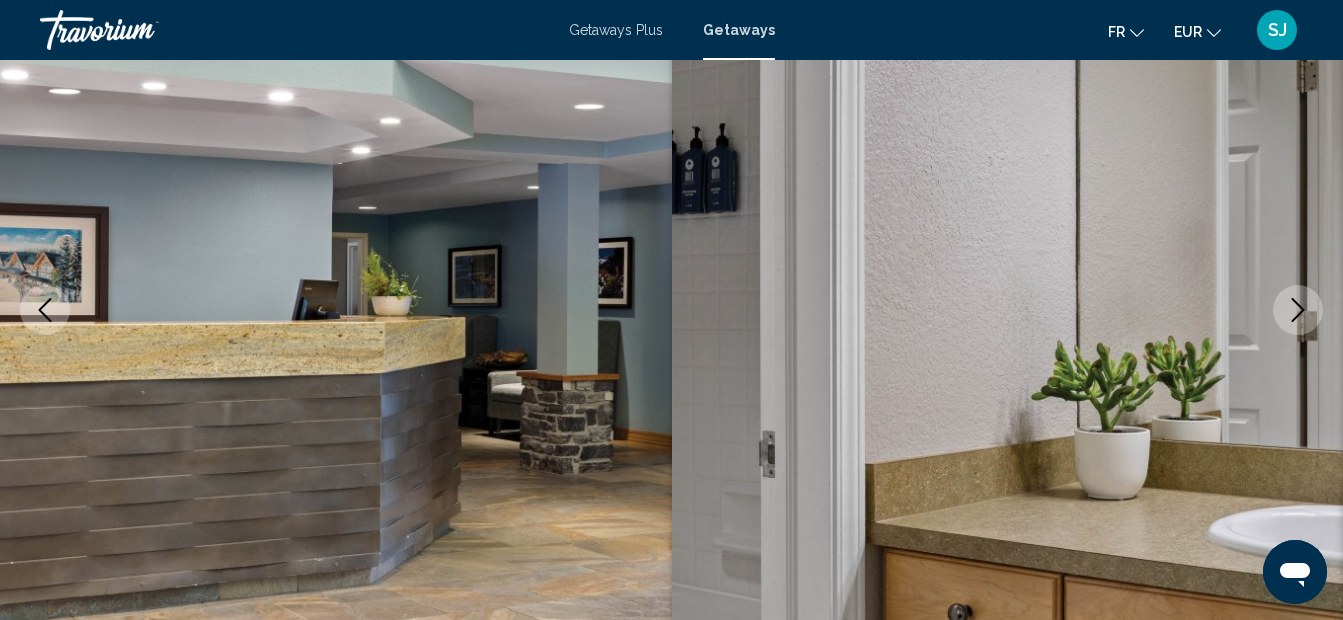 click 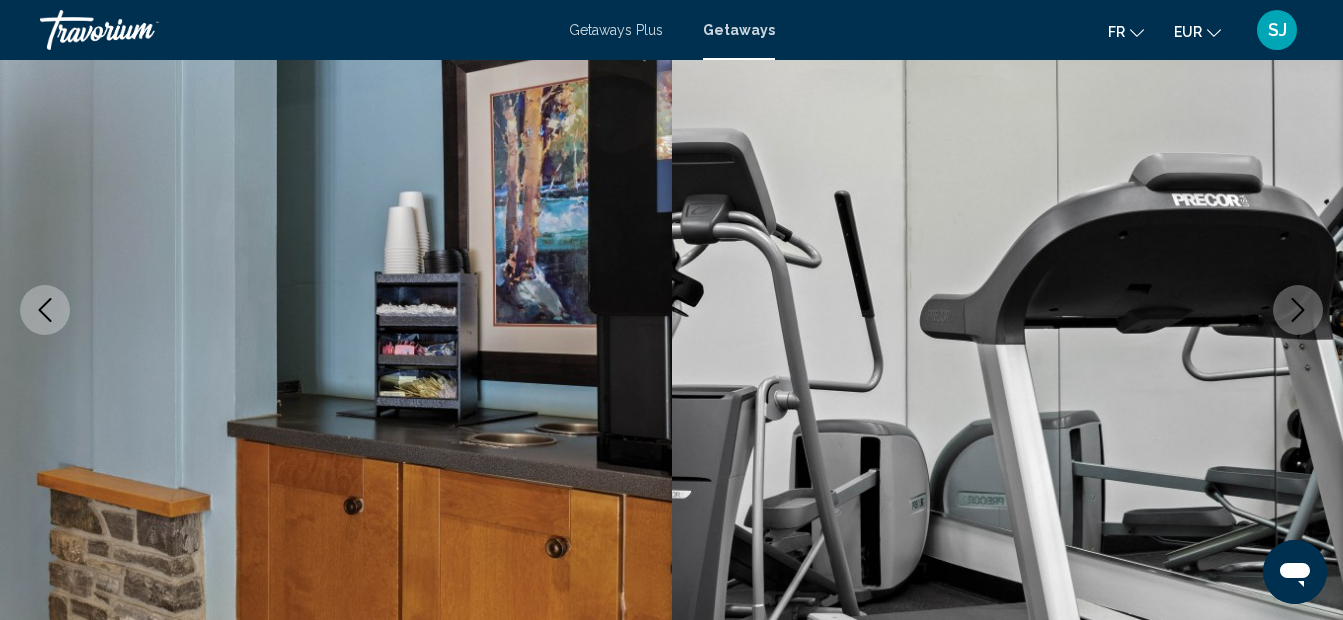 click 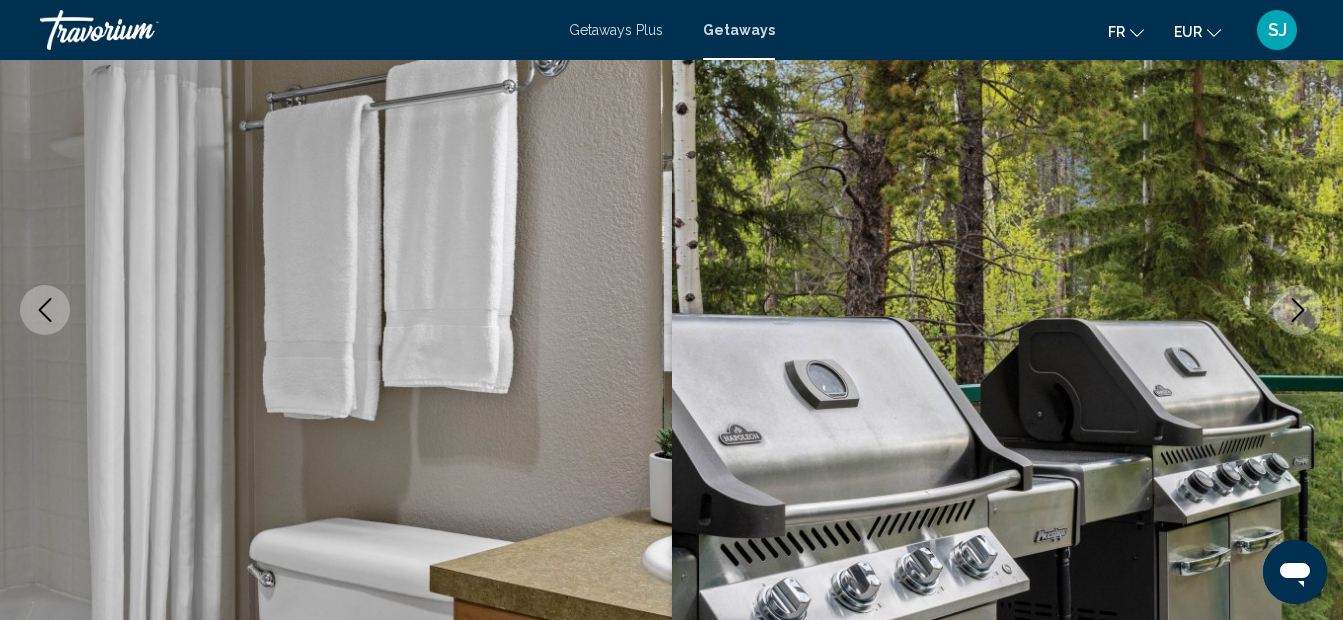 click 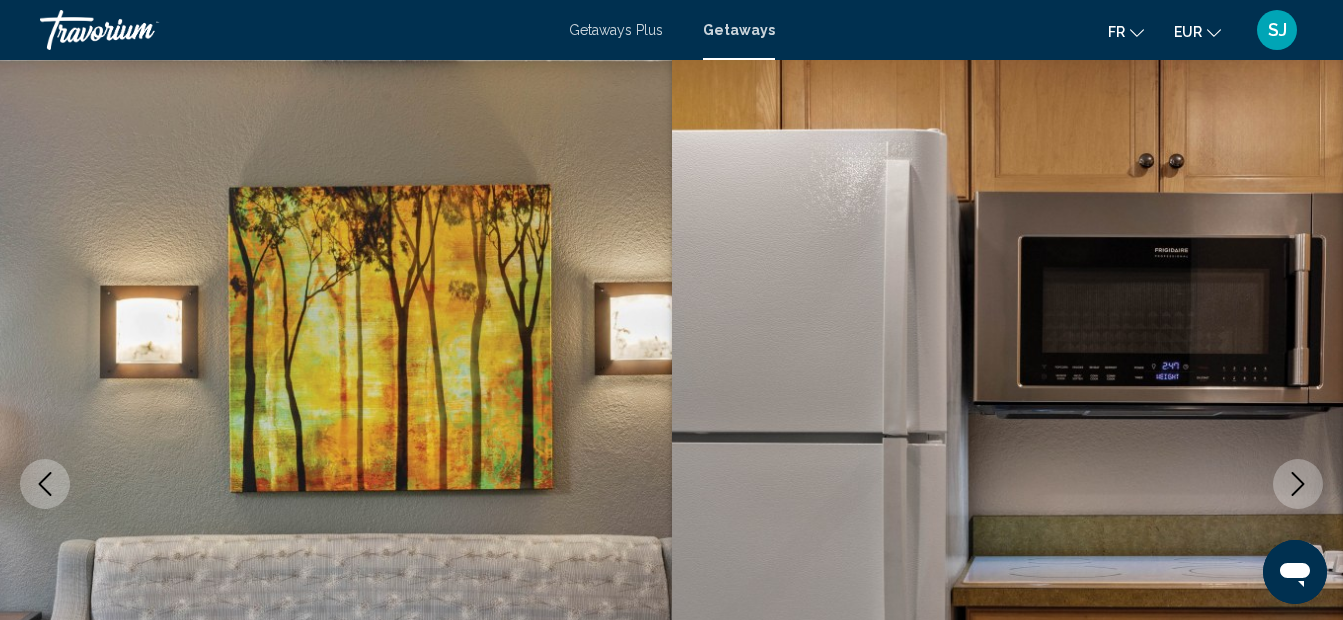 scroll, scrollTop: 0, scrollLeft: 0, axis: both 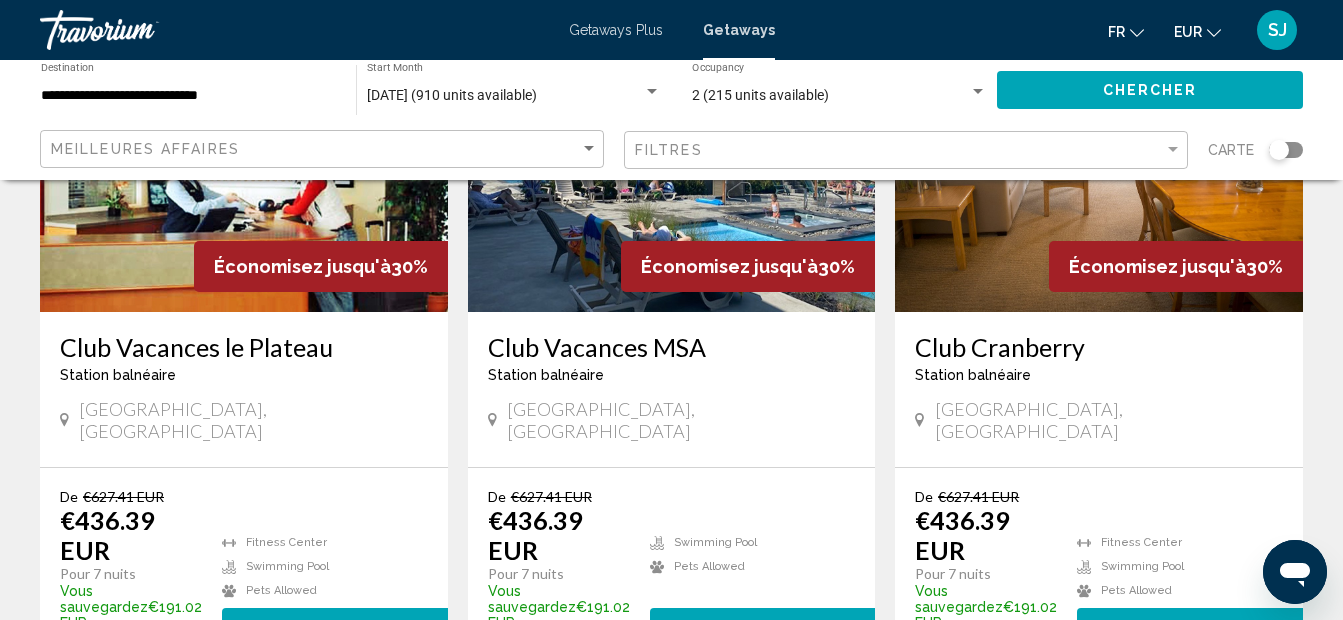 click on "Club Vacances MSA" at bounding box center (672, 347) 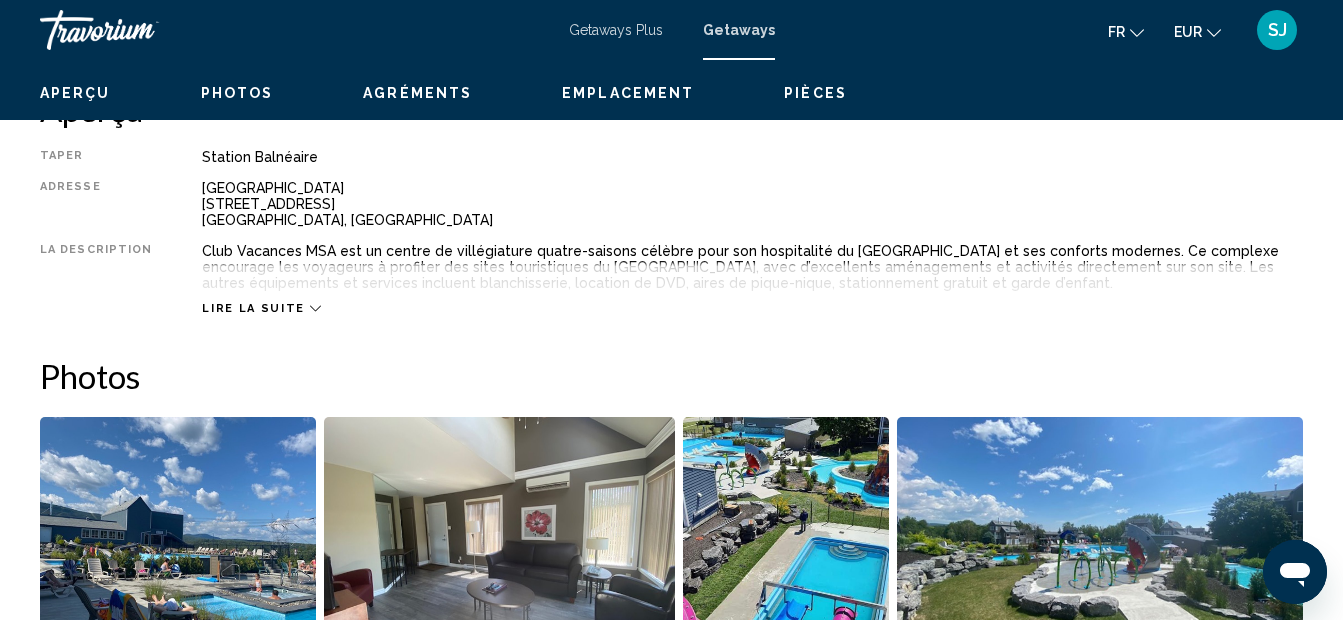 scroll, scrollTop: 225, scrollLeft: 0, axis: vertical 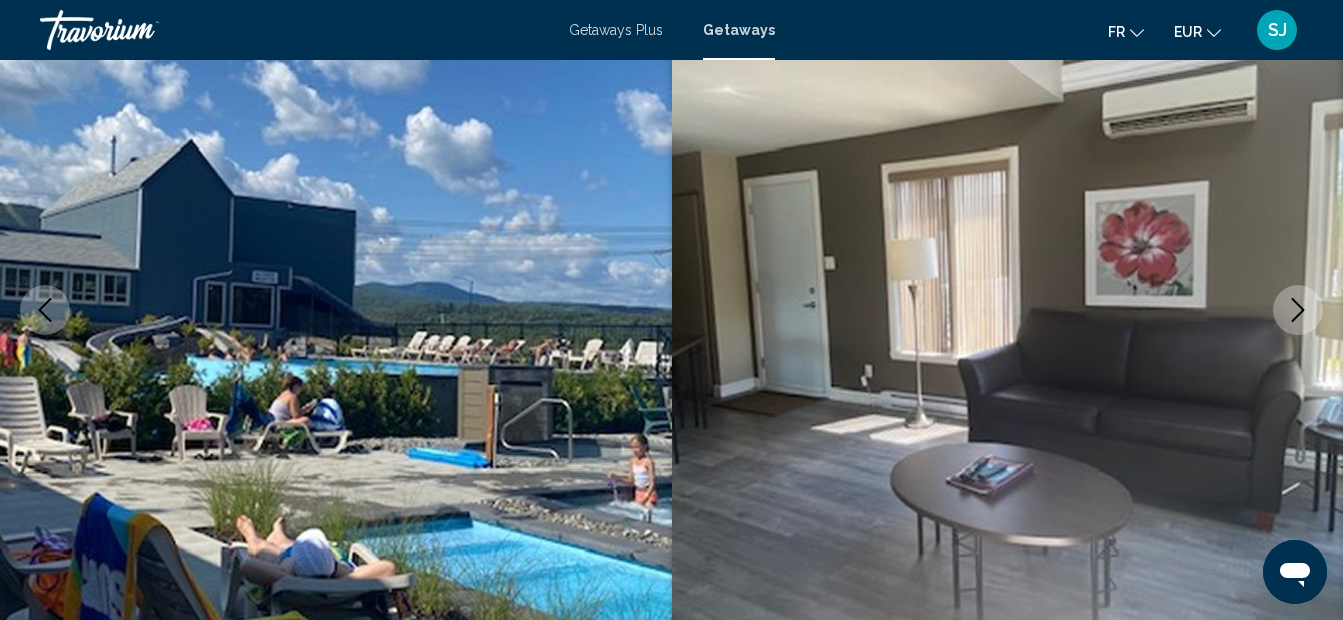 click 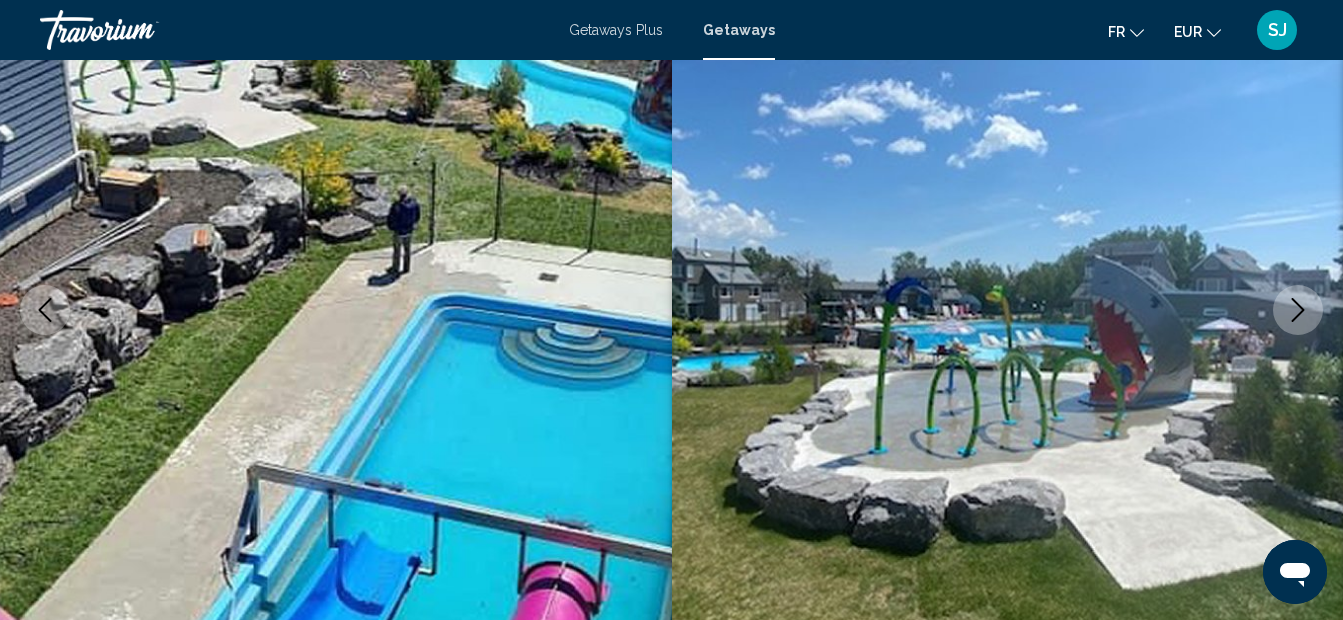 click 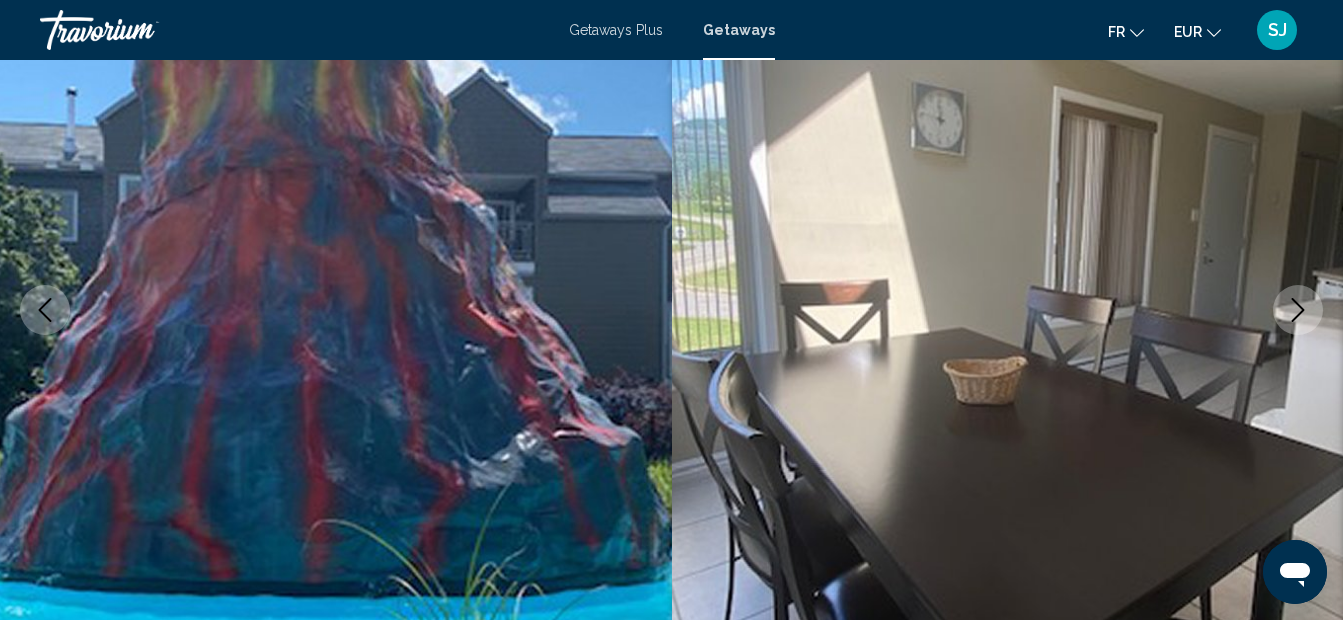 click 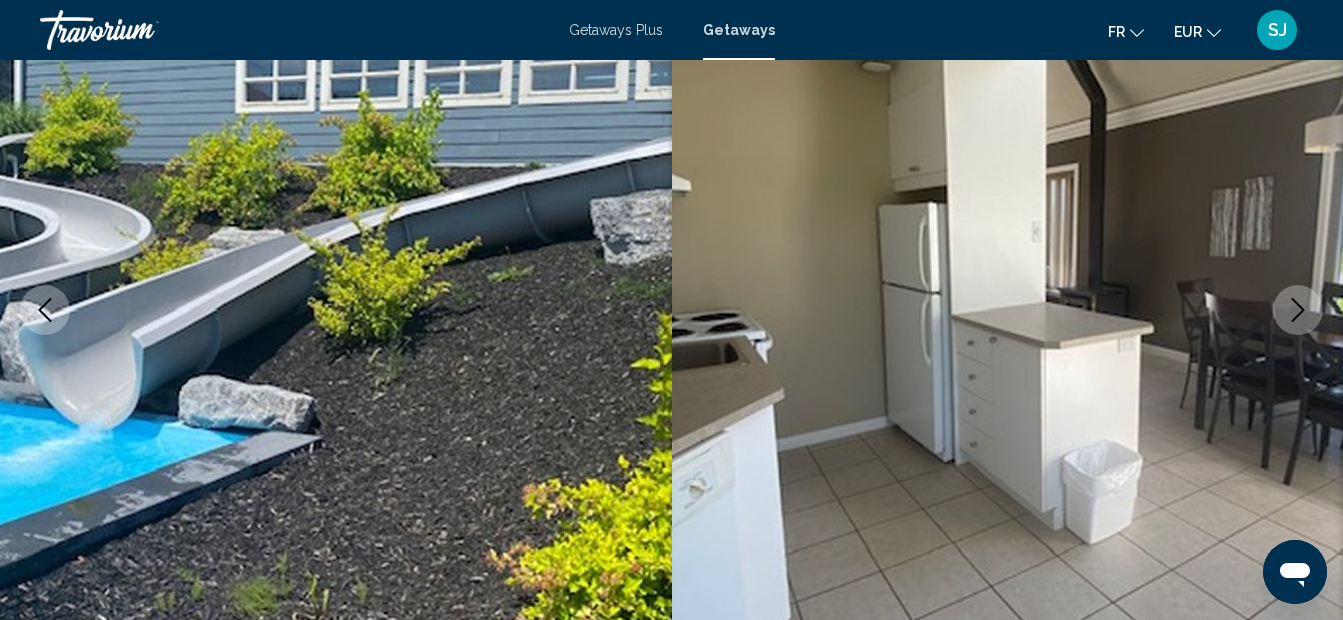 click 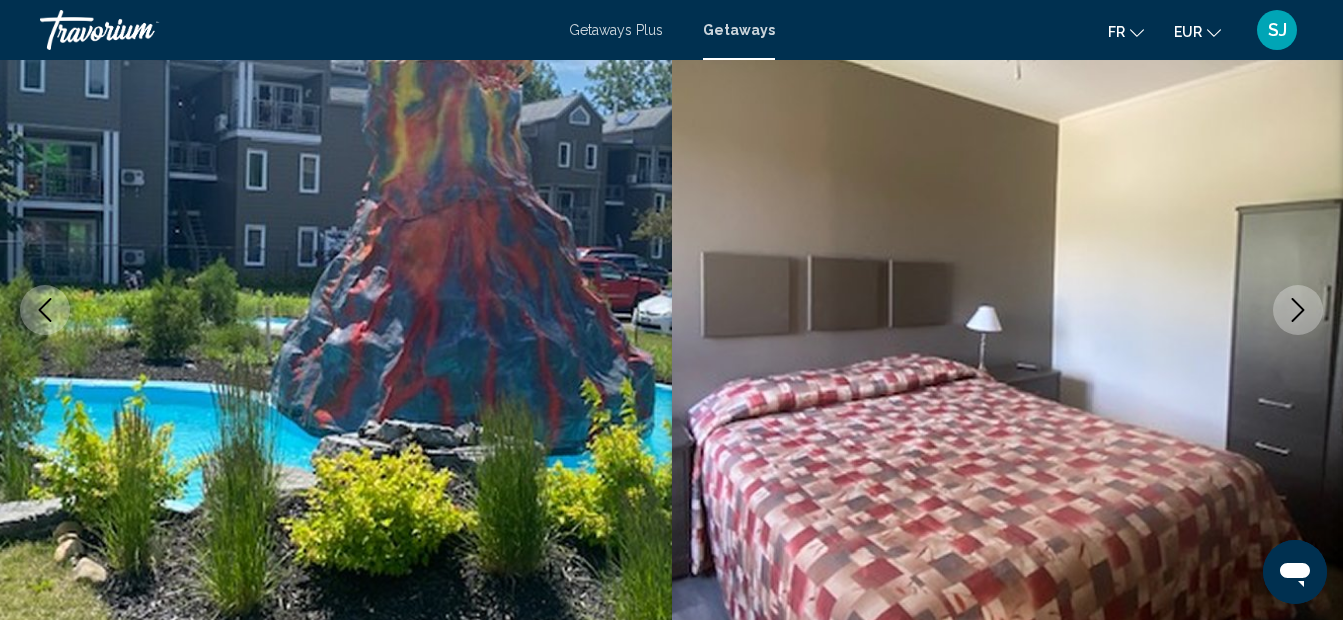 click 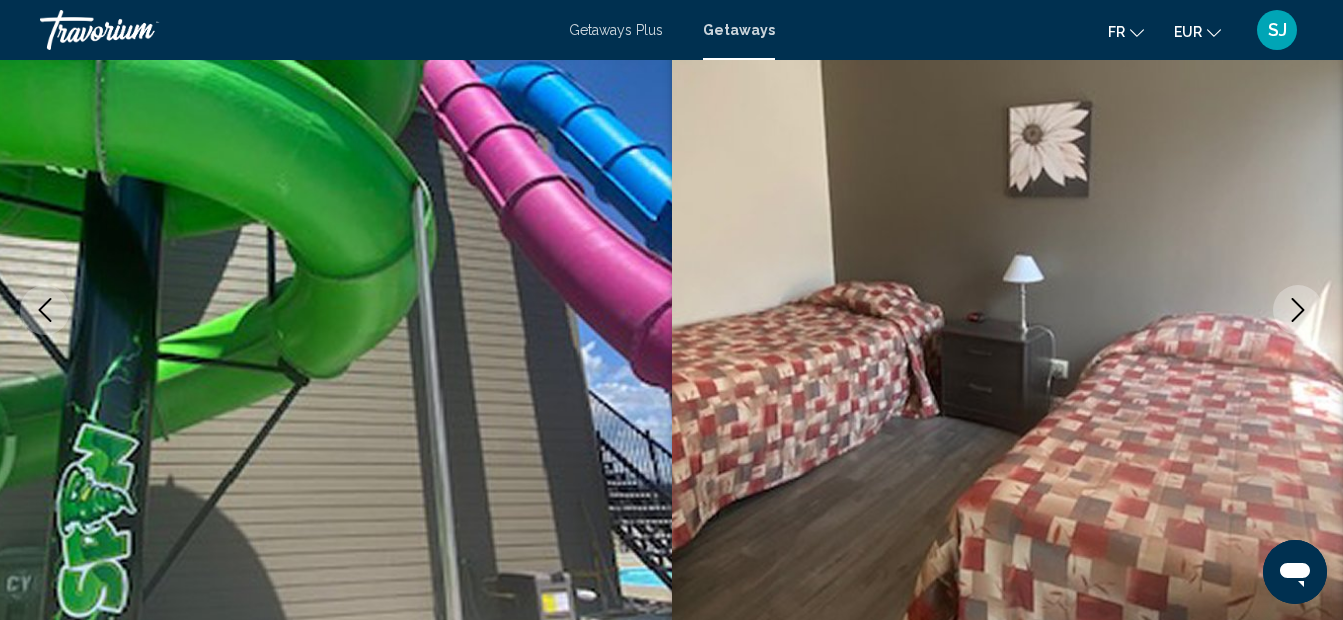 click 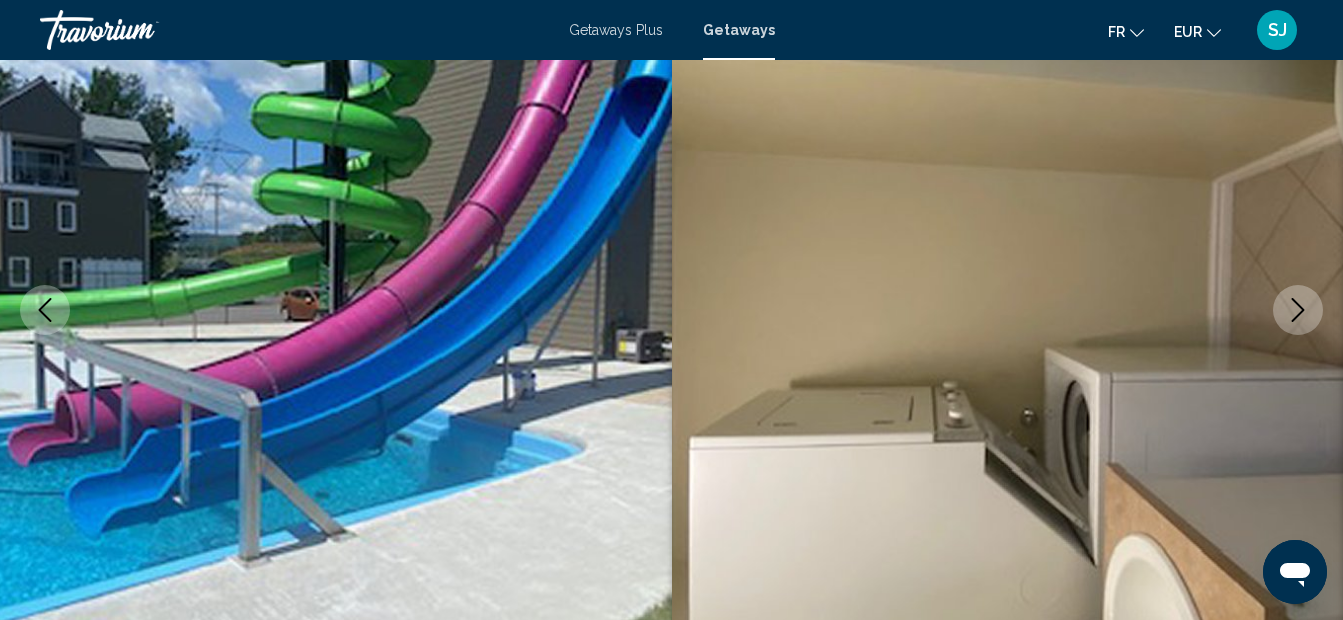 click 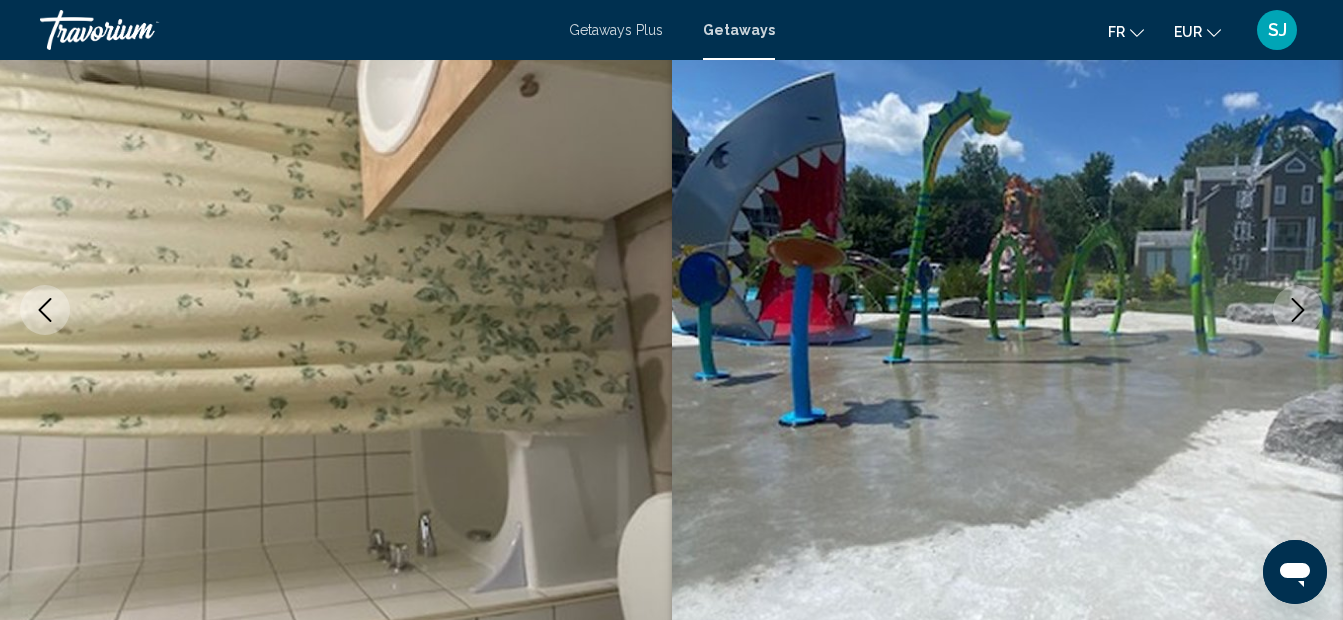 click 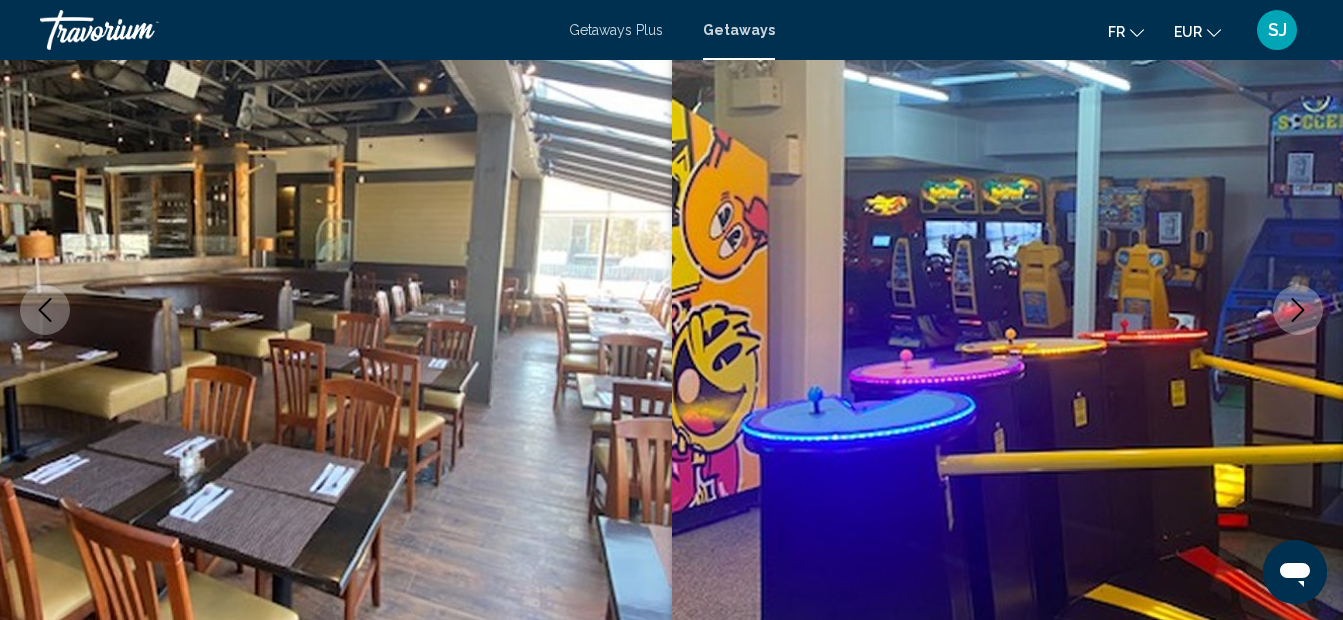 click 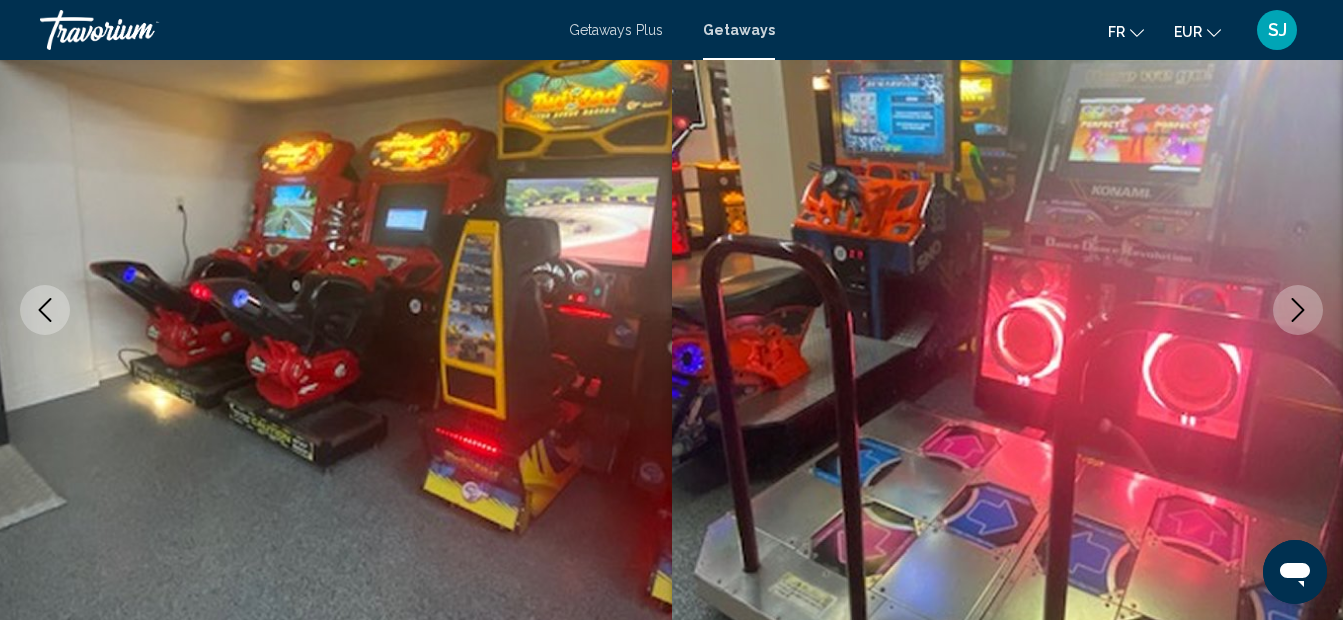 click 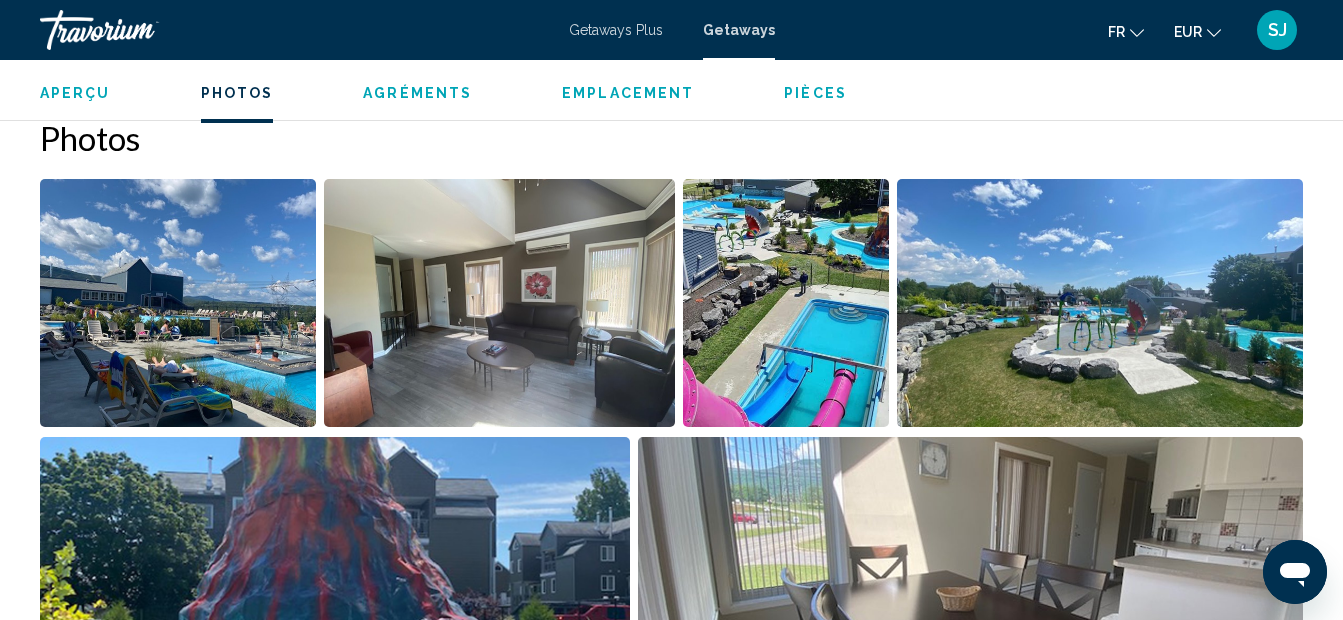 scroll, scrollTop: 1300, scrollLeft: 0, axis: vertical 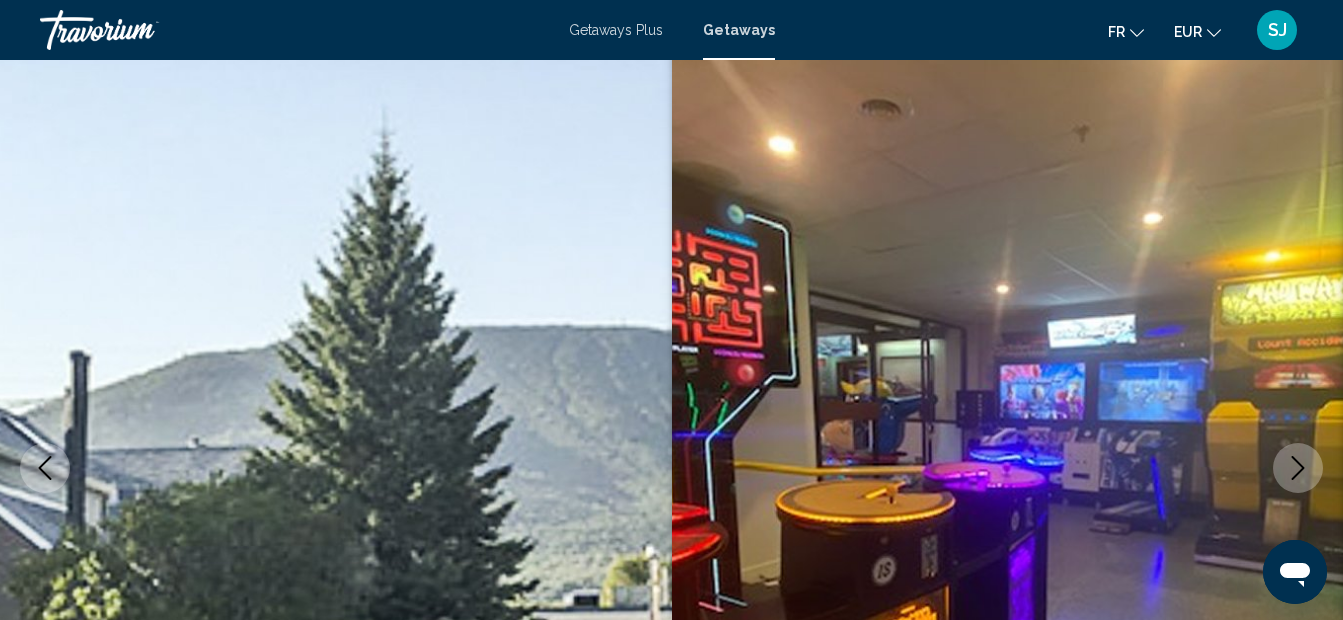 click 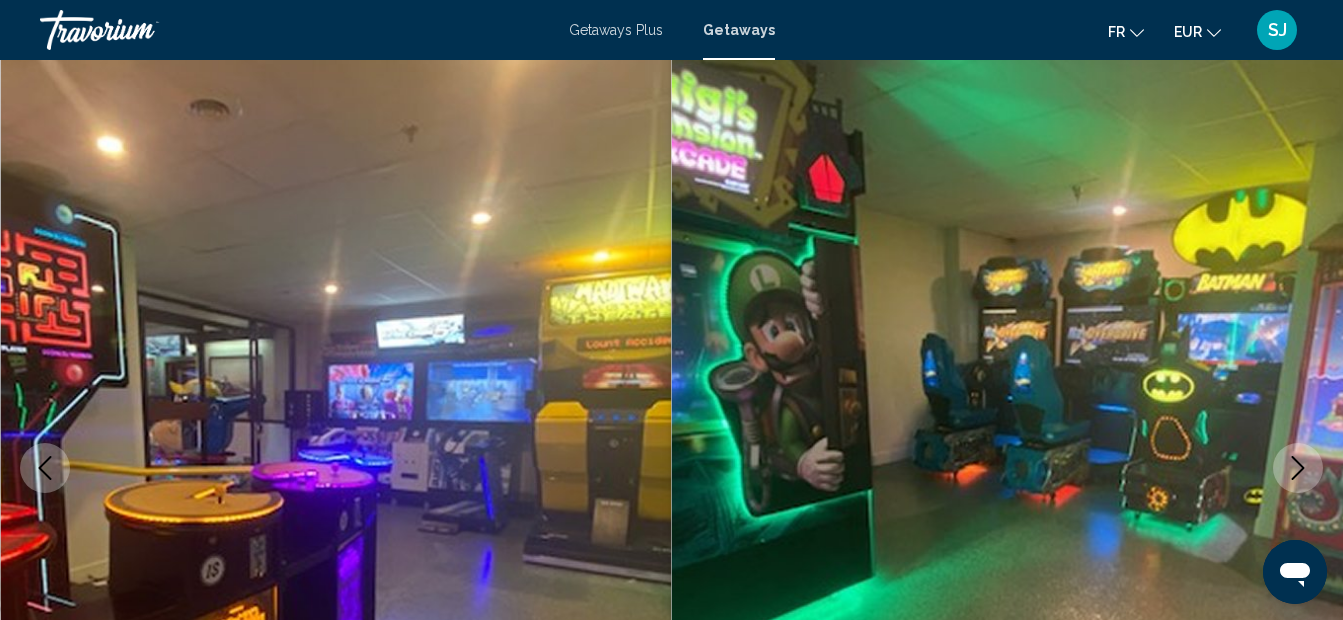 click 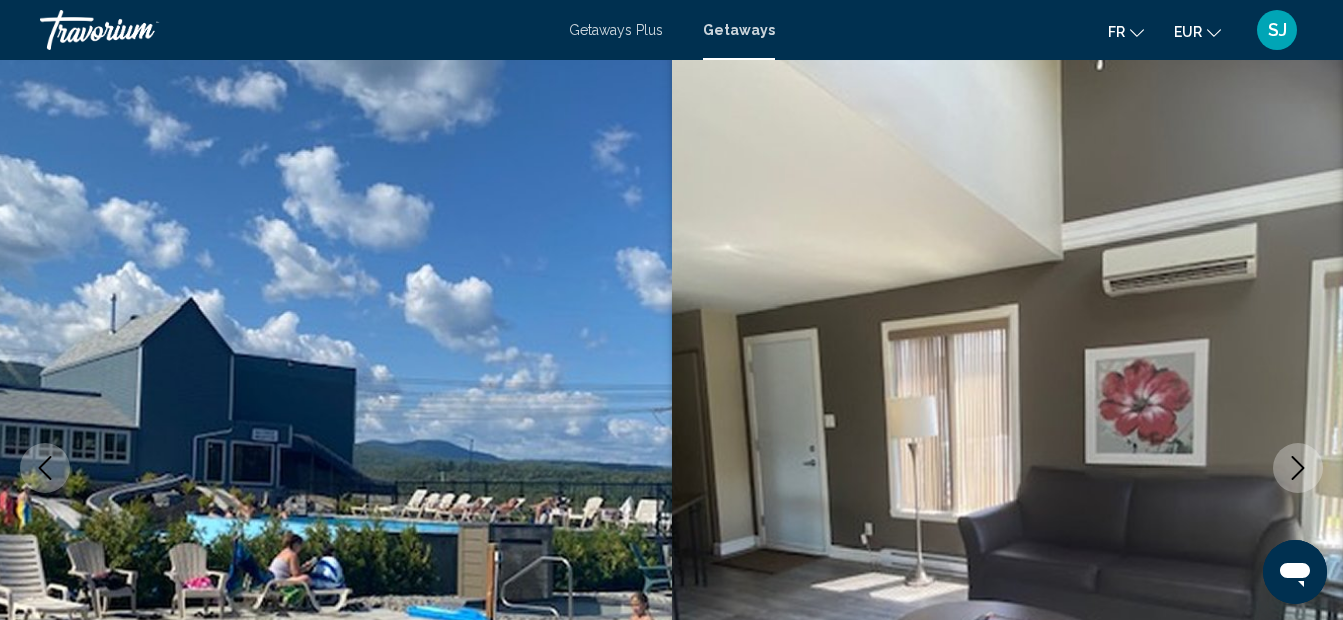 click 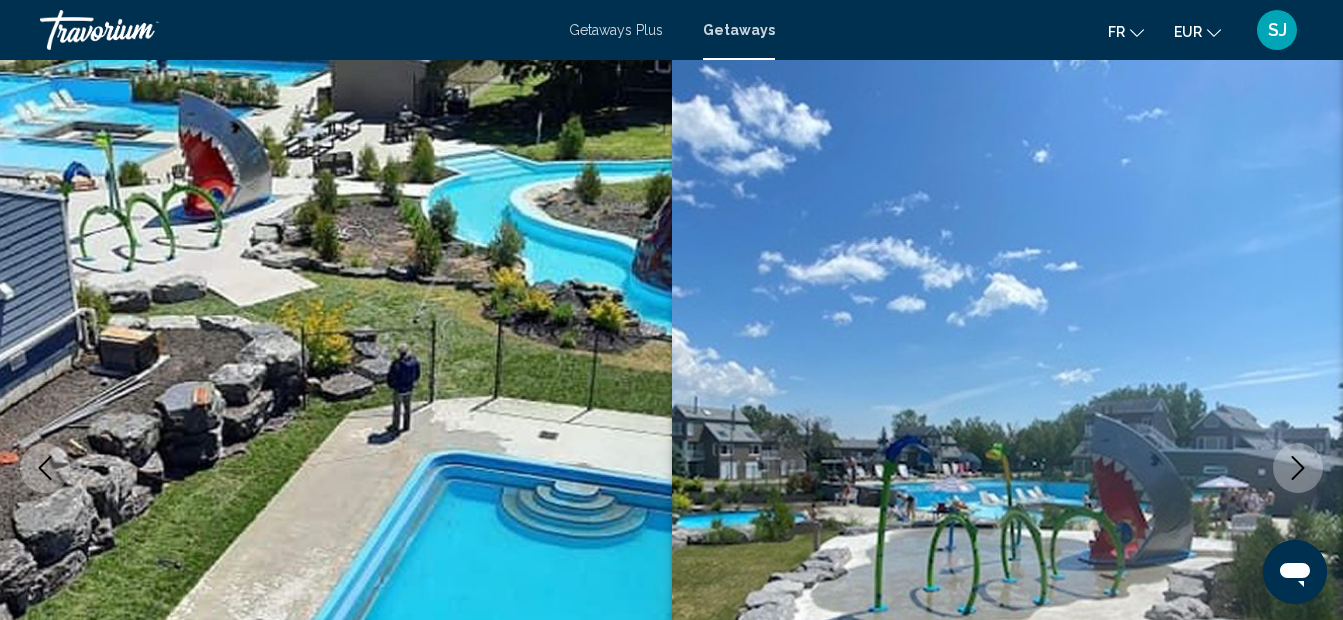 click 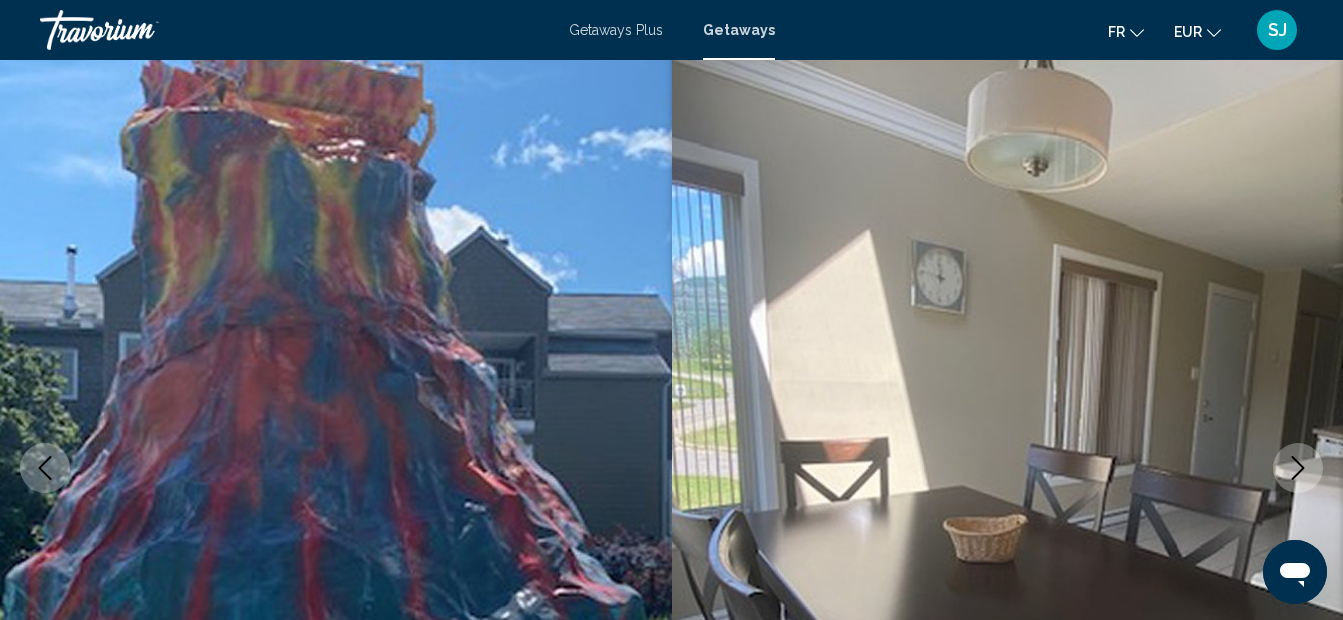 click 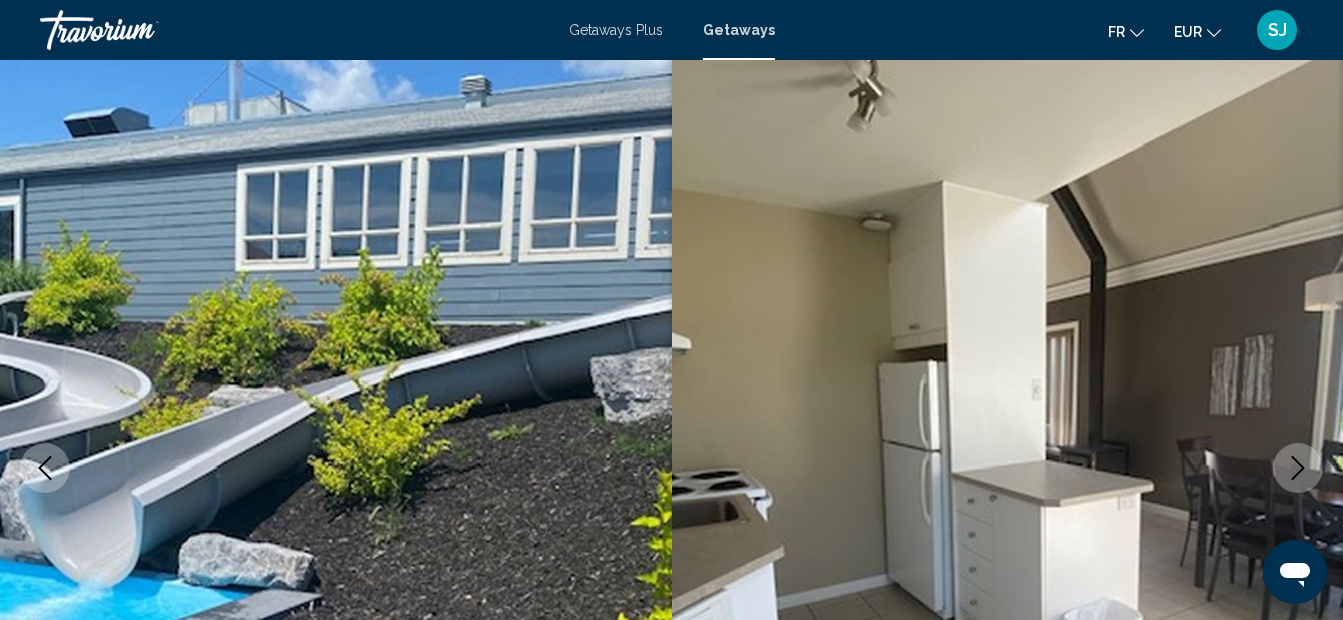 click 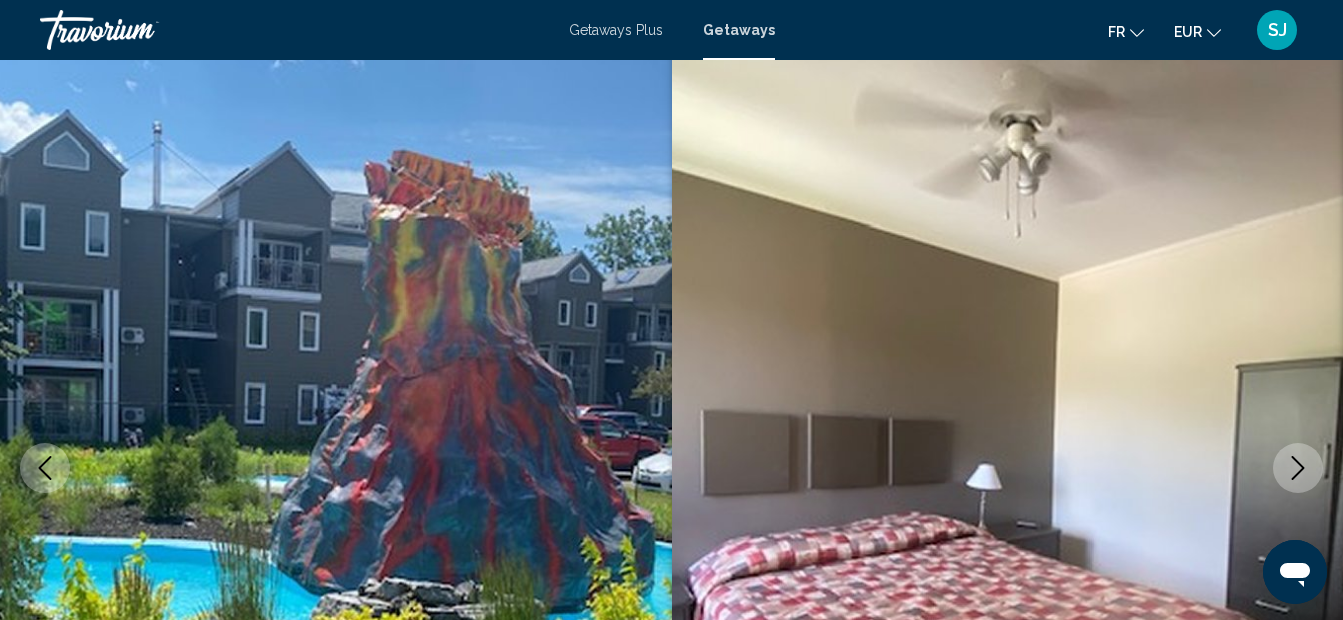 click 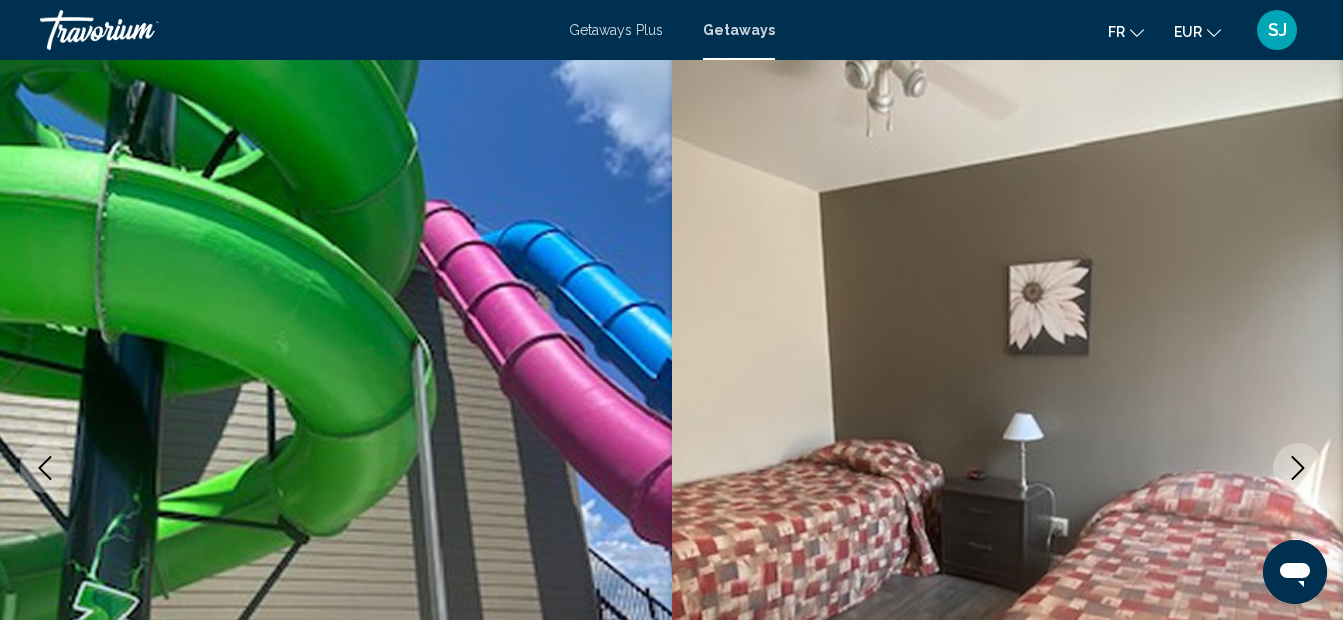 click 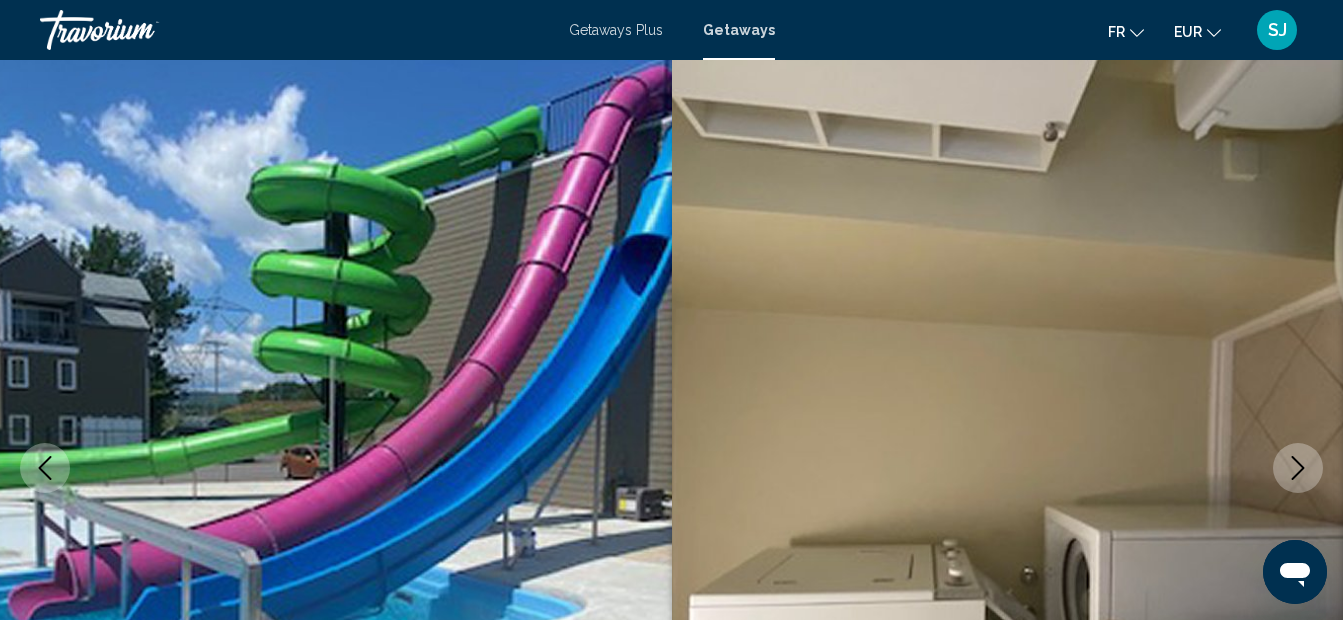 click 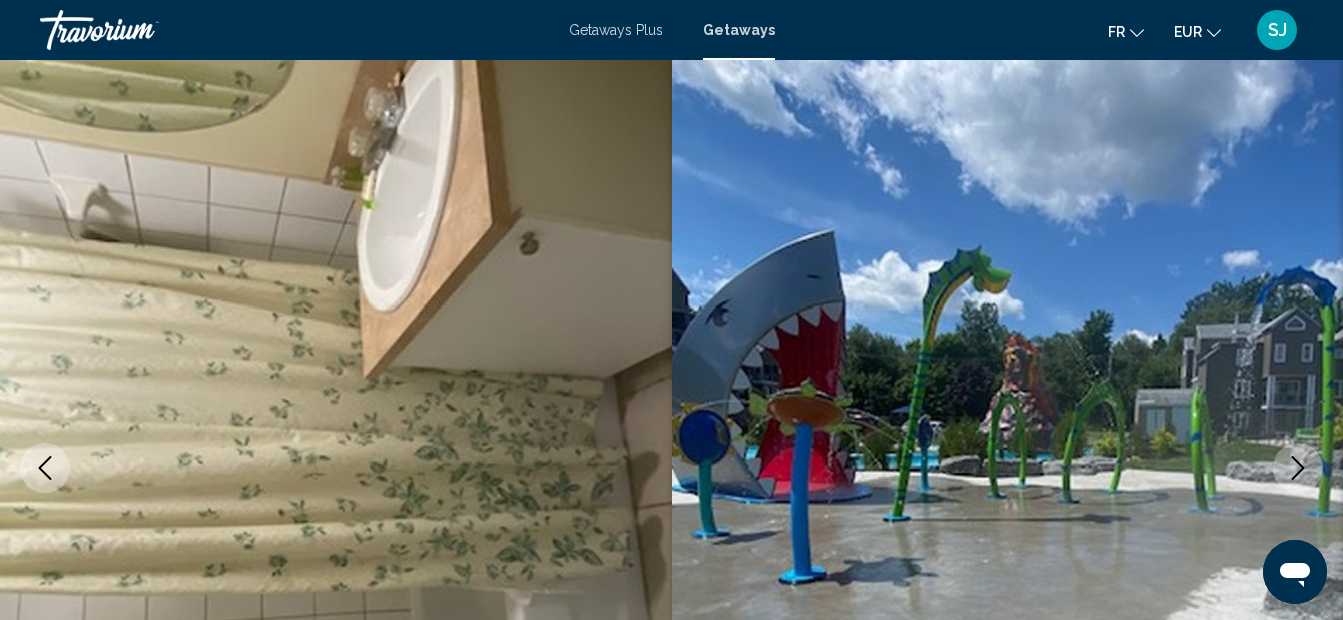 click 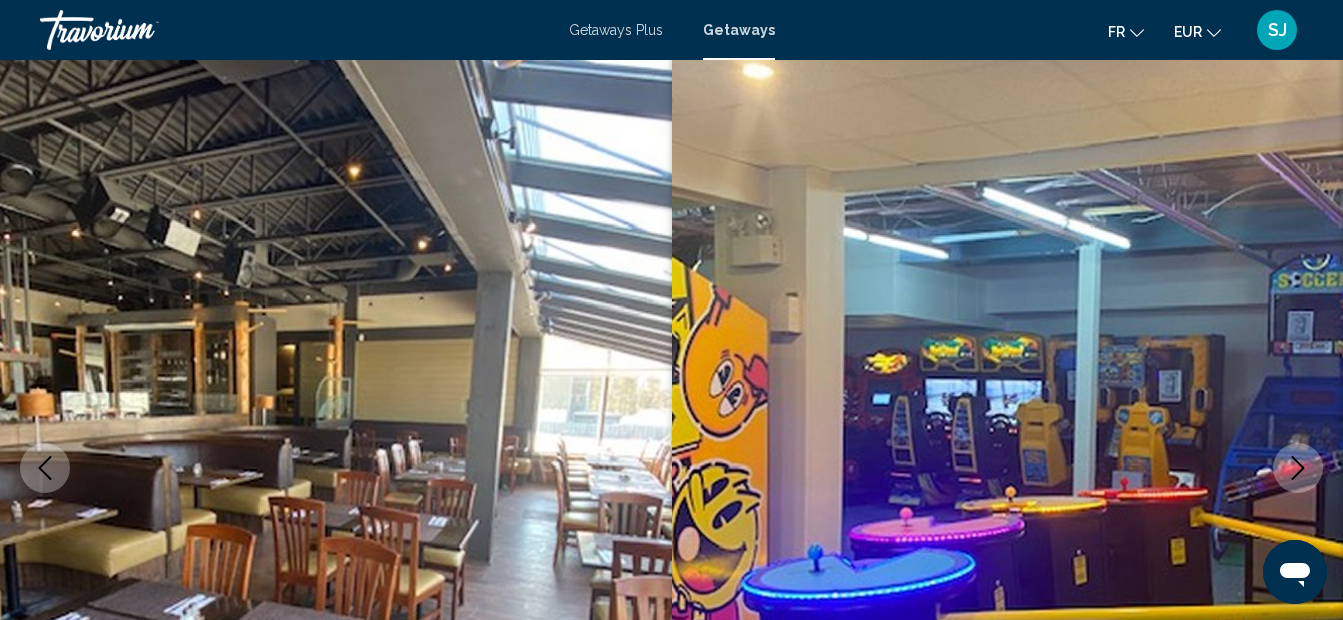 click 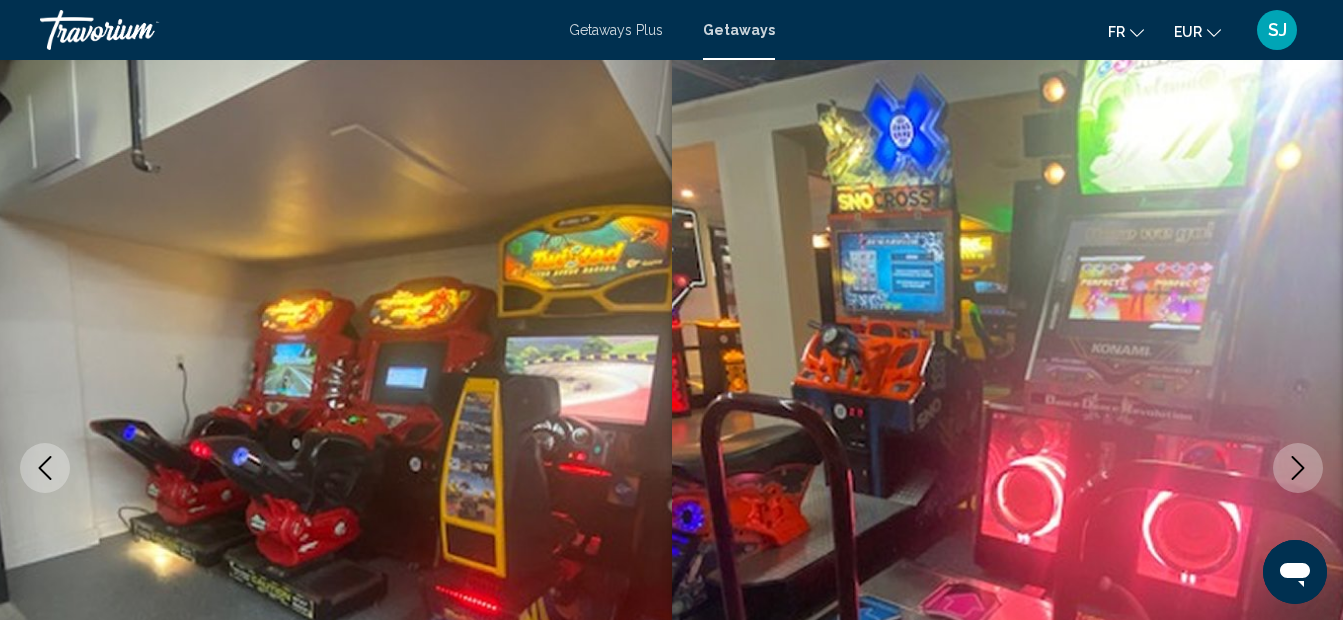 click 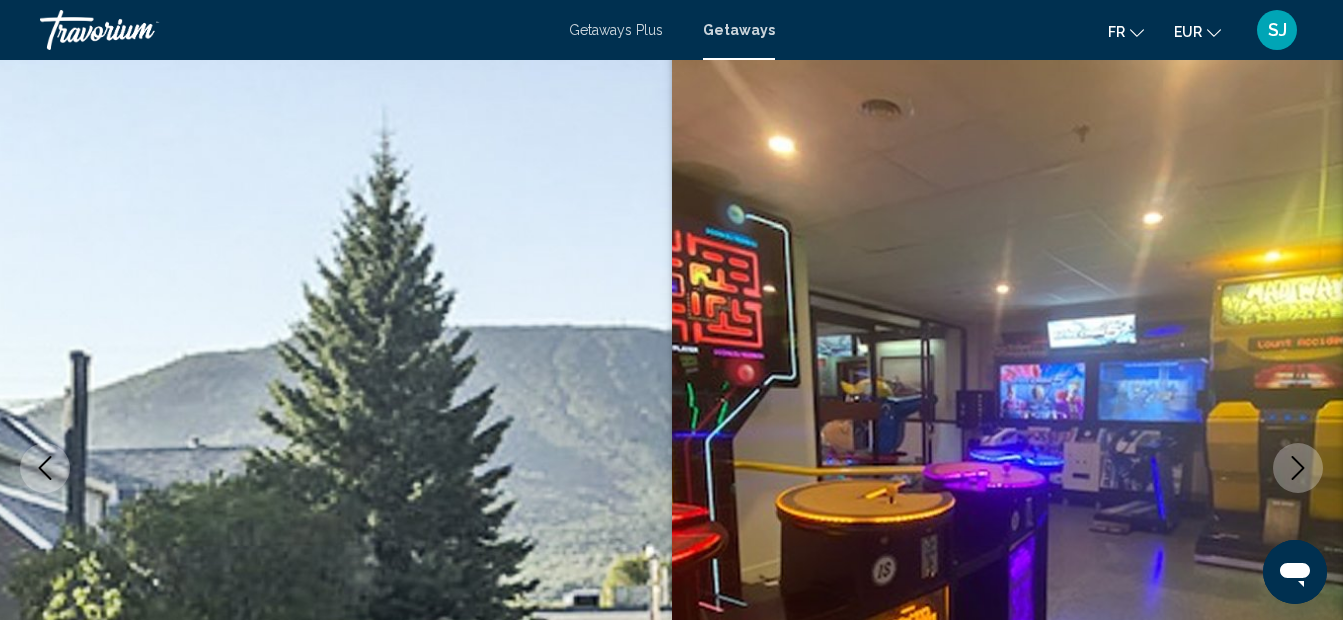 click 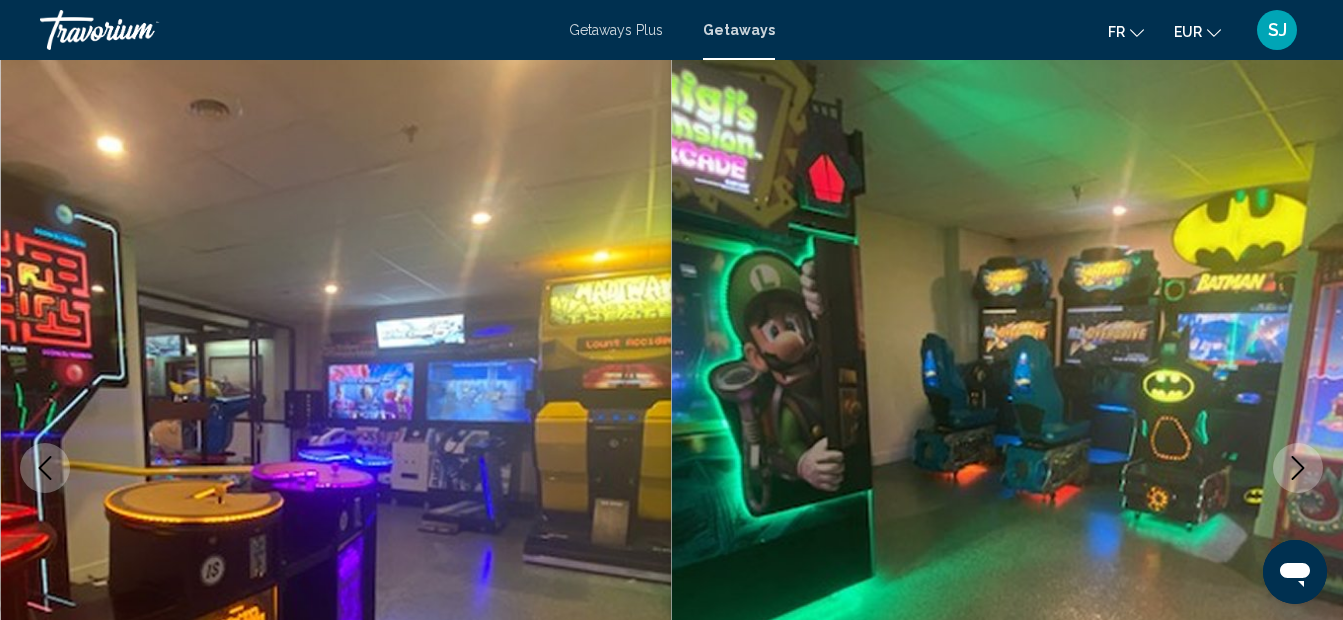 click 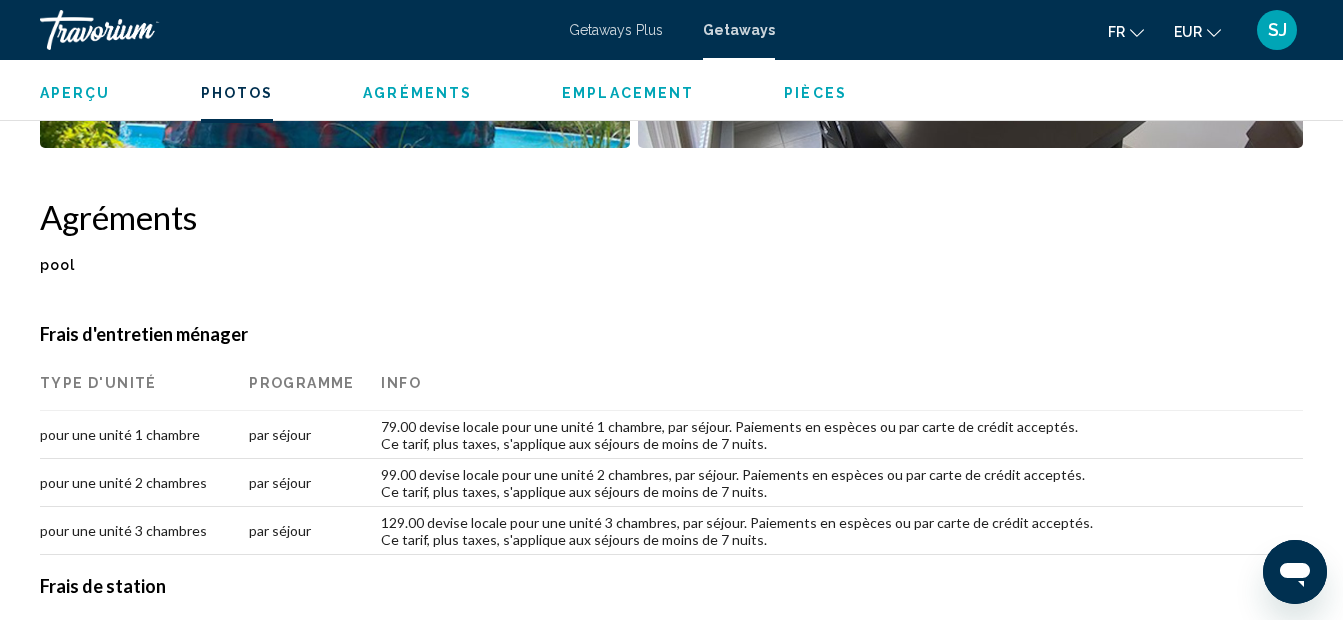 scroll, scrollTop: 1837, scrollLeft: 0, axis: vertical 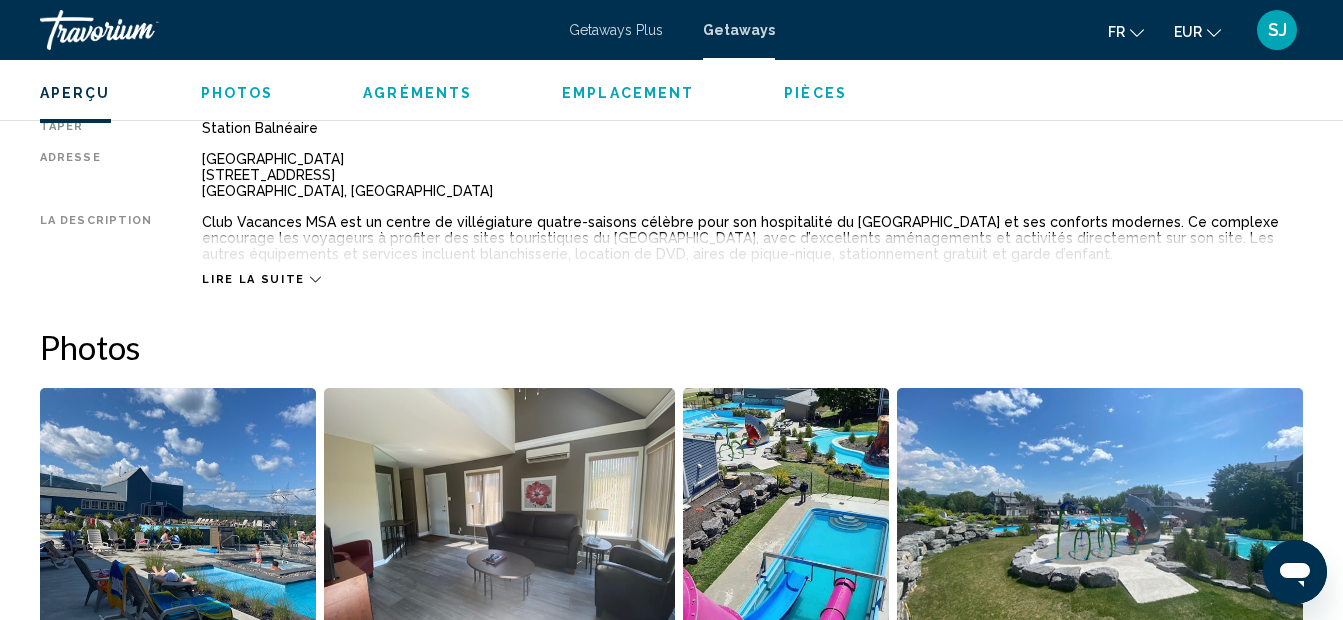click on "Getaways" at bounding box center (739, 30) 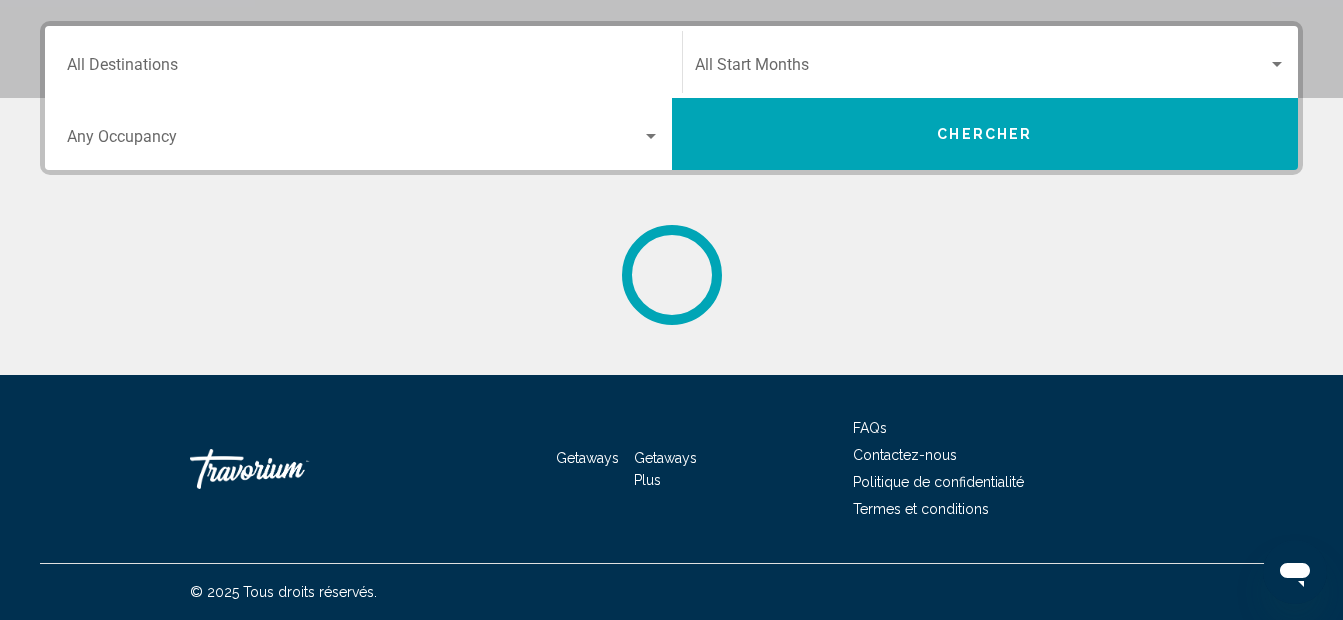 scroll, scrollTop: 0, scrollLeft: 0, axis: both 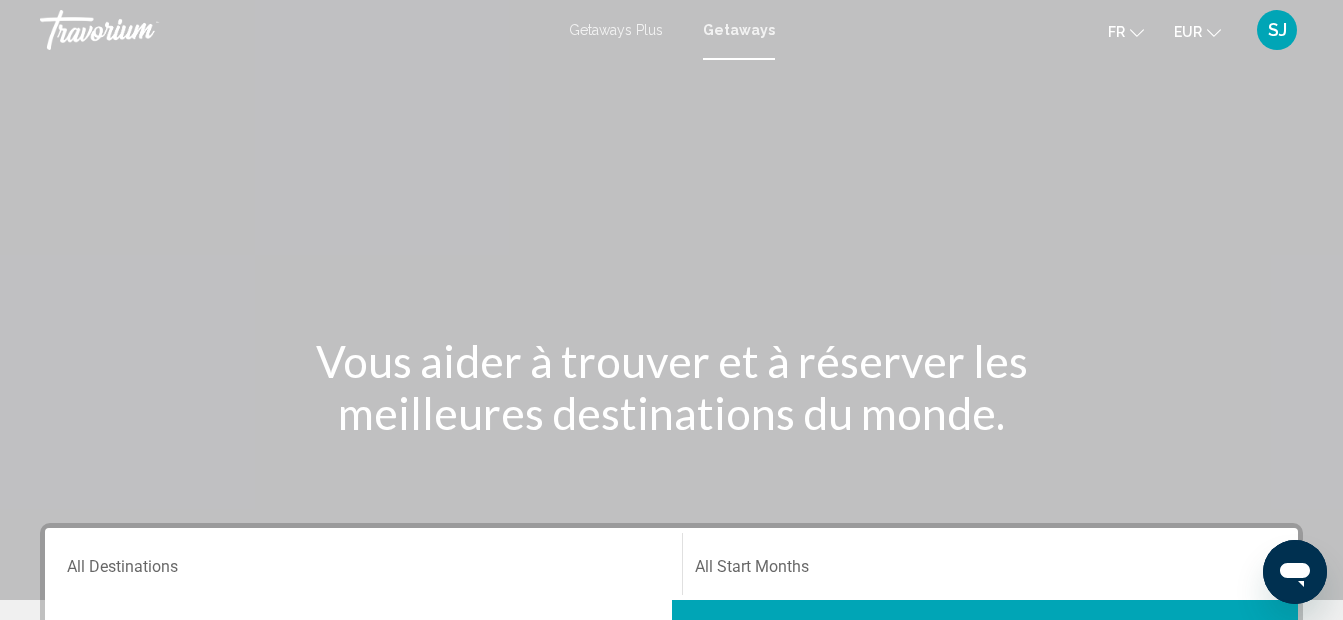 click on "Destination All Destinations" at bounding box center [363, 571] 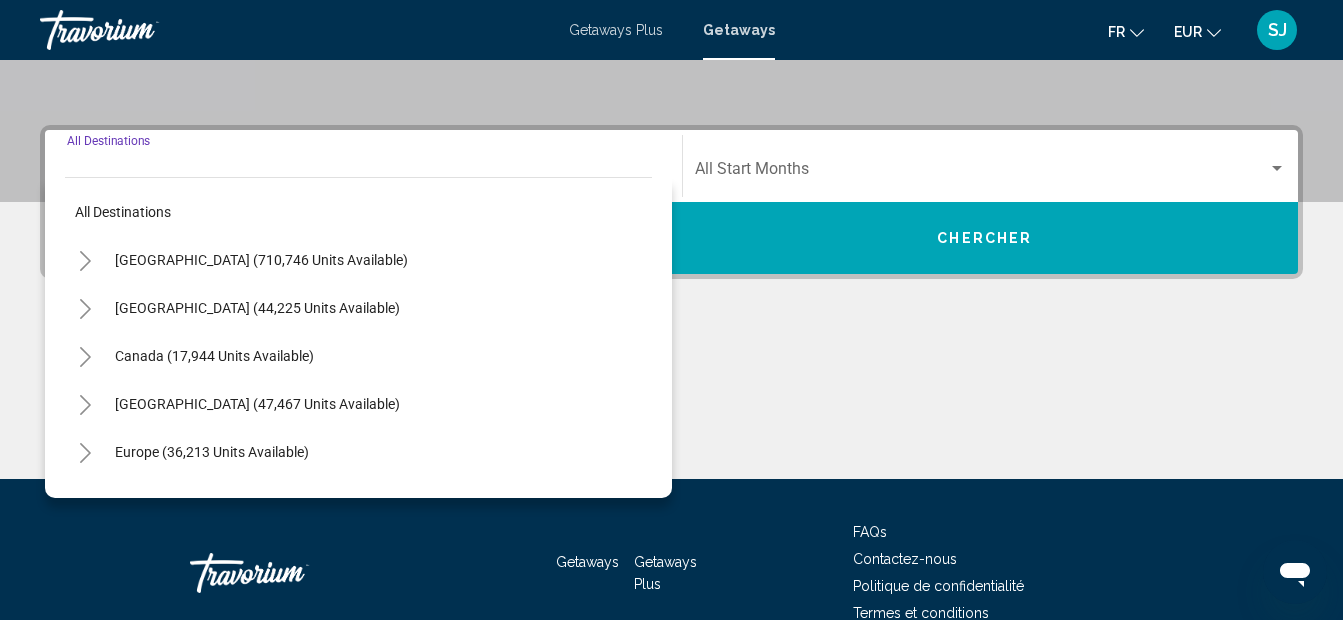 scroll, scrollTop: 458, scrollLeft: 0, axis: vertical 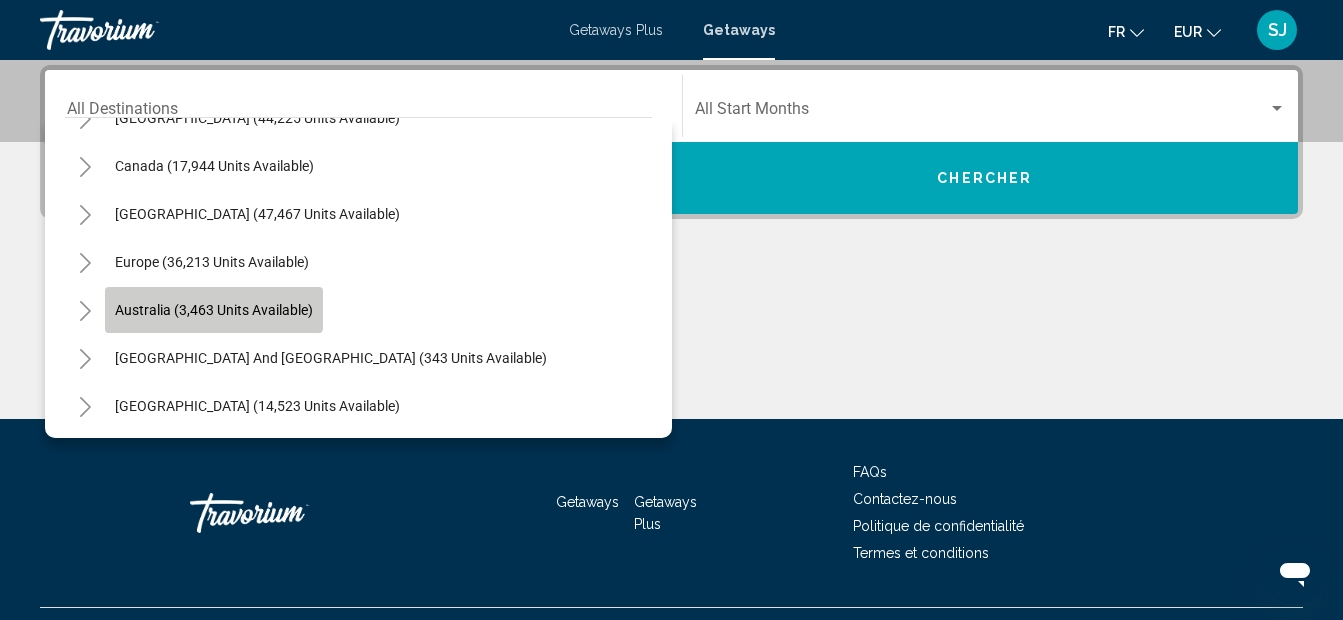 click on "Australia (3,463 units available)" 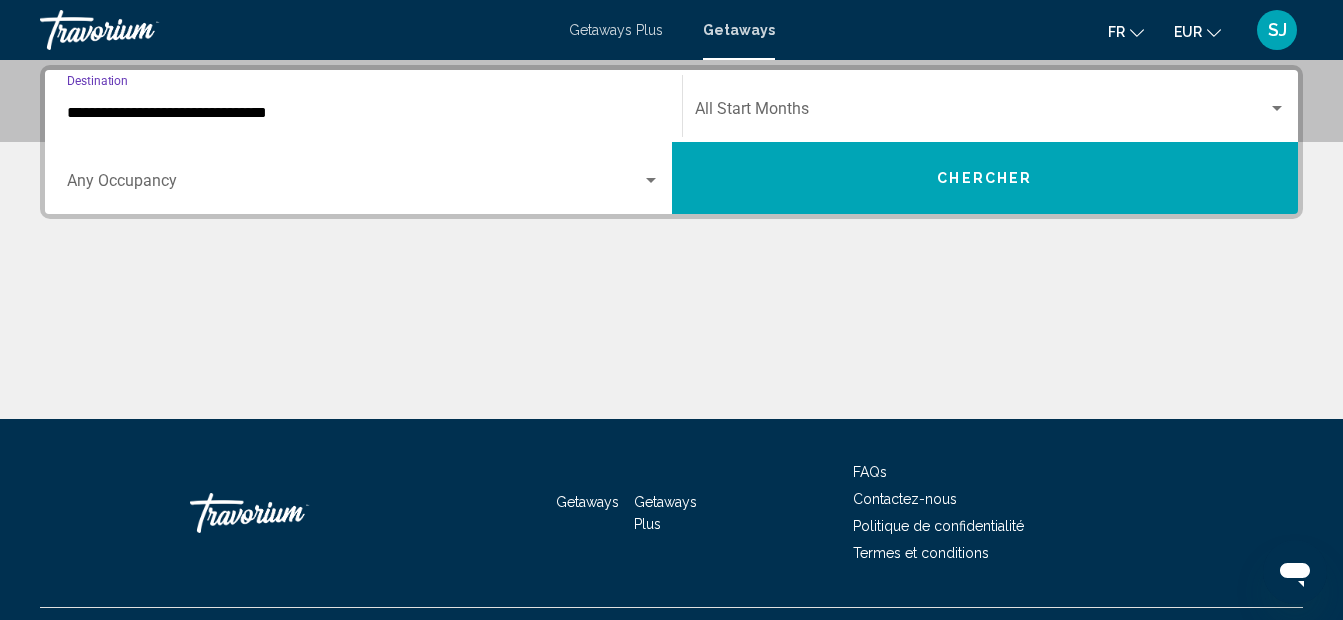 click at bounding box center [354, 185] 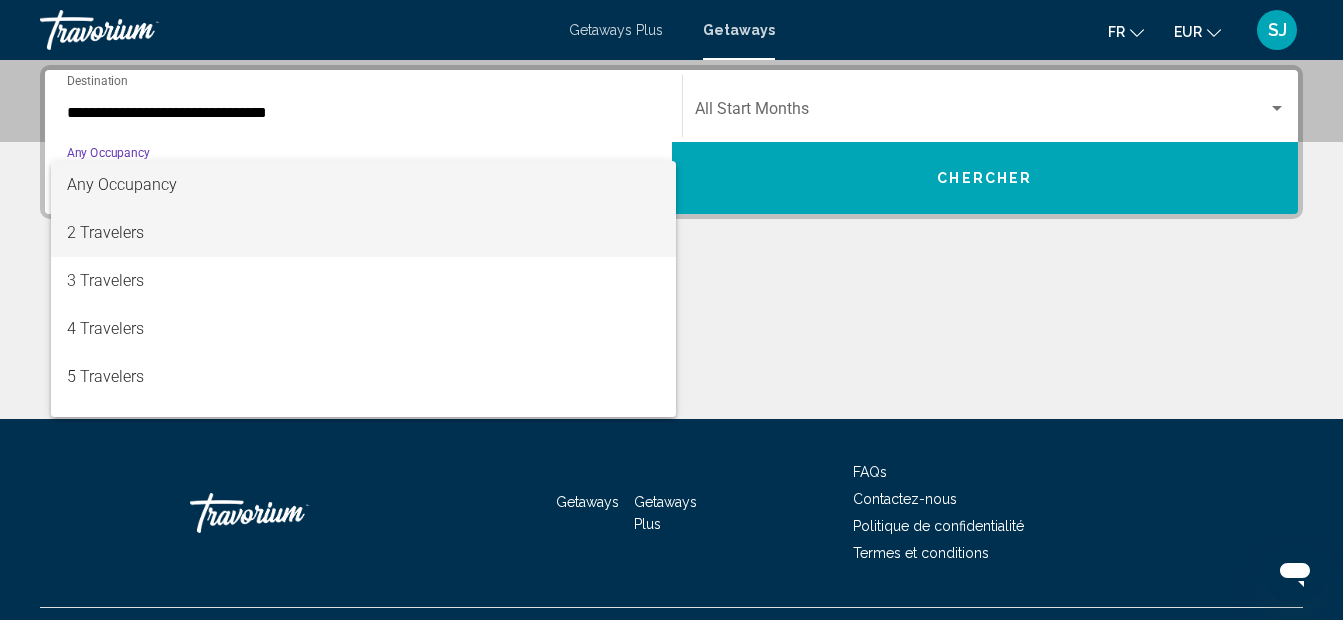click on "2 Travelers" at bounding box center [363, 233] 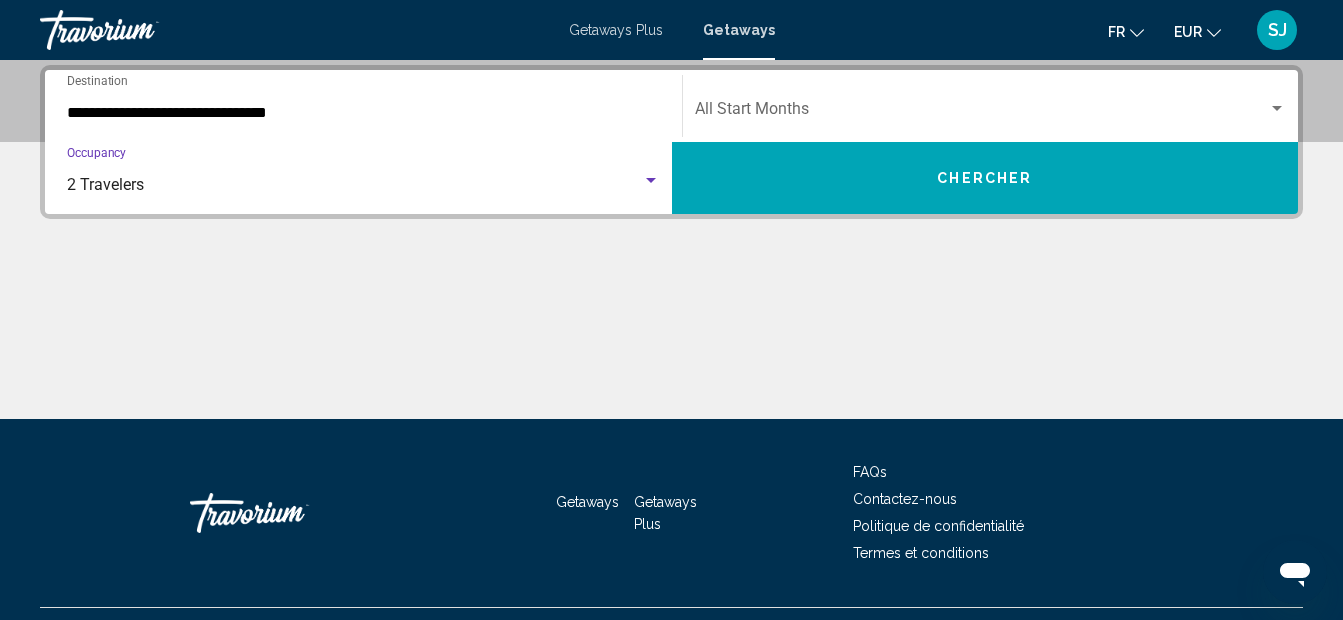 click at bounding box center [982, 113] 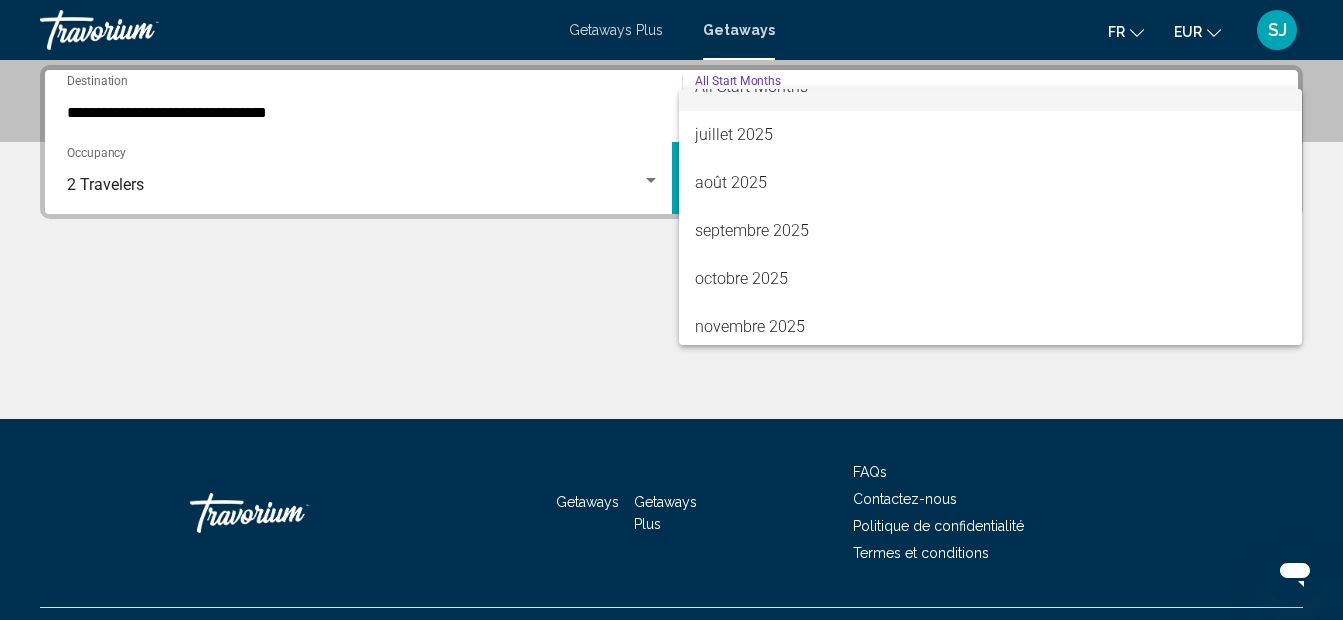 scroll, scrollTop: 40, scrollLeft: 0, axis: vertical 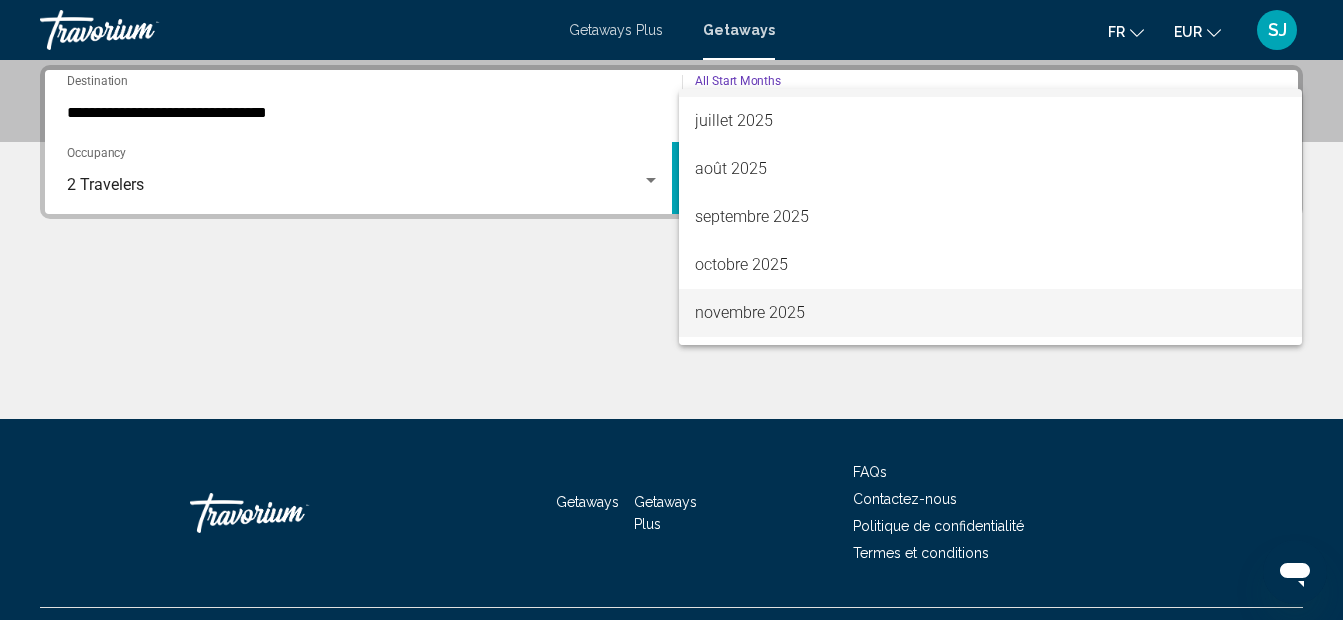 click on "novembre 2025" at bounding box center [991, 313] 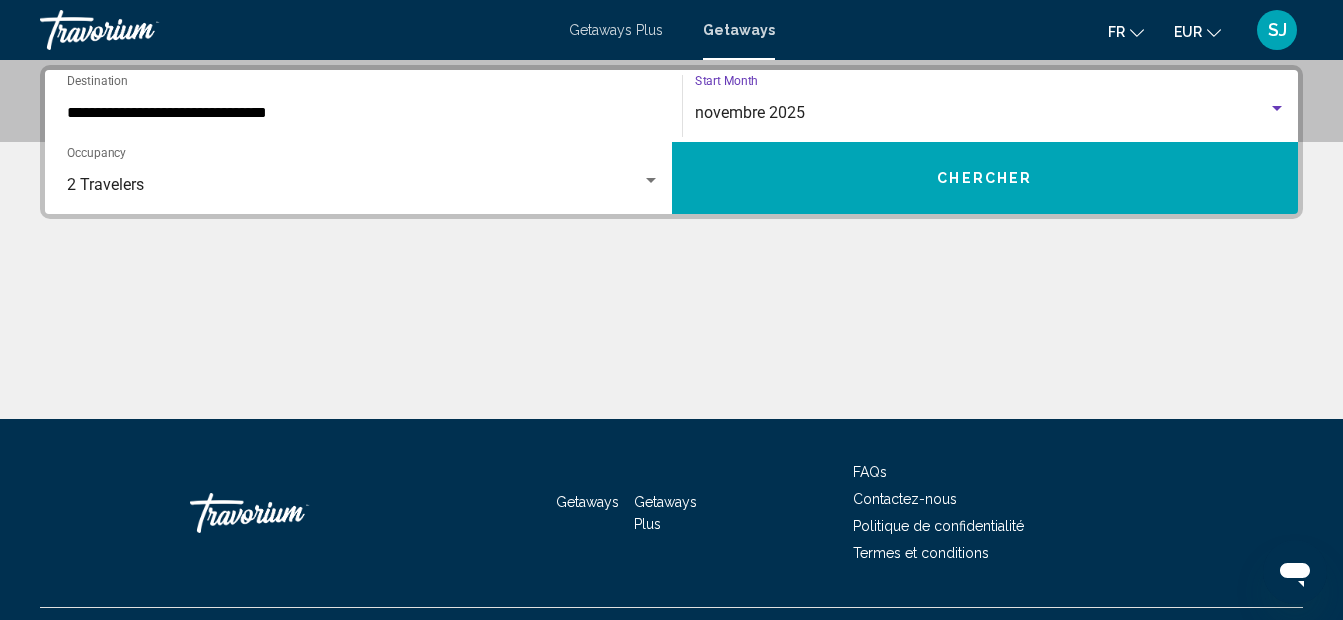 click on "Chercher" at bounding box center [984, 179] 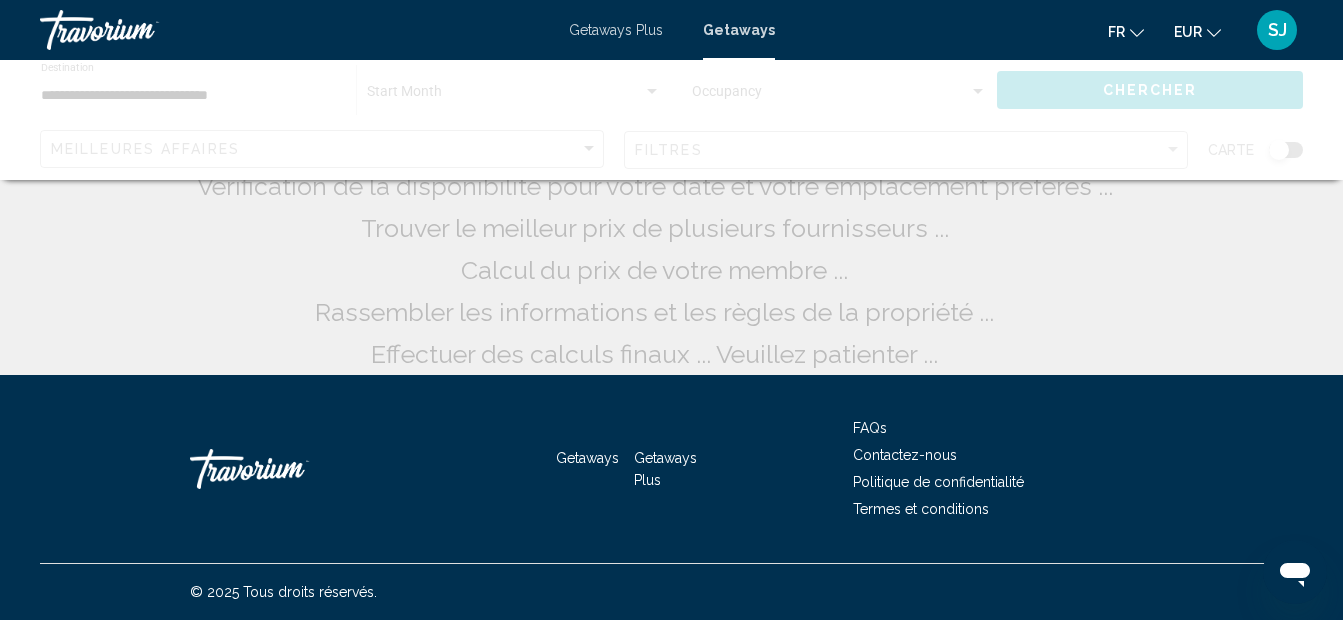 scroll, scrollTop: 0, scrollLeft: 0, axis: both 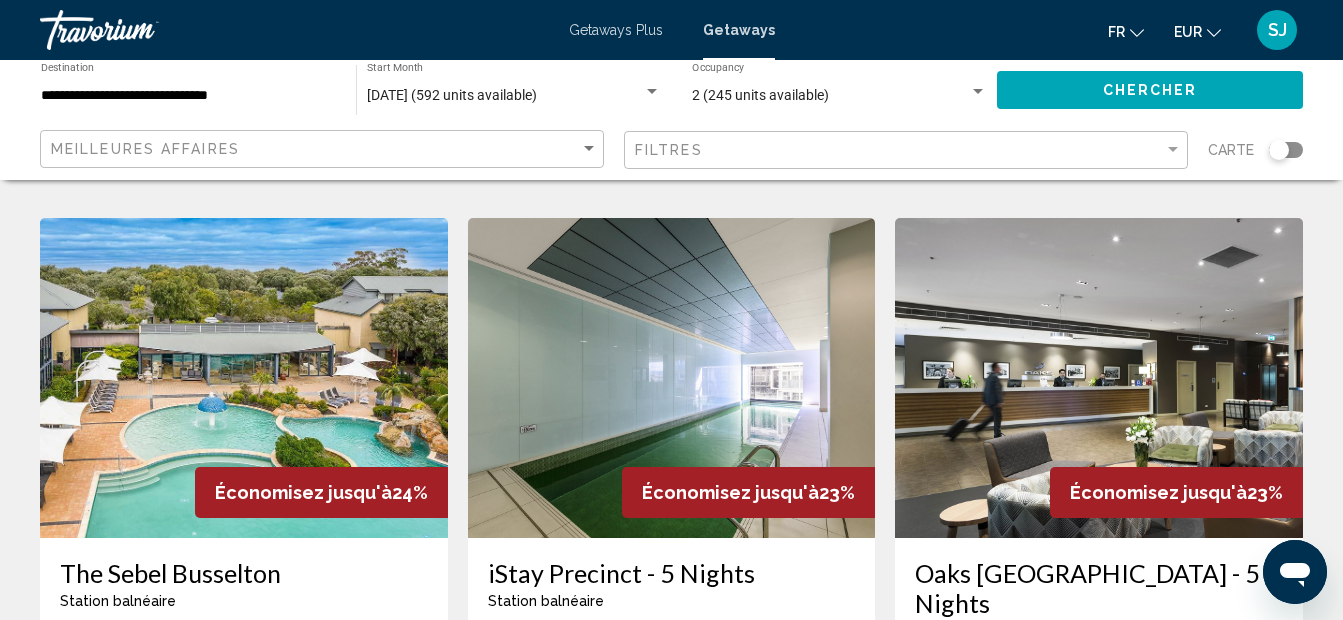 drag, startPoint x: 52, startPoint y: 400, endPoint x: 289, endPoint y: 404, distance: 237.03375 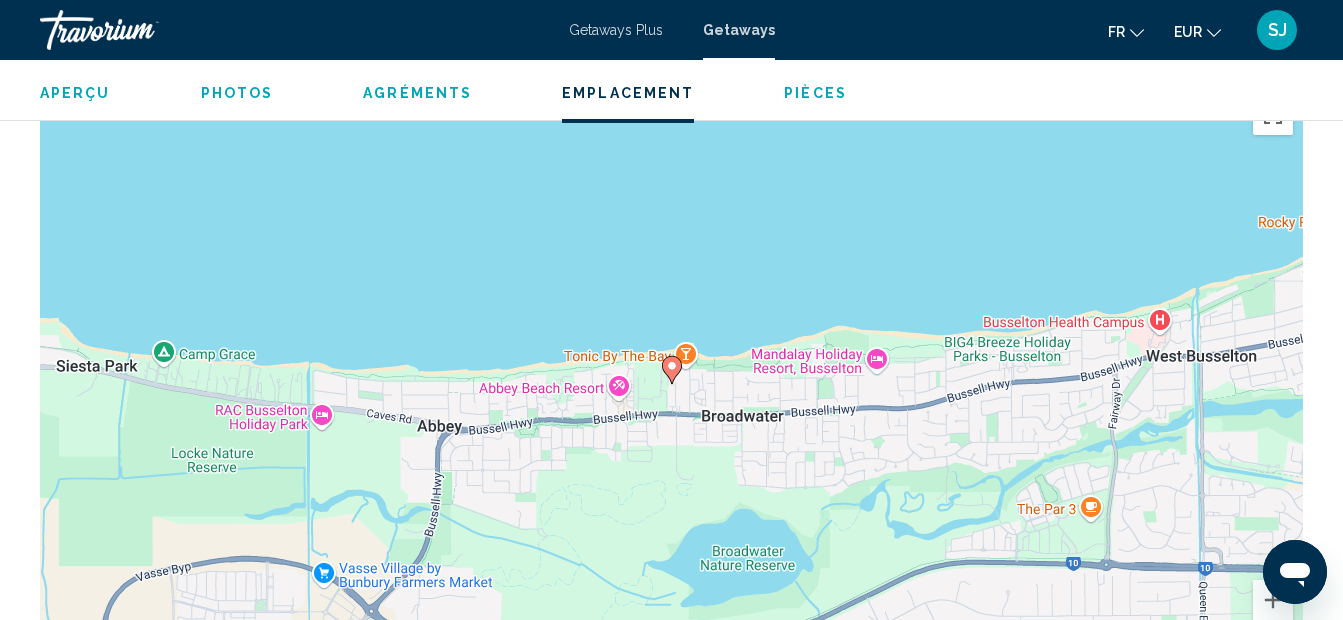 scroll, scrollTop: 3225, scrollLeft: 0, axis: vertical 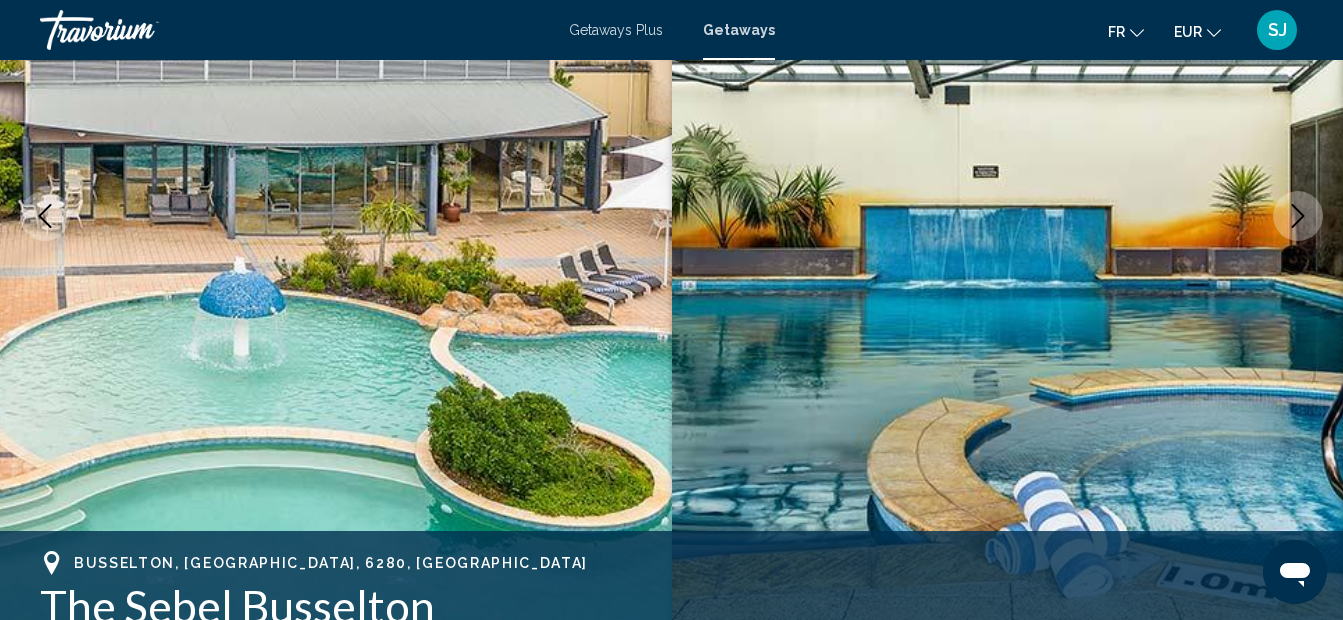 click 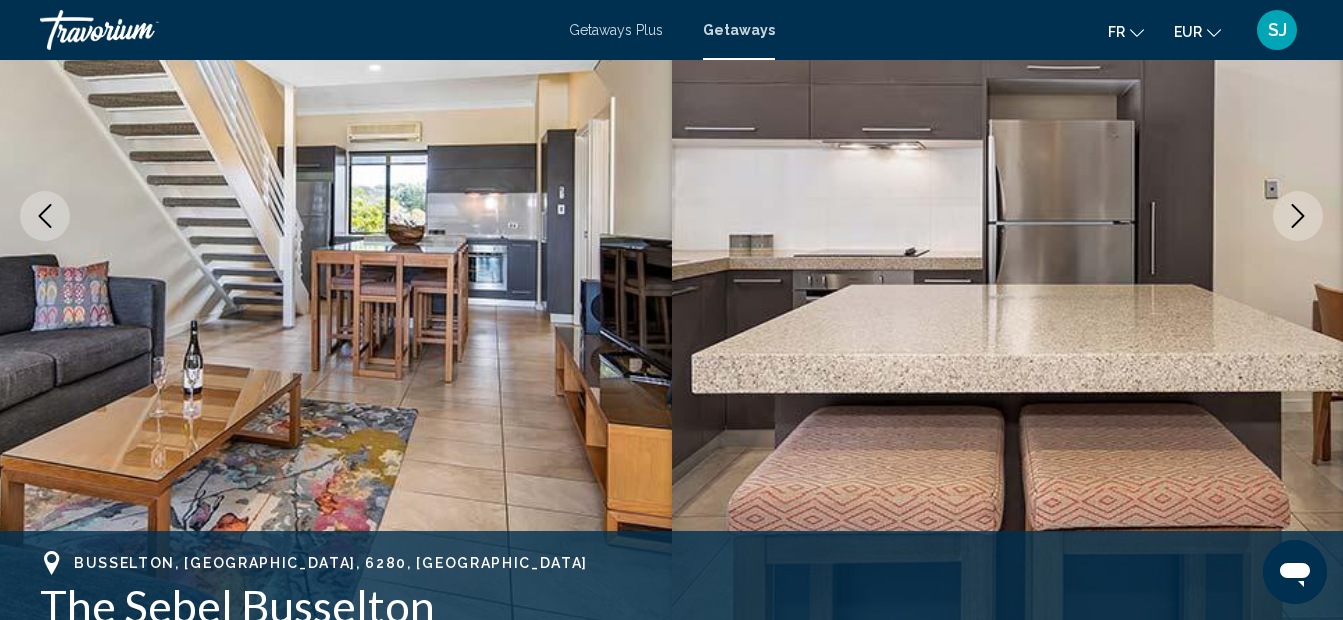 click 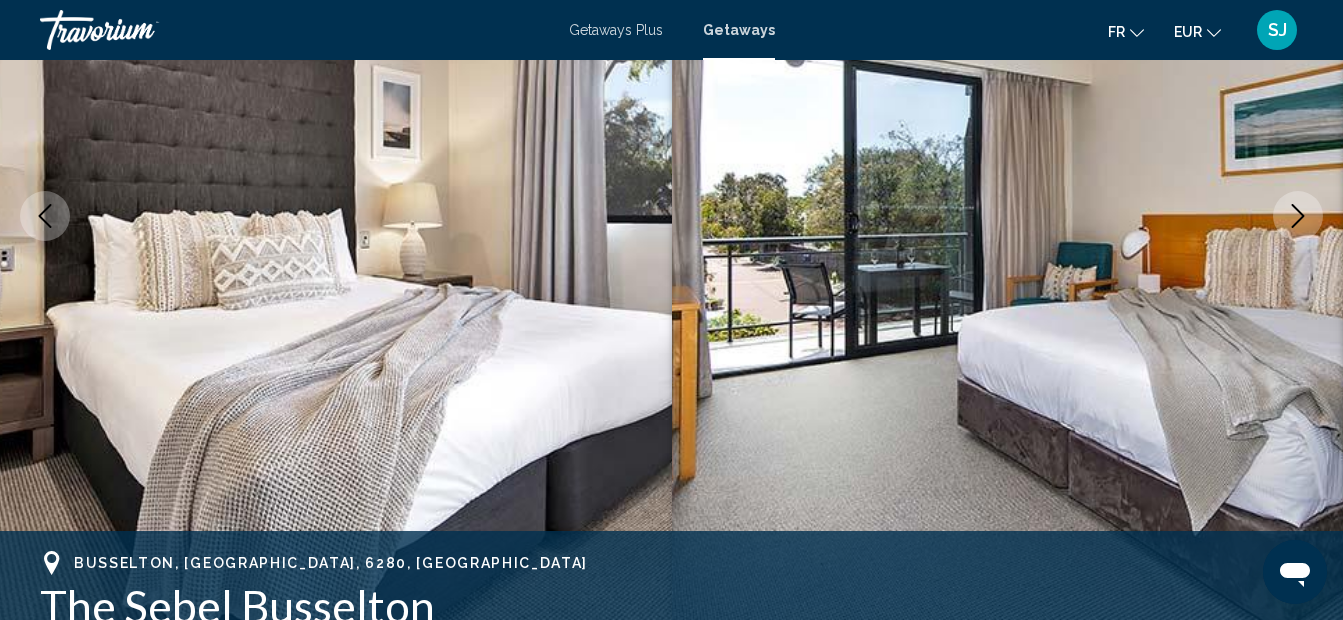 click 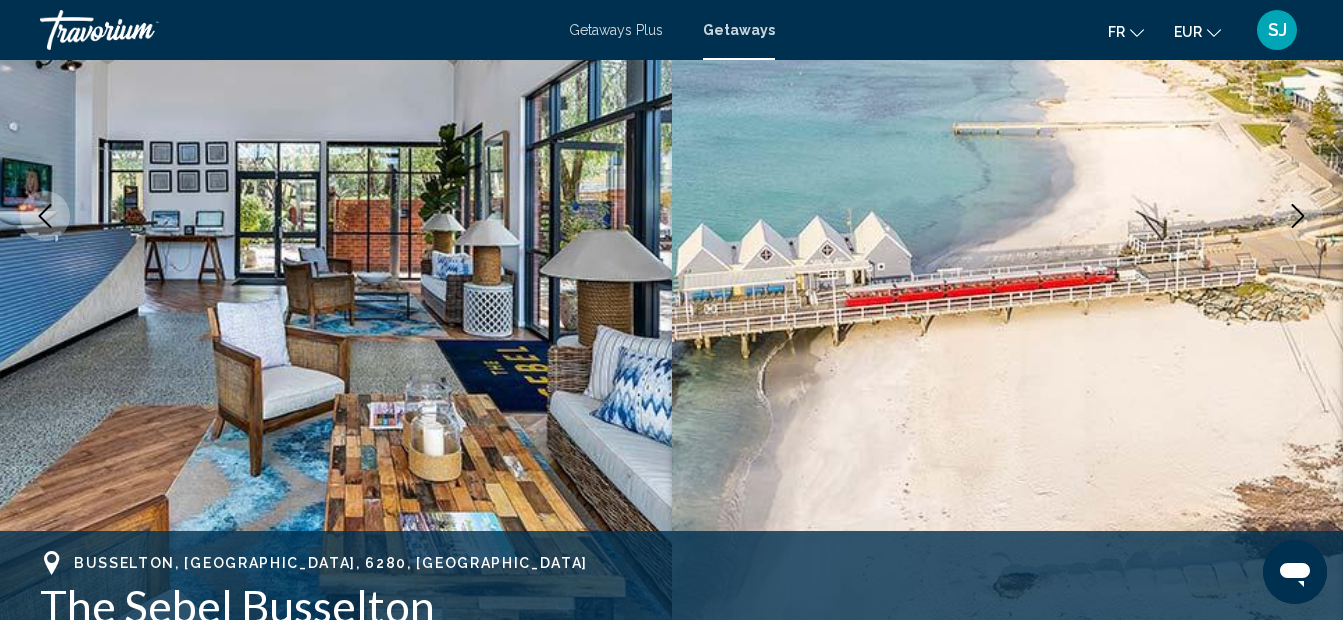 click 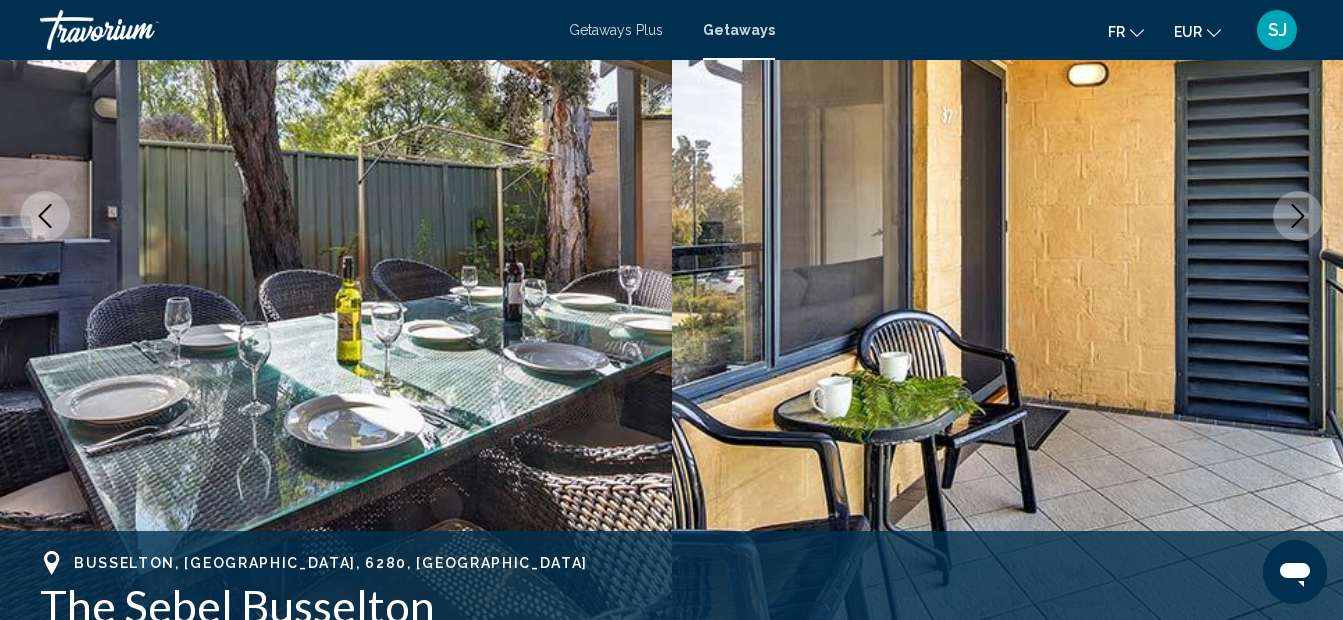 click 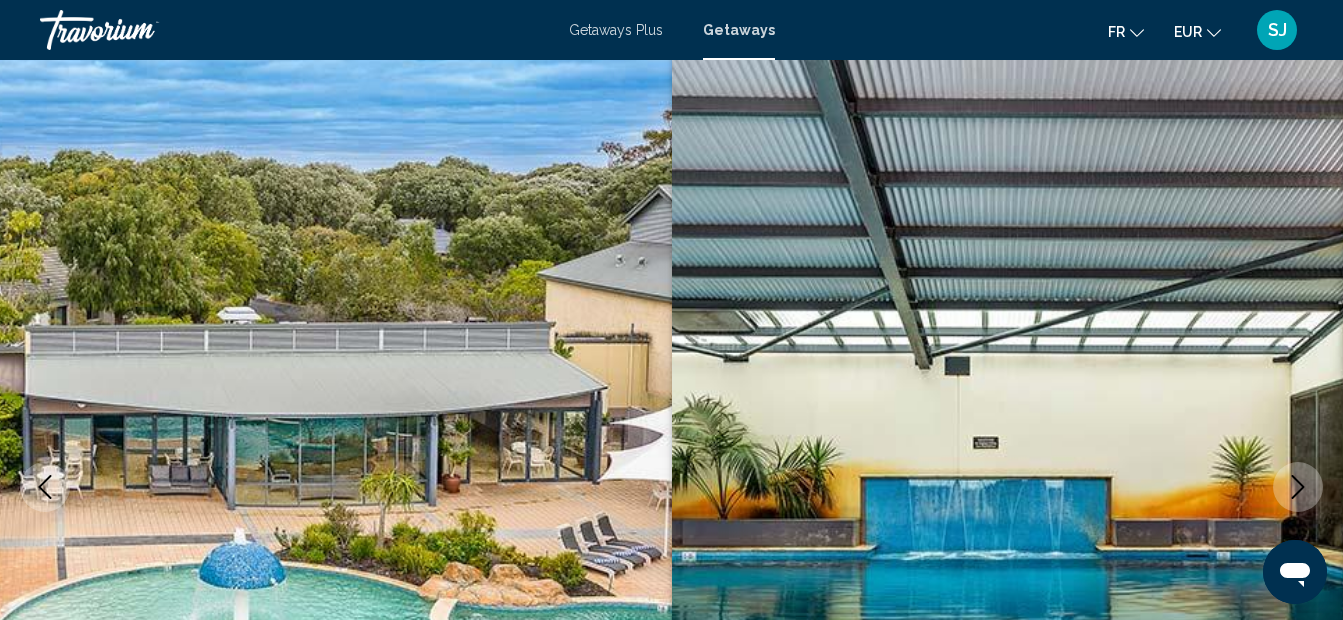 scroll, scrollTop: 0, scrollLeft: 0, axis: both 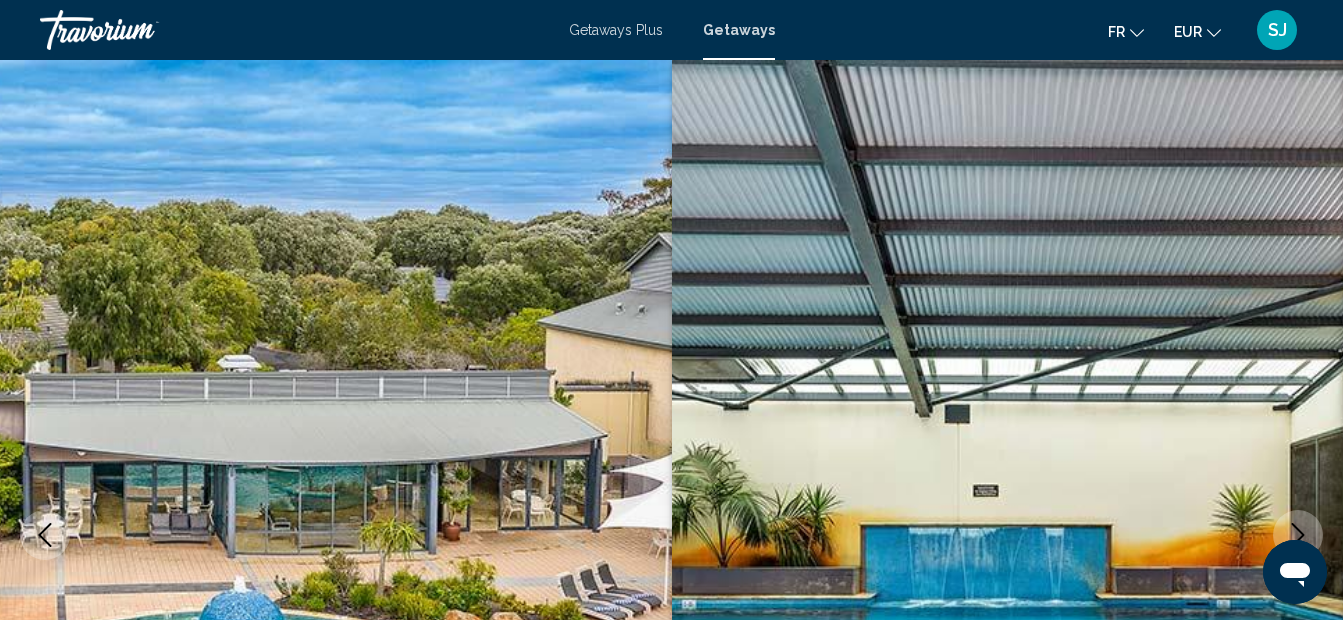 click on "Getaways" at bounding box center [739, 30] 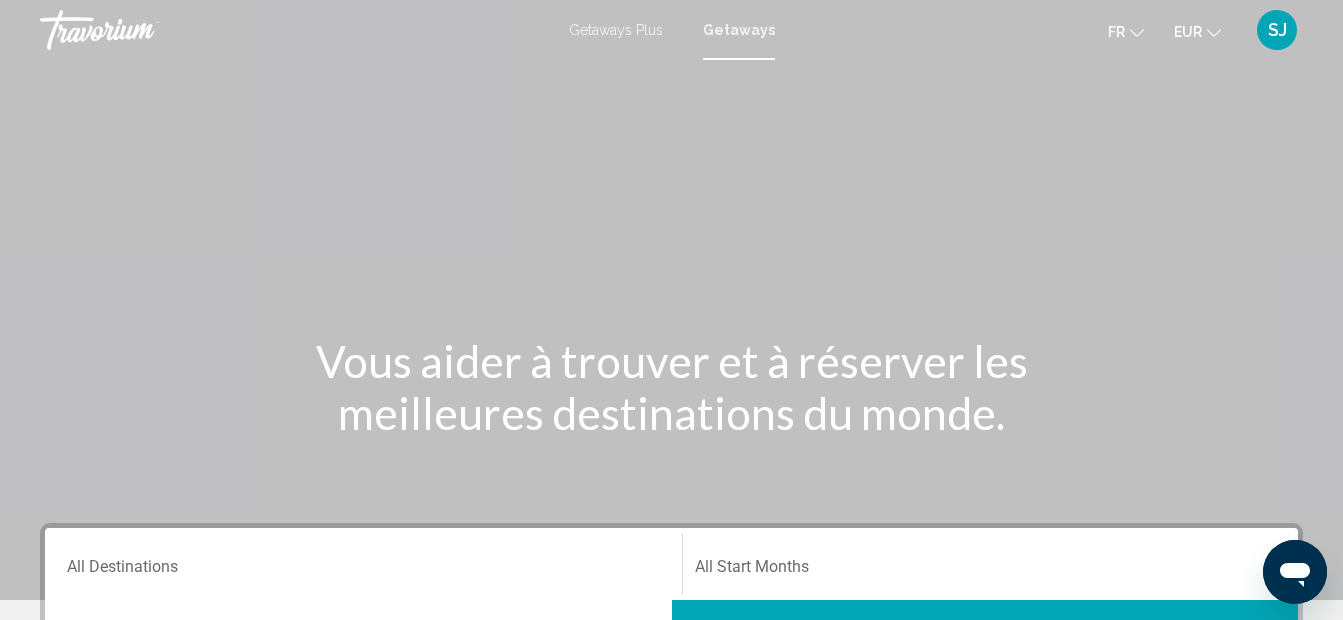 click on "Destination All Destinations" at bounding box center (363, 564) 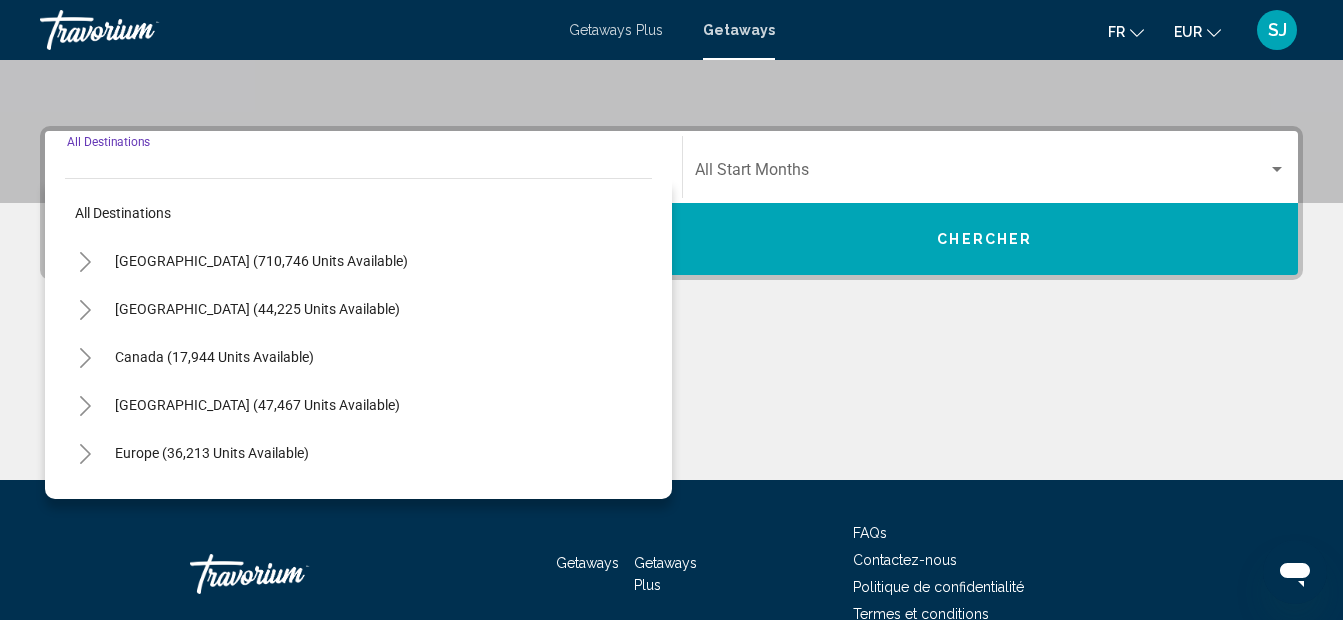 scroll, scrollTop: 458, scrollLeft: 0, axis: vertical 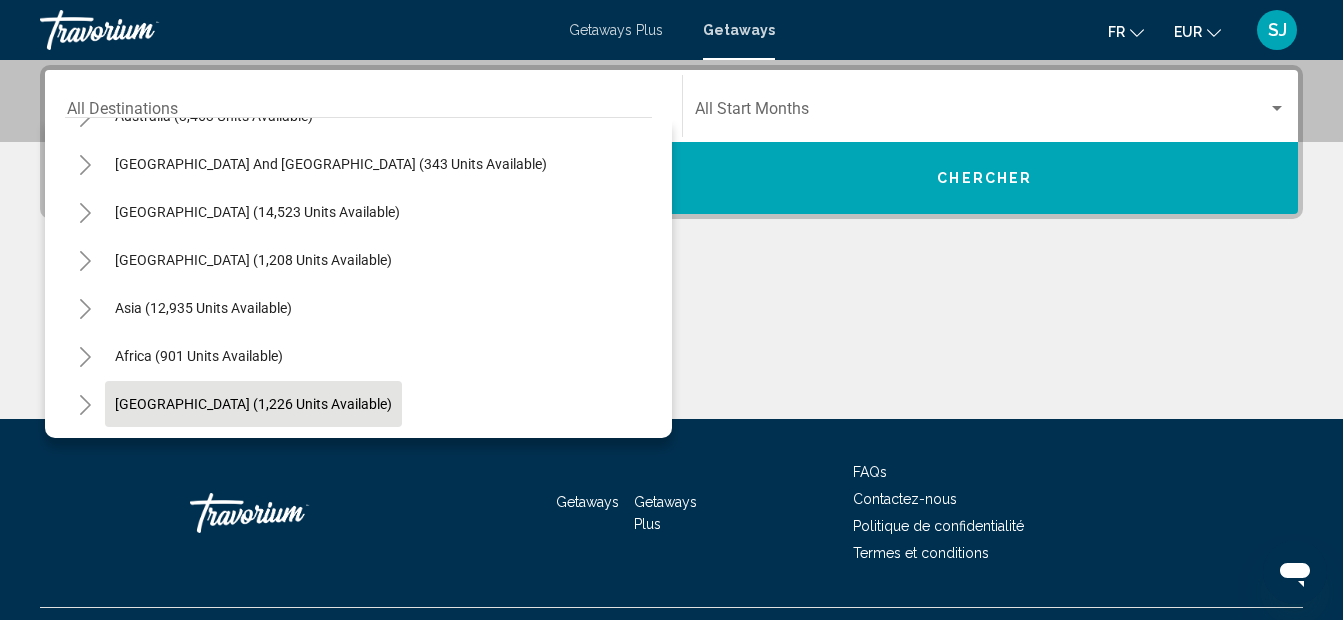 click on "[GEOGRAPHIC_DATA] (1,226 units available)" 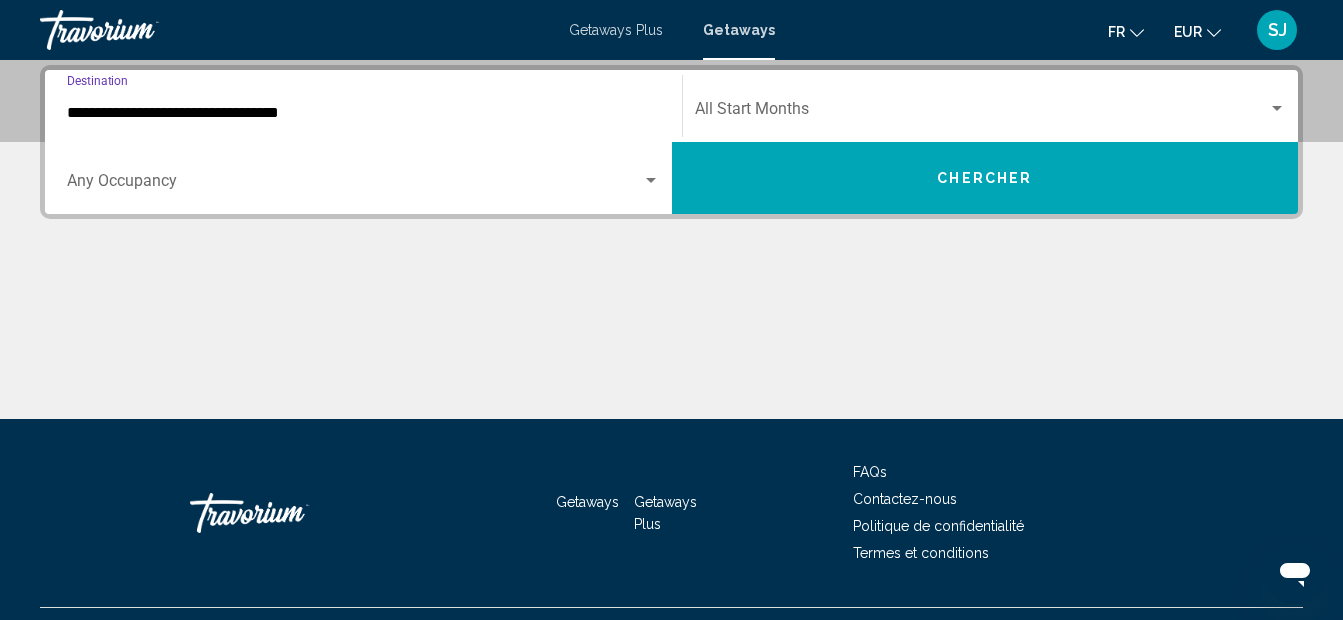 click at bounding box center [354, 185] 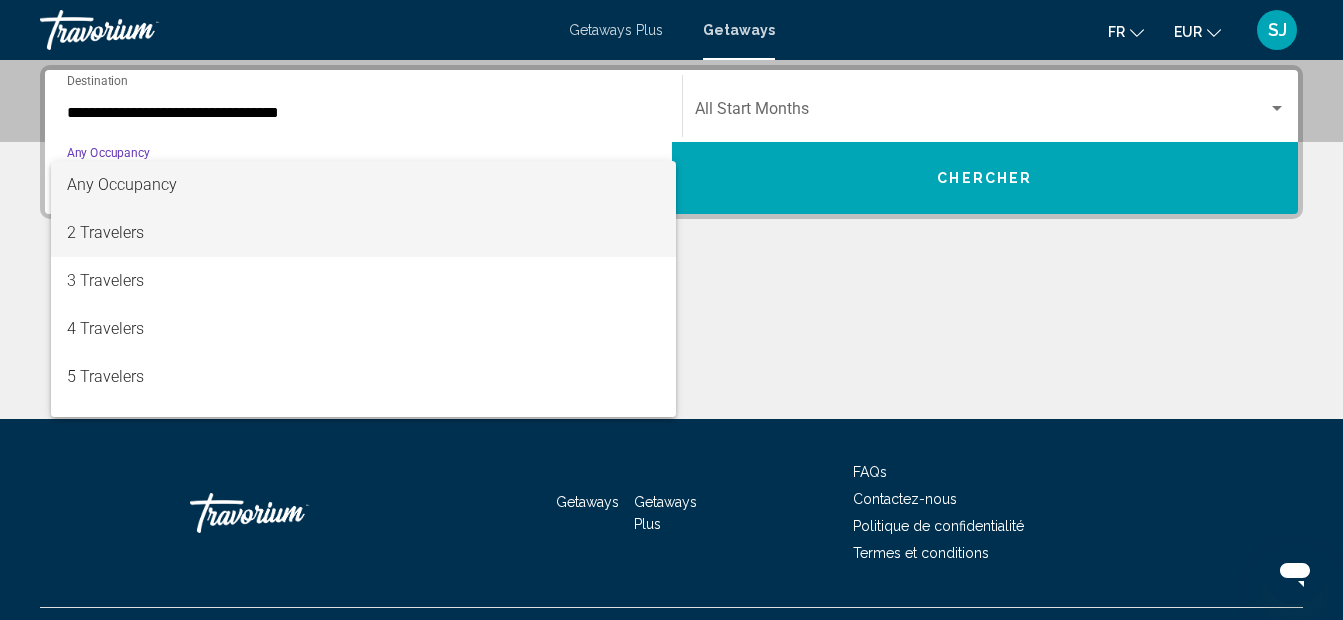click on "2 Travelers" at bounding box center (363, 233) 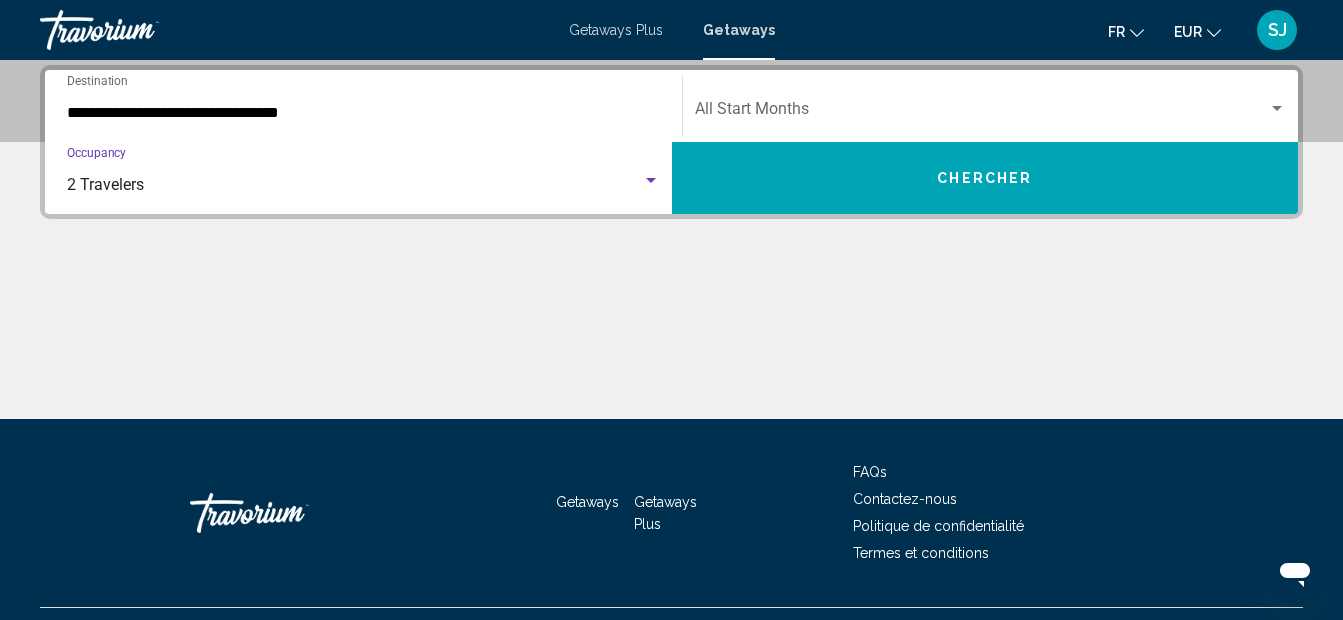 click on "Start Month All Start Months" 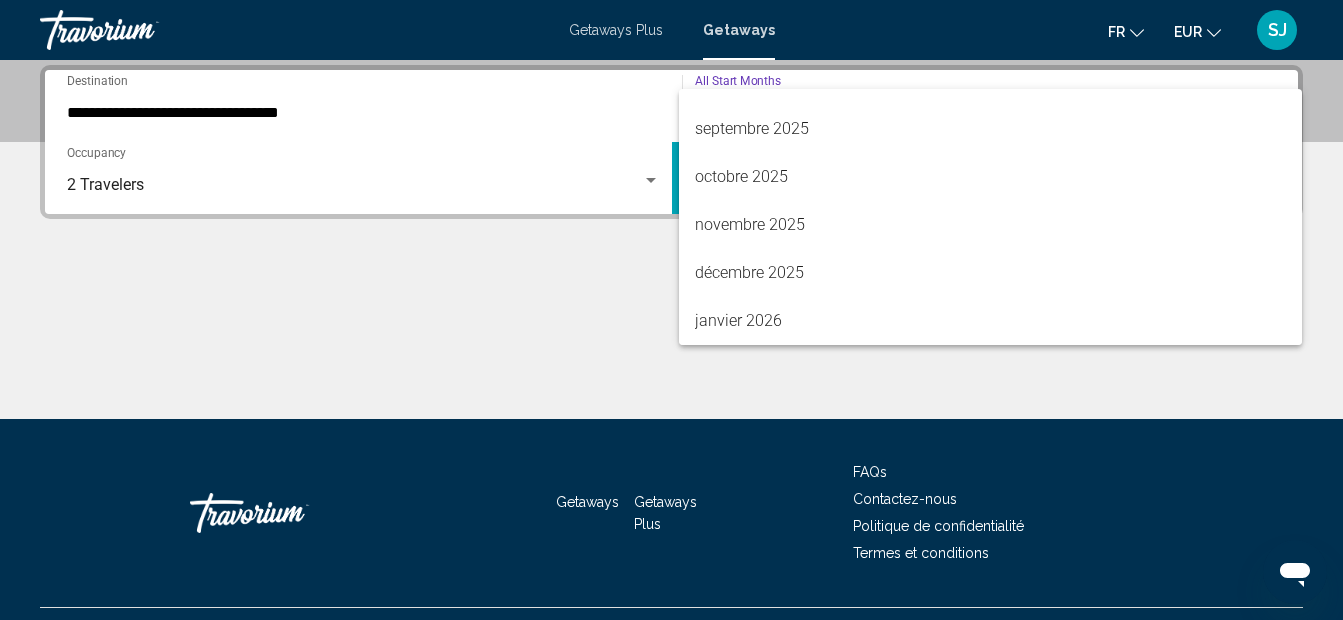 scroll, scrollTop: 144, scrollLeft: 0, axis: vertical 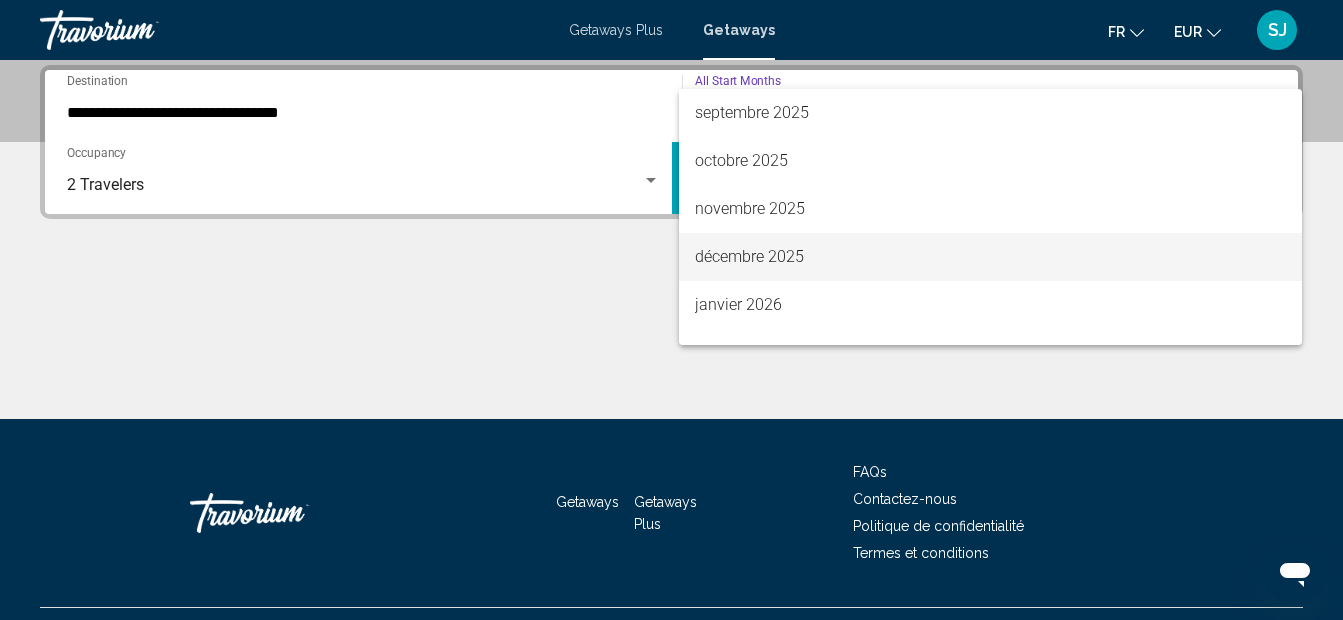 click on "décembre 2025" at bounding box center (991, 257) 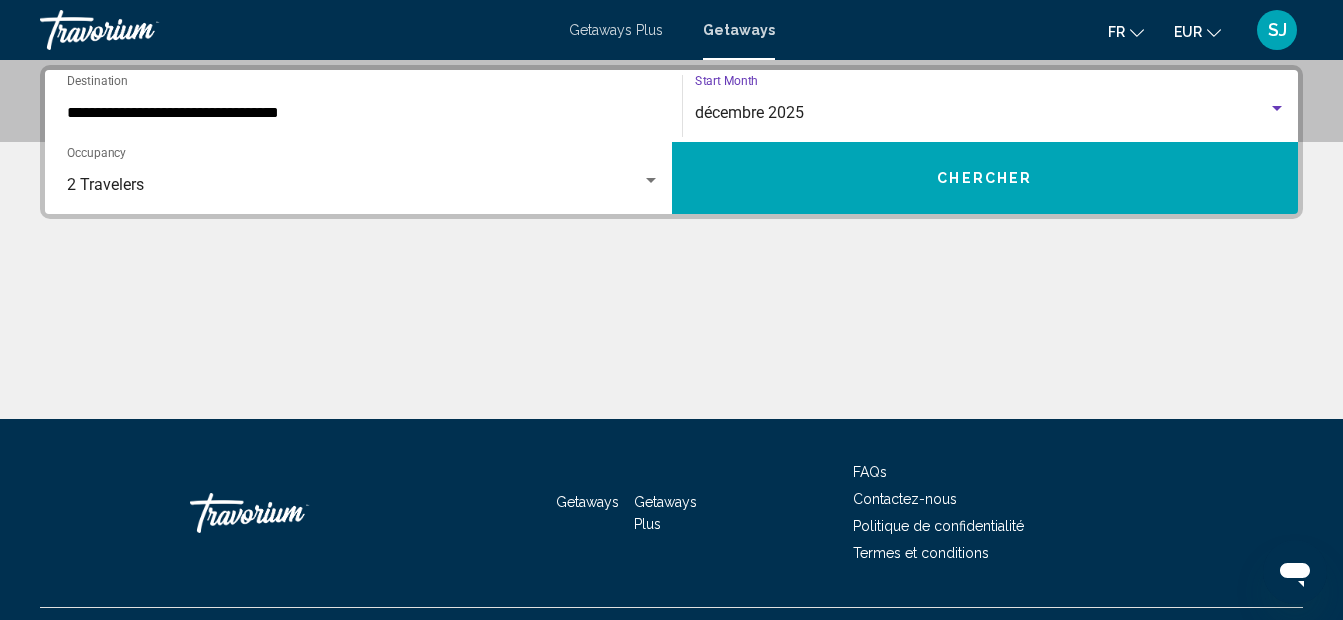 click on "Chercher" at bounding box center (985, 178) 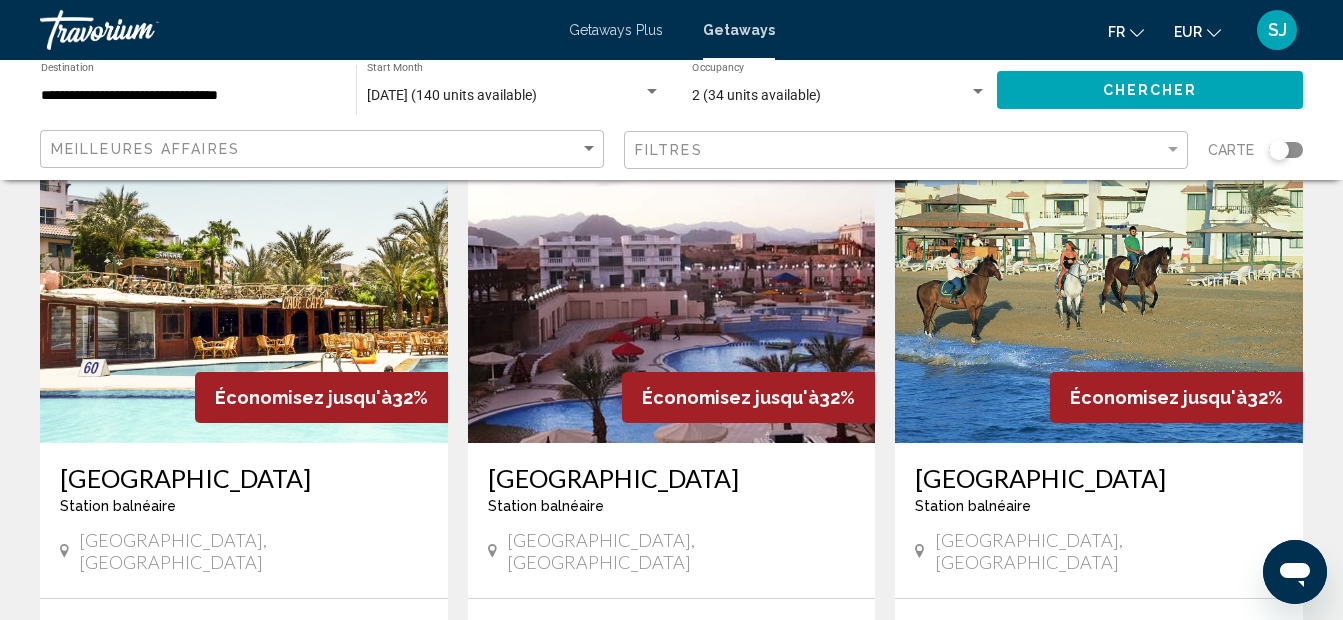 scroll, scrollTop: 925, scrollLeft: 0, axis: vertical 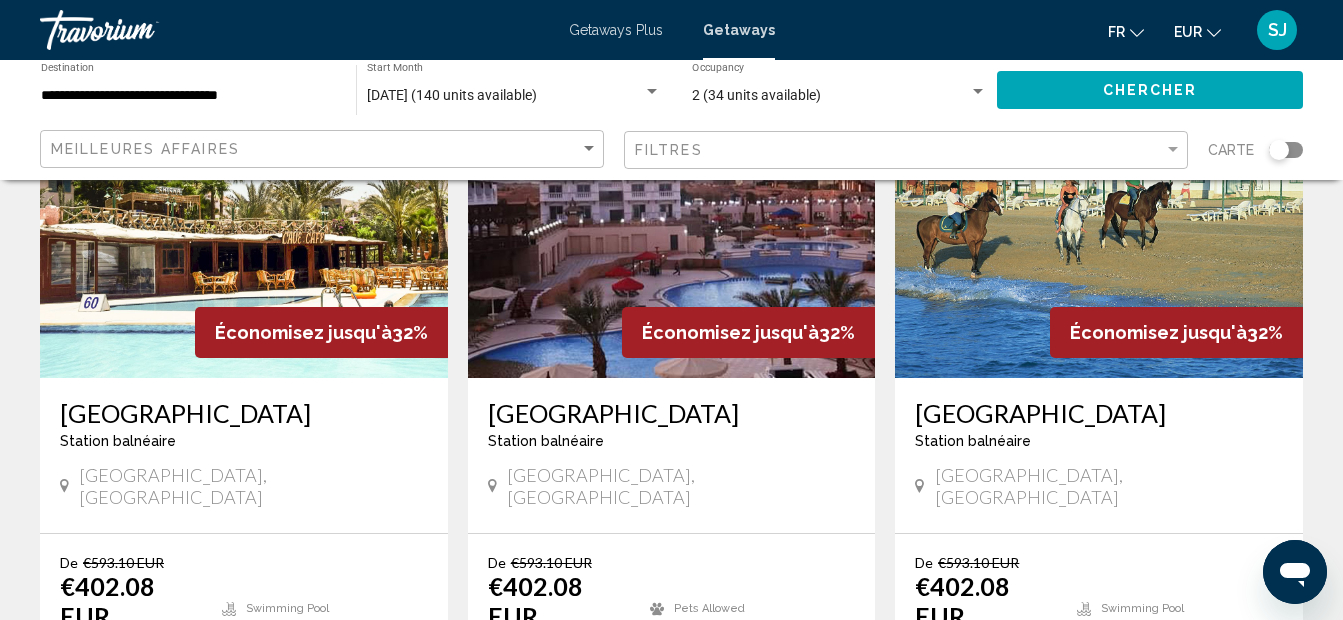 click on "[GEOGRAPHIC_DATA]" at bounding box center [672, 413] 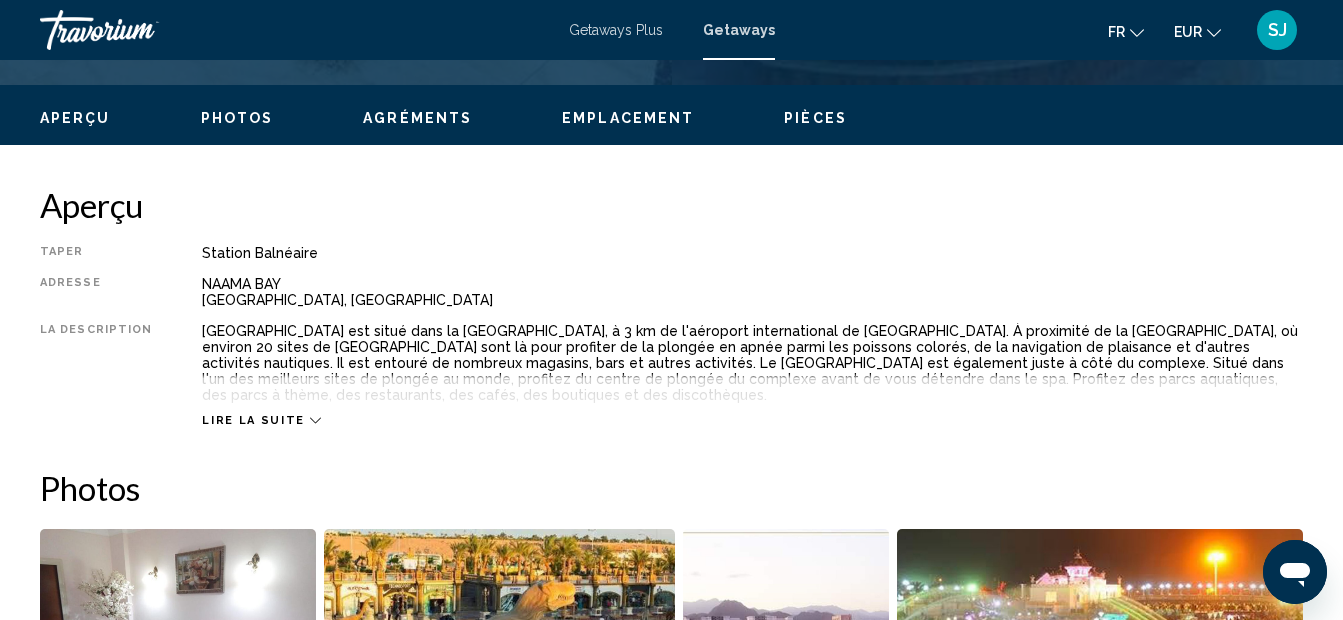 scroll, scrollTop: 225, scrollLeft: 0, axis: vertical 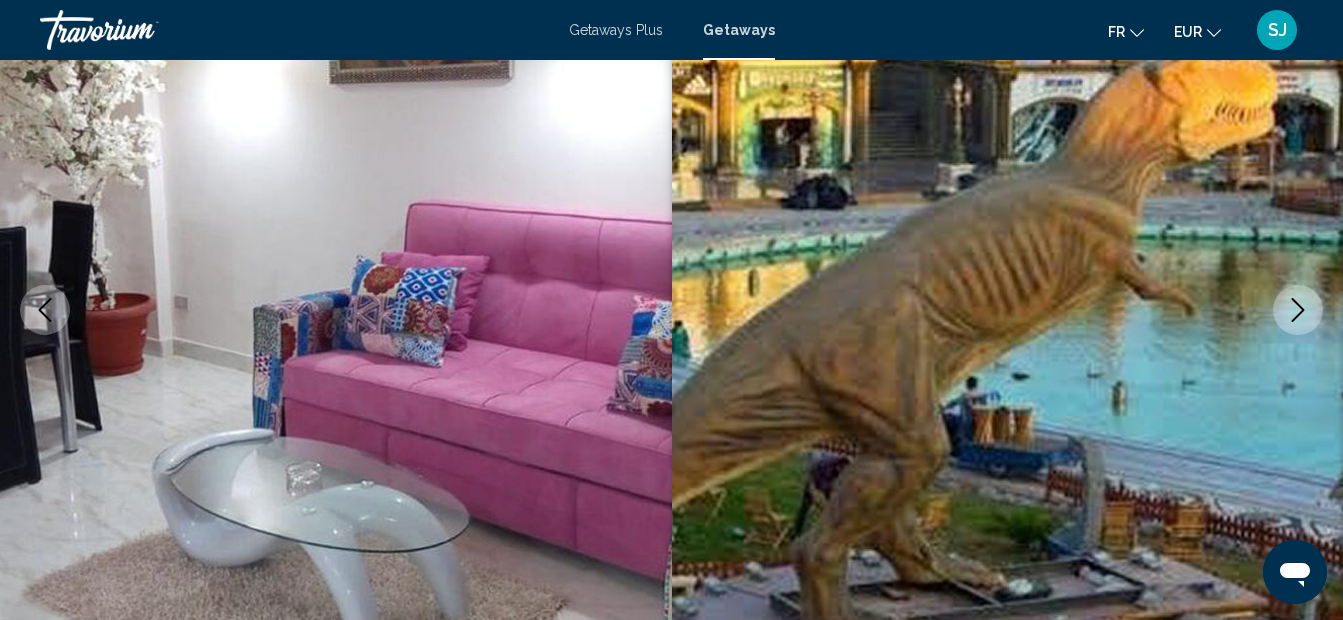 click 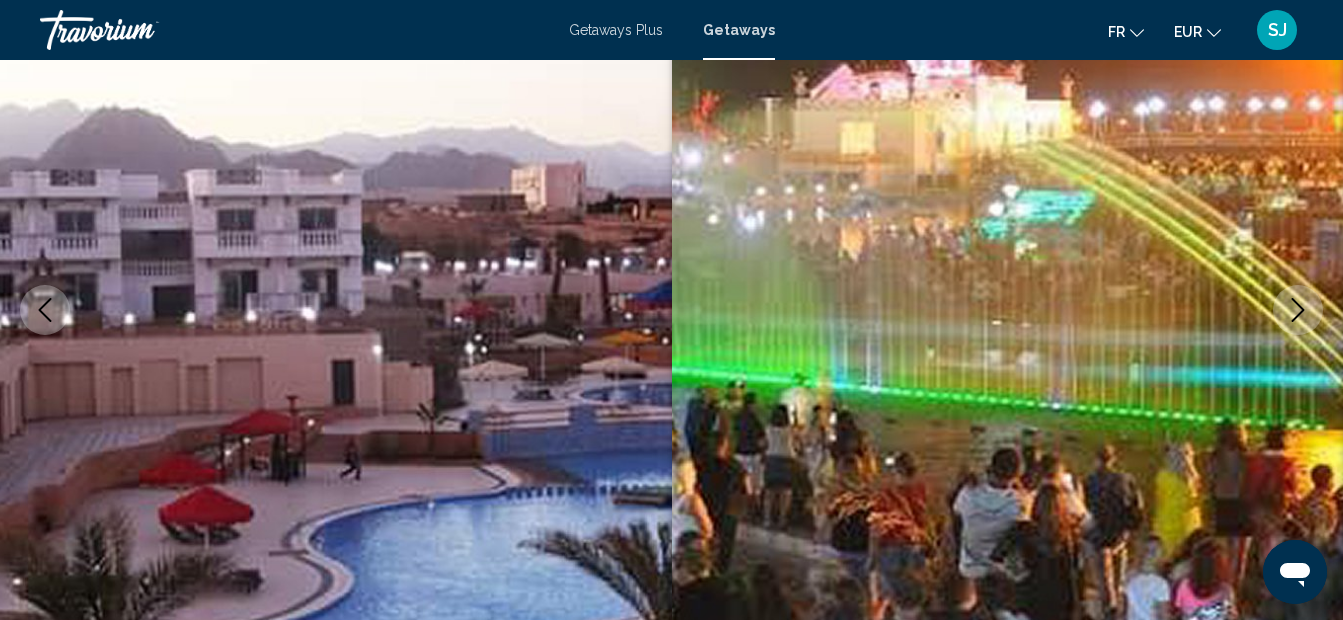 click 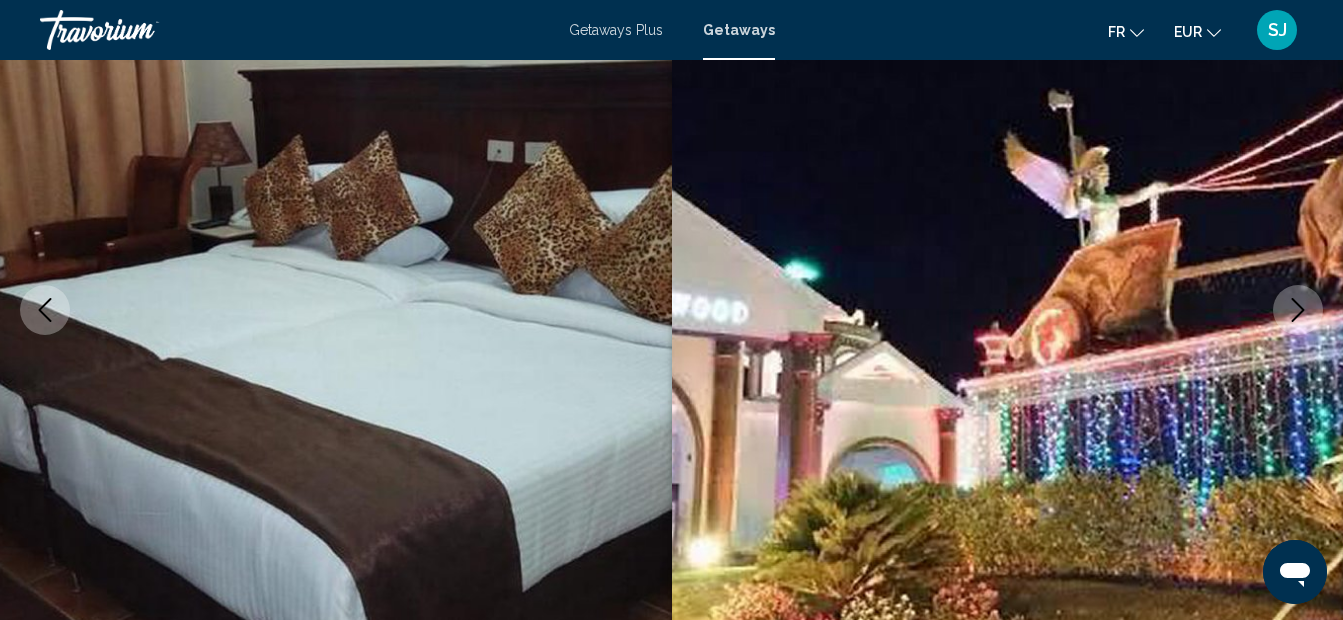 click 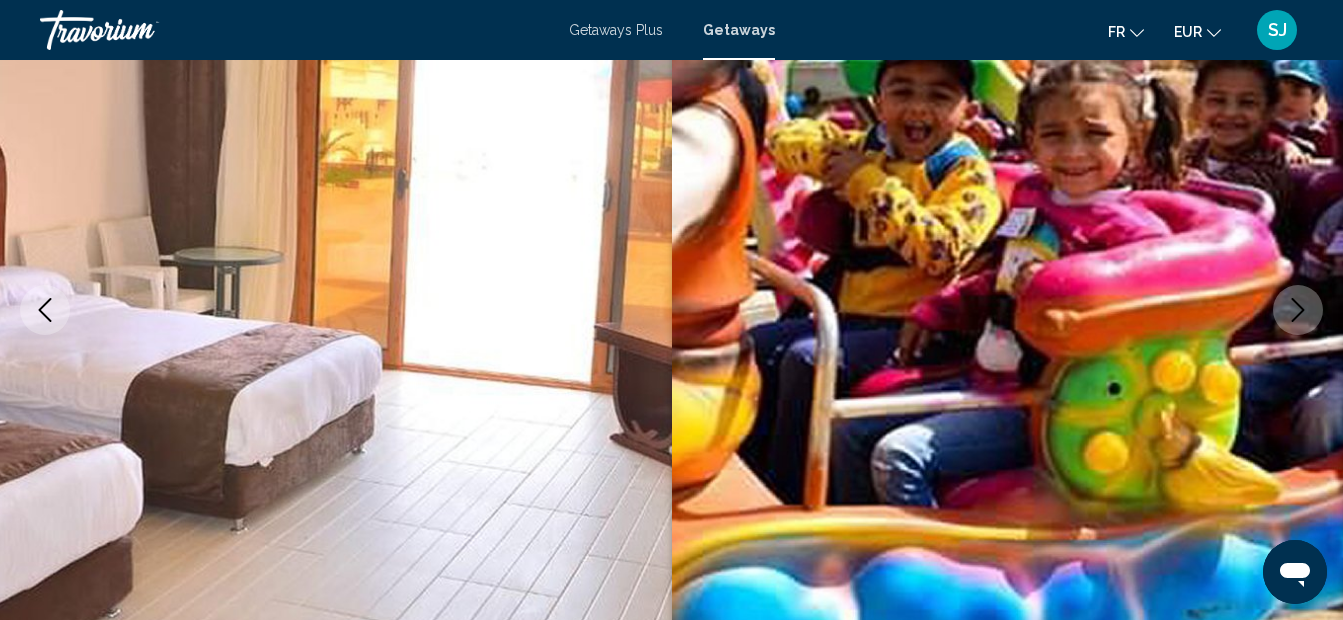 click 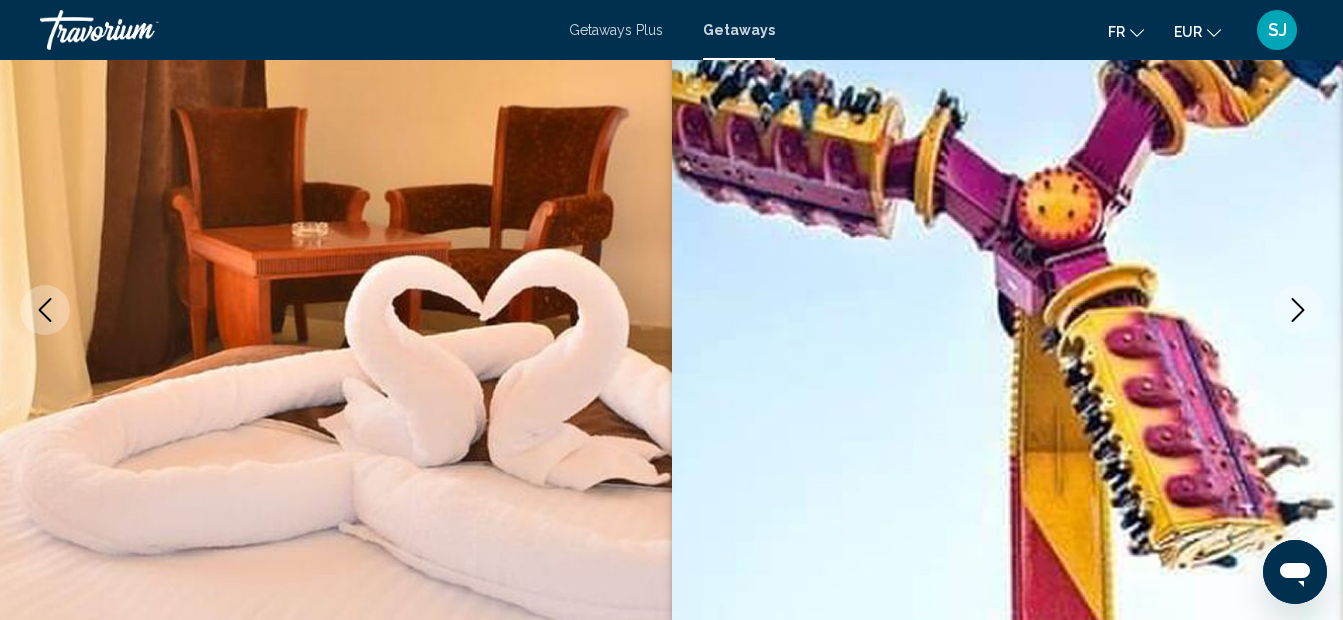 click 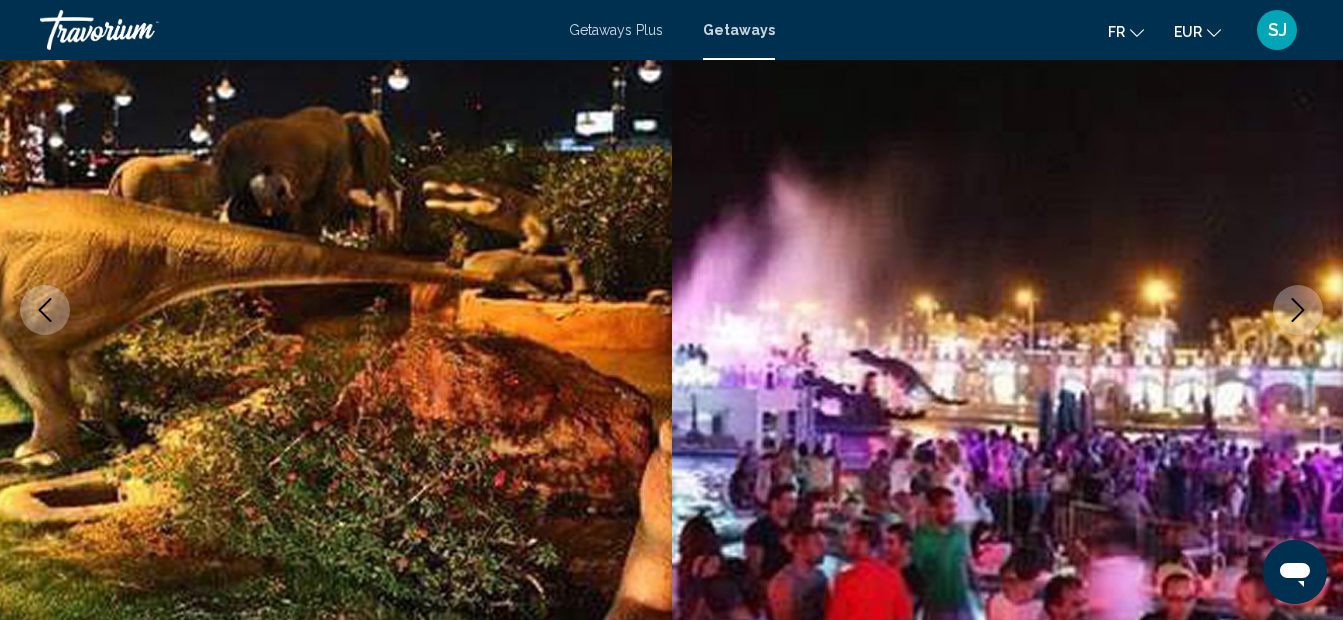 click 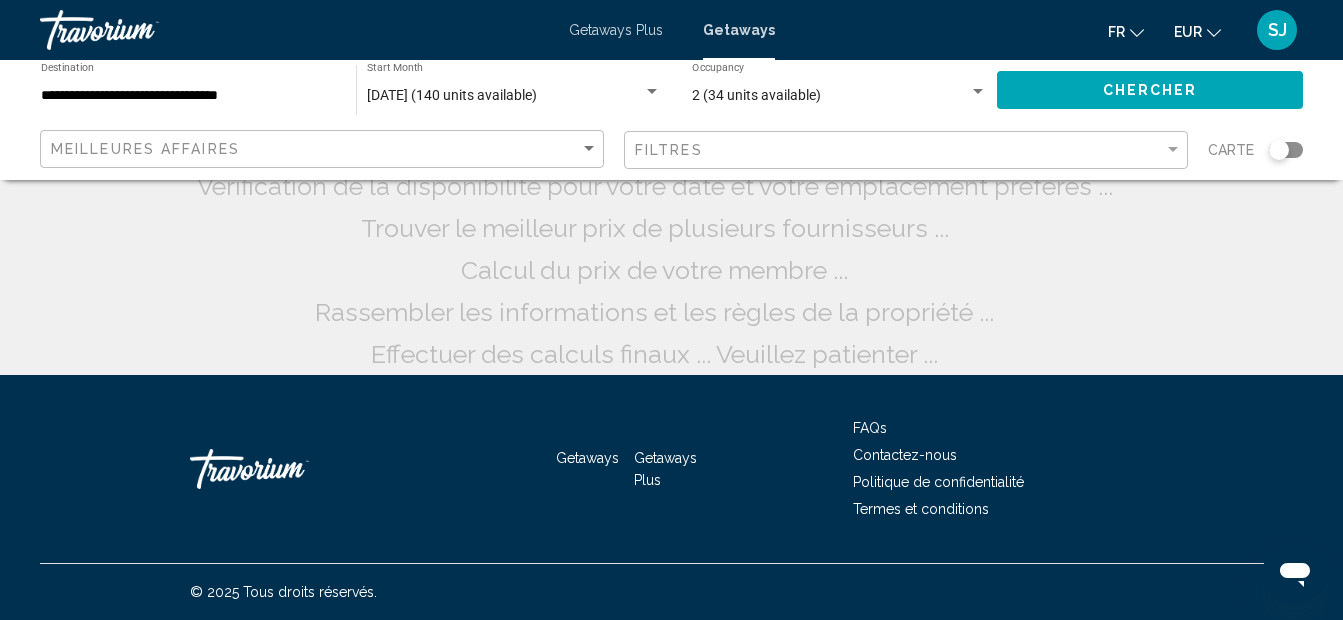 scroll, scrollTop: 0, scrollLeft: 0, axis: both 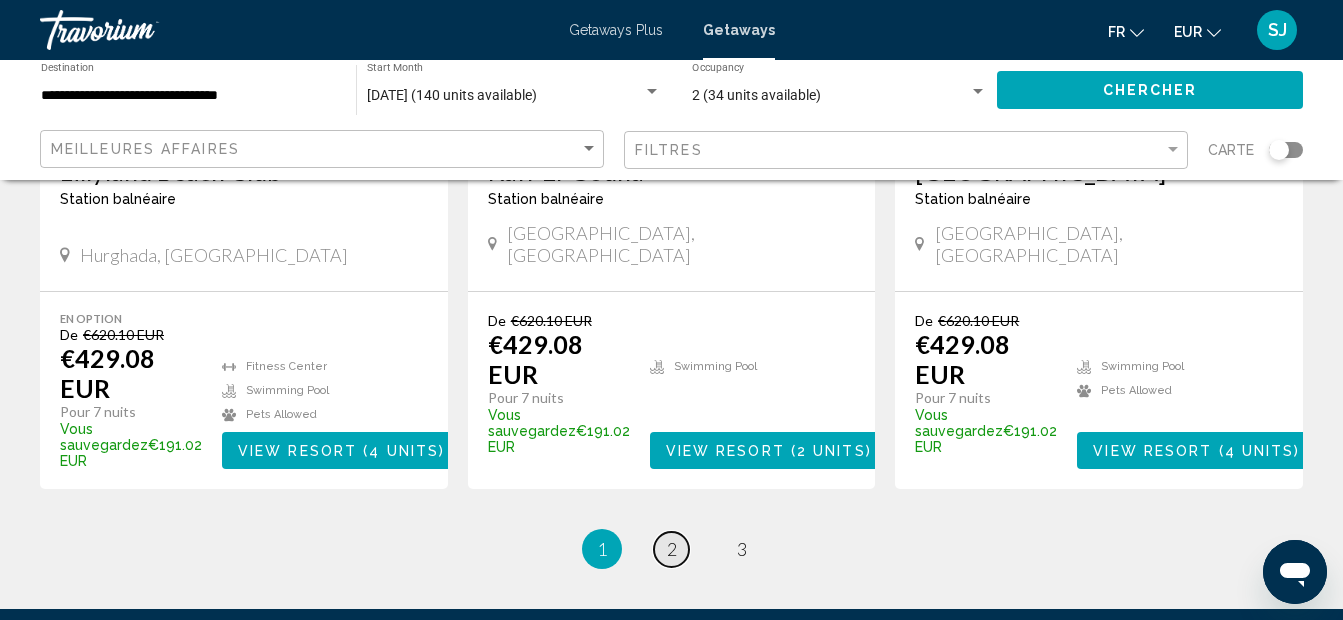 click on "2" at bounding box center [672, 549] 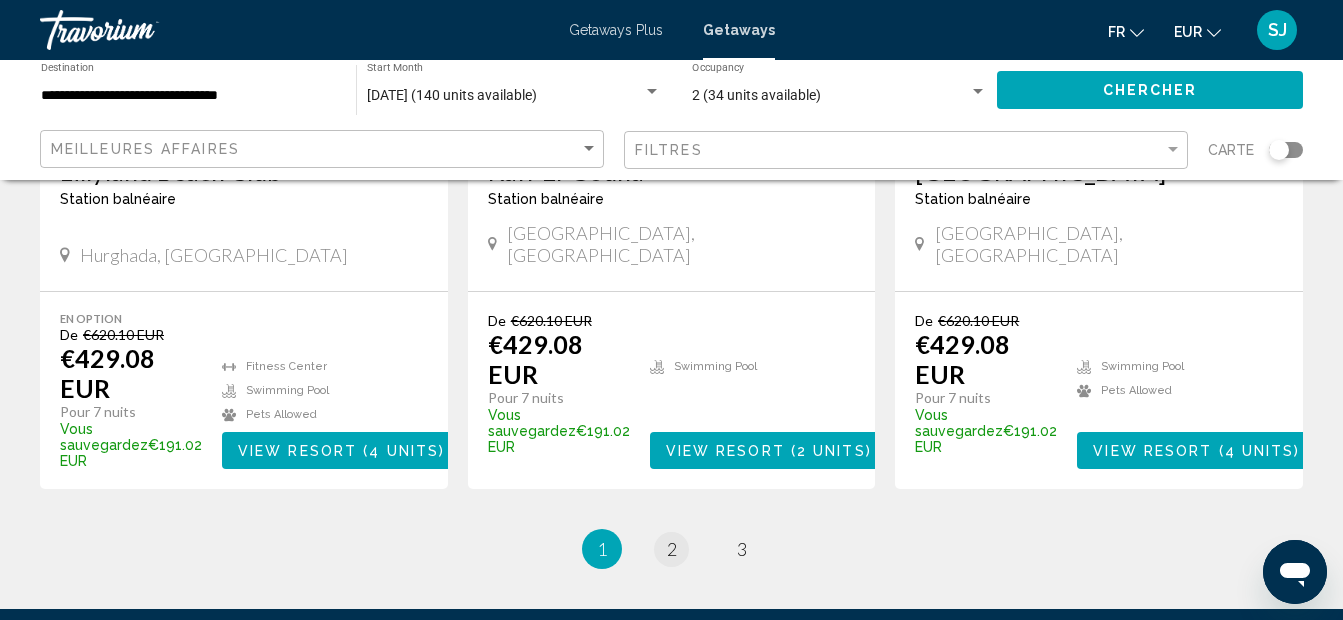 scroll, scrollTop: 0, scrollLeft: 0, axis: both 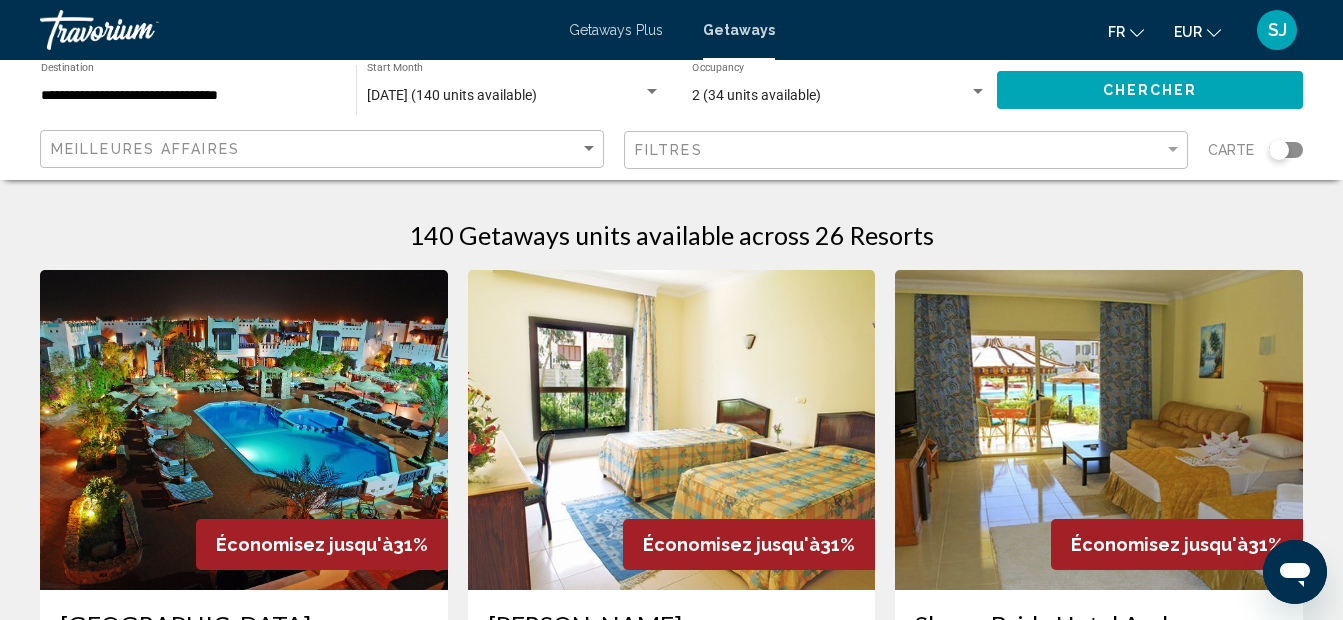 click at bounding box center [244, 430] 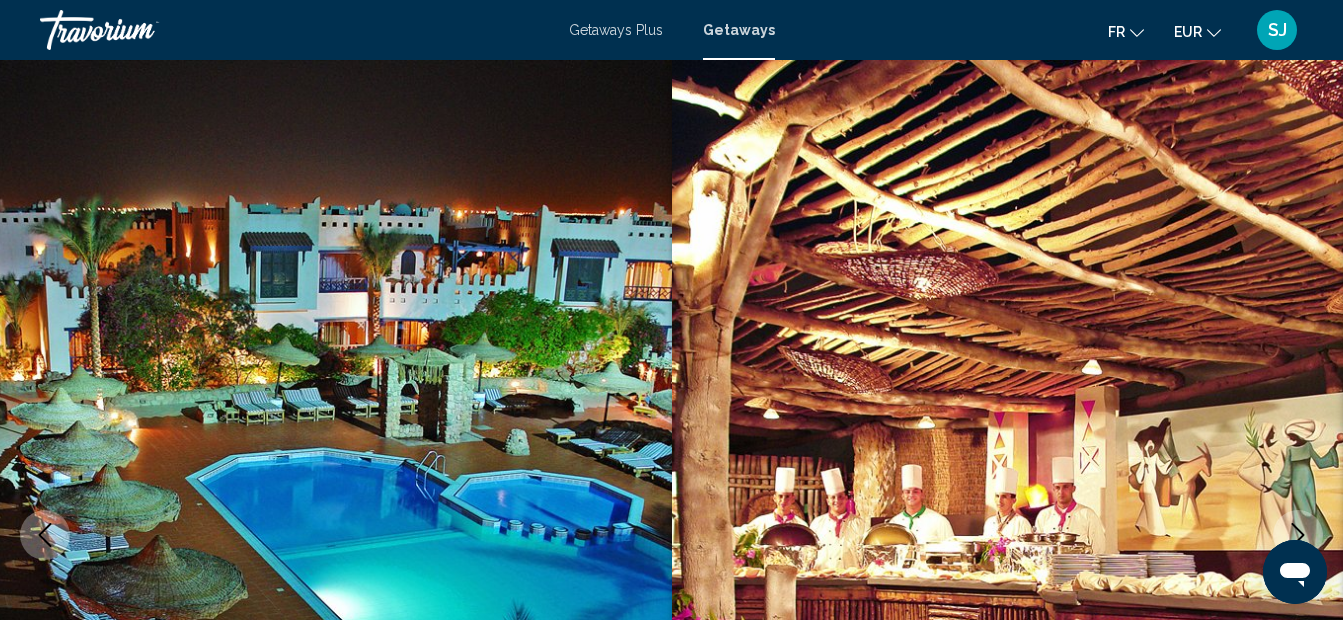 scroll, scrollTop: 225, scrollLeft: 0, axis: vertical 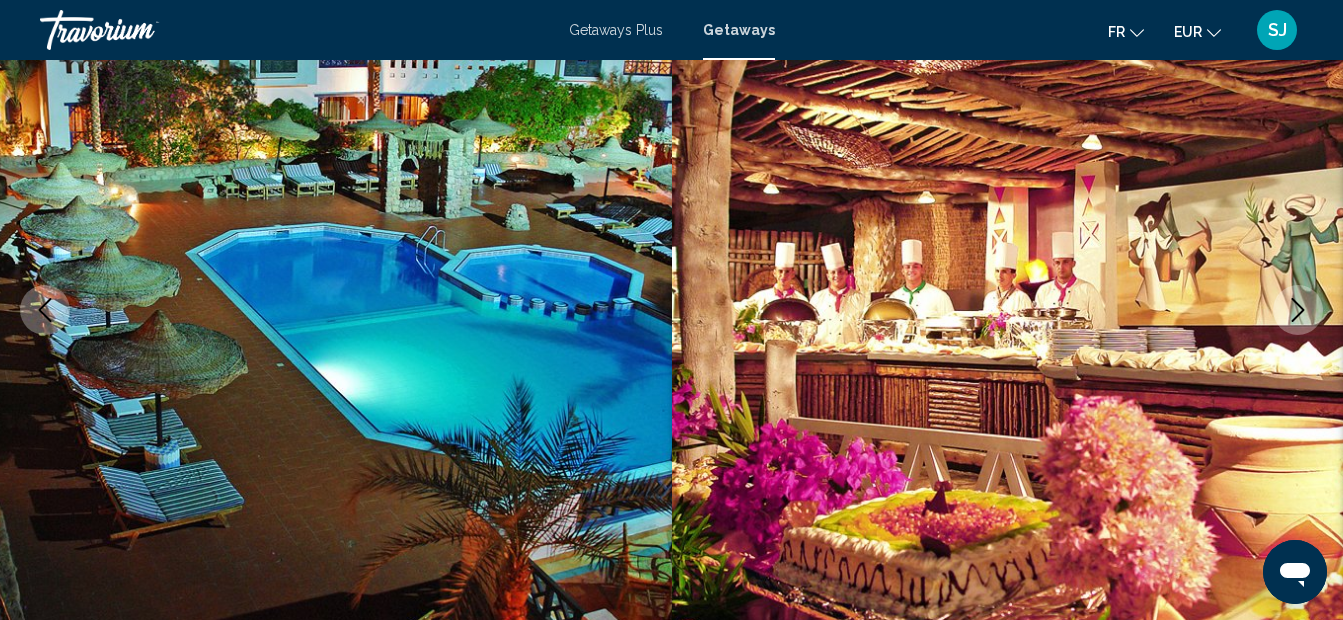 click 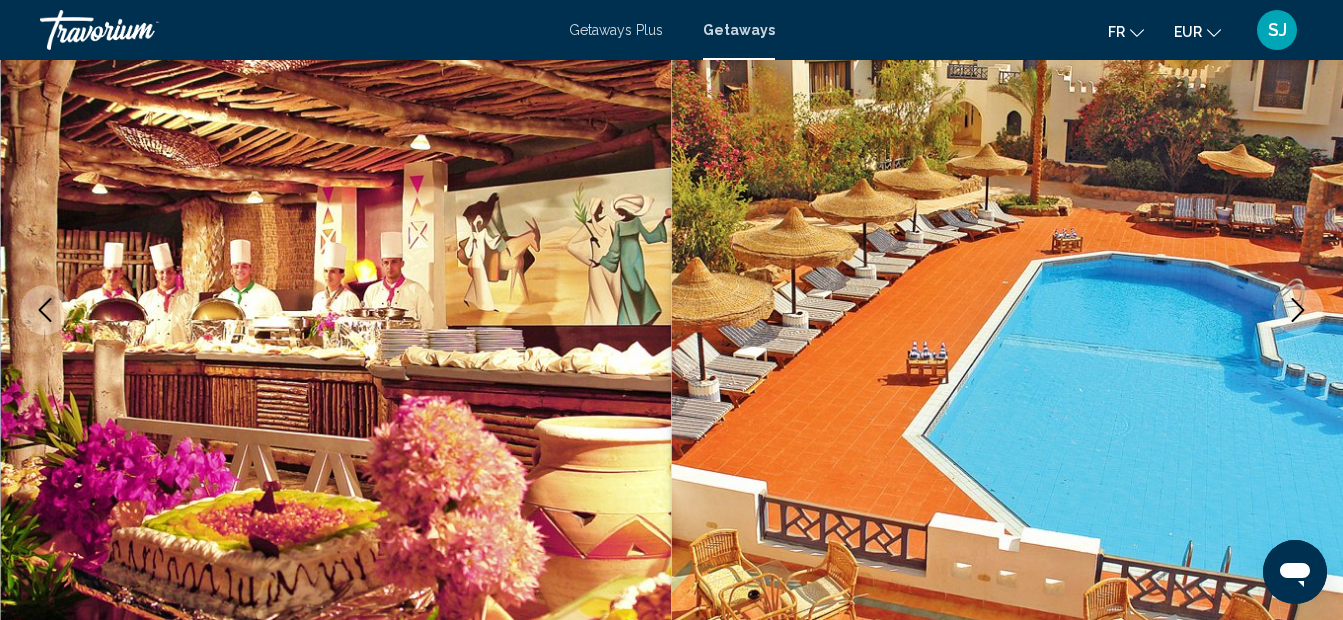 click 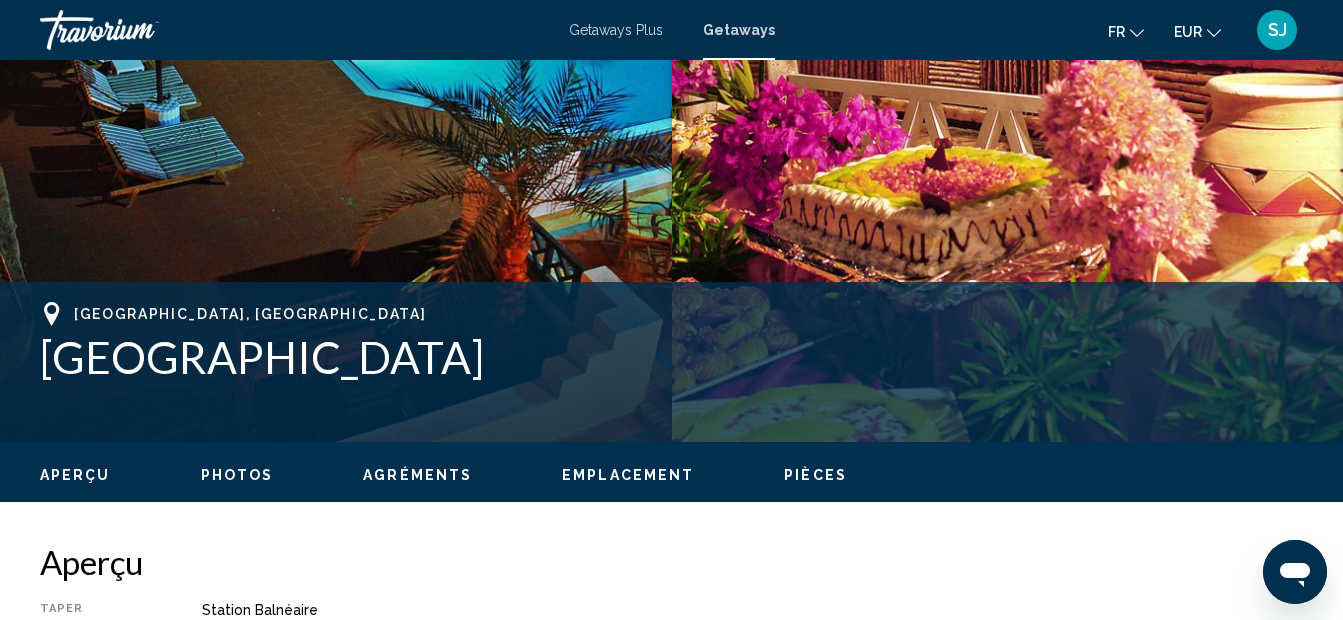 scroll, scrollTop: 582, scrollLeft: 0, axis: vertical 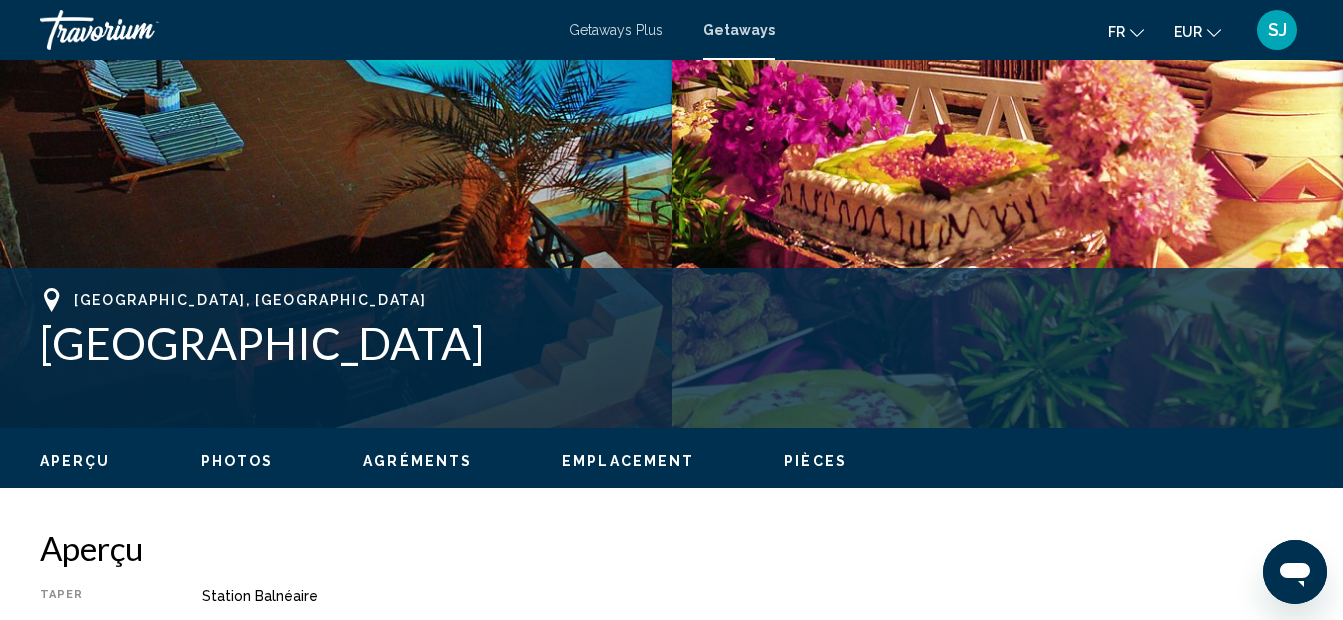 drag, startPoint x: 33, startPoint y: 348, endPoint x: 458, endPoint y: 344, distance: 425.01883 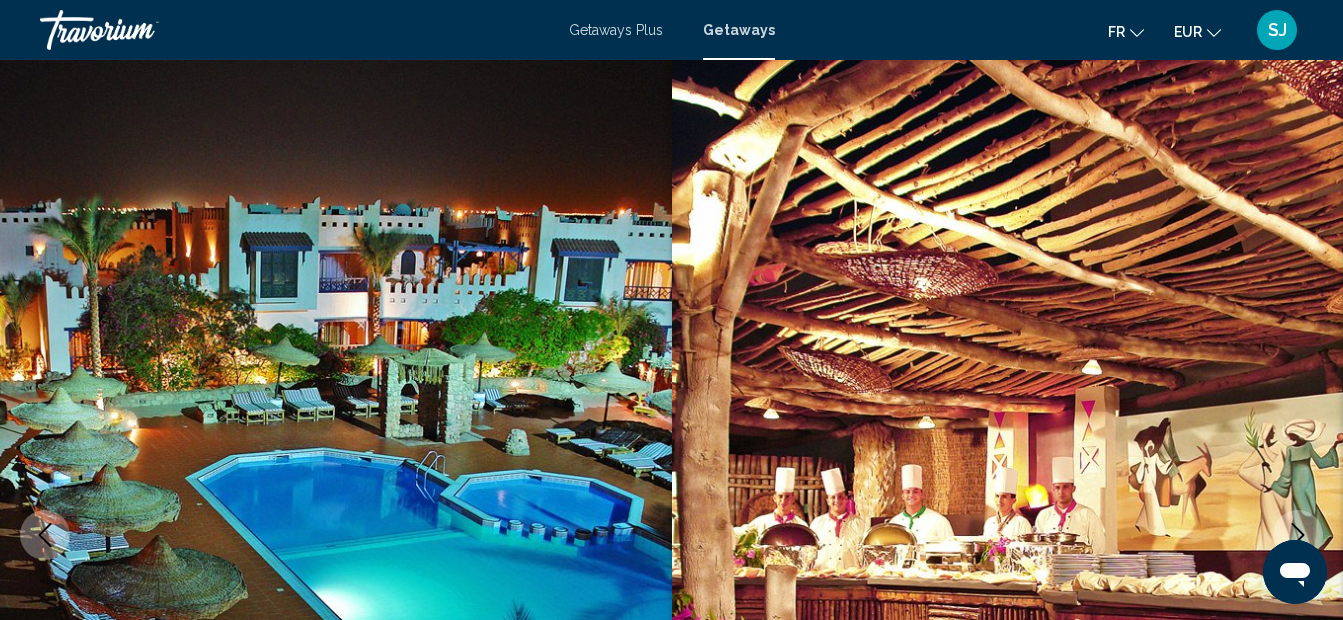 scroll, scrollTop: 600, scrollLeft: 0, axis: vertical 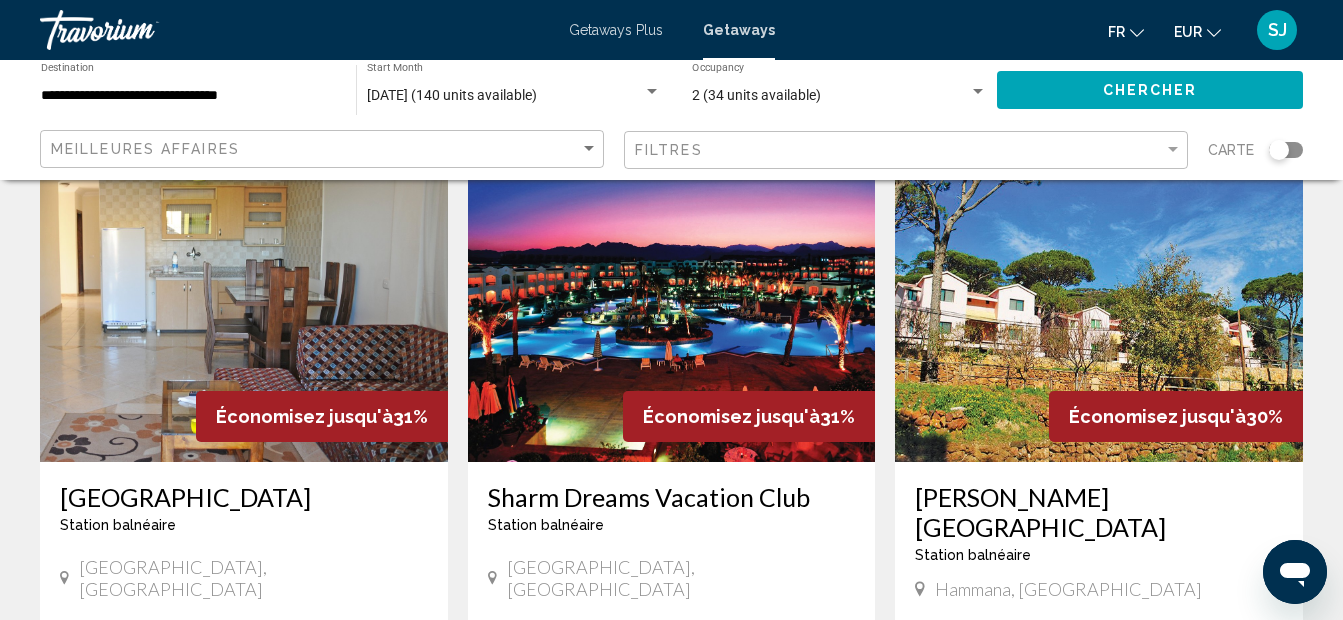 click at bounding box center (672, 302) 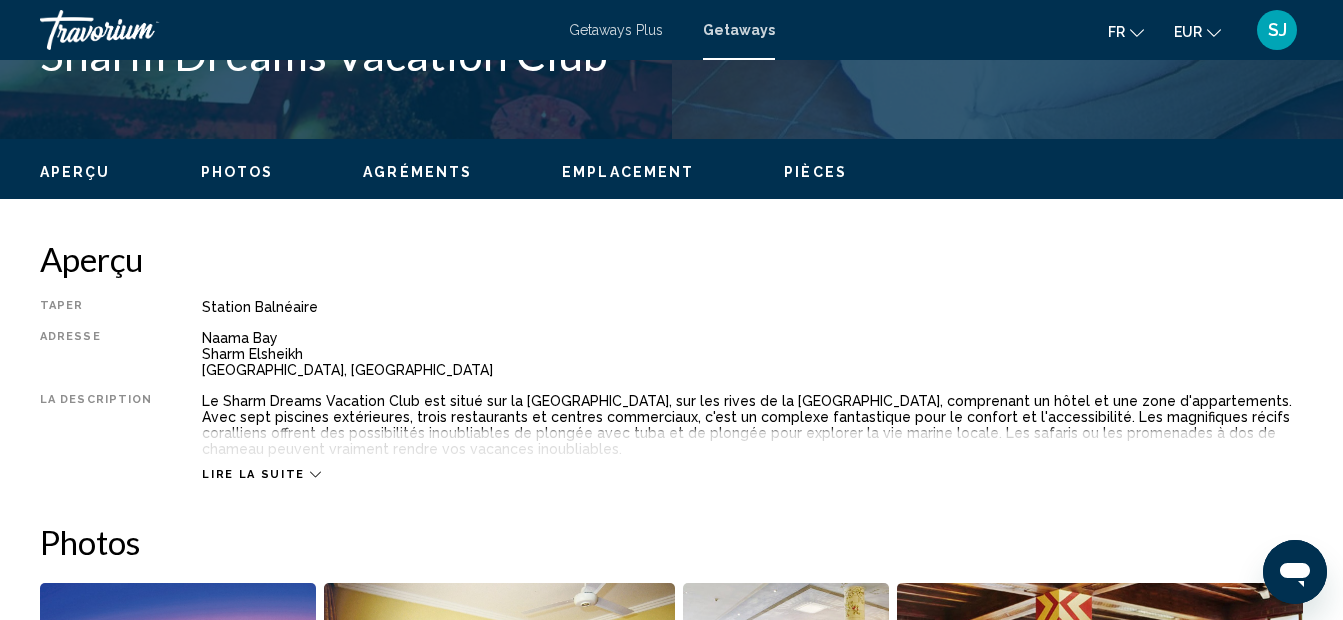 scroll, scrollTop: 225, scrollLeft: 0, axis: vertical 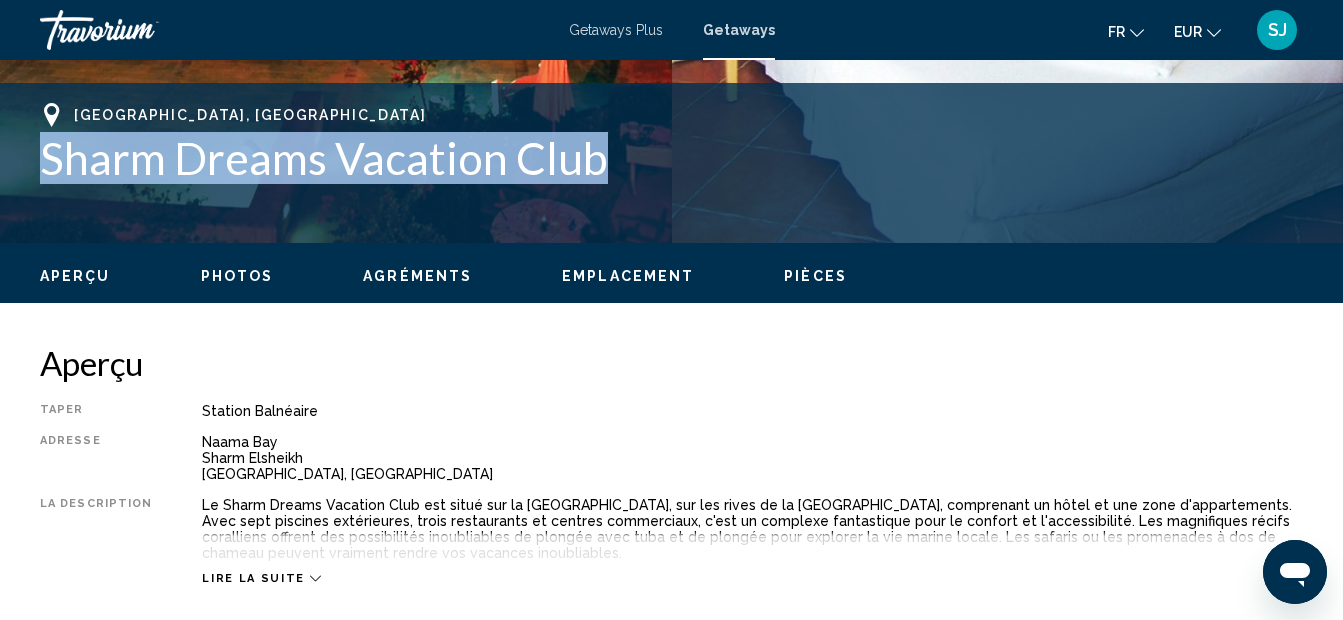 drag, startPoint x: 45, startPoint y: 154, endPoint x: 606, endPoint y: 138, distance: 561.2281 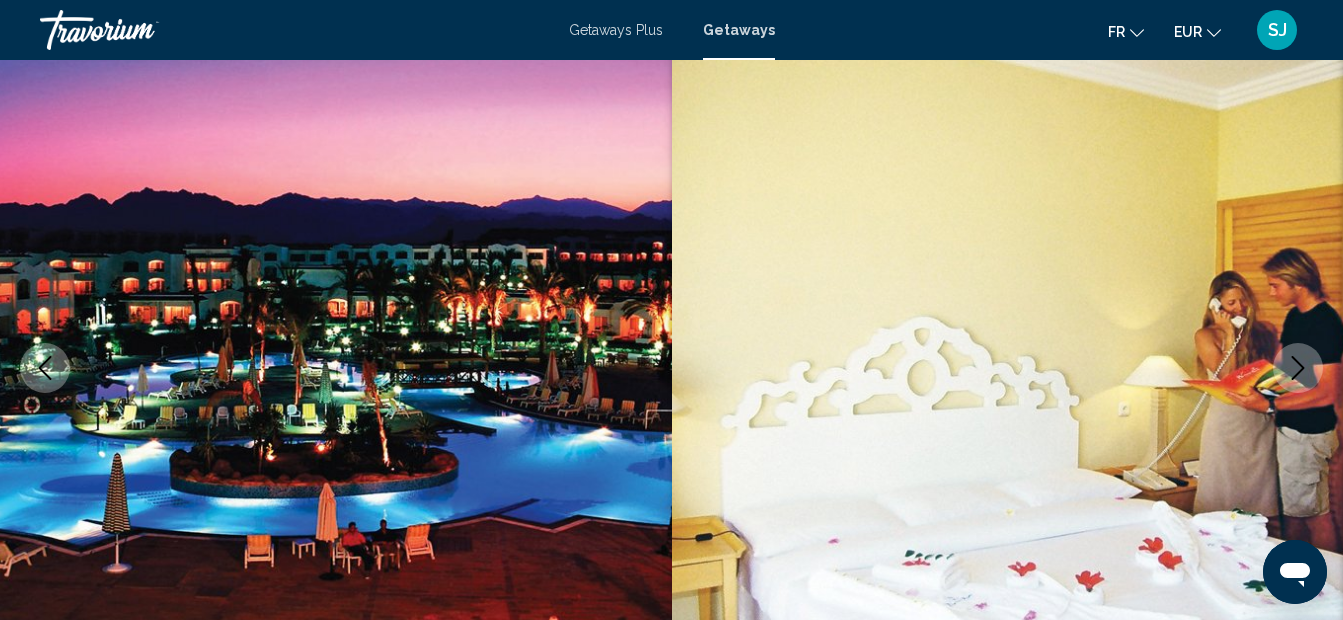 click at bounding box center [1298, 368] 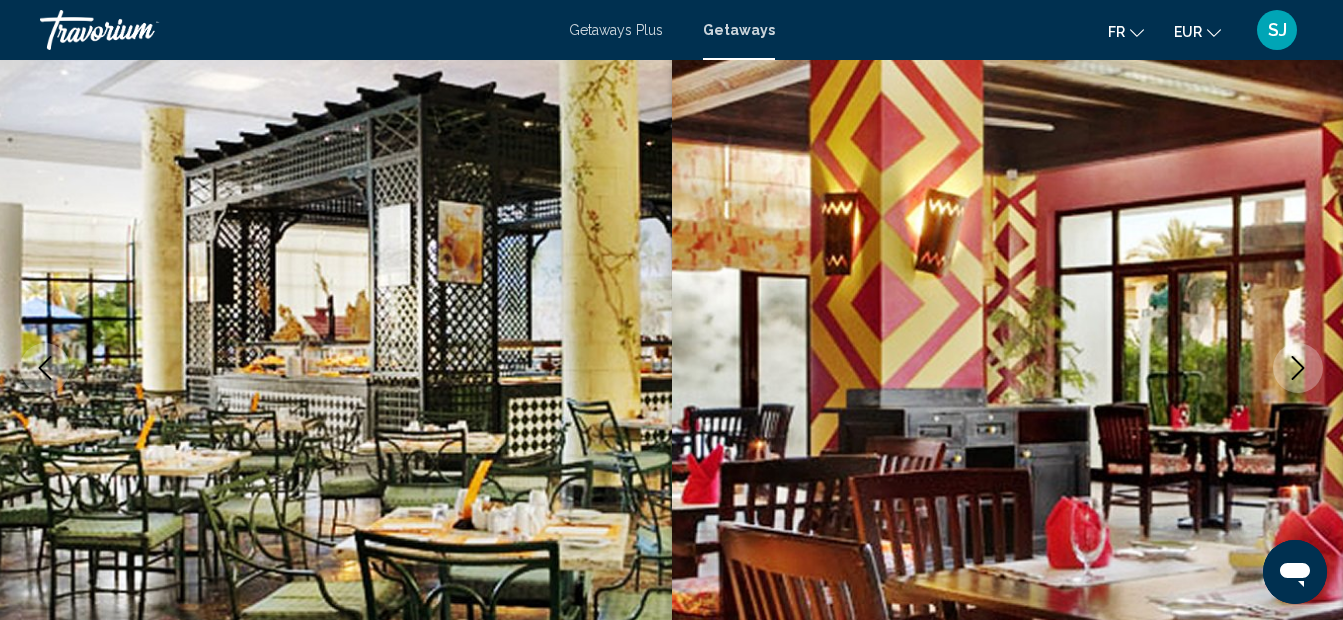 click 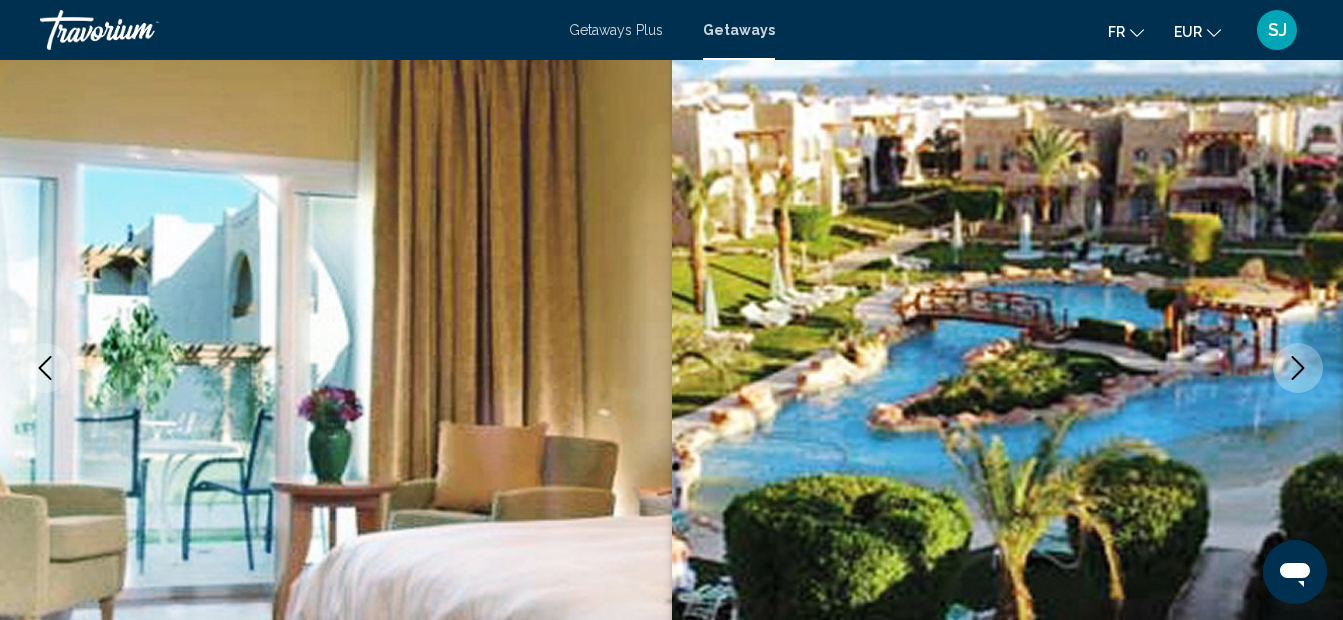 click 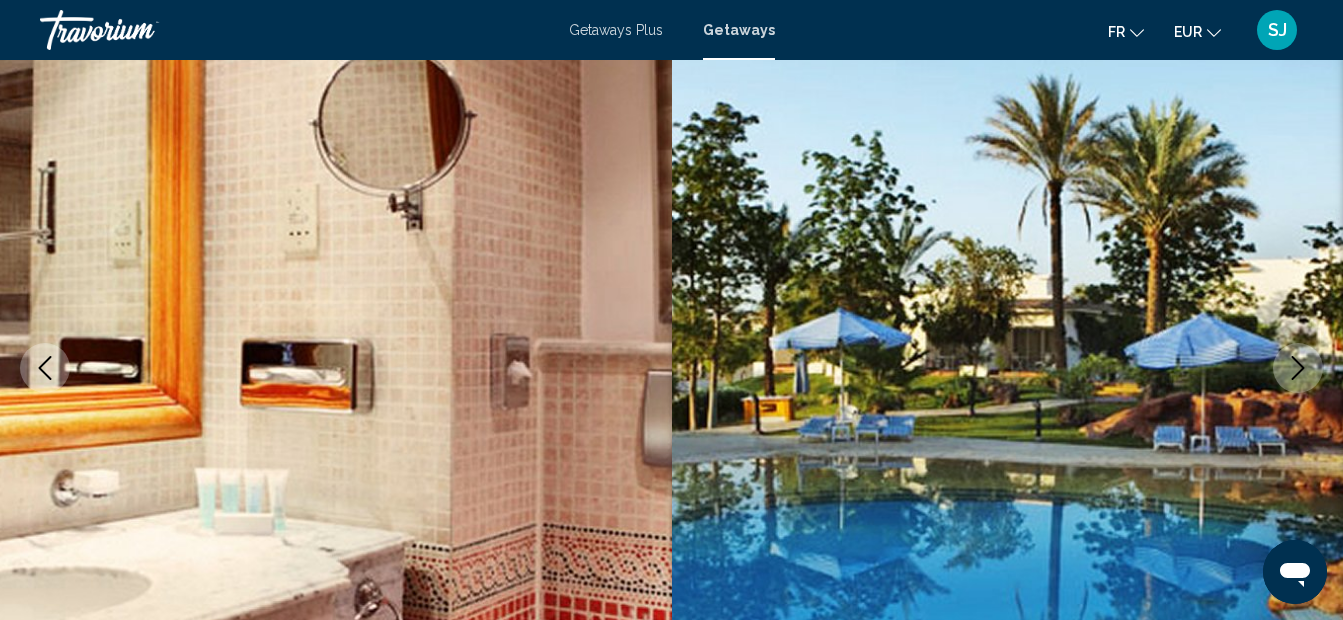 click 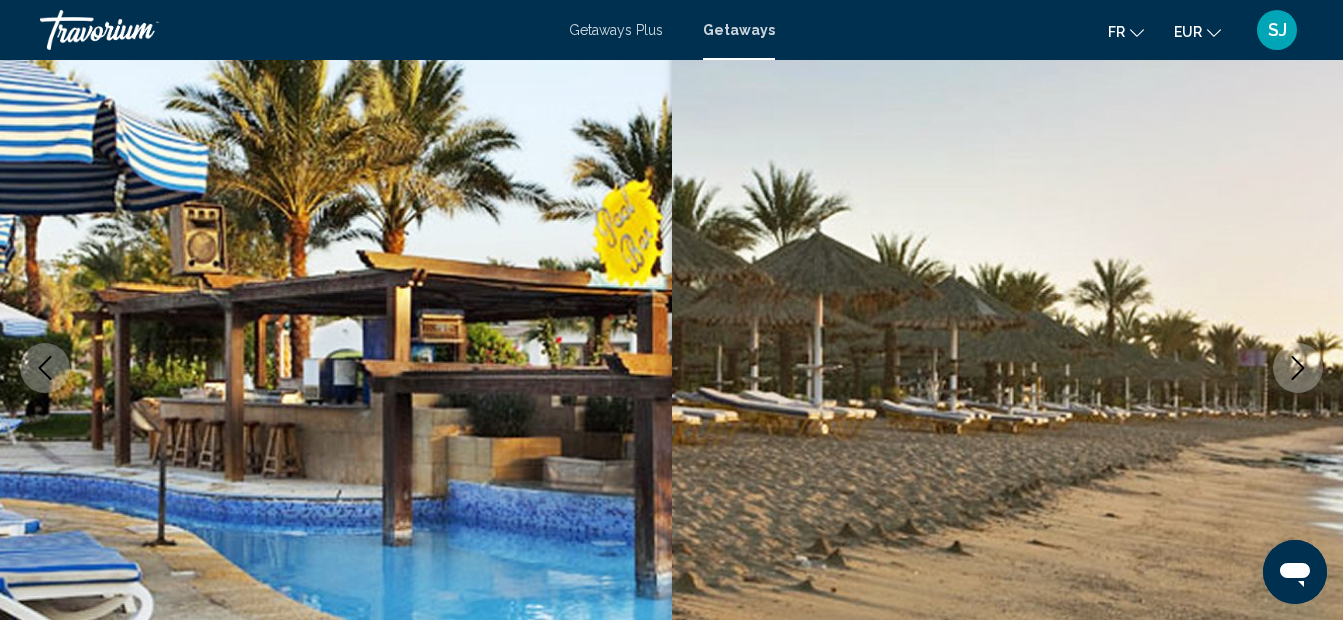 click 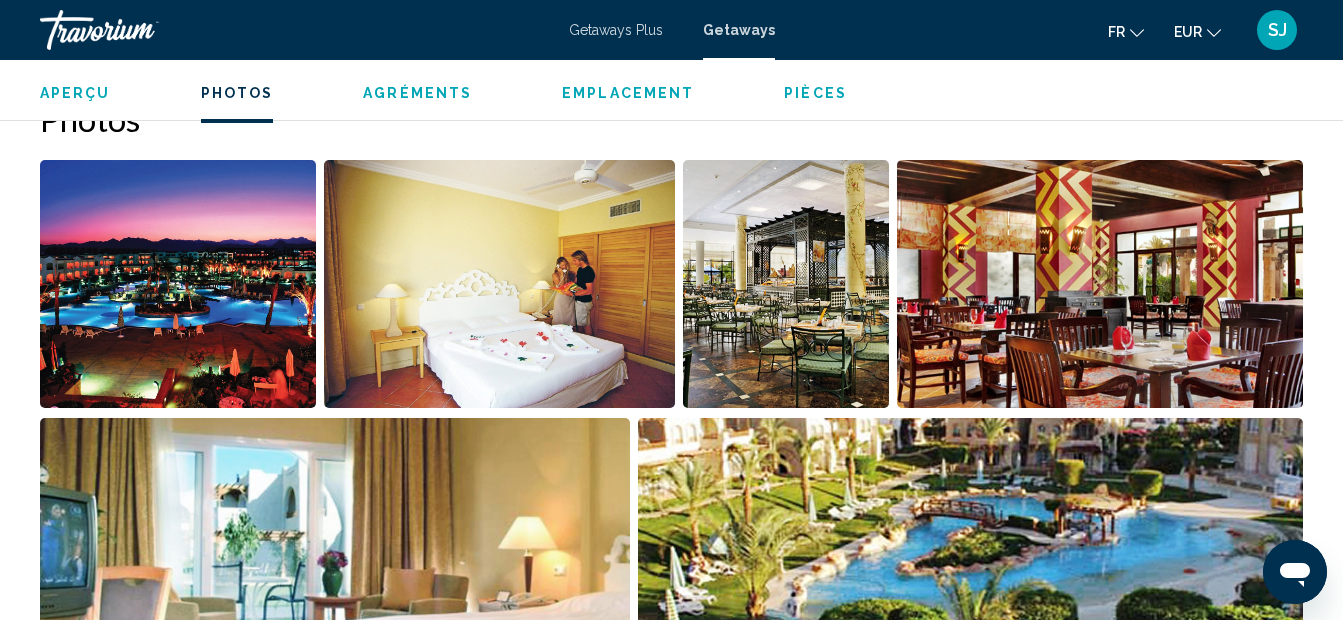 scroll, scrollTop: 1314, scrollLeft: 0, axis: vertical 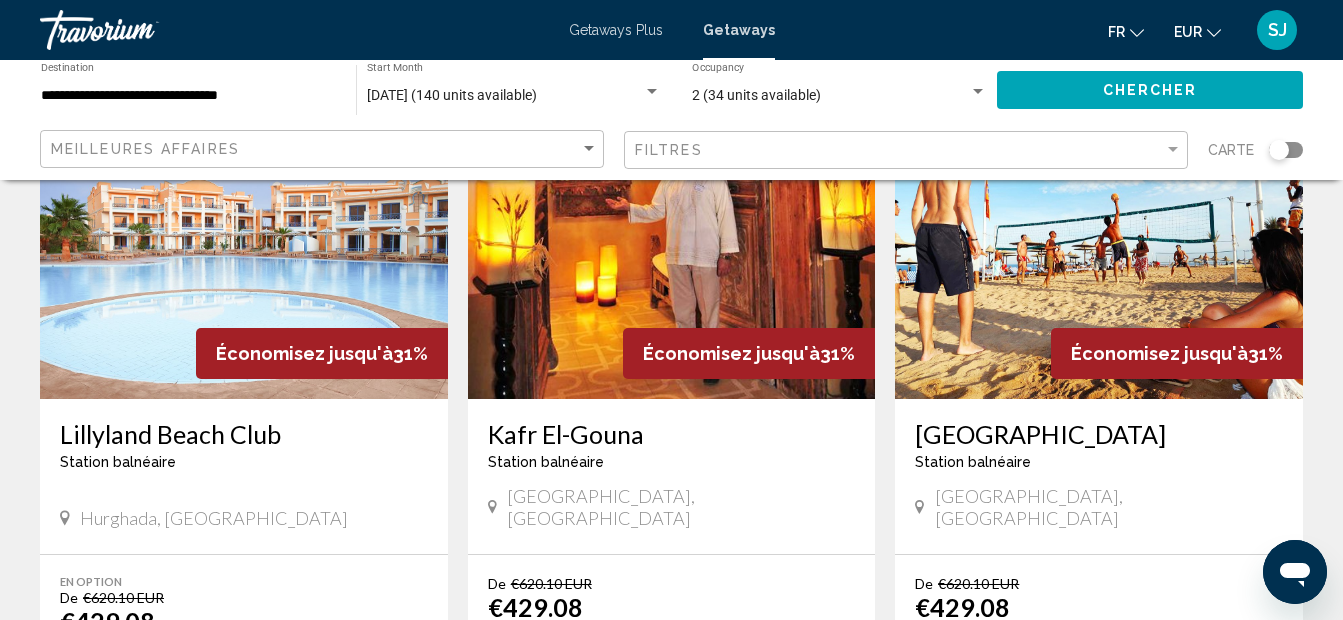click on "Kafr El-Gouna" at bounding box center (672, 434) 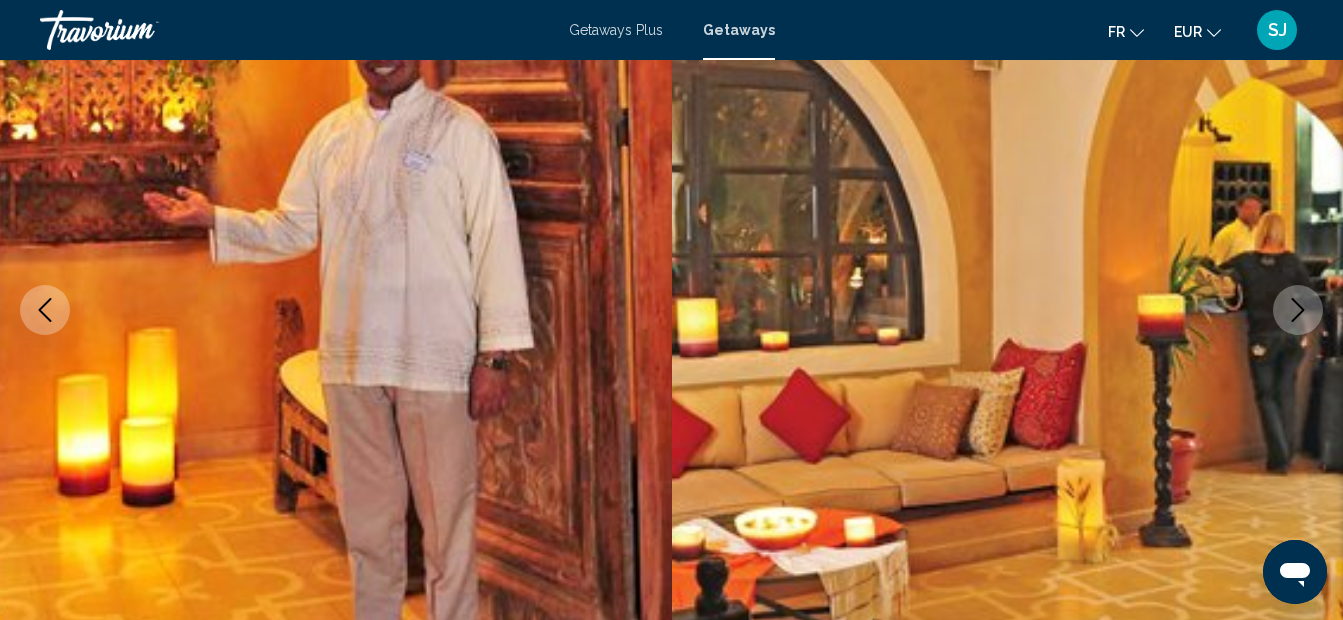 scroll, scrollTop: 825, scrollLeft: 0, axis: vertical 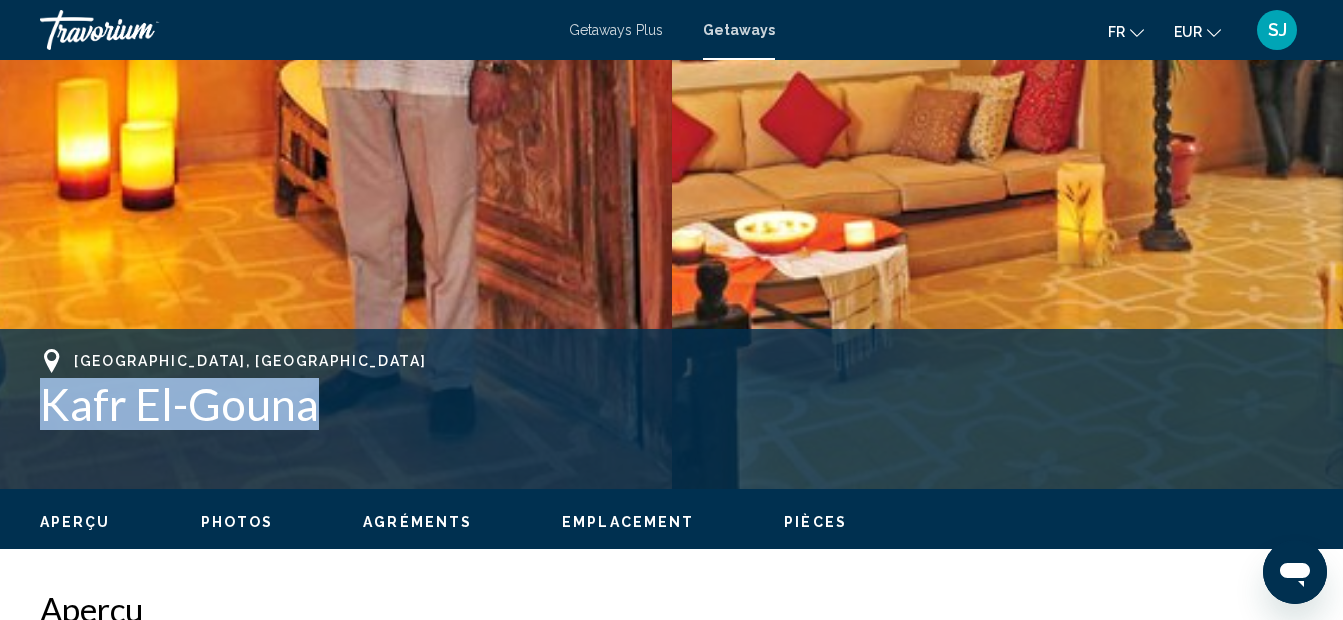 drag, startPoint x: 40, startPoint y: 404, endPoint x: 315, endPoint y: 407, distance: 275.01636 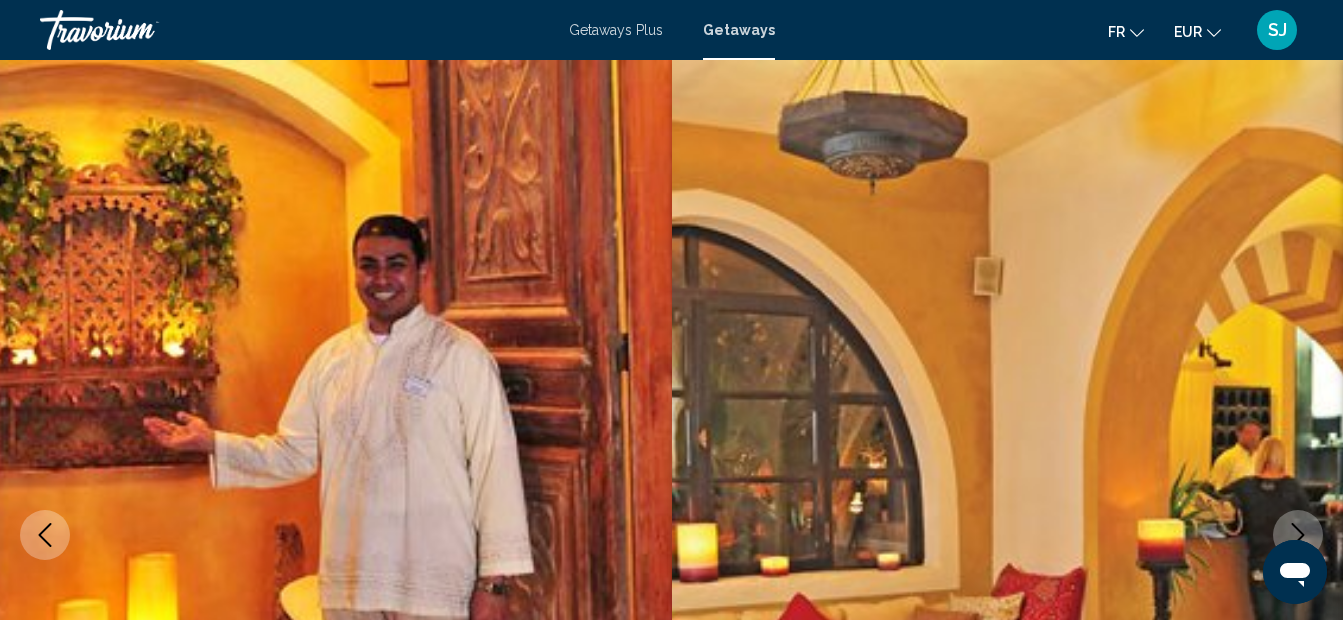 click at bounding box center [1298, 535] 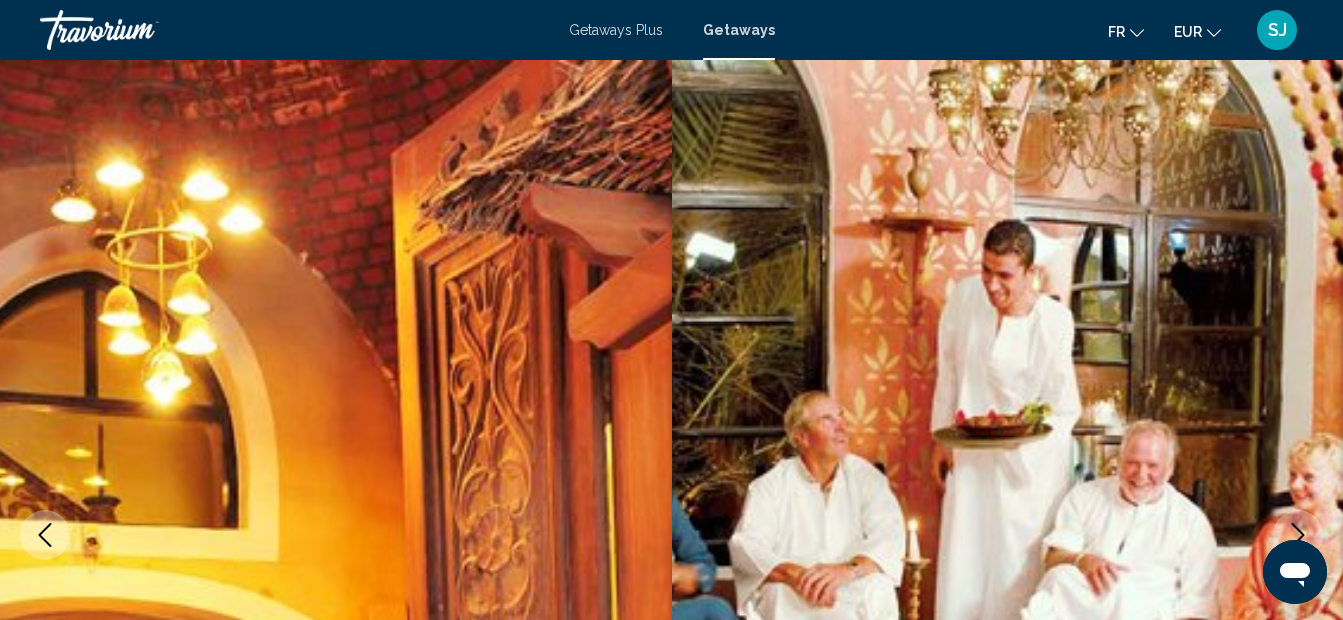 click at bounding box center (1298, 535) 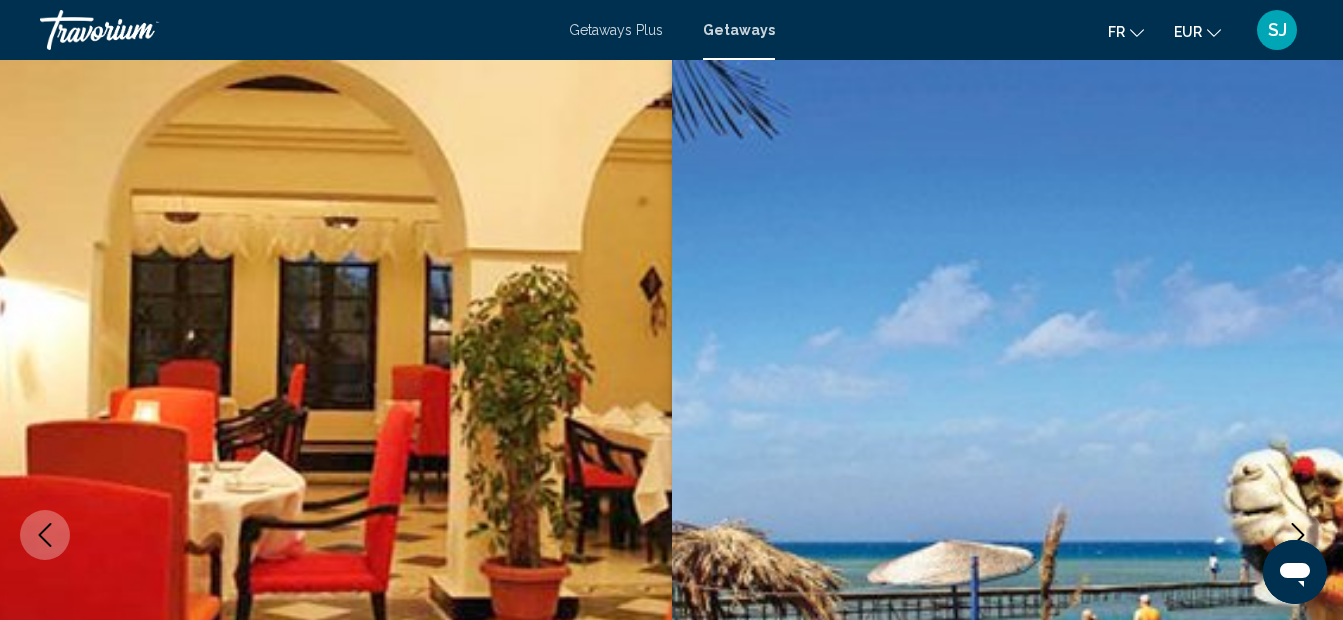 click at bounding box center (1298, 535) 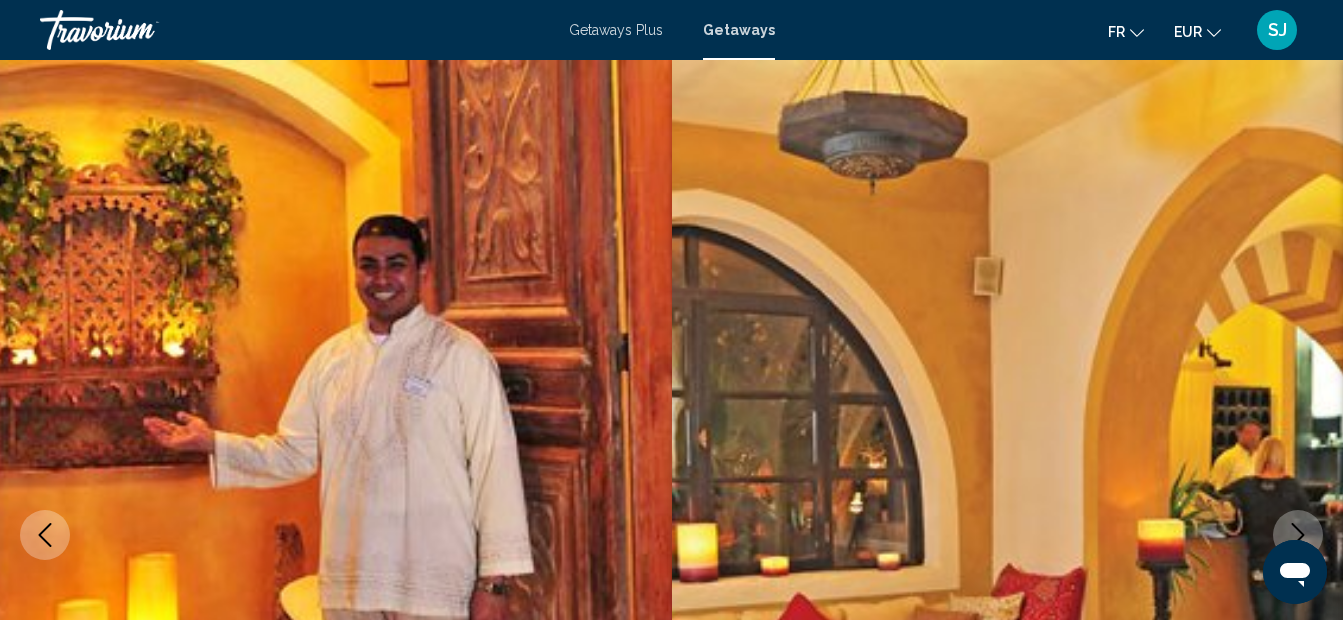 scroll, scrollTop: 600, scrollLeft: 0, axis: vertical 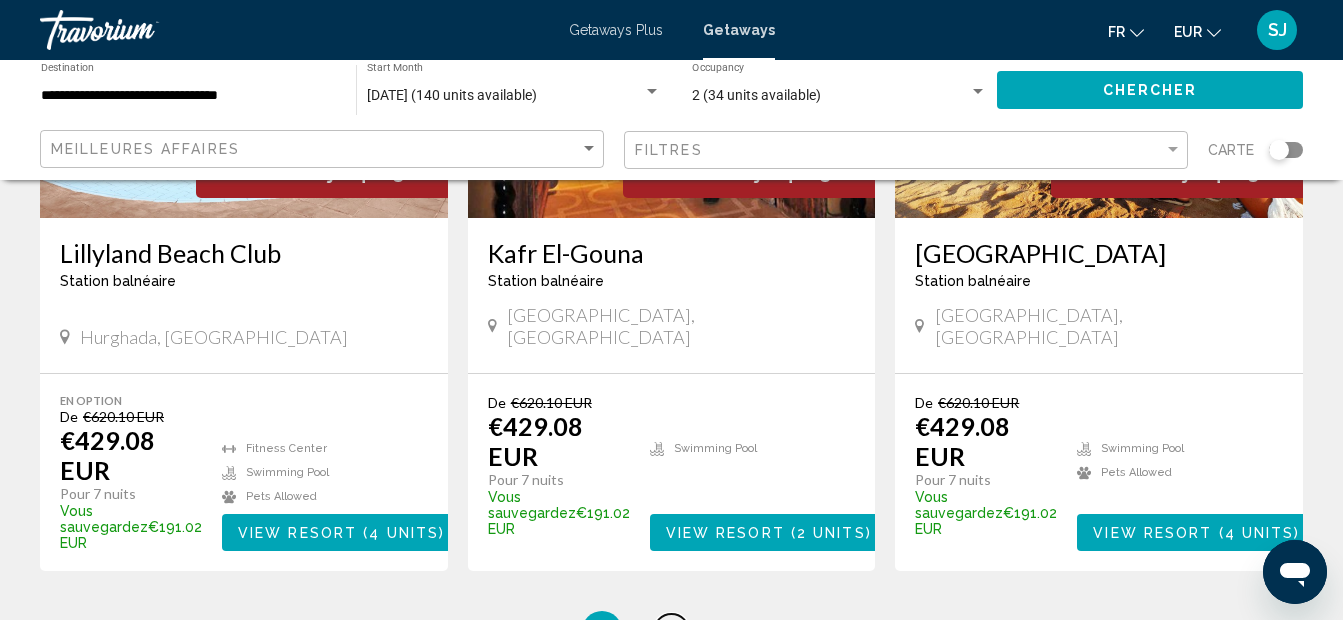 click on "2" at bounding box center [672, 631] 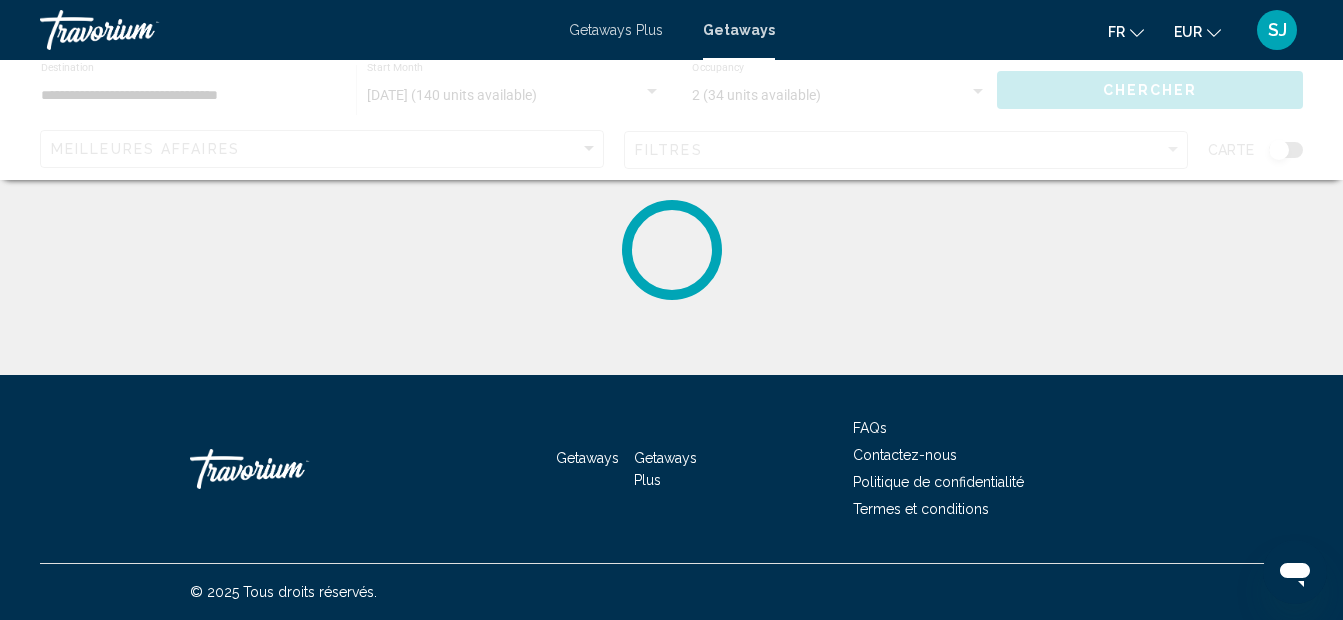 scroll, scrollTop: 0, scrollLeft: 0, axis: both 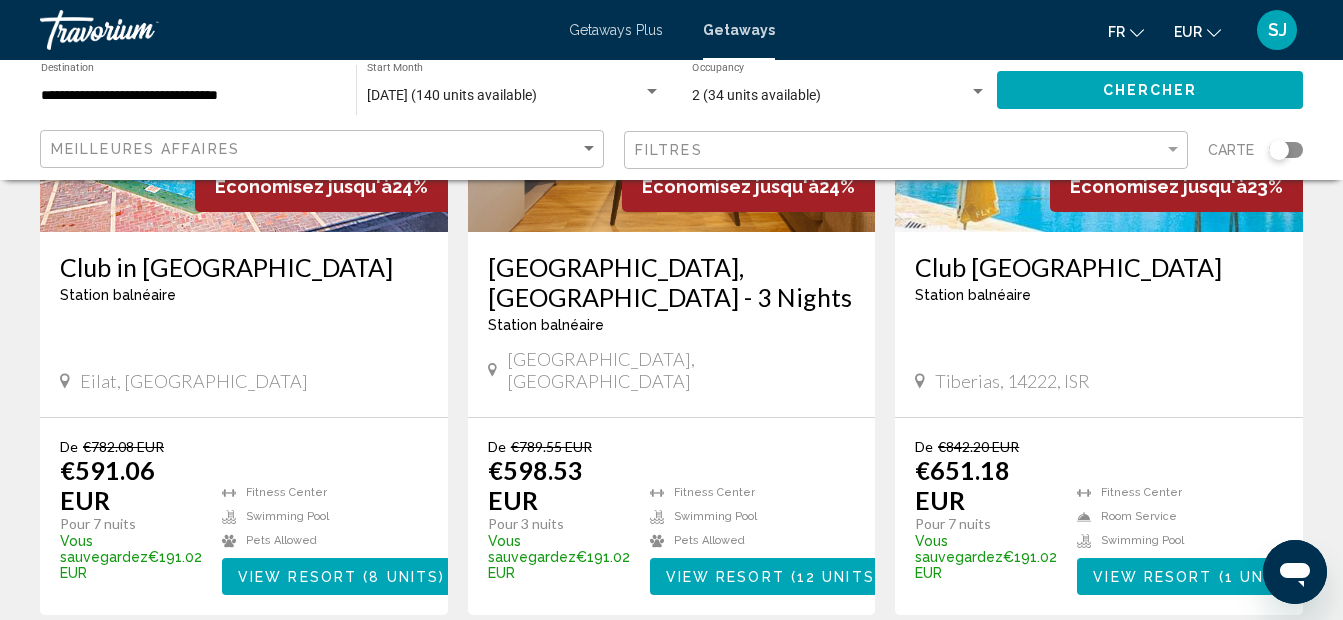 click on "3" at bounding box center (742, 675) 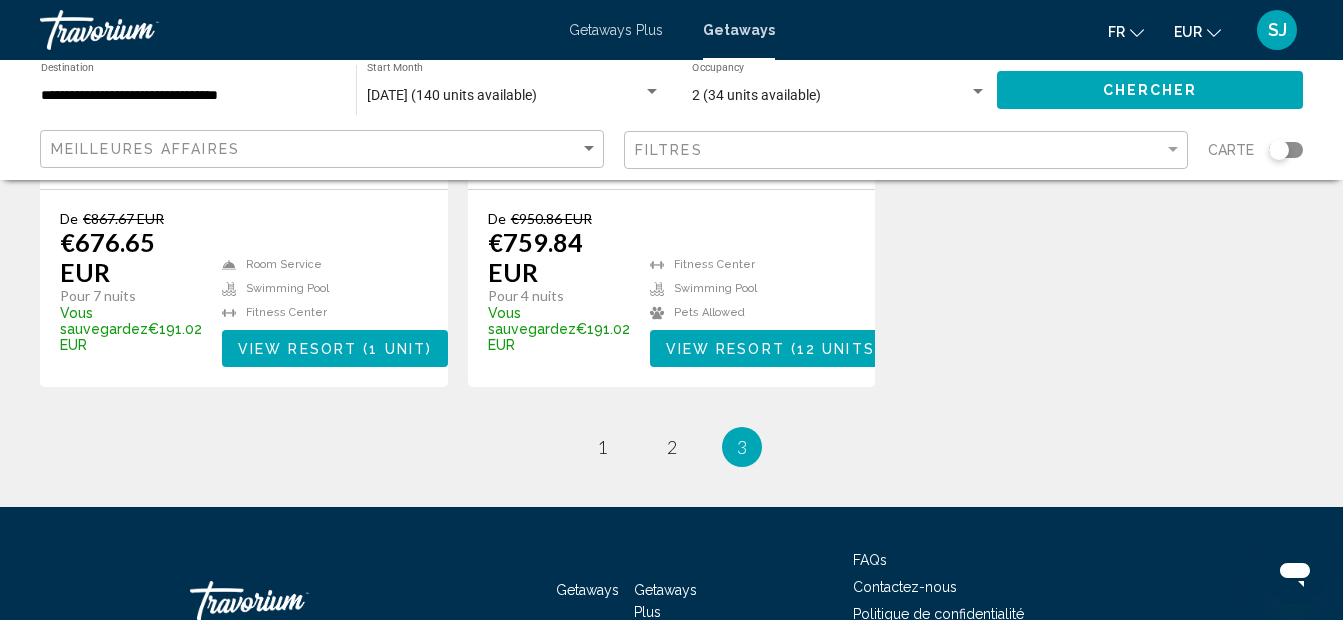scroll, scrollTop: 598, scrollLeft: 0, axis: vertical 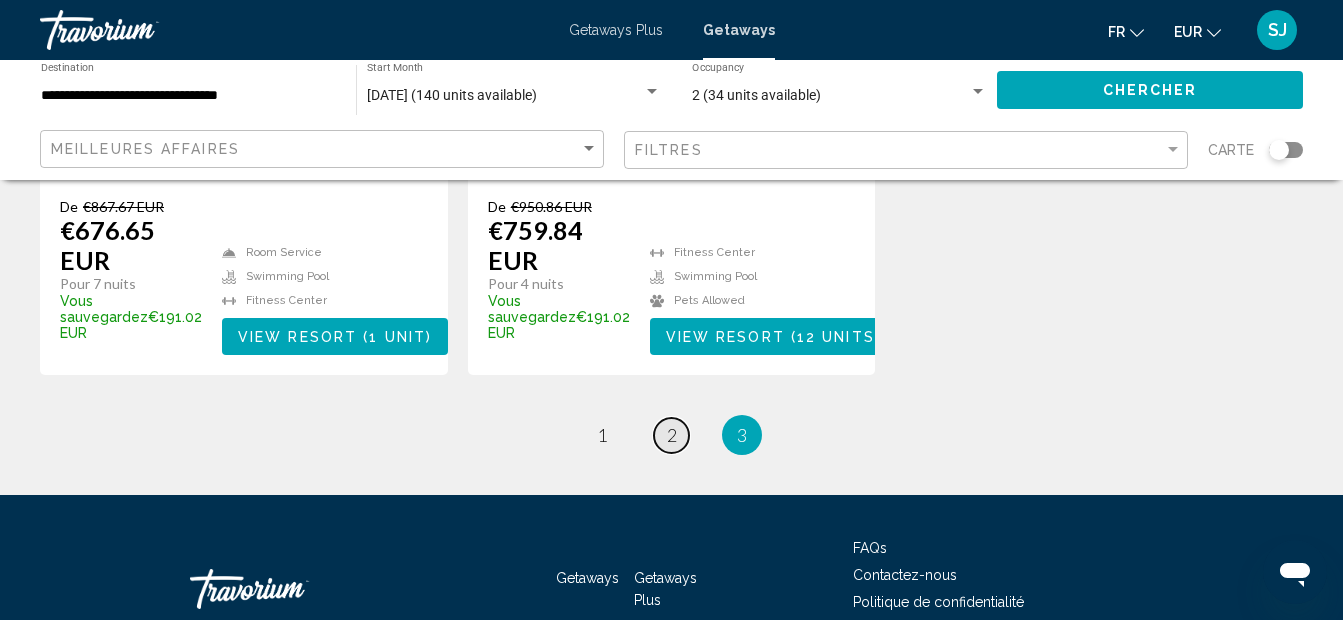 click on "2" at bounding box center [672, 435] 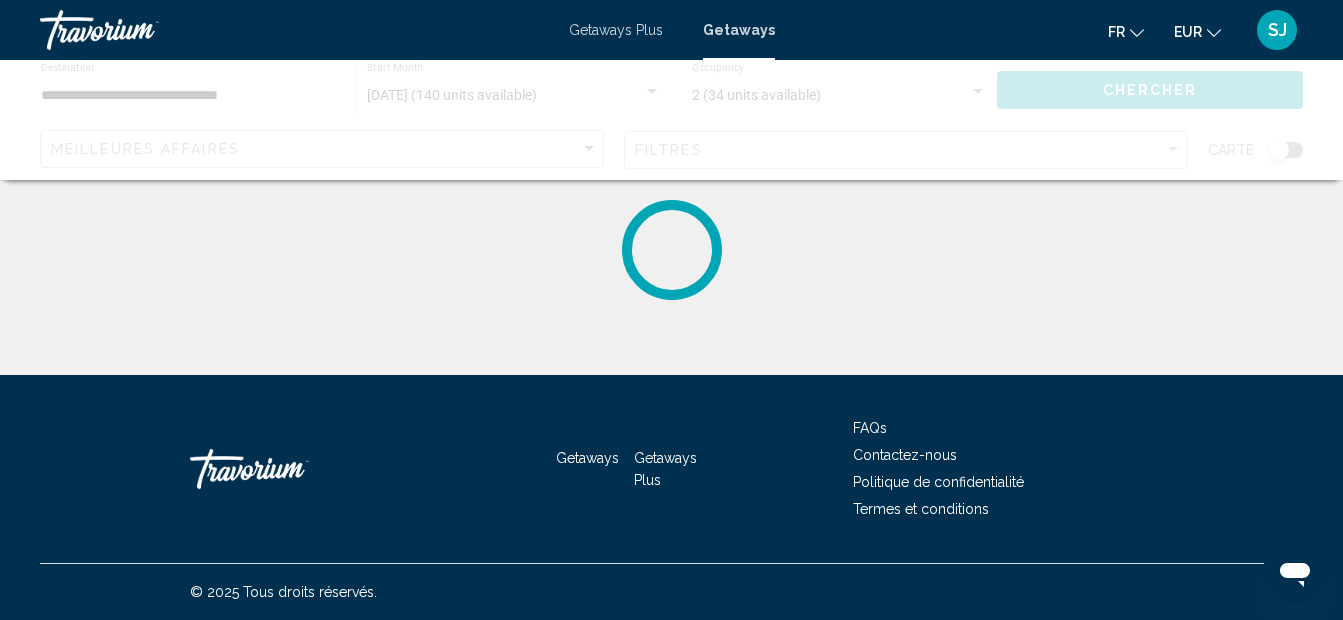 scroll, scrollTop: 0, scrollLeft: 0, axis: both 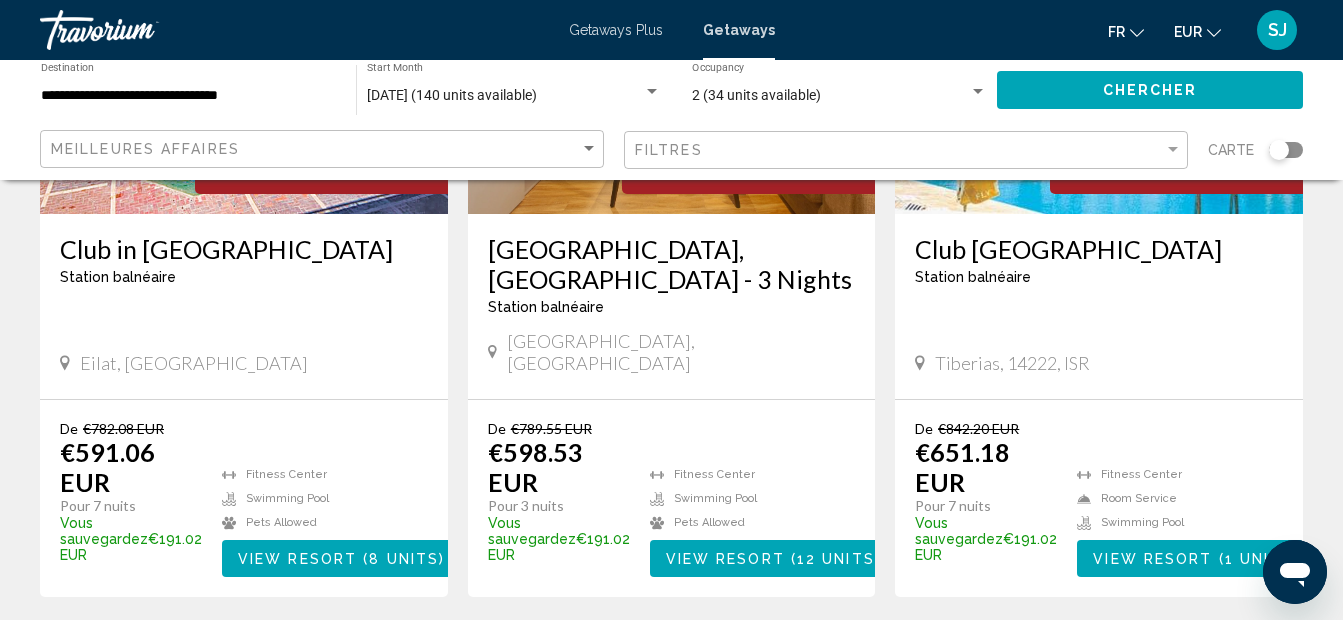 click on "Club [GEOGRAPHIC_DATA]" at bounding box center (1099, 249) 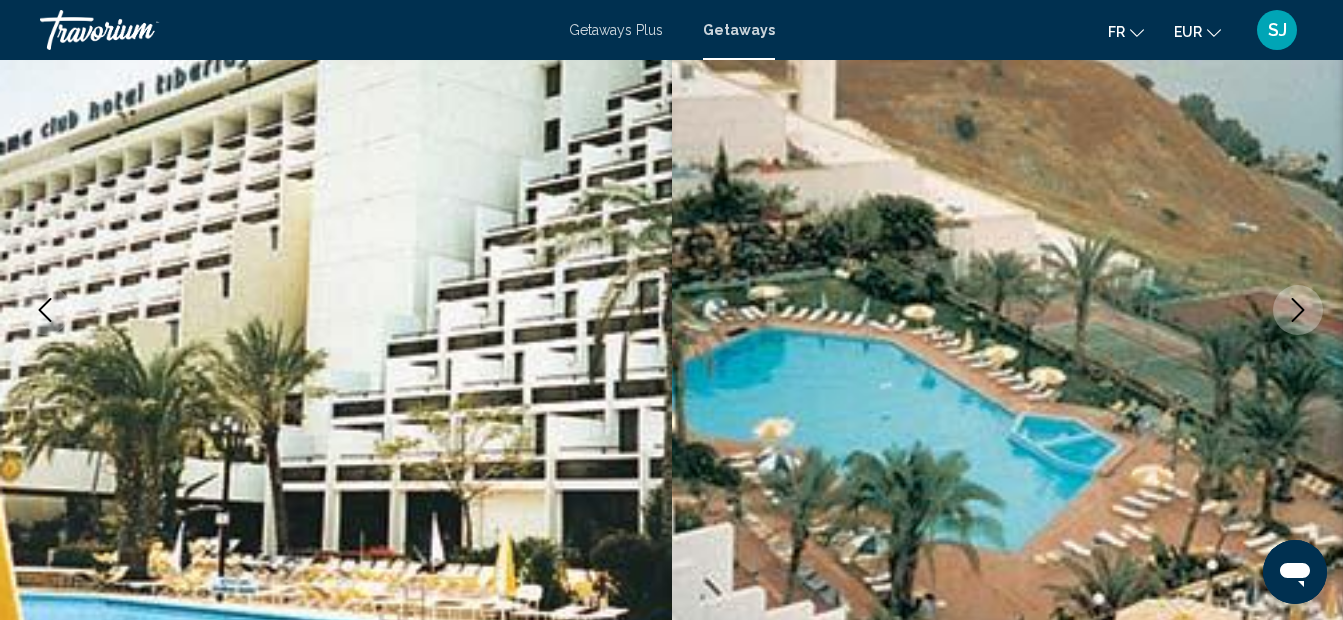 scroll, scrollTop: 825, scrollLeft: 0, axis: vertical 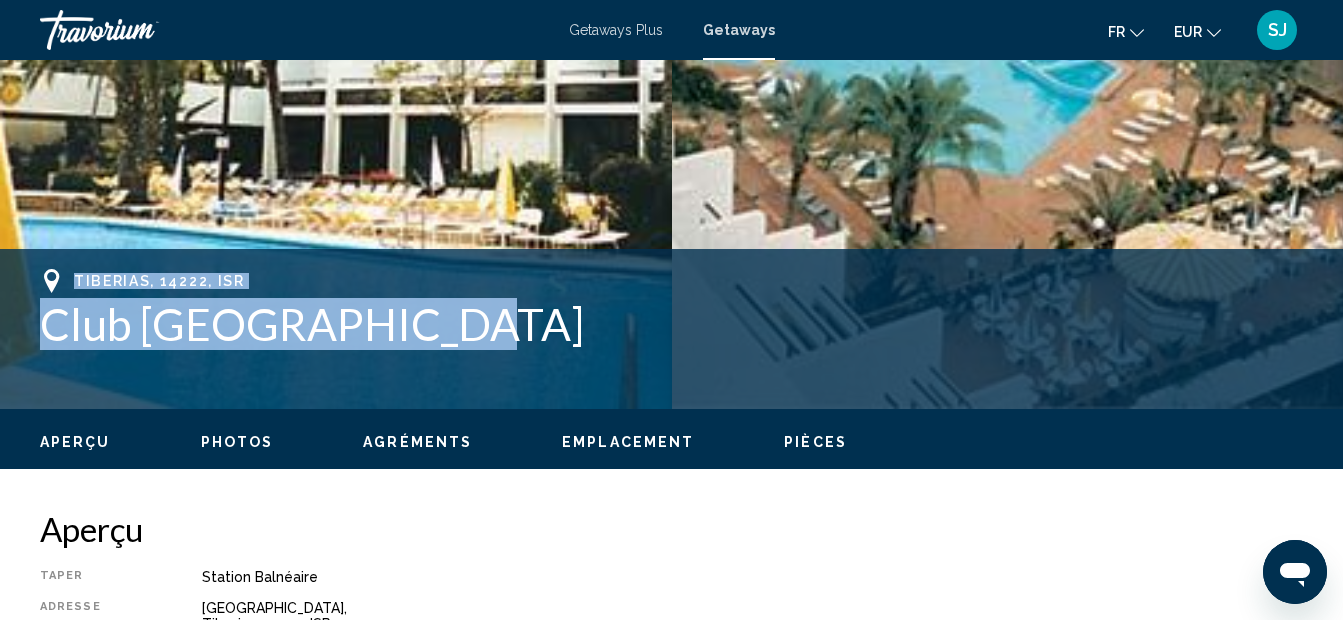 drag, startPoint x: 28, startPoint y: 290, endPoint x: 421, endPoint y: 322, distance: 394.30066 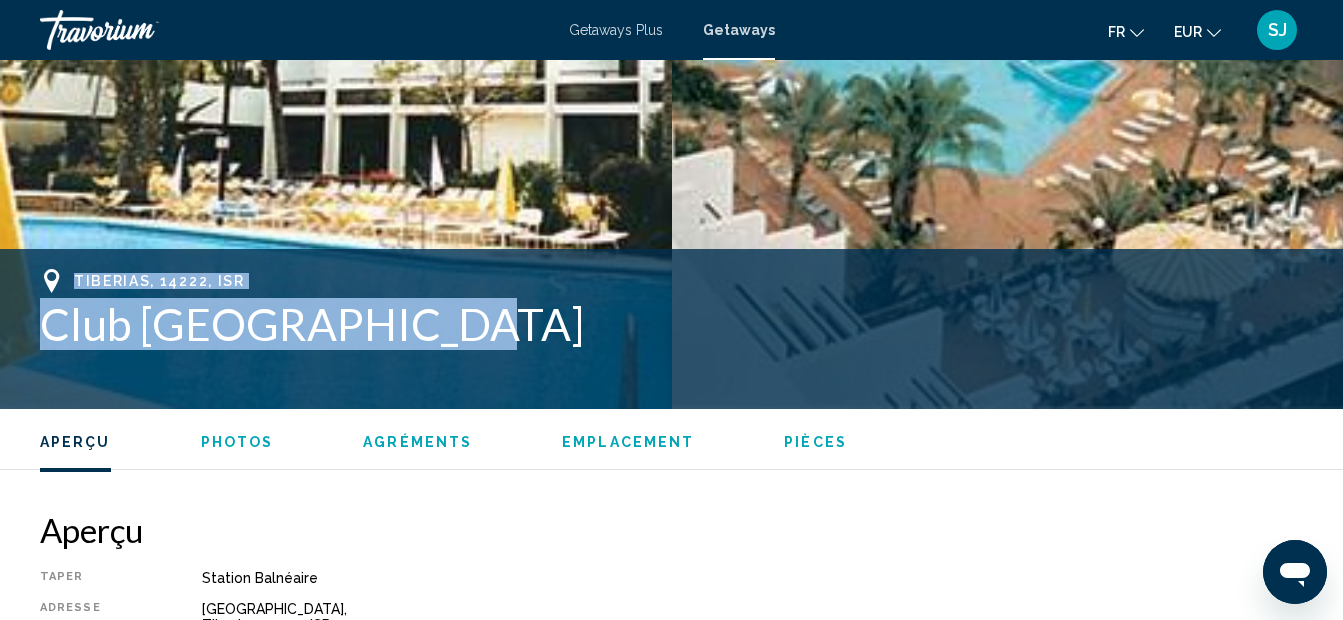 scroll, scrollTop: 1202, scrollLeft: 0, axis: vertical 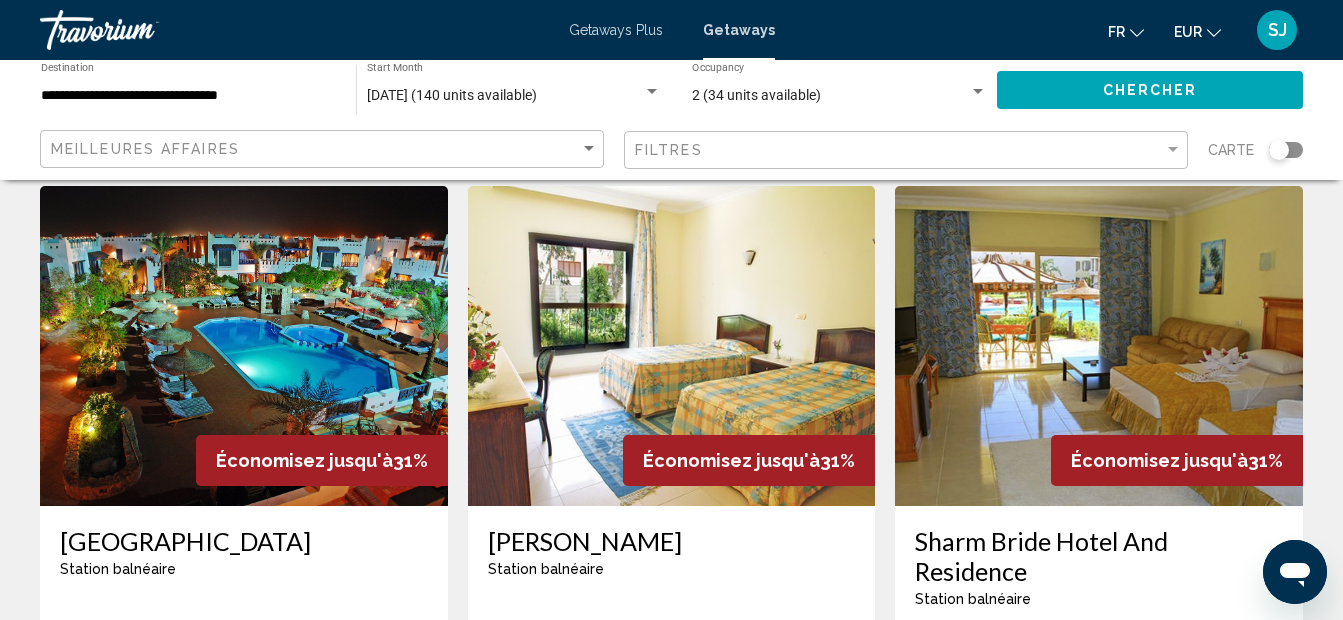 click on "[GEOGRAPHIC_DATA]" at bounding box center [244, 541] 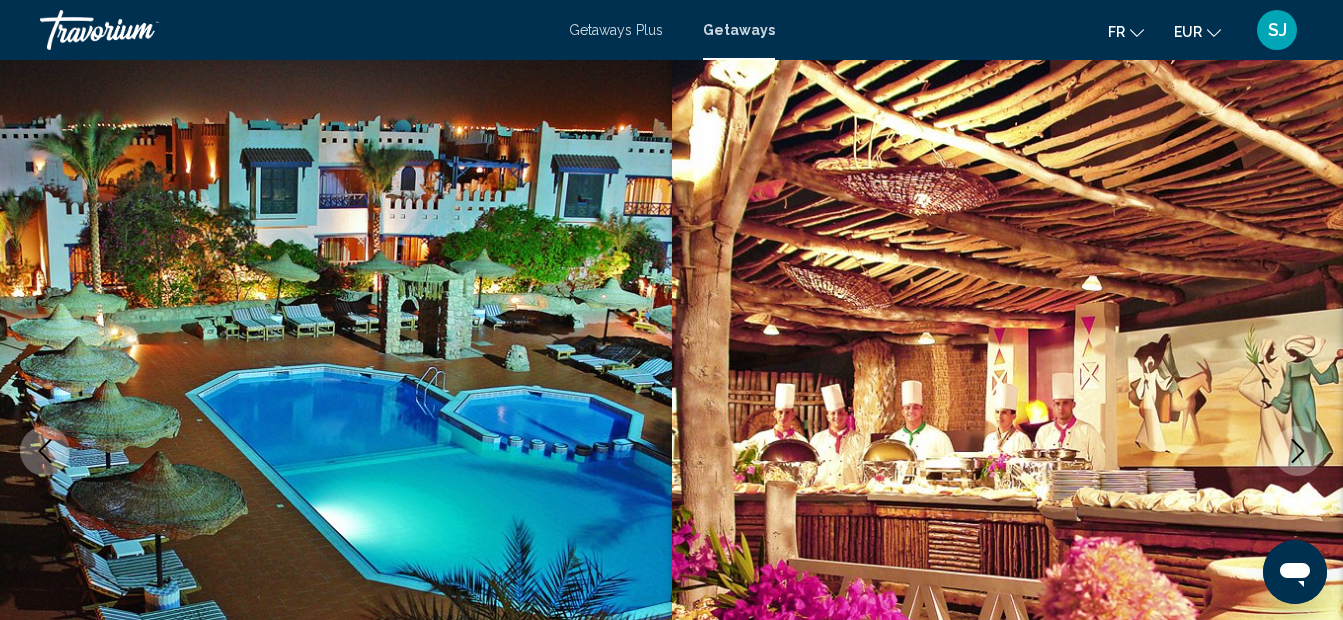 scroll, scrollTop: 225, scrollLeft: 0, axis: vertical 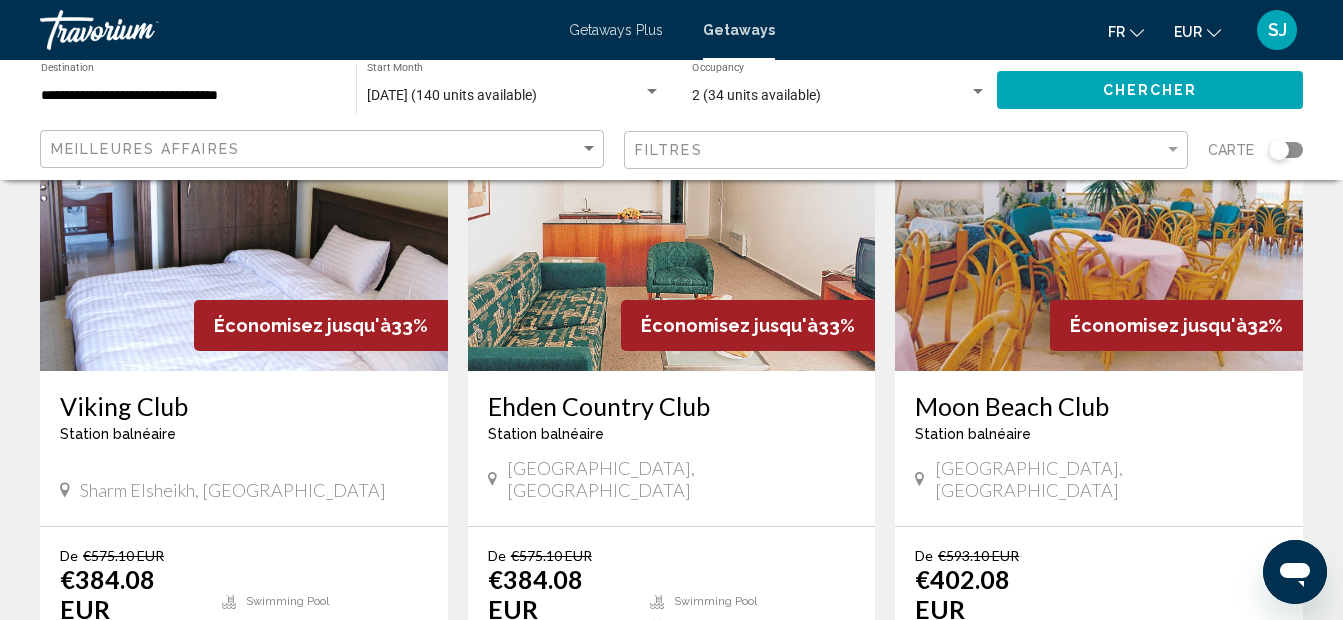 click on "Viking Club" at bounding box center (244, 406) 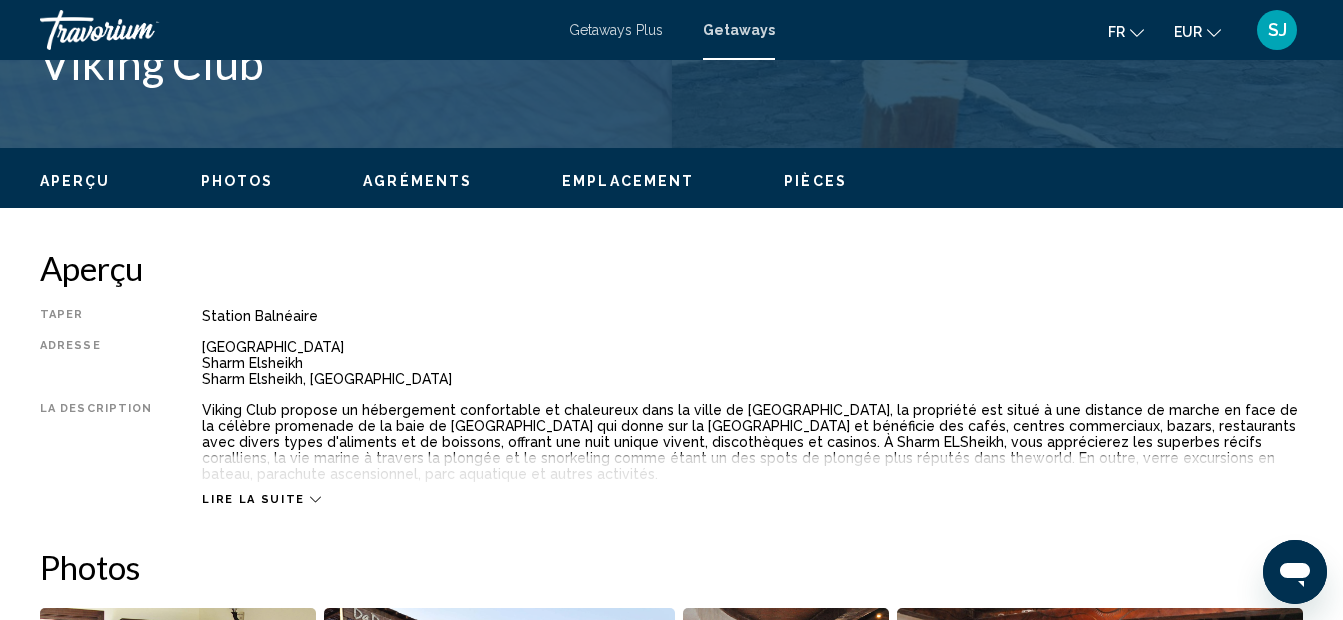 scroll, scrollTop: 1425, scrollLeft: 0, axis: vertical 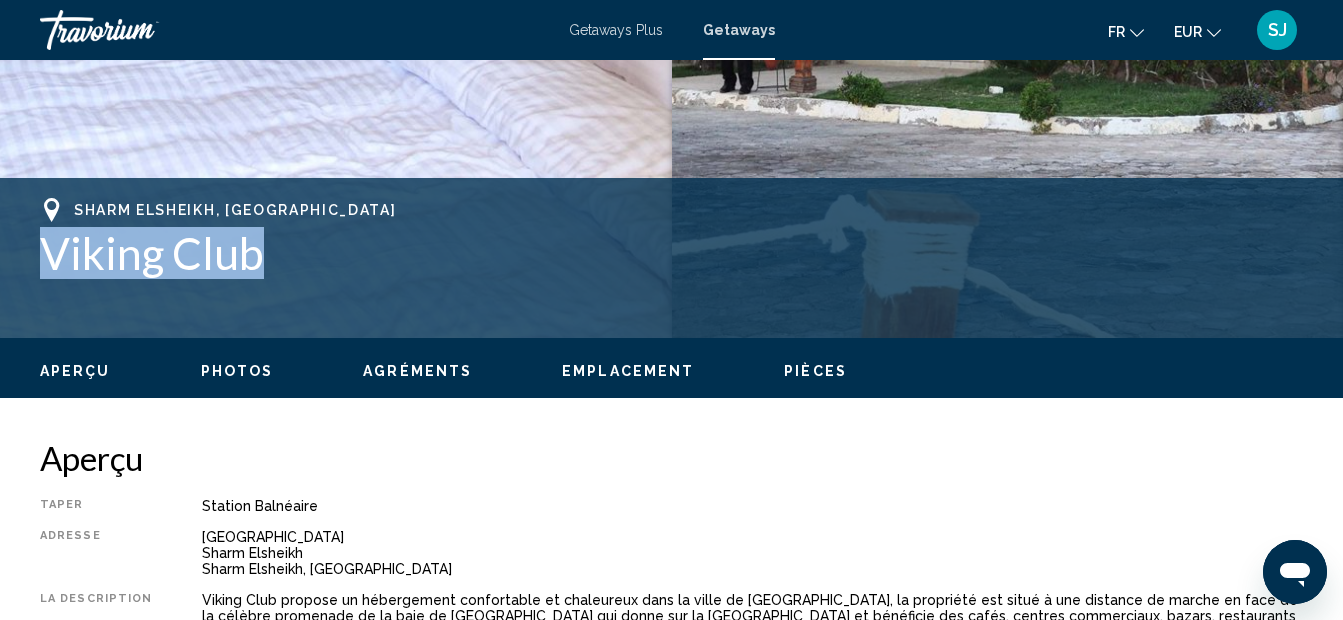 drag, startPoint x: 21, startPoint y: 244, endPoint x: 276, endPoint y: 252, distance: 255.12546 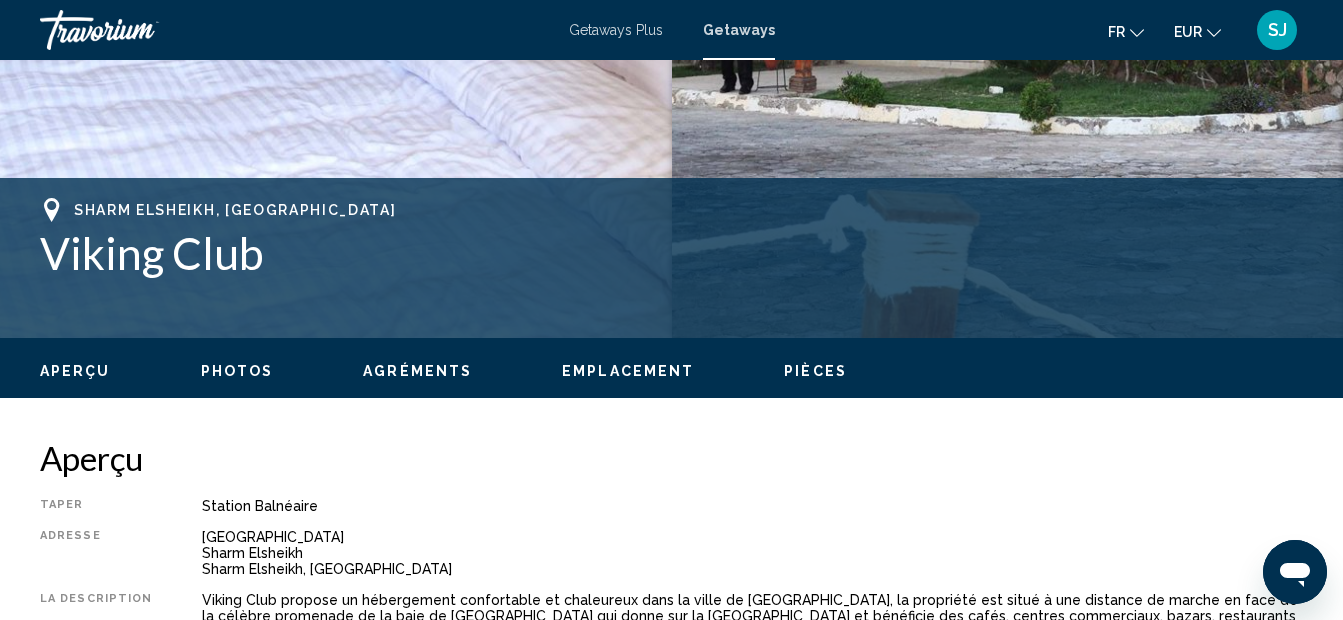 click on "Sharm Elsheikh, [GEOGRAPHIC_DATA]" at bounding box center [671, 210] 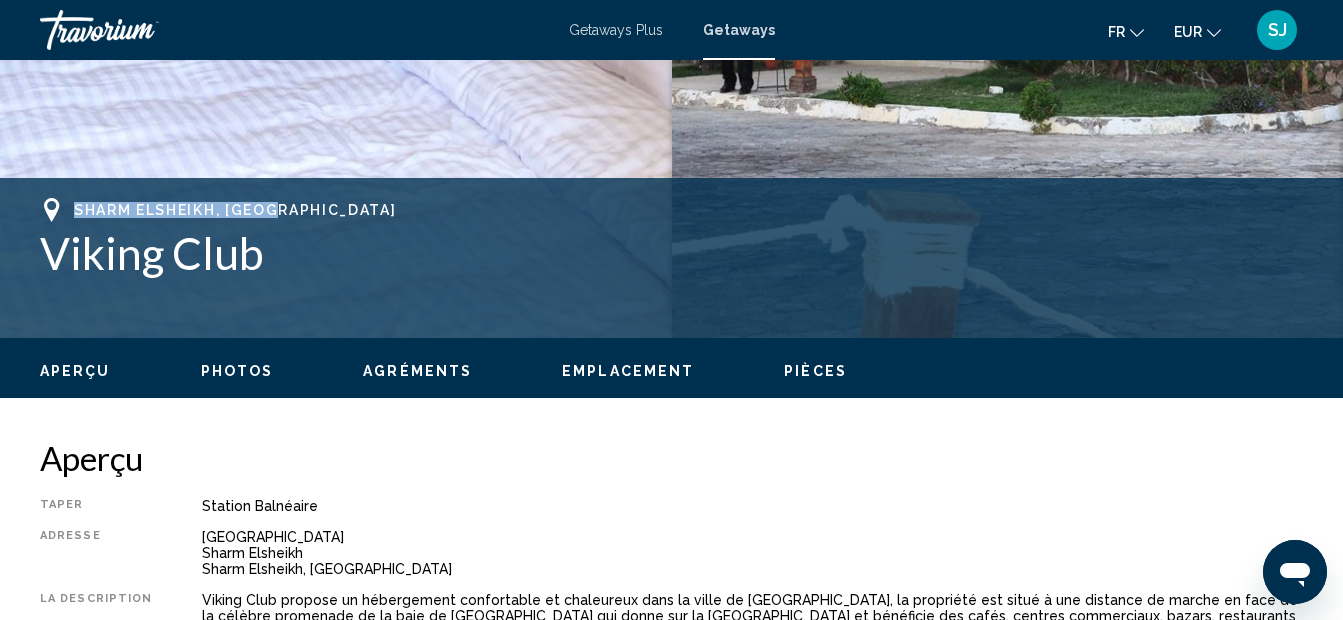 drag, startPoint x: 74, startPoint y: 205, endPoint x: 284, endPoint y: 203, distance: 210.00952 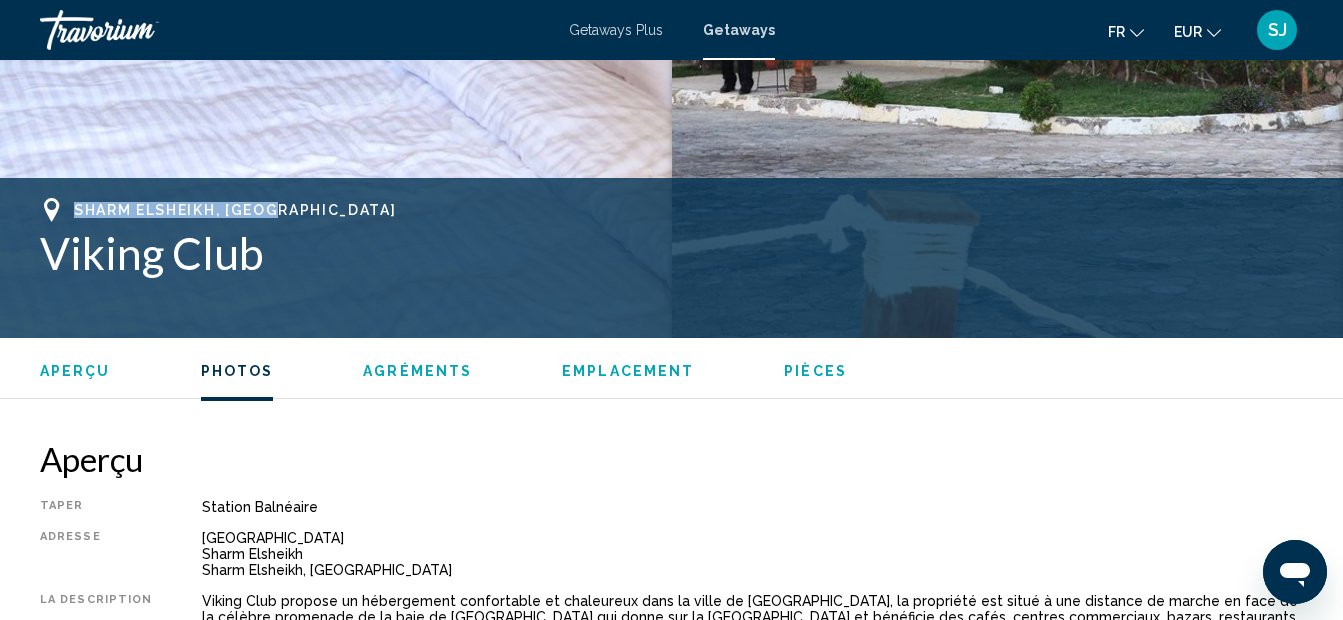 scroll, scrollTop: 1272, scrollLeft: 0, axis: vertical 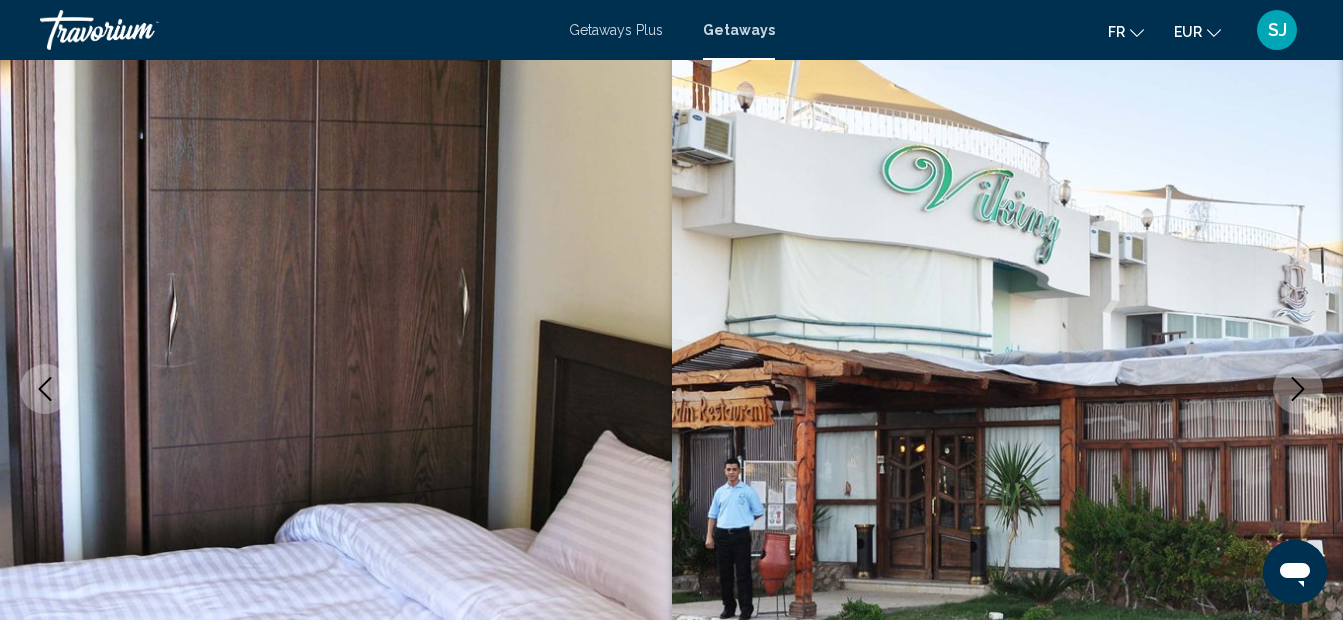 click 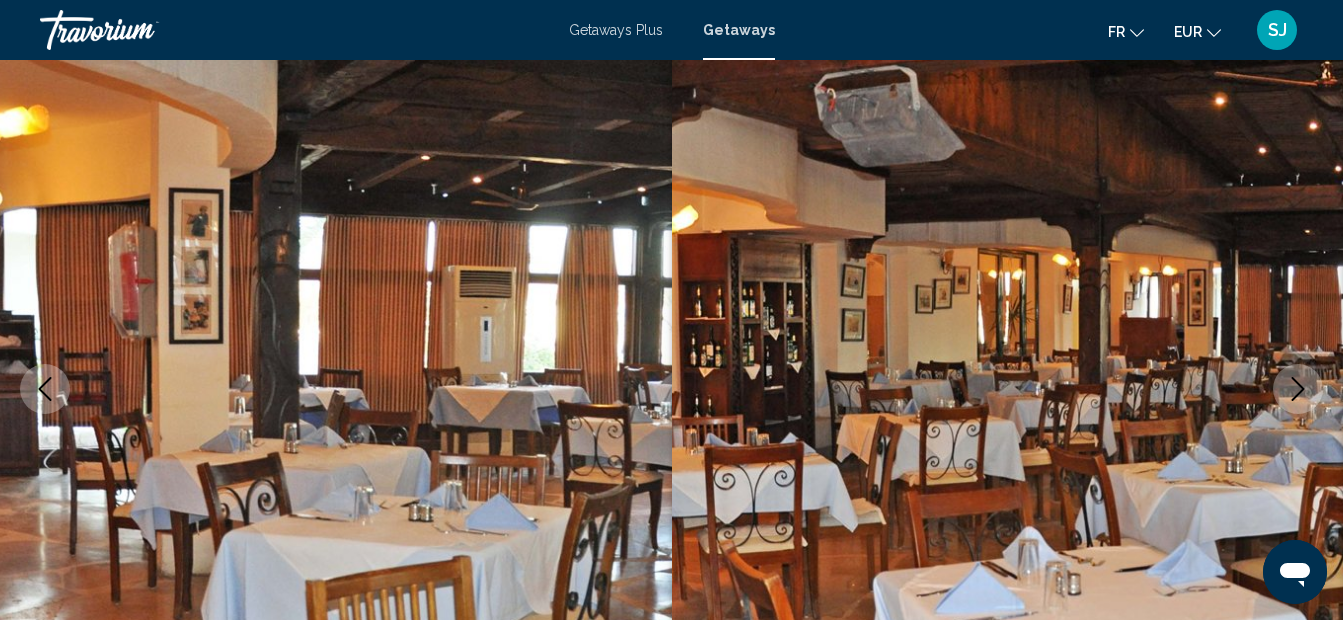click 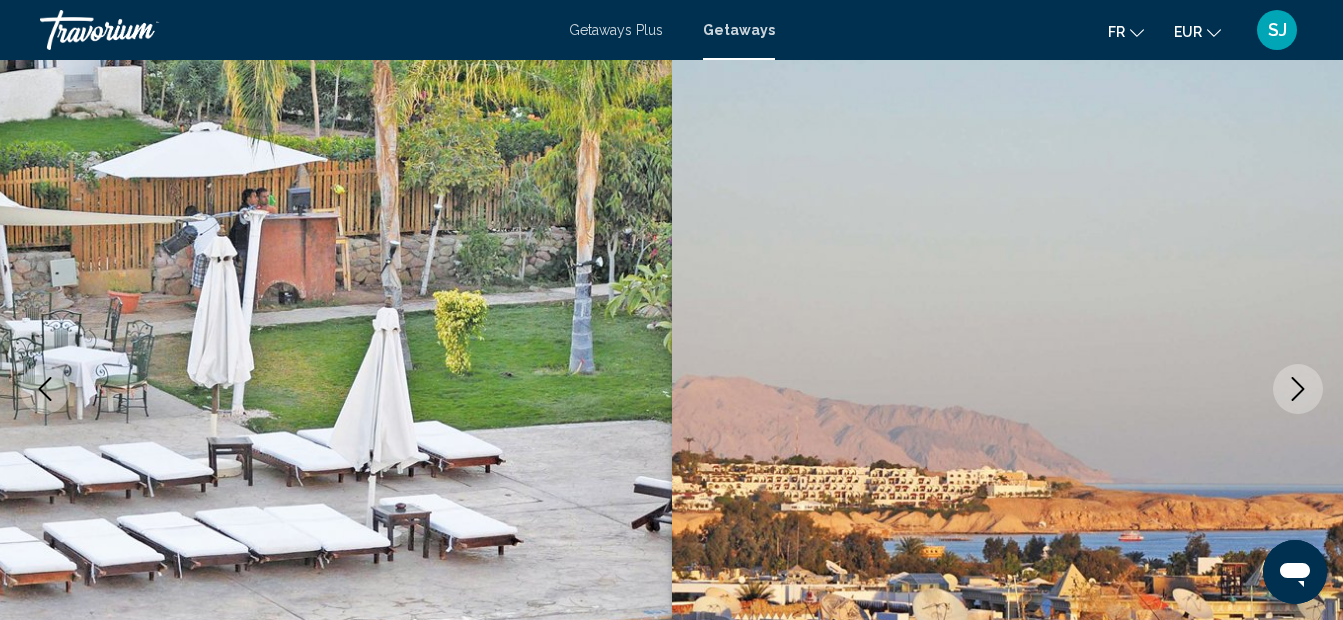 click 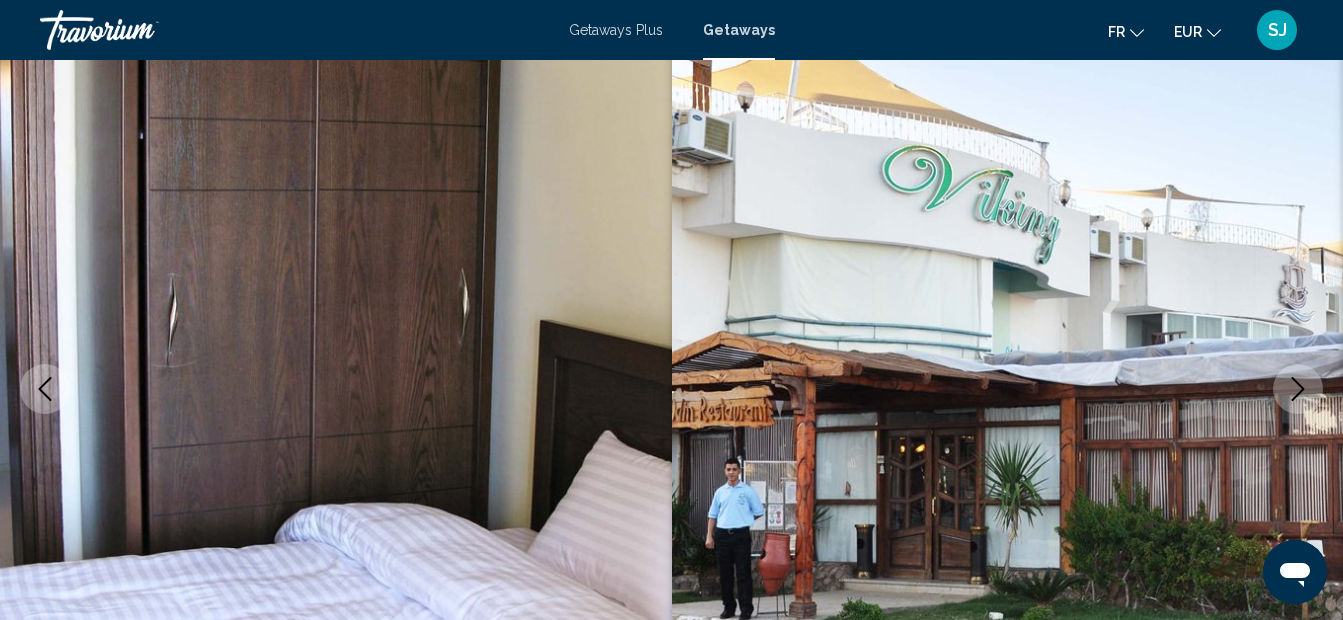 click 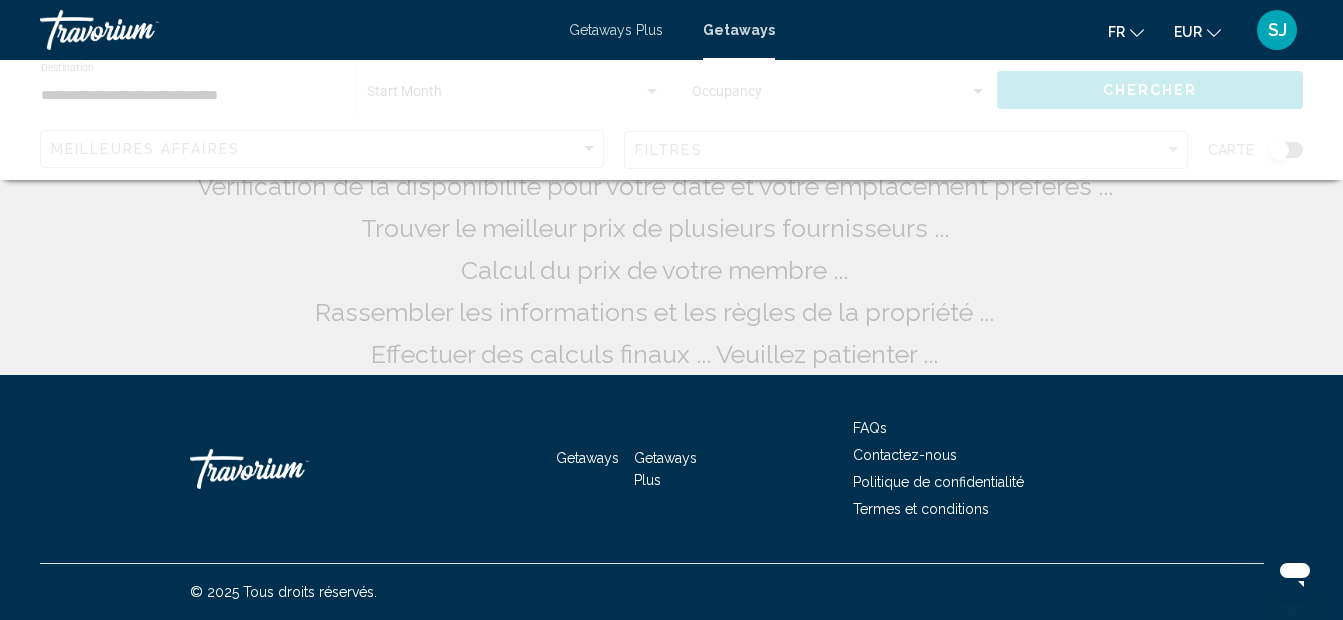 scroll, scrollTop: 0, scrollLeft: 0, axis: both 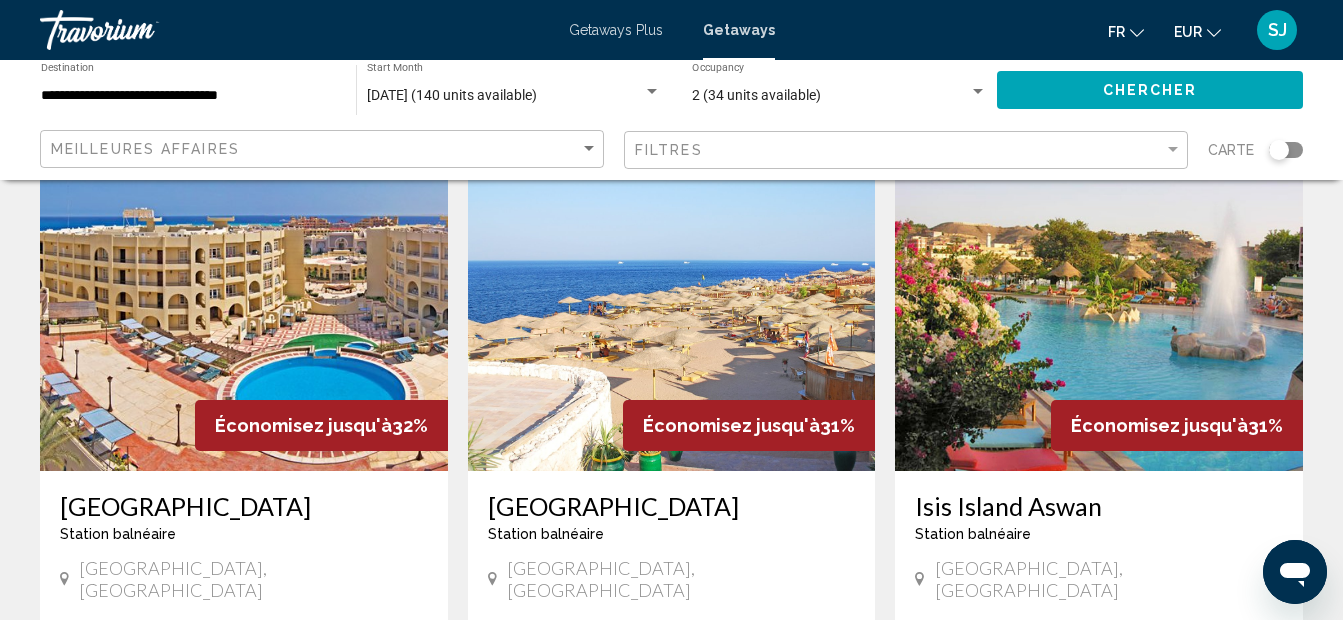 click at bounding box center [1099, 311] 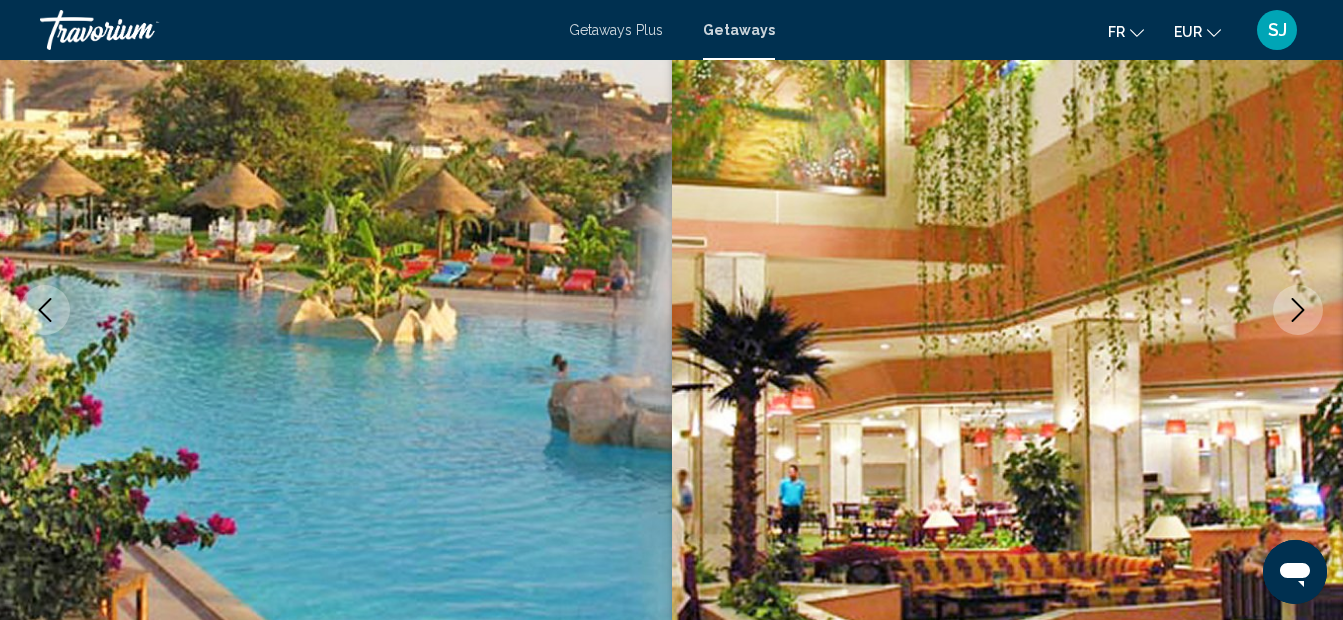 scroll, scrollTop: 825, scrollLeft: 0, axis: vertical 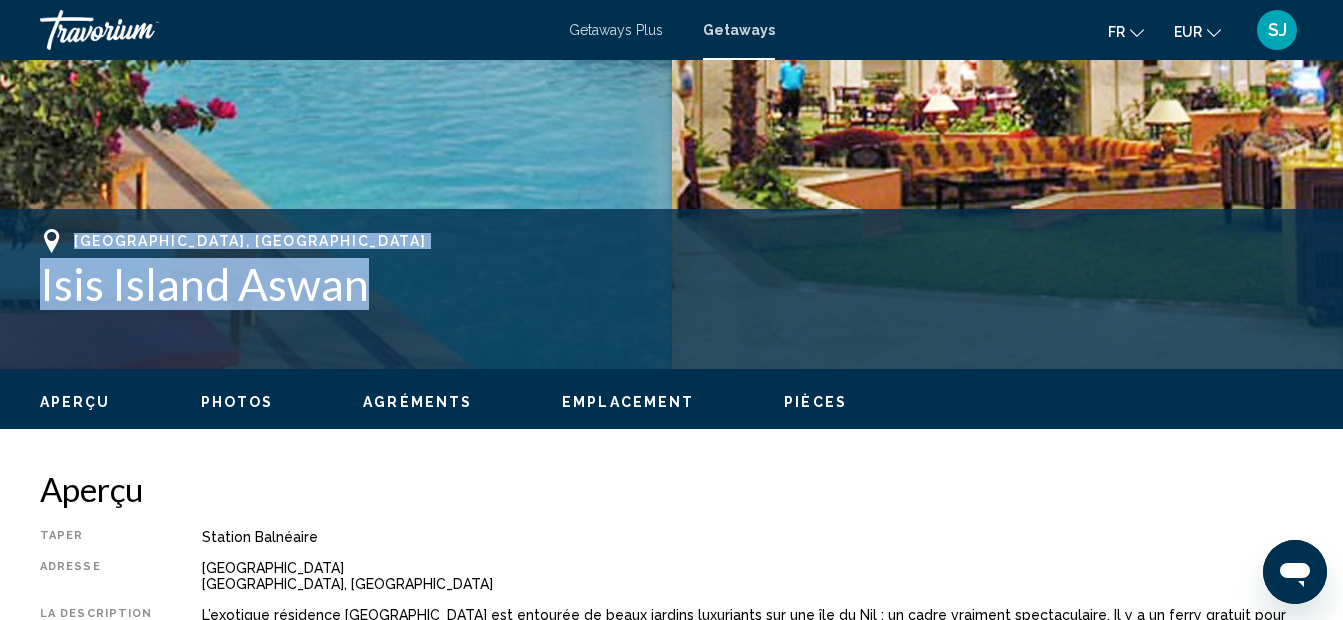drag, startPoint x: 74, startPoint y: 243, endPoint x: 387, endPoint y: 280, distance: 315.17932 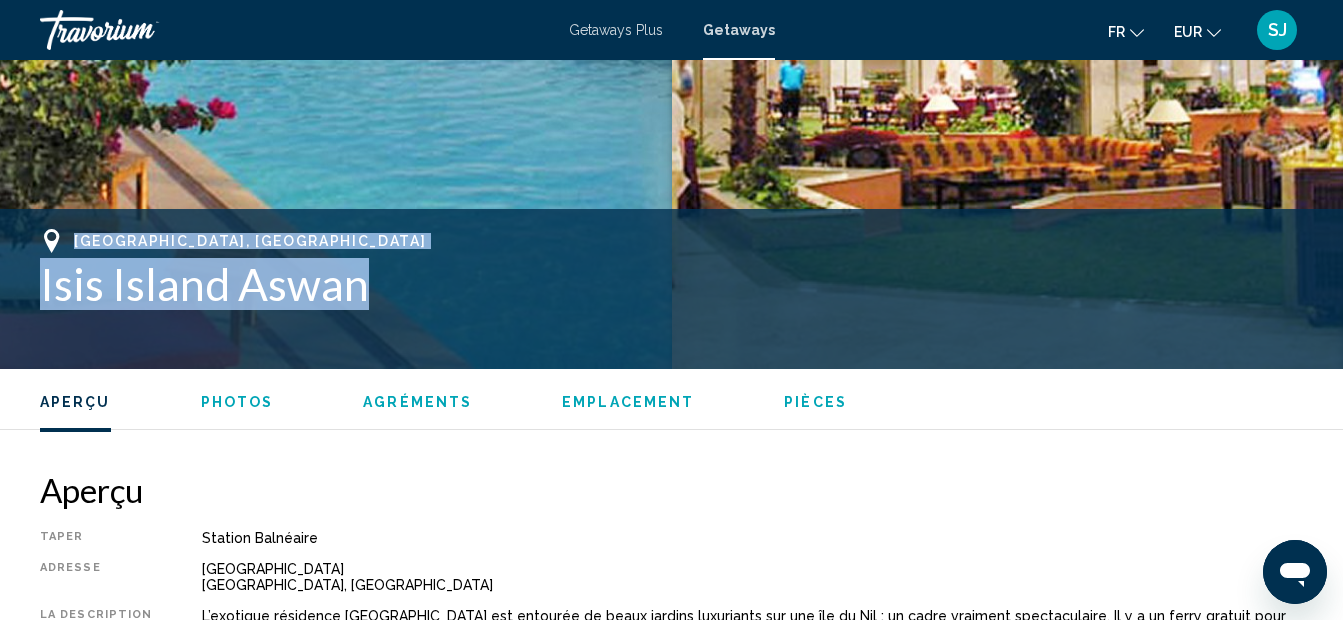 scroll, scrollTop: 1242, scrollLeft: 0, axis: vertical 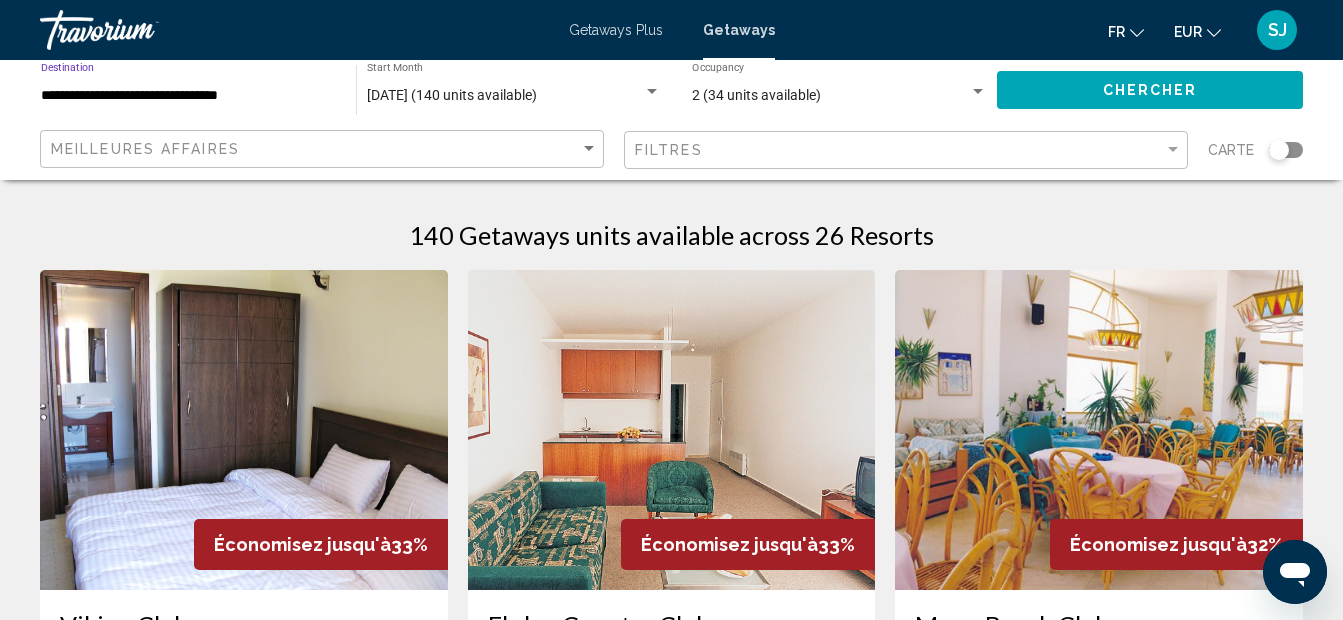 click on "**********" at bounding box center [188, 96] 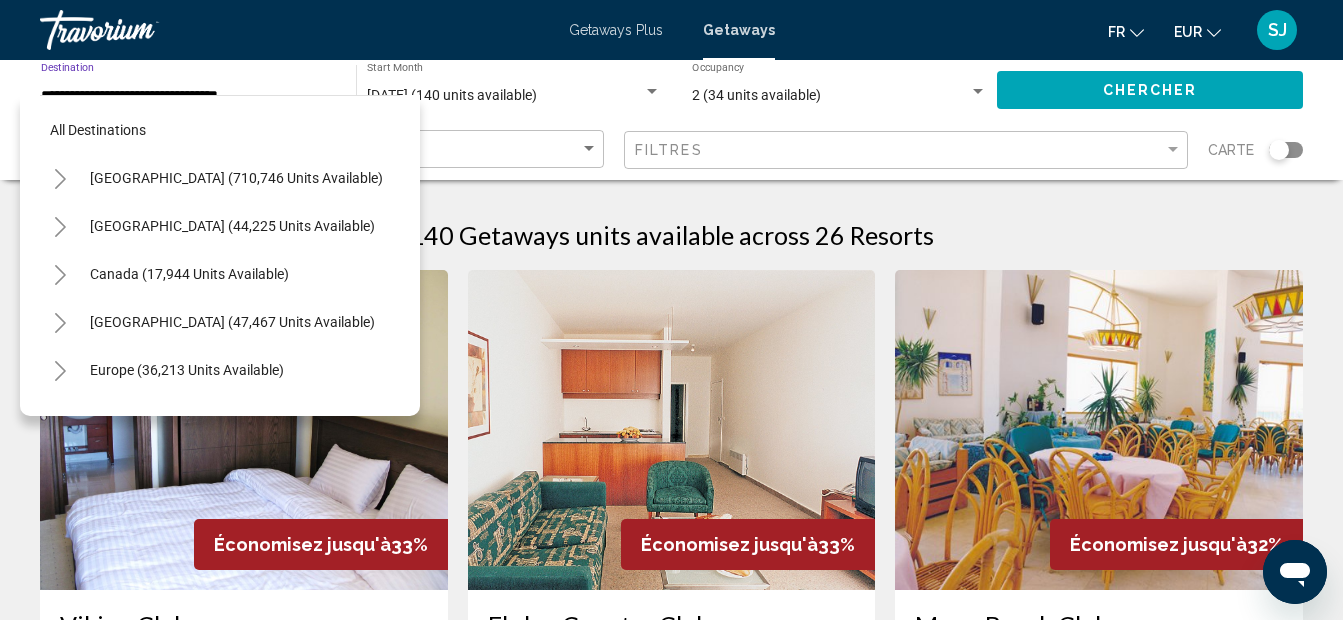 scroll, scrollTop: 463, scrollLeft: 0, axis: vertical 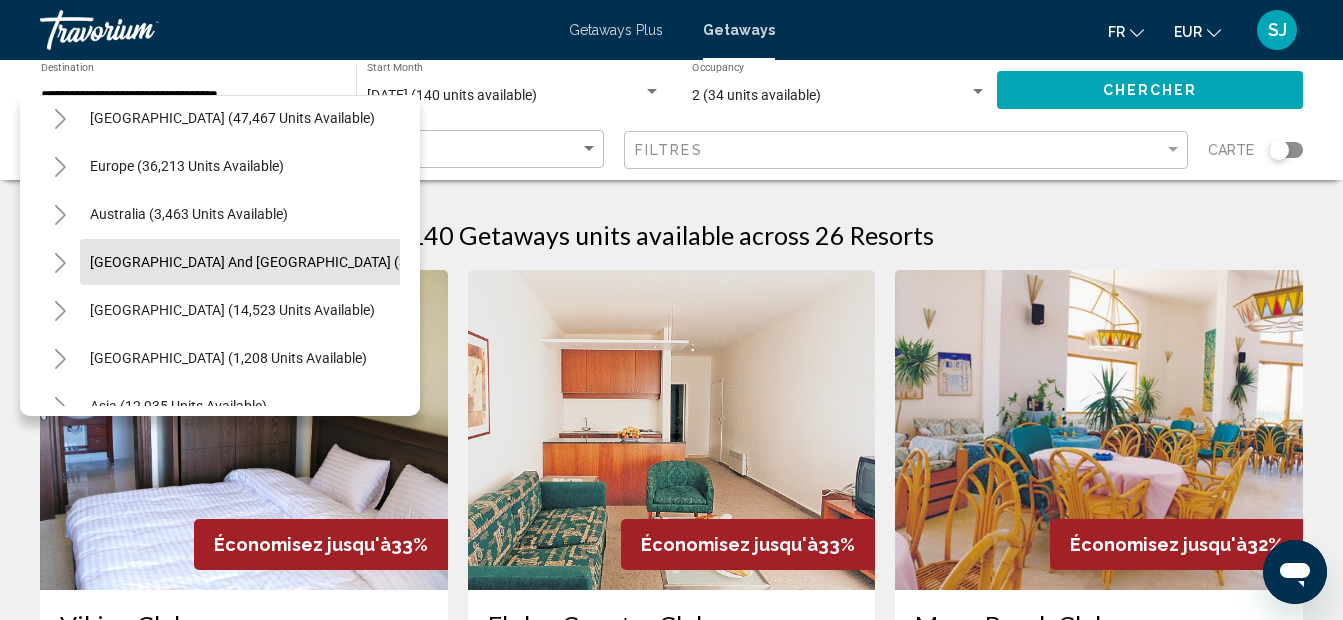 click on "[GEOGRAPHIC_DATA] and [GEOGRAPHIC_DATA] (343 units available)" at bounding box center [232, 310] 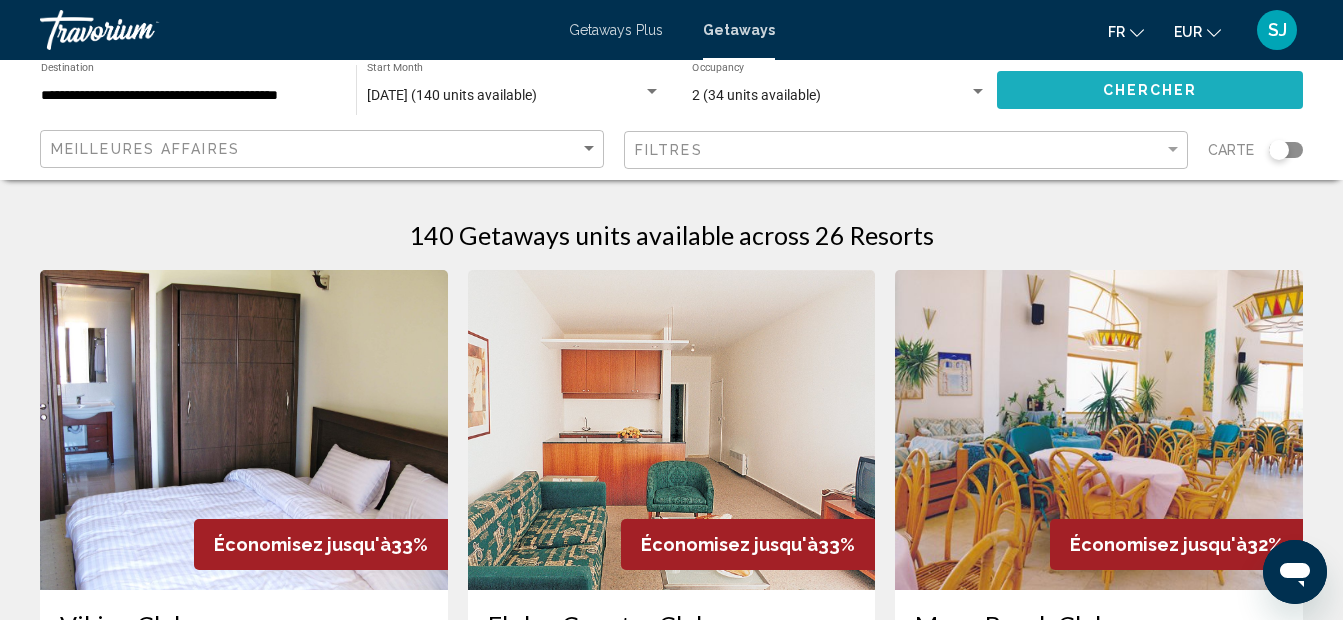 click on "Chercher" 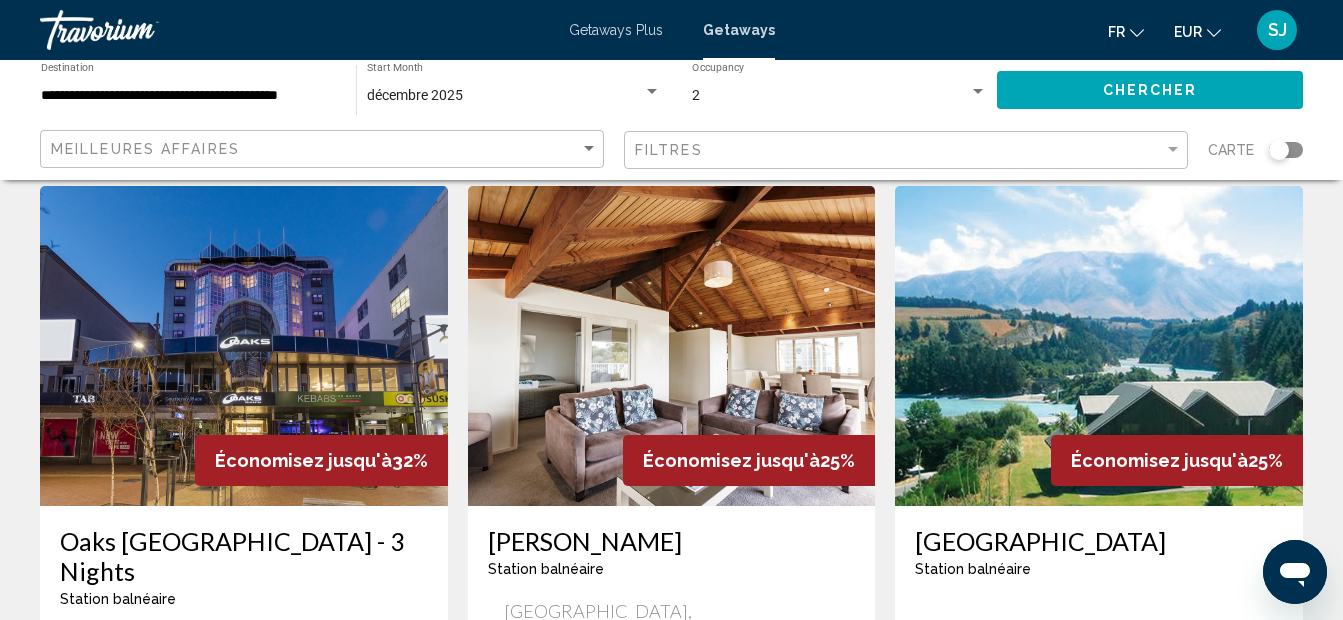 scroll, scrollTop: 87, scrollLeft: 0, axis: vertical 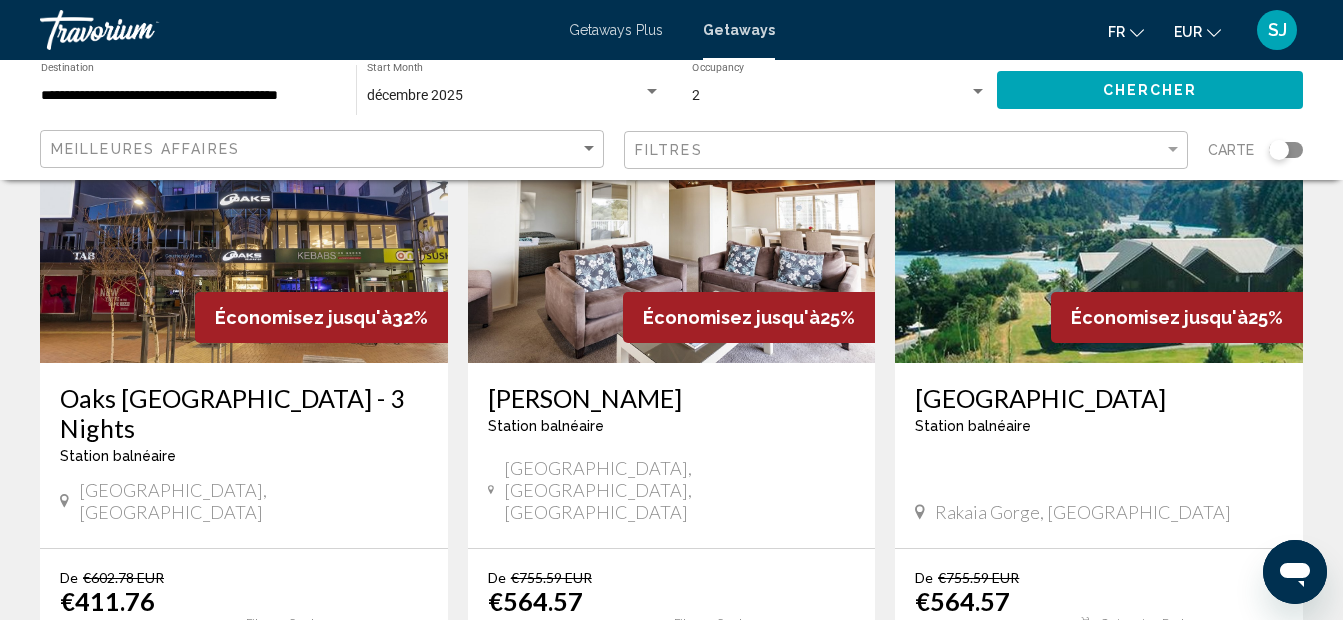 click on "[PERSON_NAME]" at bounding box center [672, 398] 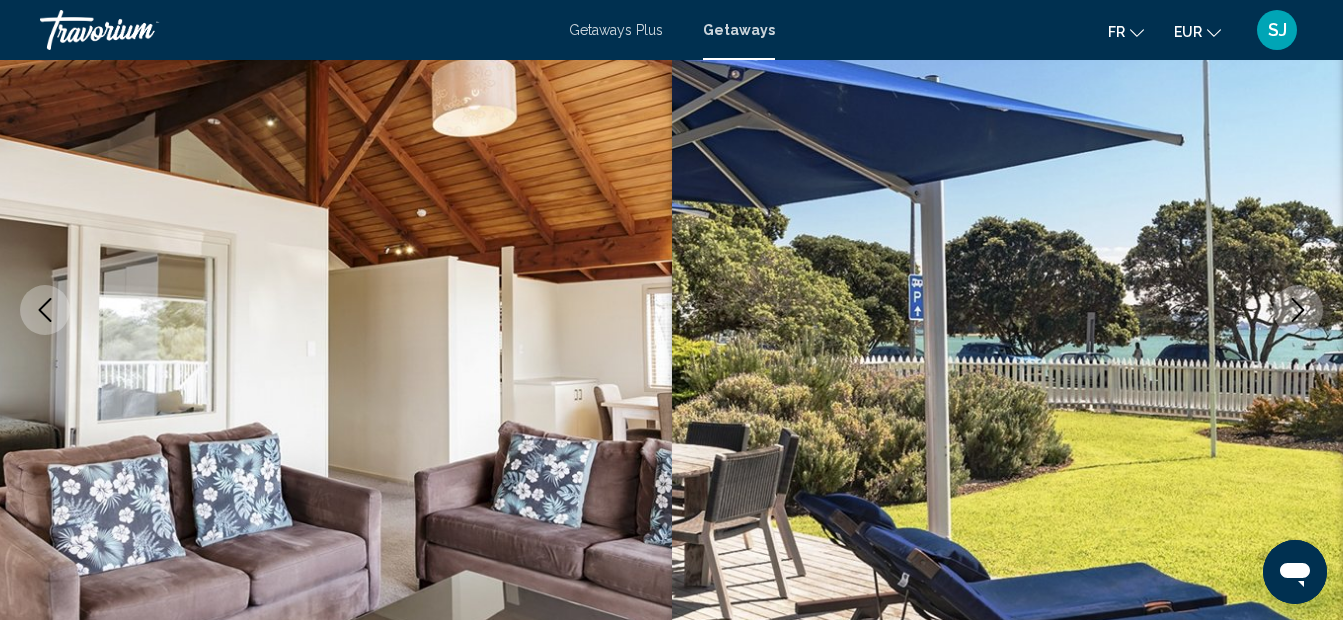 scroll, scrollTop: 825, scrollLeft: 0, axis: vertical 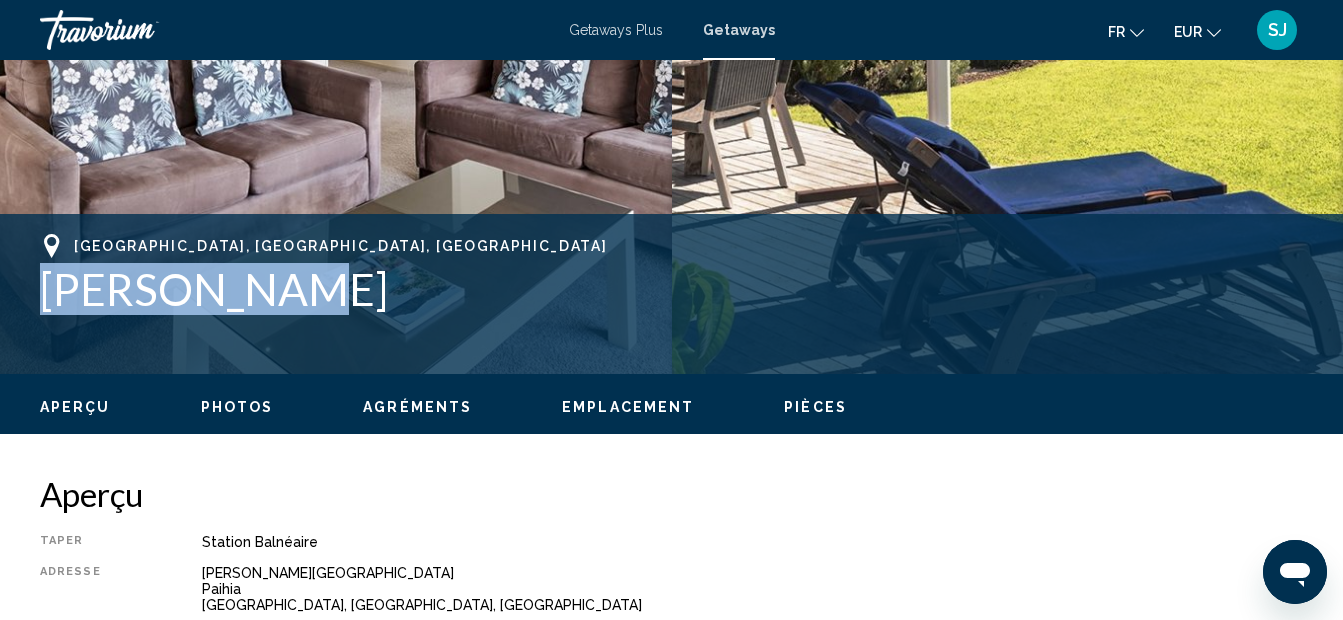 drag, startPoint x: 32, startPoint y: 285, endPoint x: 305, endPoint y: 291, distance: 273.06592 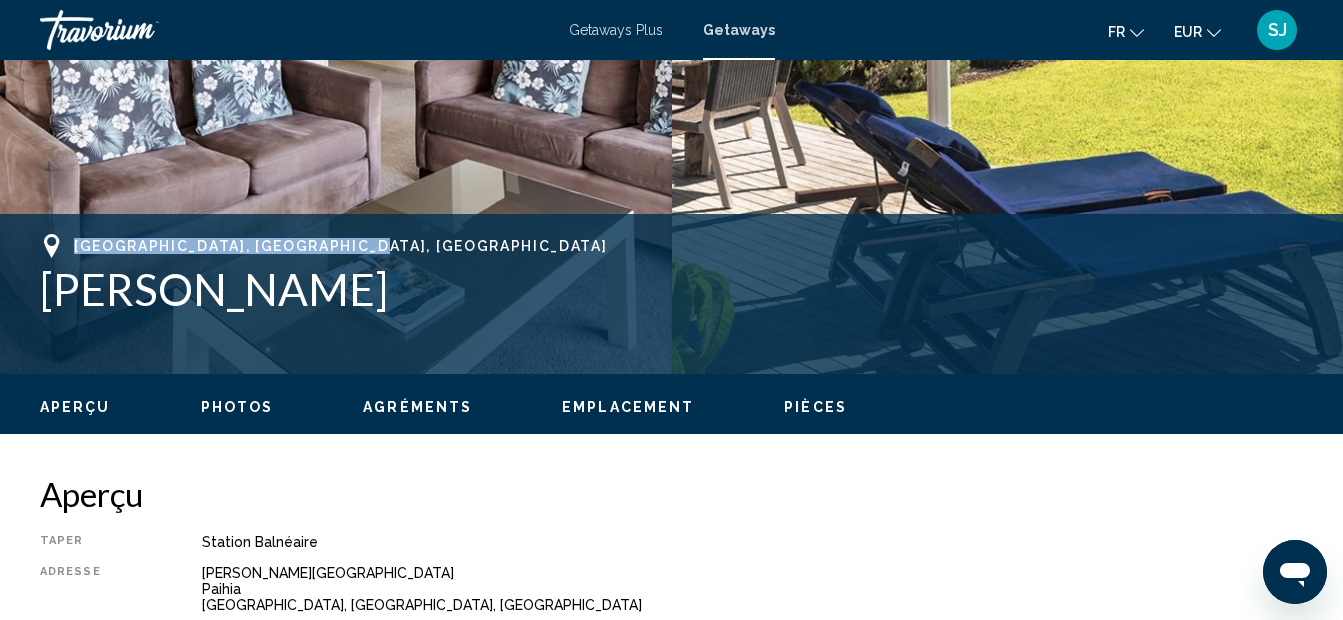 drag, startPoint x: 74, startPoint y: 241, endPoint x: 385, endPoint y: 240, distance: 311.00162 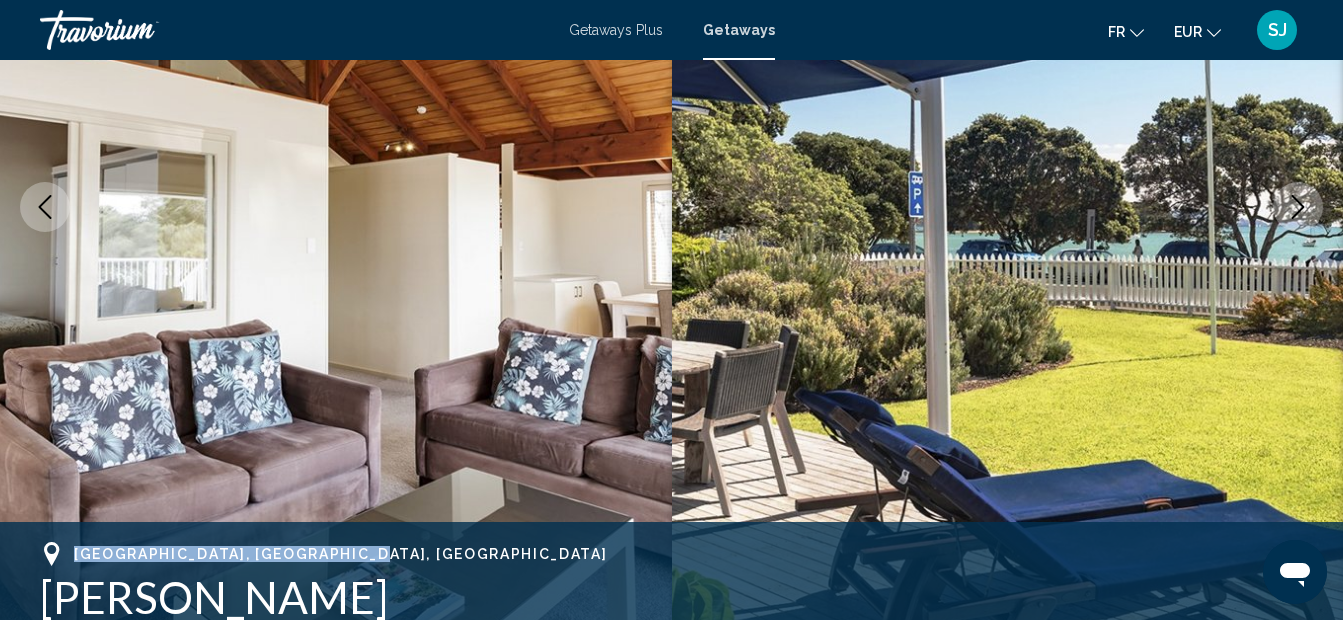 scroll, scrollTop: 320, scrollLeft: 0, axis: vertical 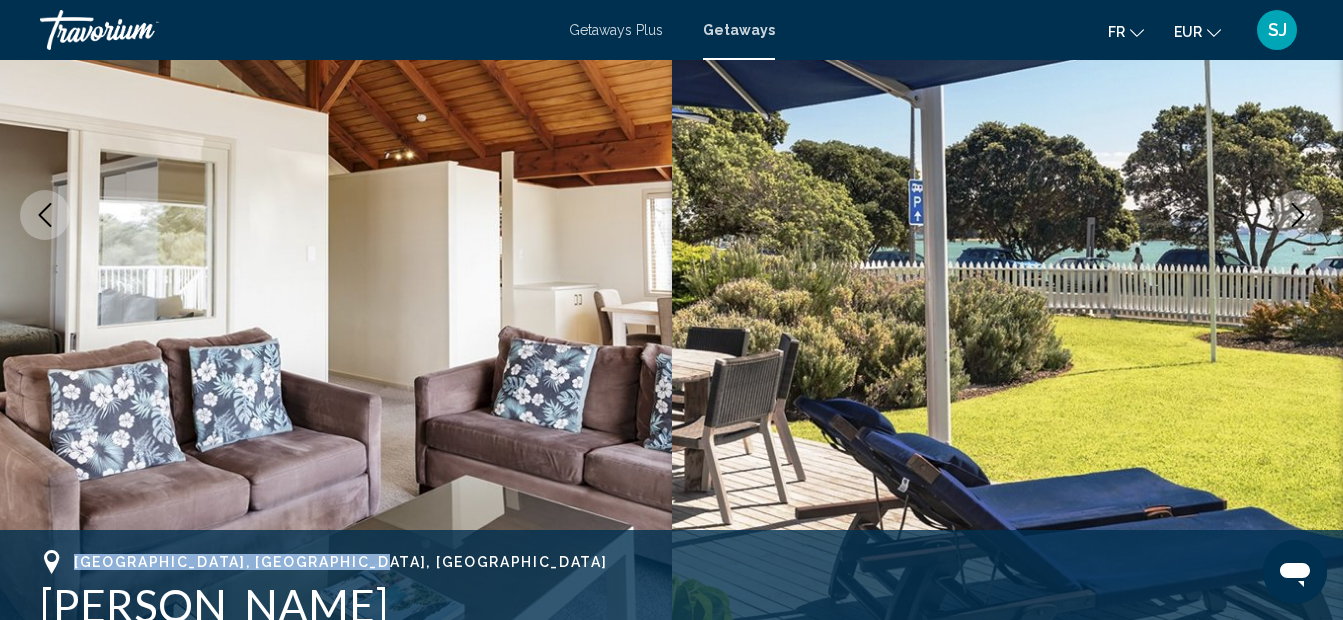 click 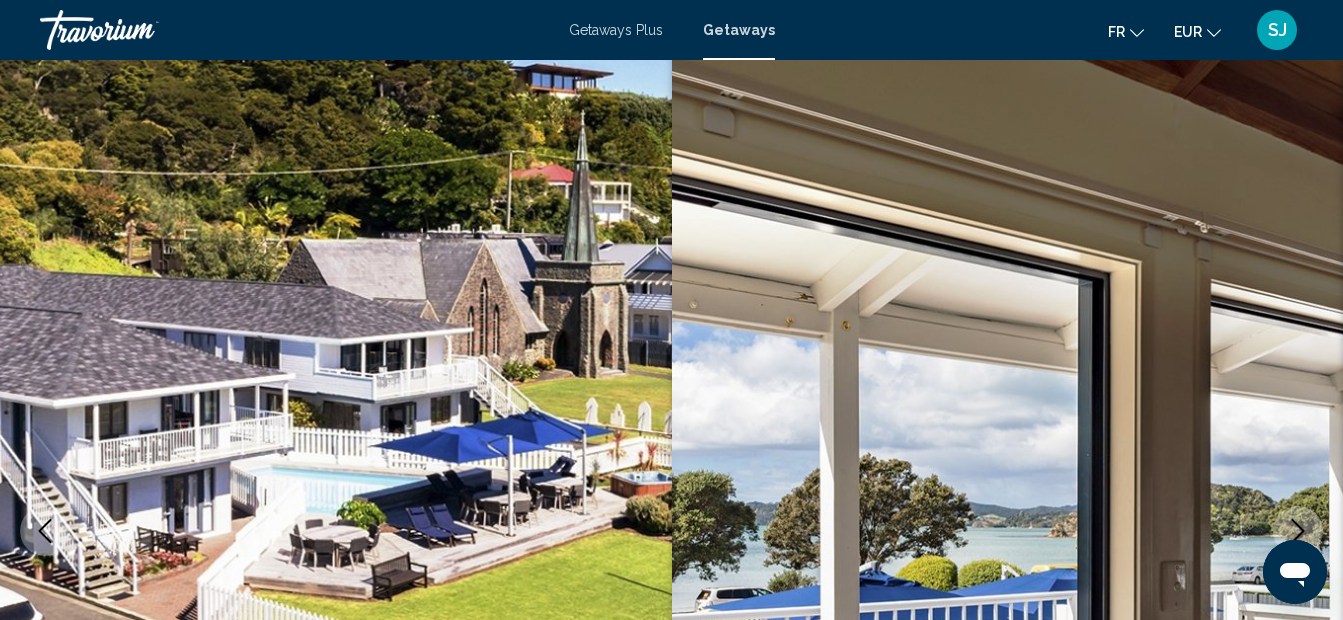 scroll, scrollTop: 0, scrollLeft: 0, axis: both 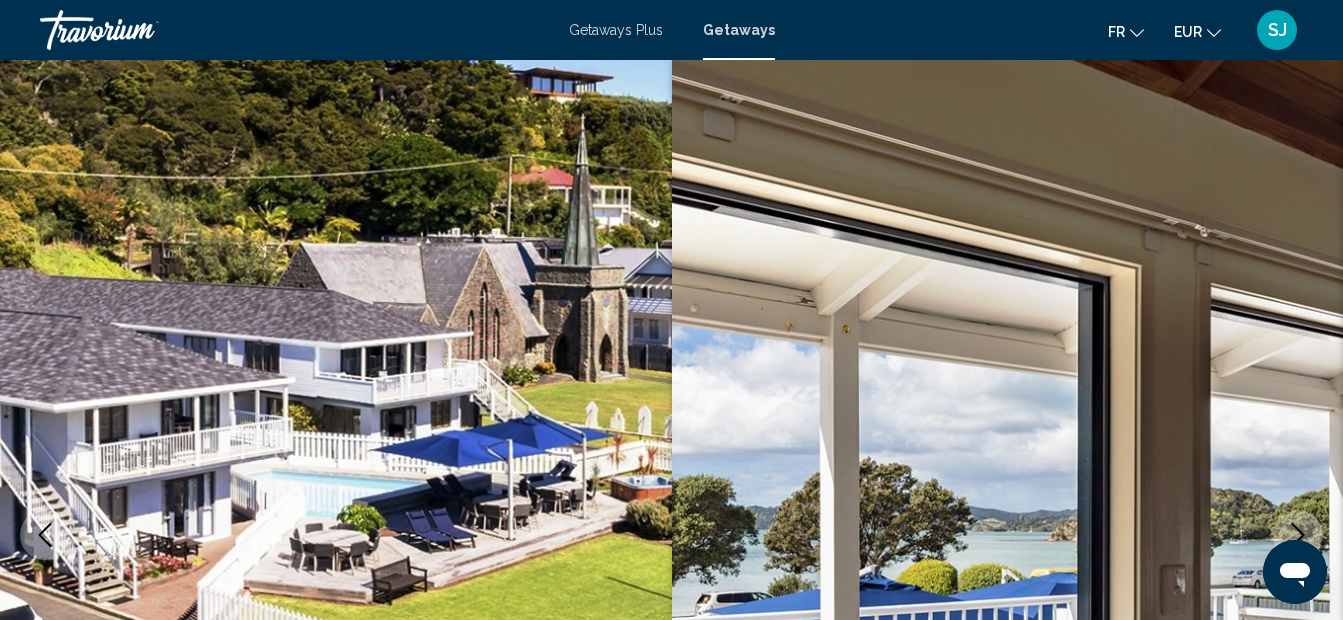 click at bounding box center (1298, 535) 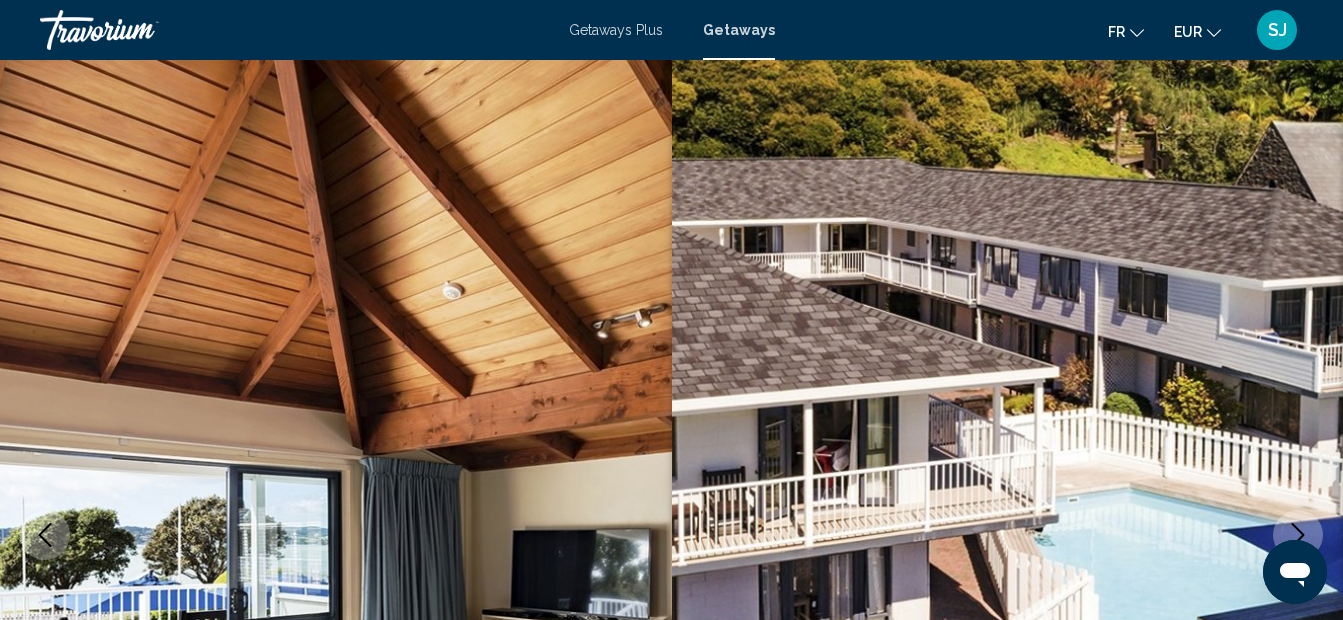 click at bounding box center (1298, 535) 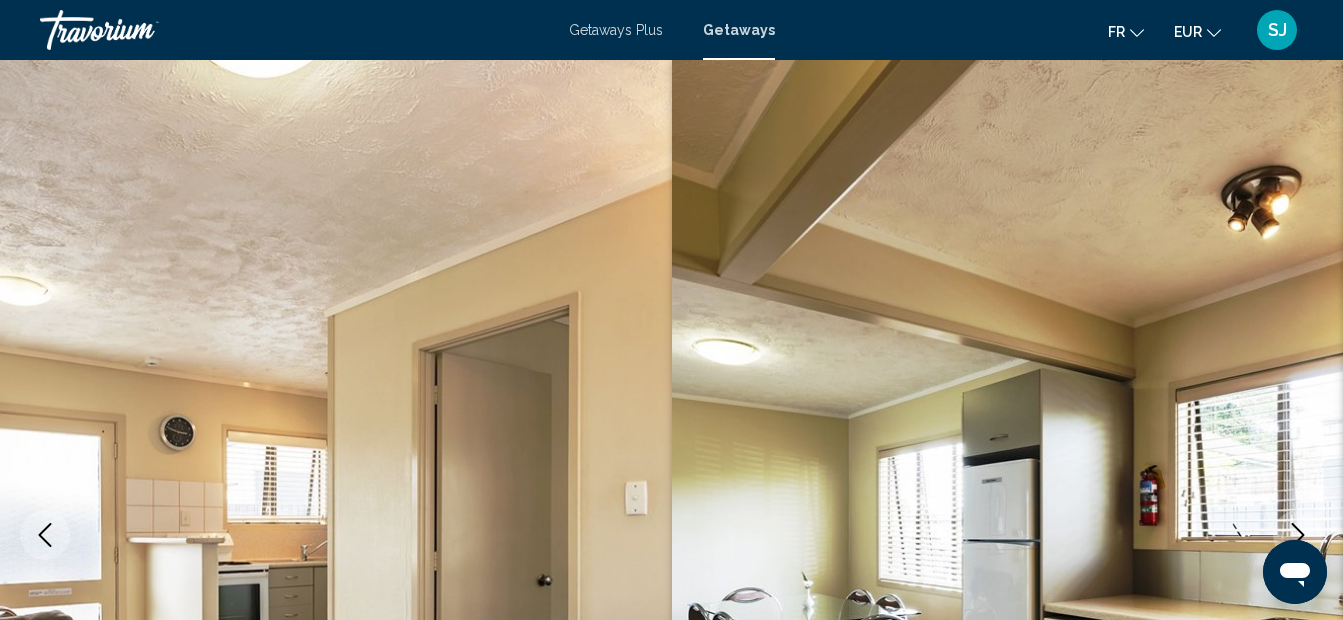 click at bounding box center [1298, 535] 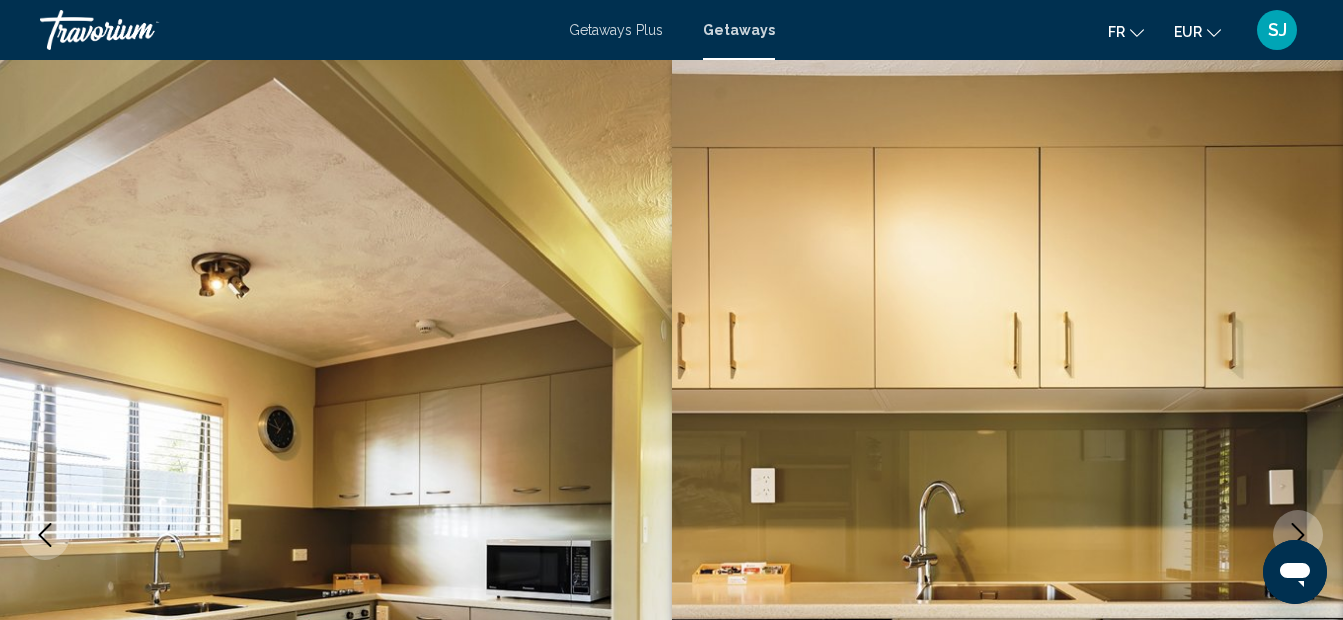 click at bounding box center (1298, 535) 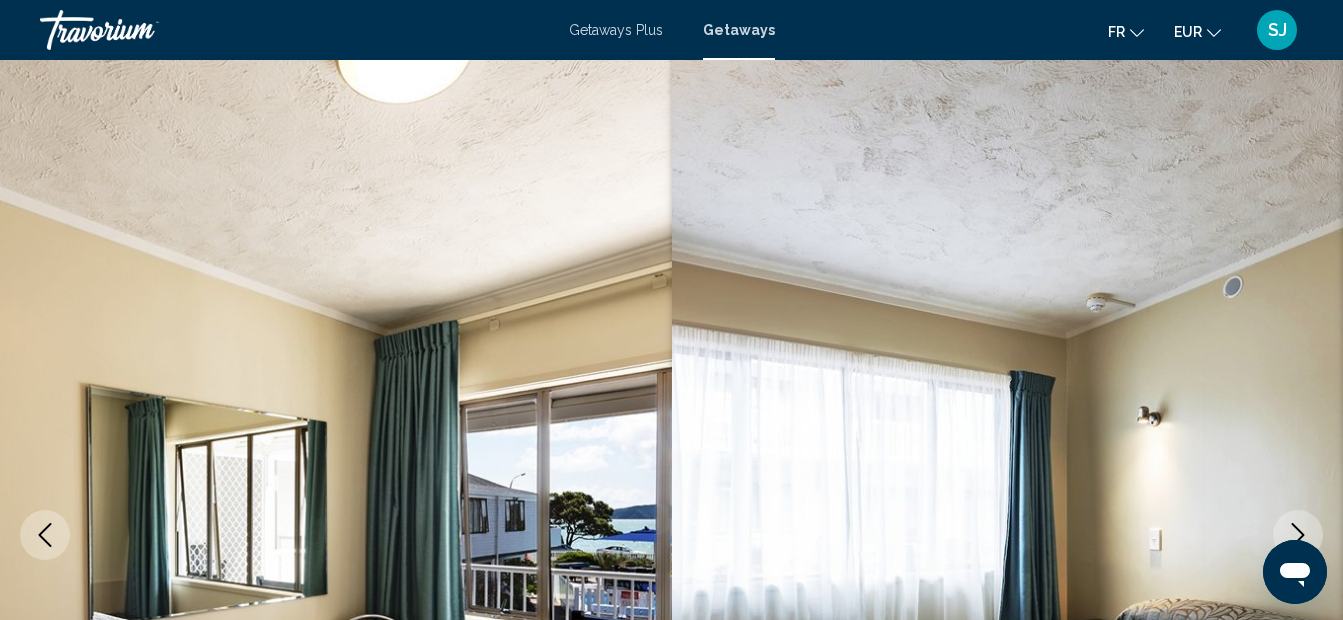 click at bounding box center (1298, 535) 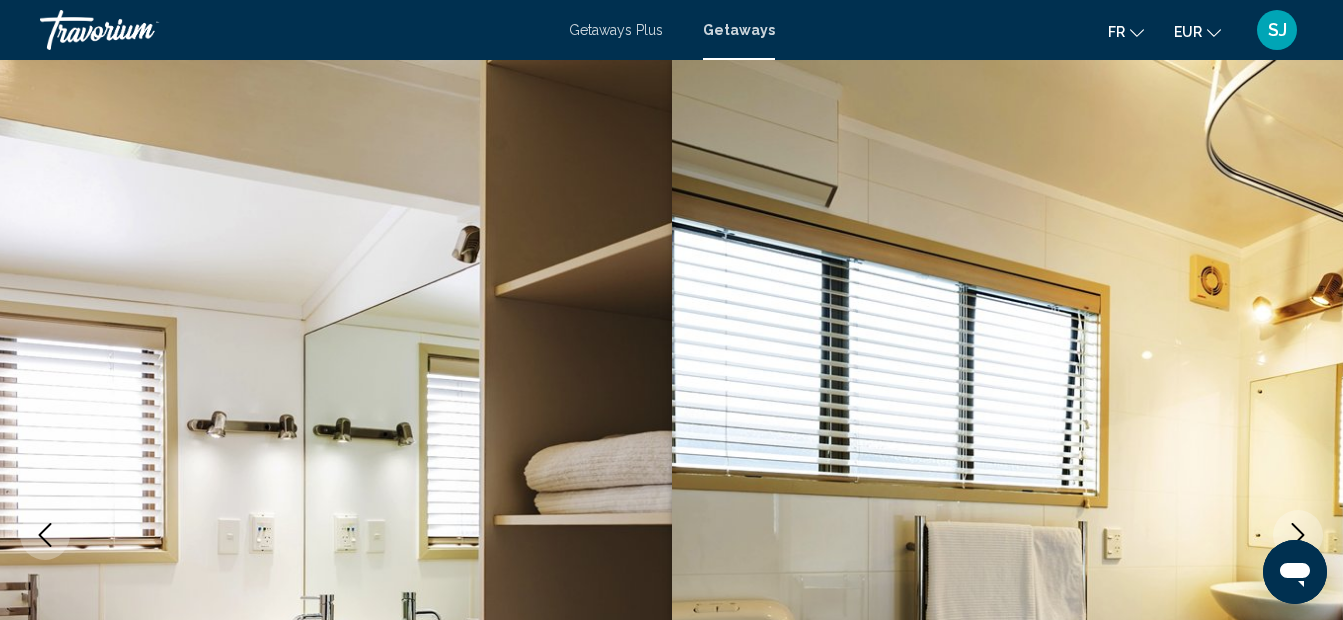 click at bounding box center (1298, 535) 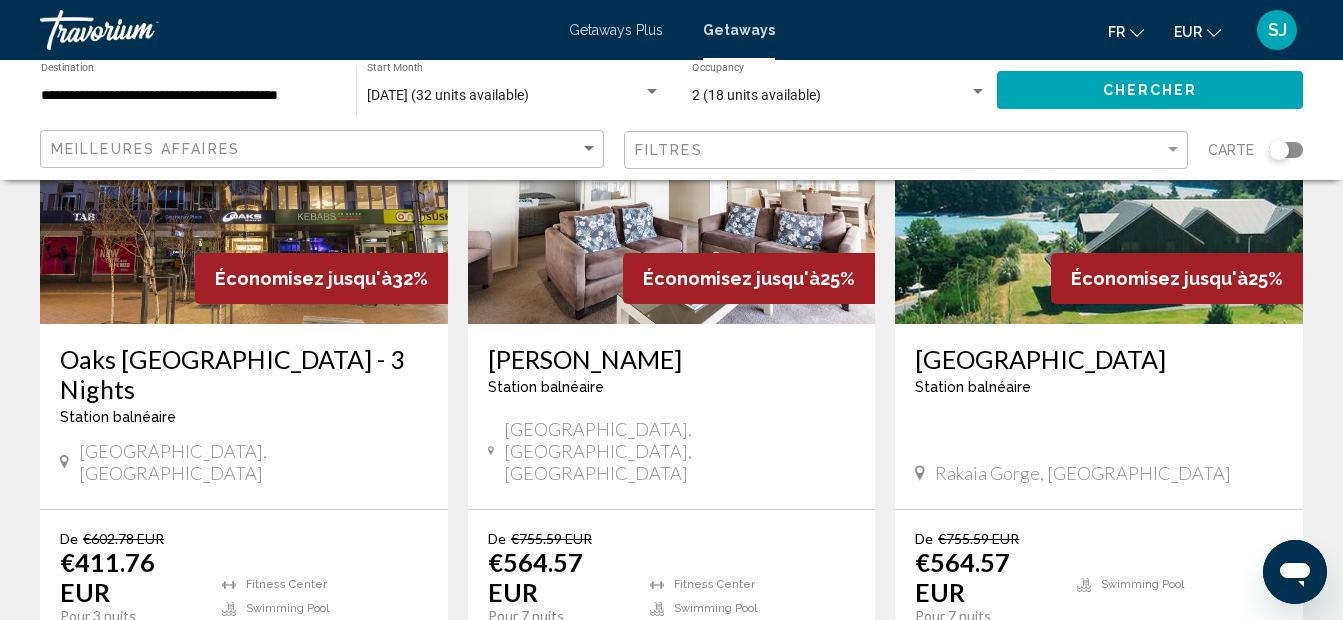 scroll, scrollTop: 269, scrollLeft: 0, axis: vertical 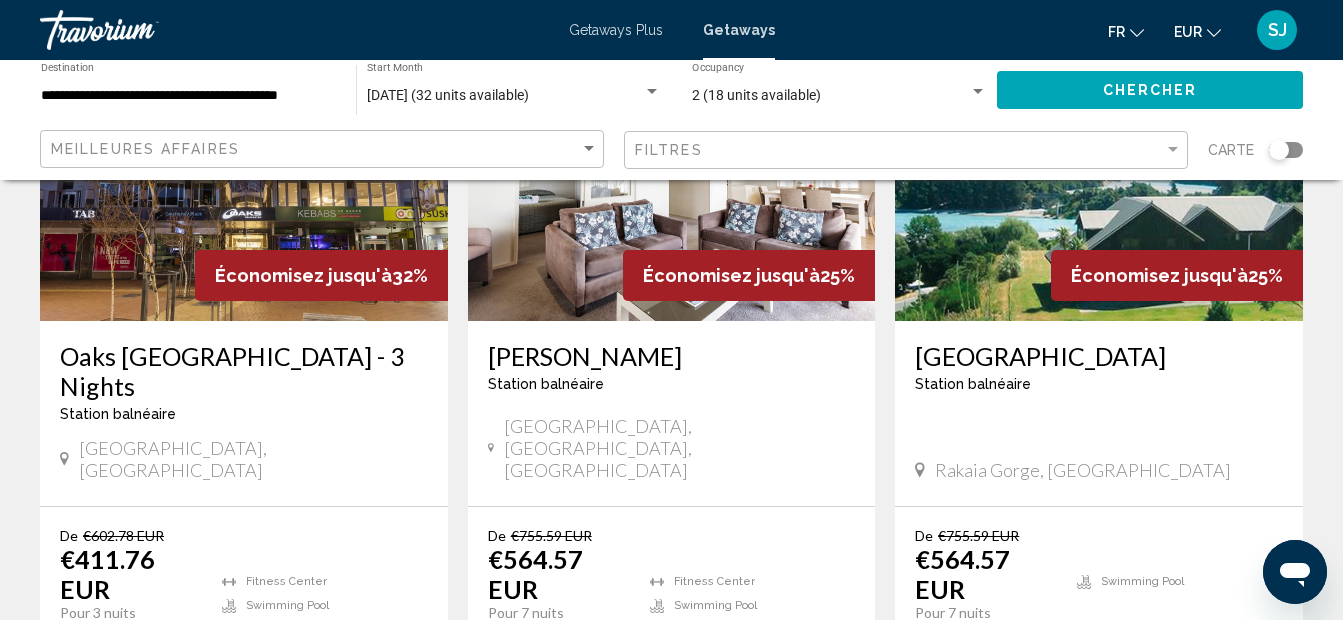 click on "[GEOGRAPHIC_DATA]" at bounding box center (1099, 356) 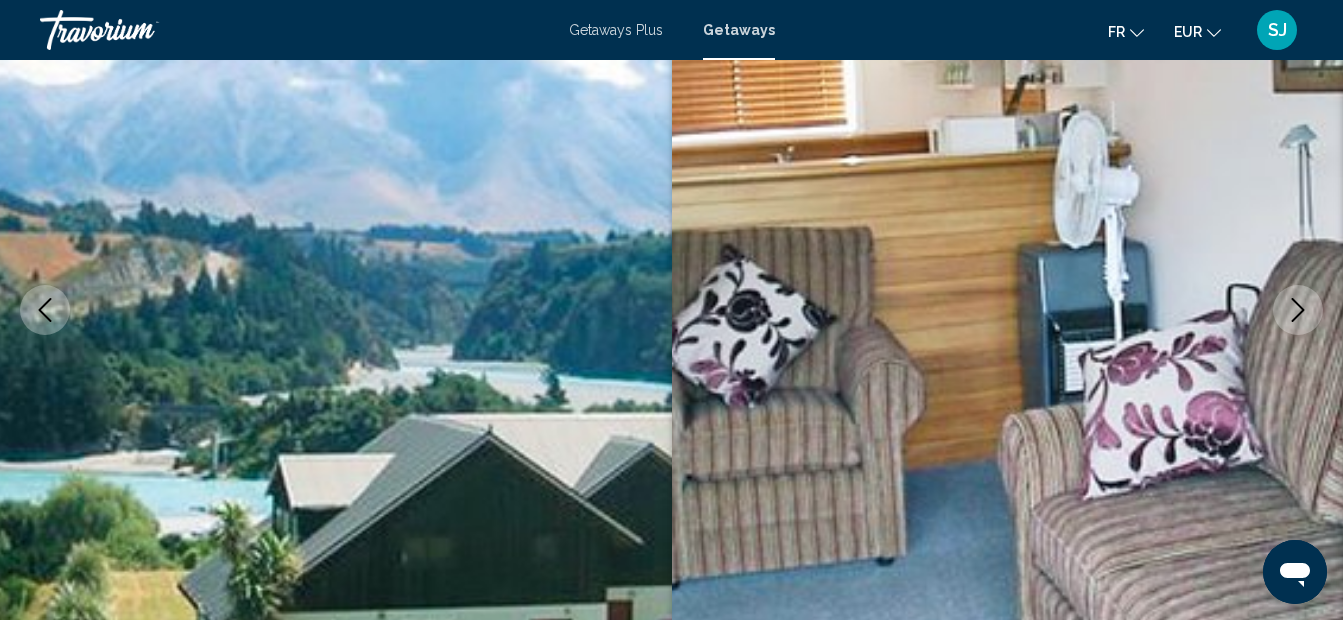 scroll, scrollTop: 825, scrollLeft: 0, axis: vertical 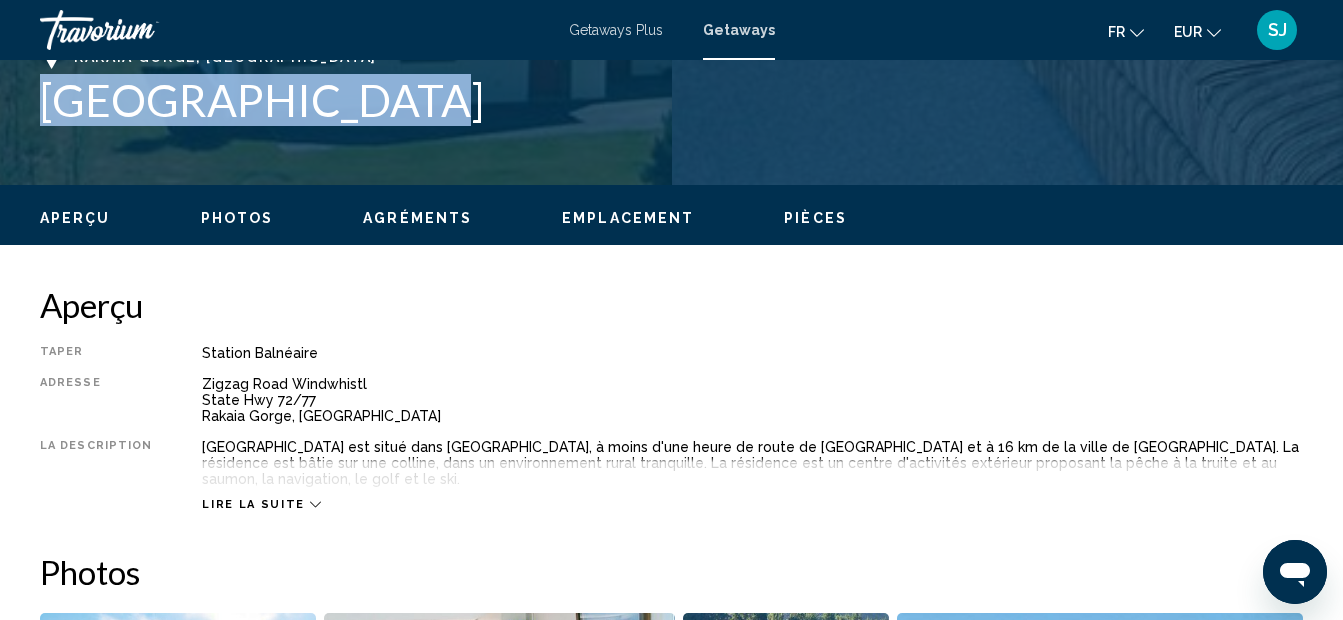 drag, startPoint x: 40, startPoint y: 97, endPoint x: 476, endPoint y: 114, distance: 436.3313 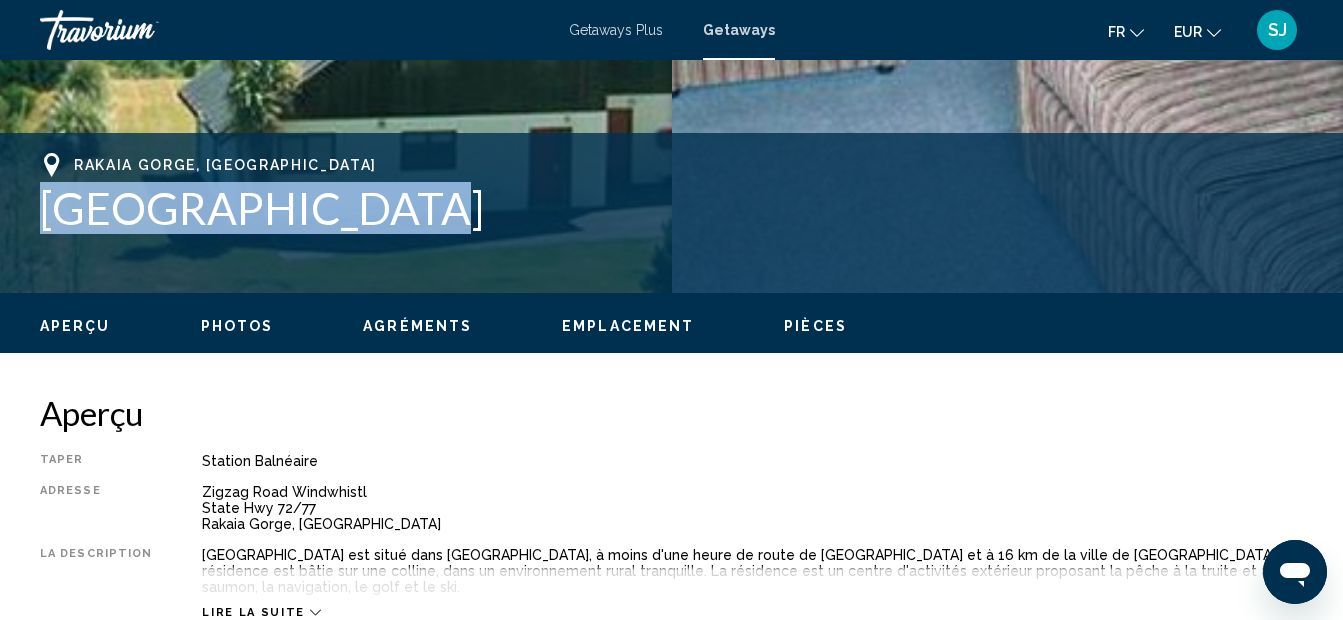 scroll, scrollTop: 655, scrollLeft: 0, axis: vertical 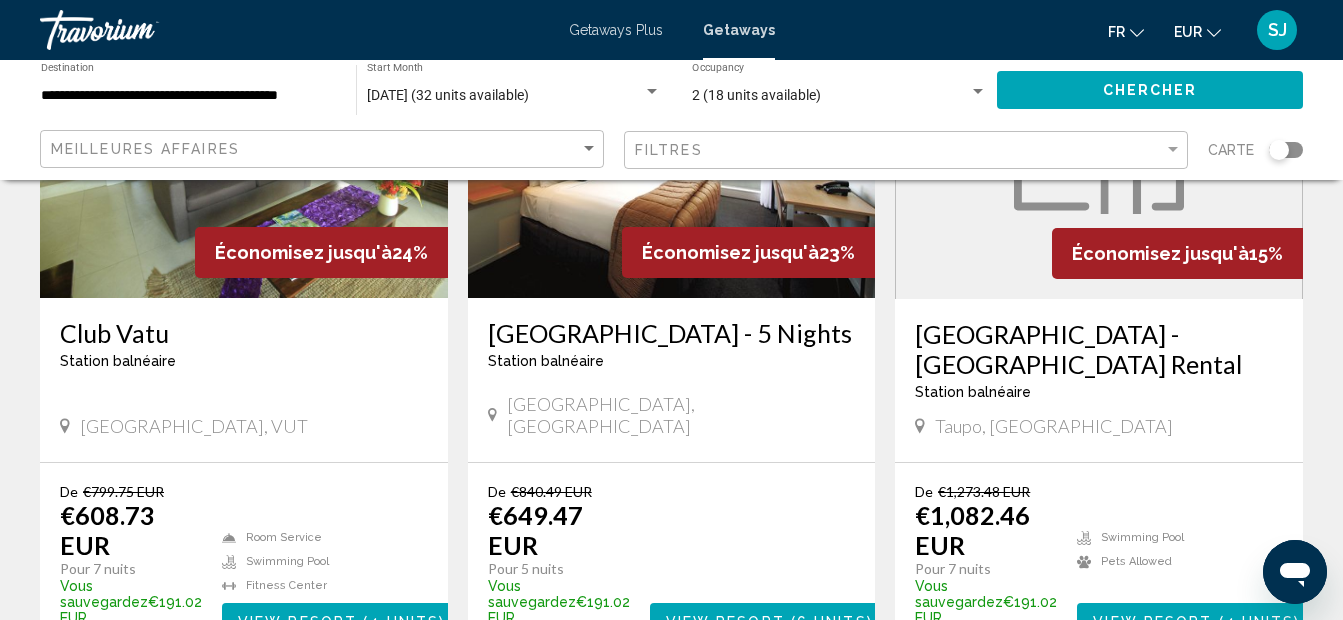 click on "[GEOGRAPHIC_DATA] - [GEOGRAPHIC_DATA] Rental" at bounding box center [1099, 349] 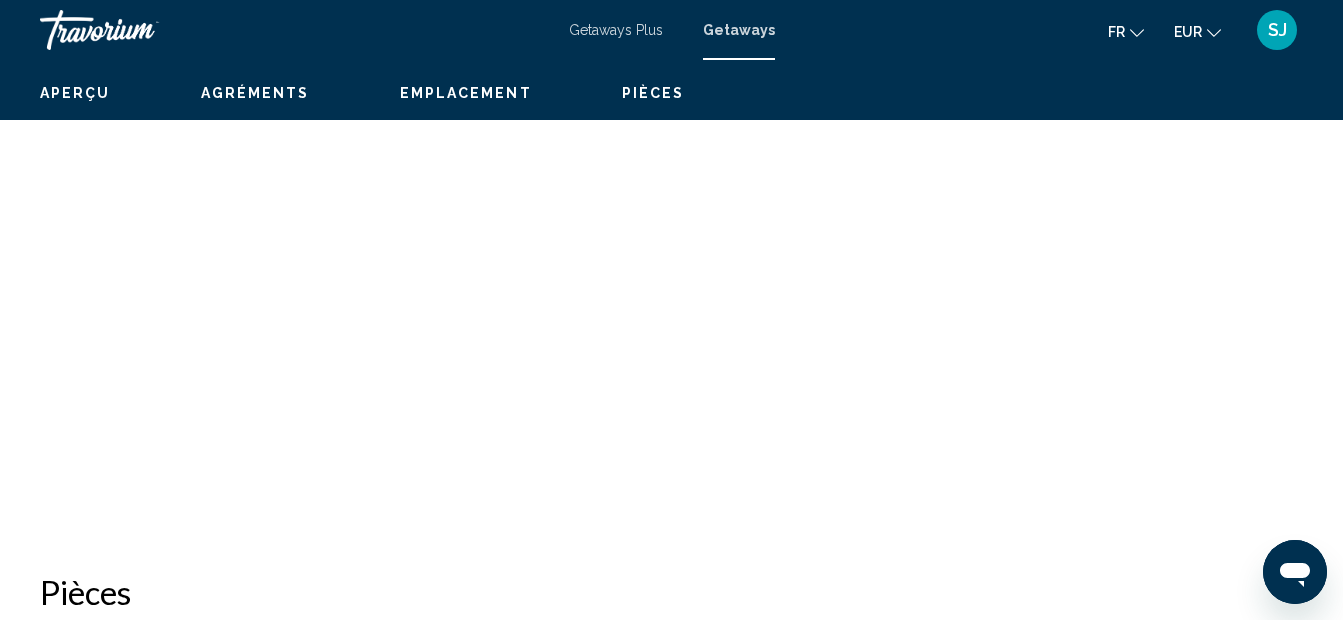 scroll, scrollTop: 0, scrollLeft: 0, axis: both 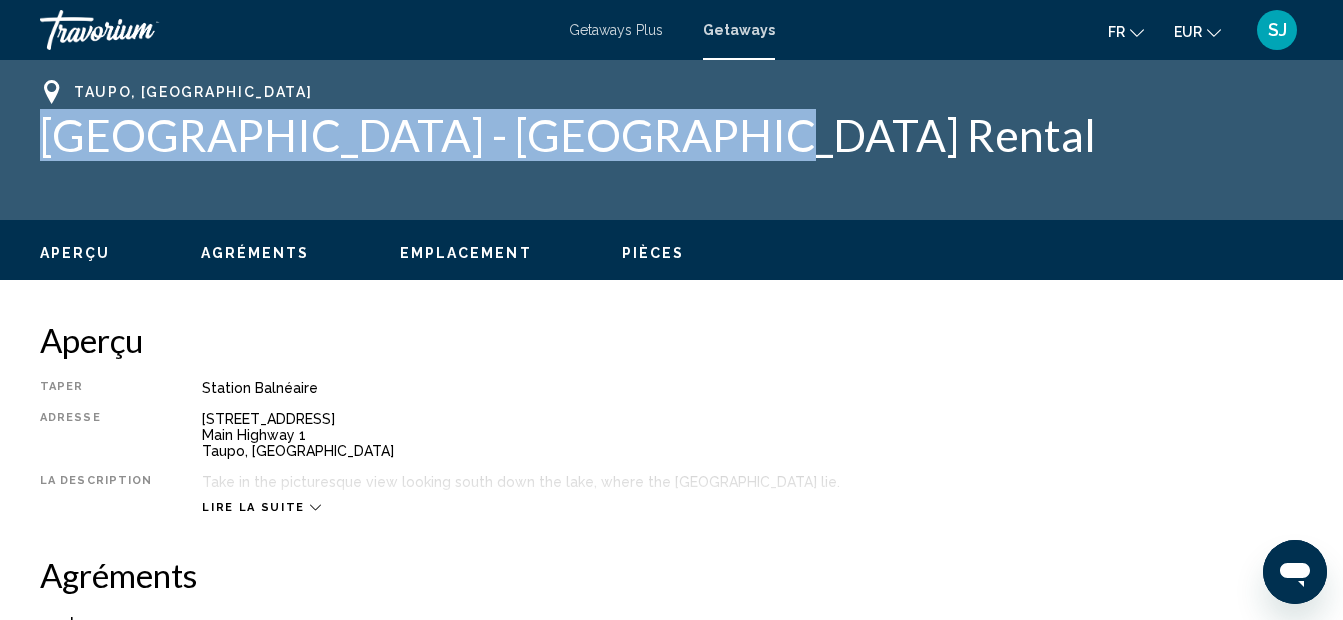 drag, startPoint x: 43, startPoint y: 132, endPoint x: 803, endPoint y: 146, distance: 760.1289 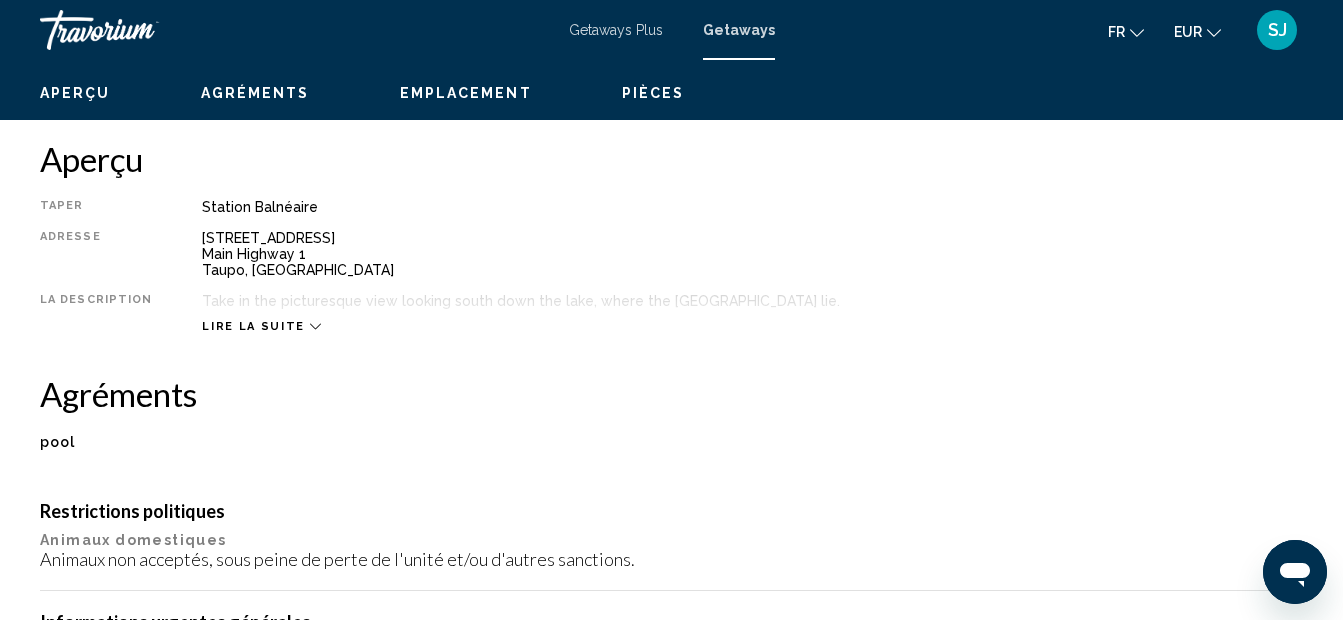 scroll, scrollTop: 600, scrollLeft: 0, axis: vertical 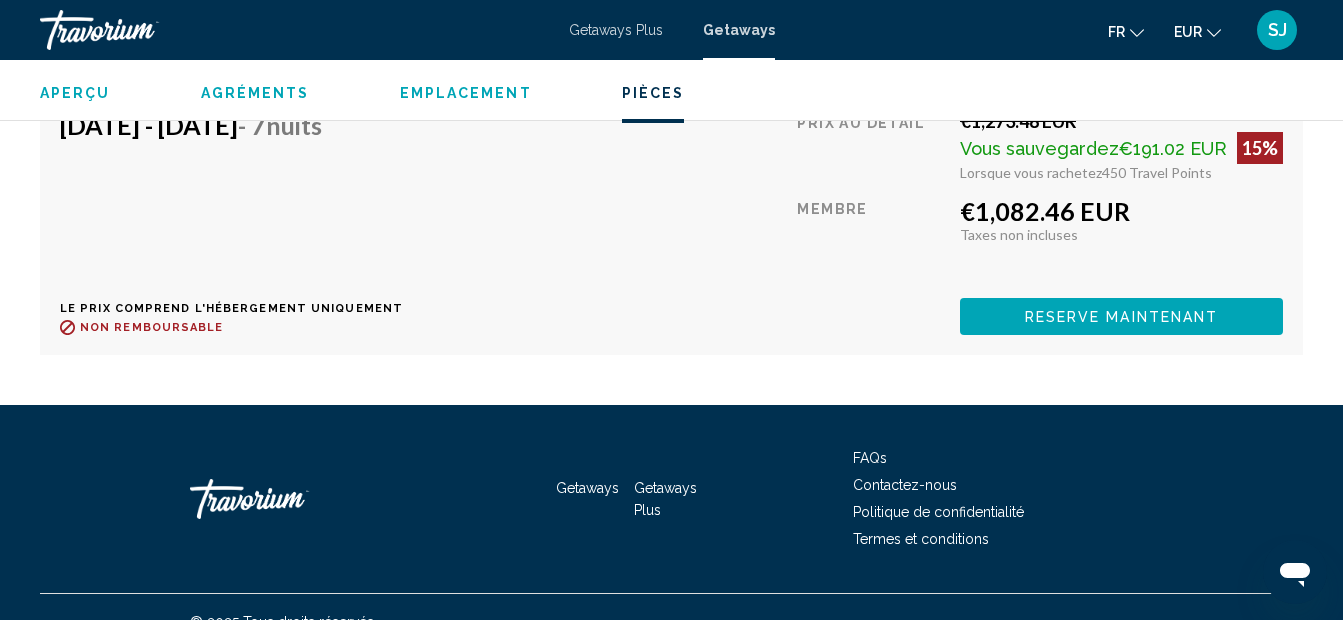 drag, startPoint x: 834, startPoint y: 413, endPoint x: 941, endPoint y: 558, distance: 180.20544 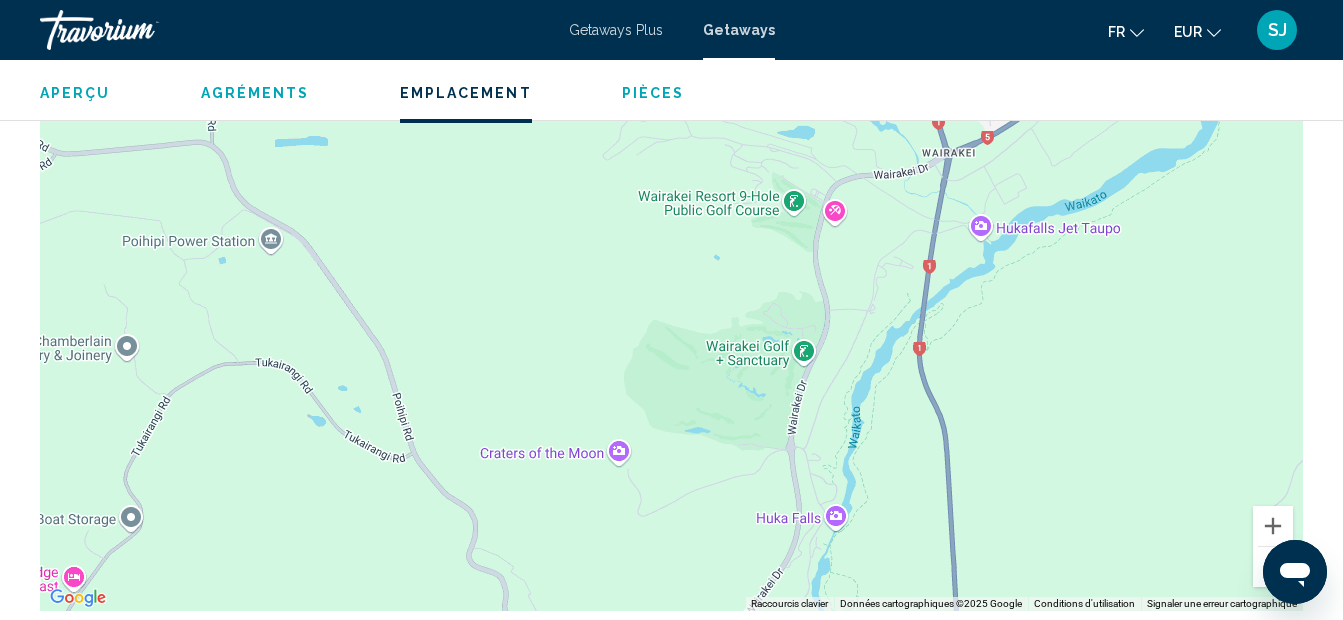 scroll, scrollTop: 961, scrollLeft: 0, axis: vertical 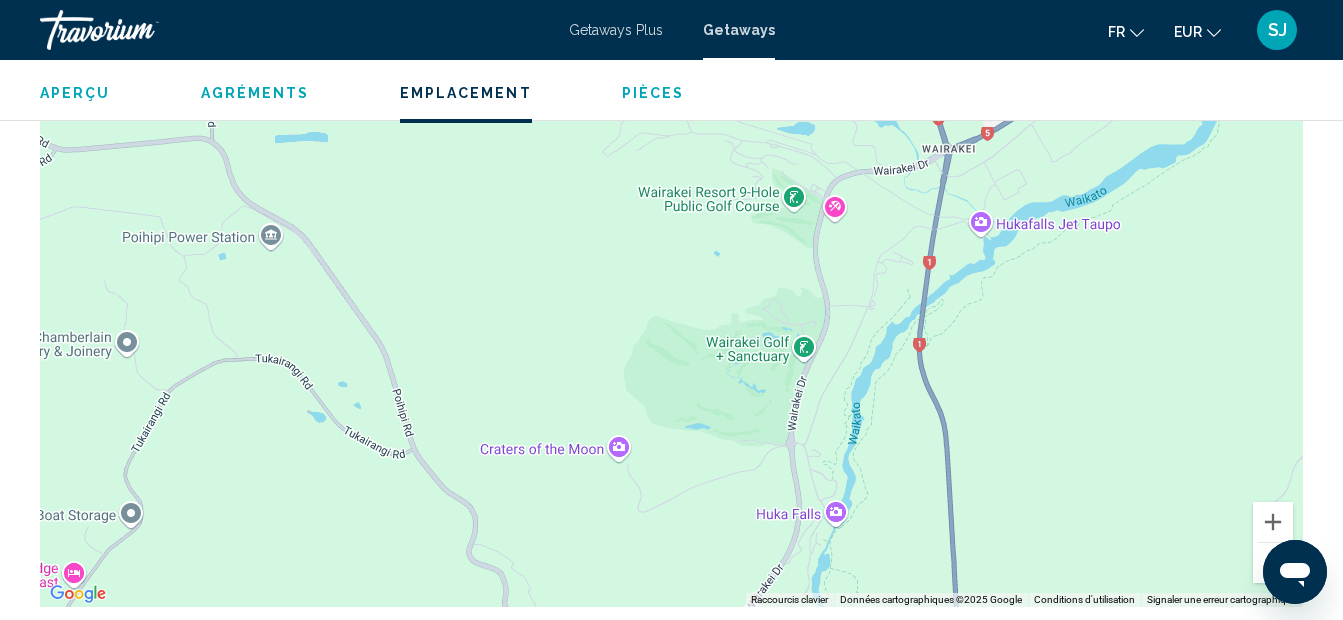 click on "Pour naviguer, appuyez sur les touches fléchées." at bounding box center [671, 307] 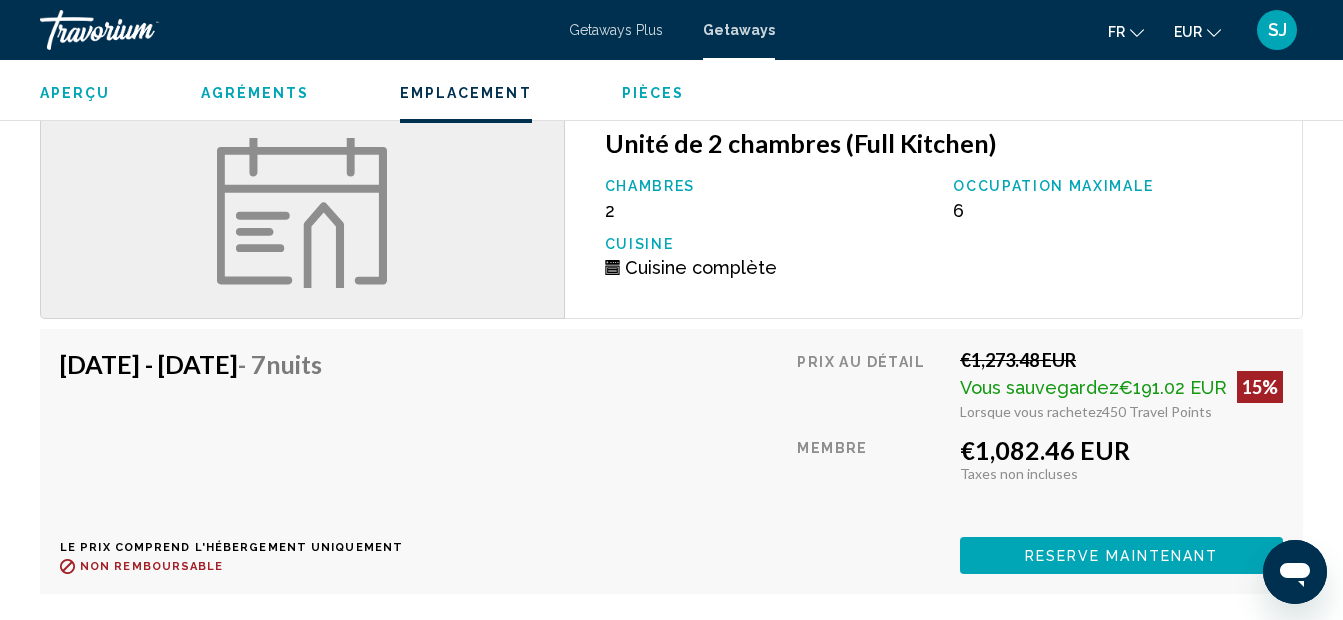 scroll, scrollTop: 961, scrollLeft: 0, axis: vertical 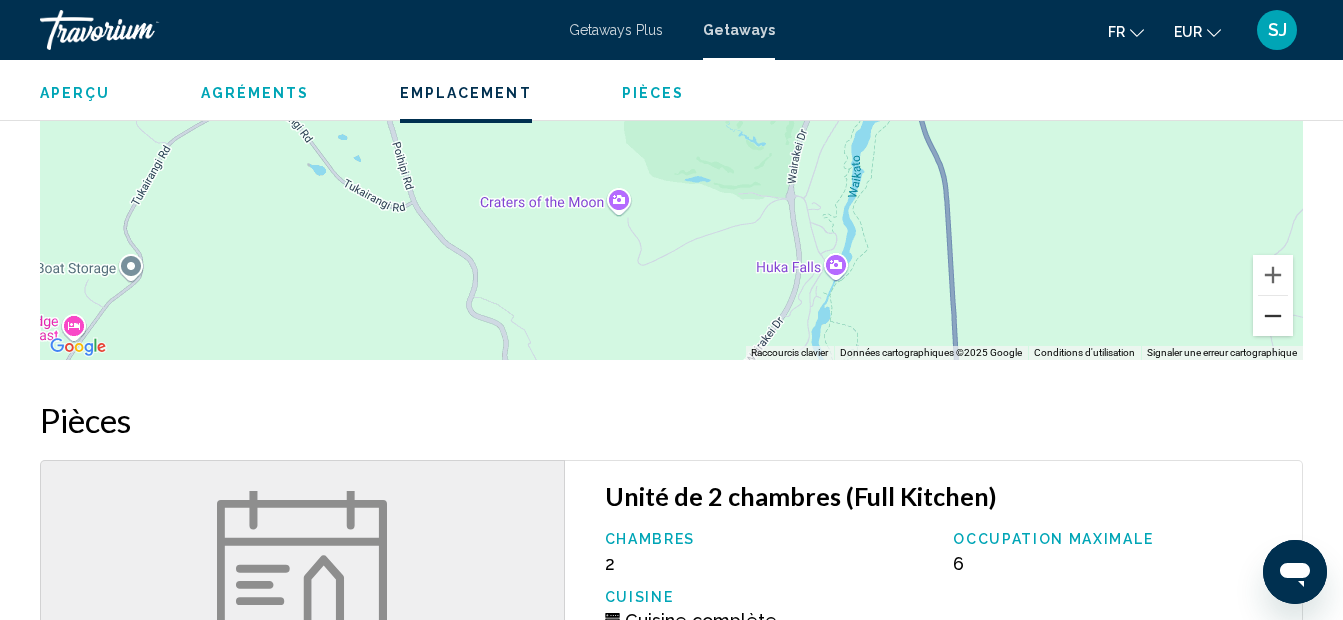 click at bounding box center [1273, 316] 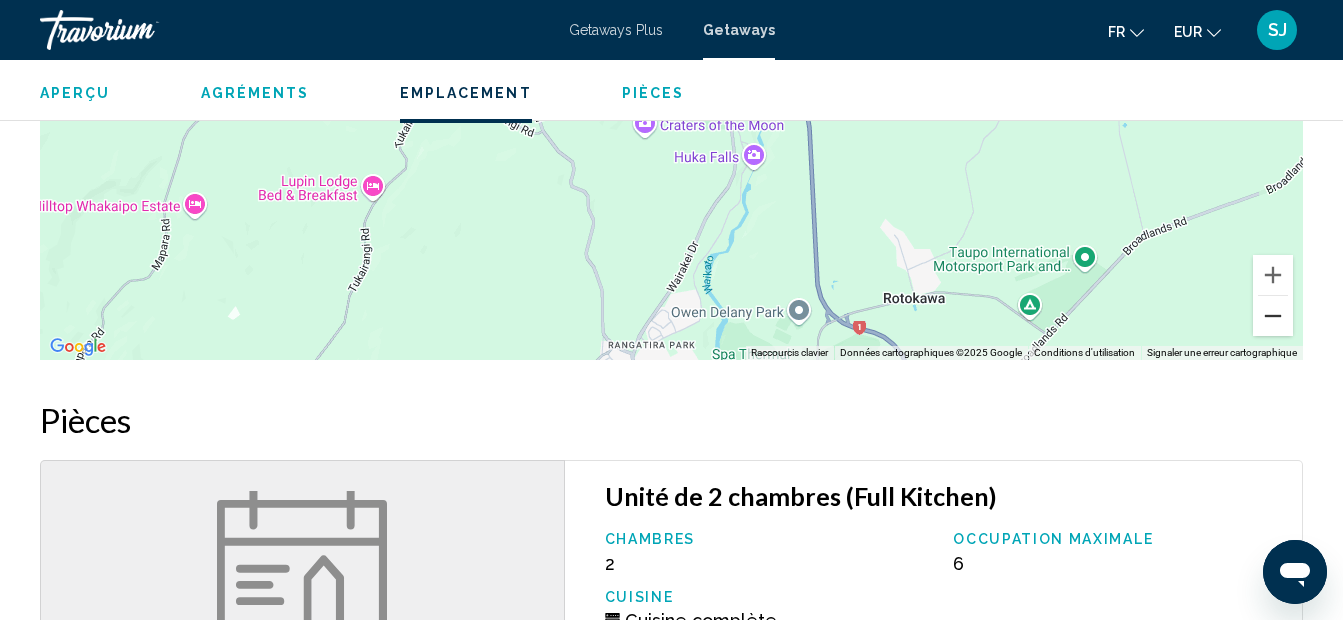 click at bounding box center (1273, 316) 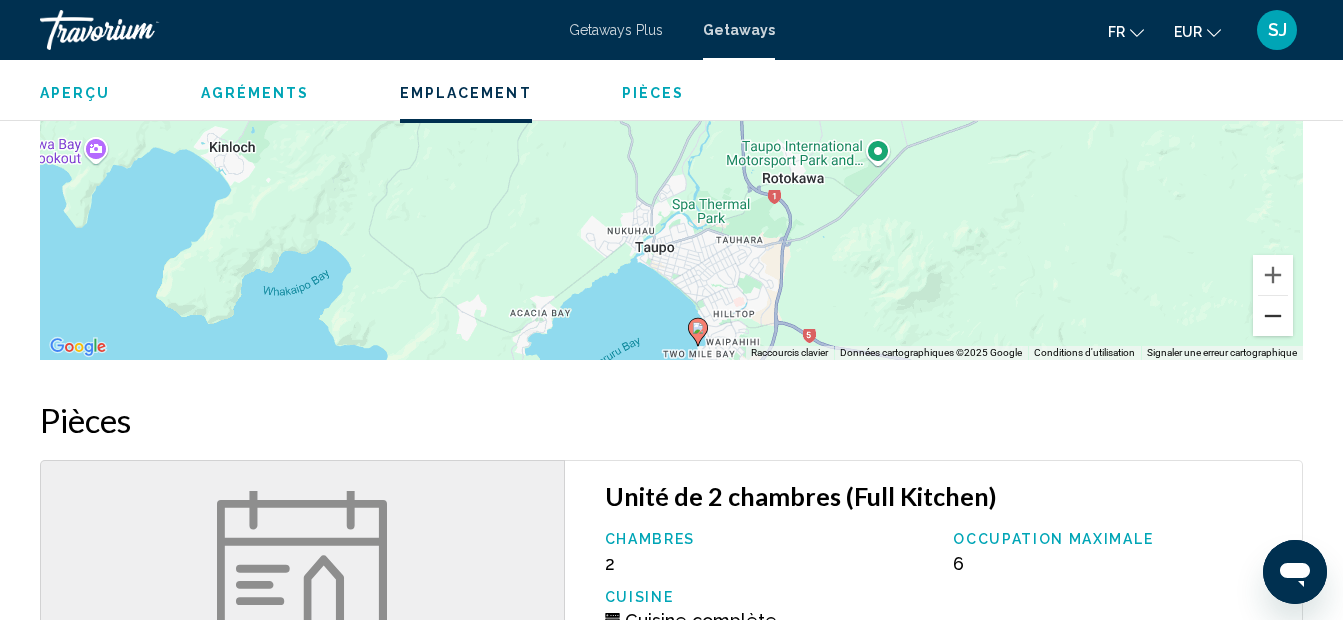 click at bounding box center [1273, 316] 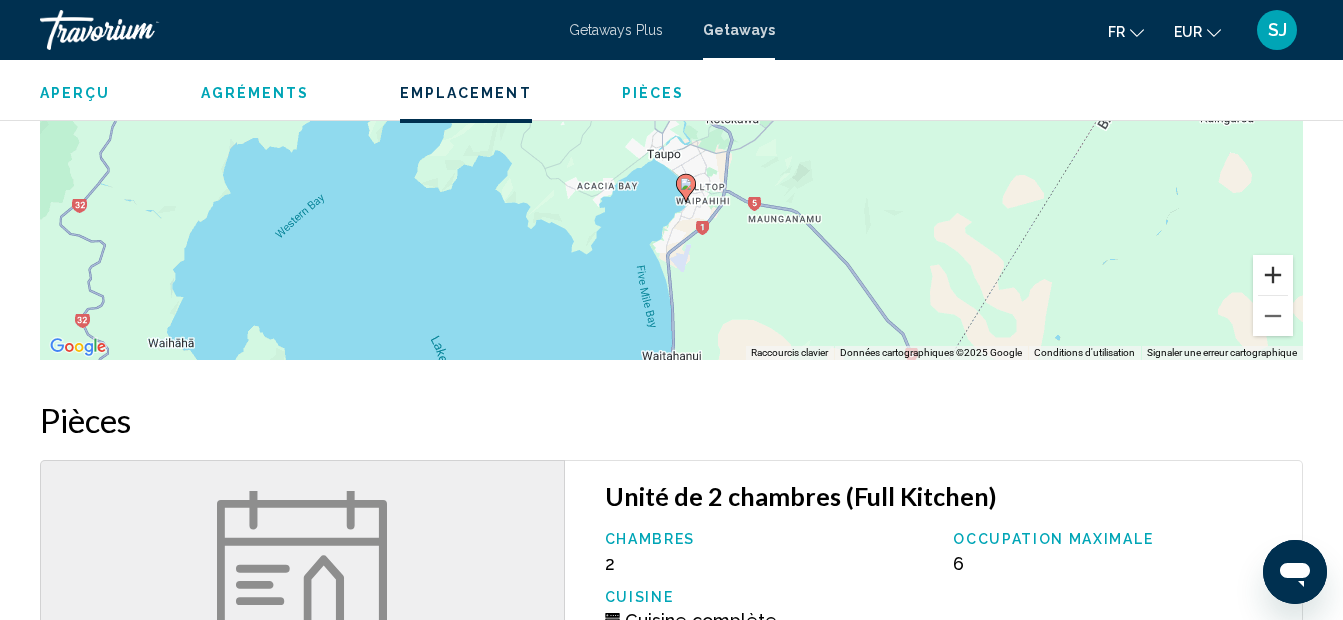 click at bounding box center (1273, 275) 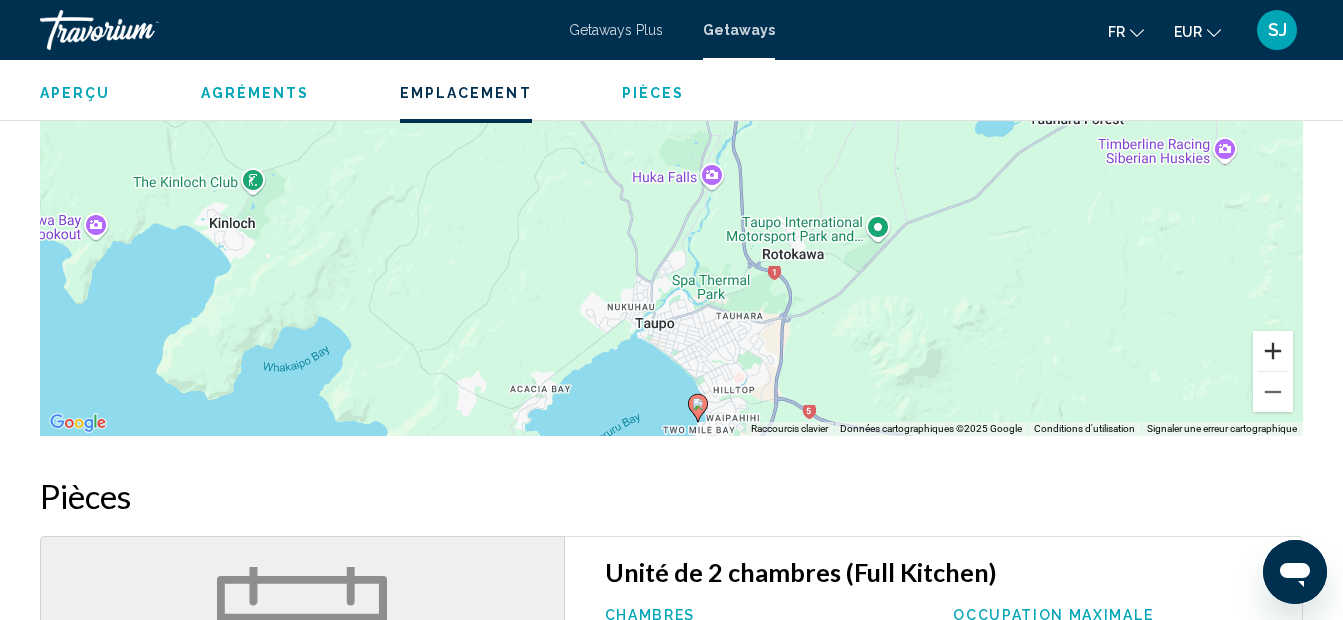 scroll, scrollTop: 1136, scrollLeft: 0, axis: vertical 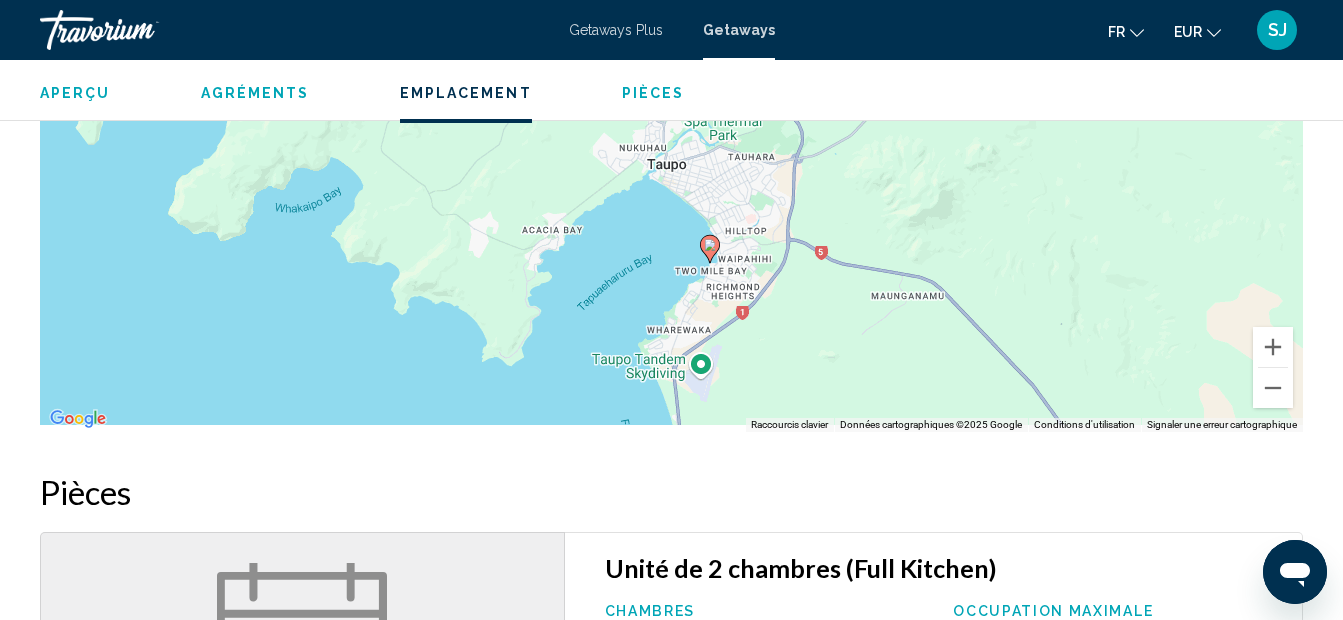 drag, startPoint x: 917, startPoint y: 305, endPoint x: 929, endPoint y: 129, distance: 176.40862 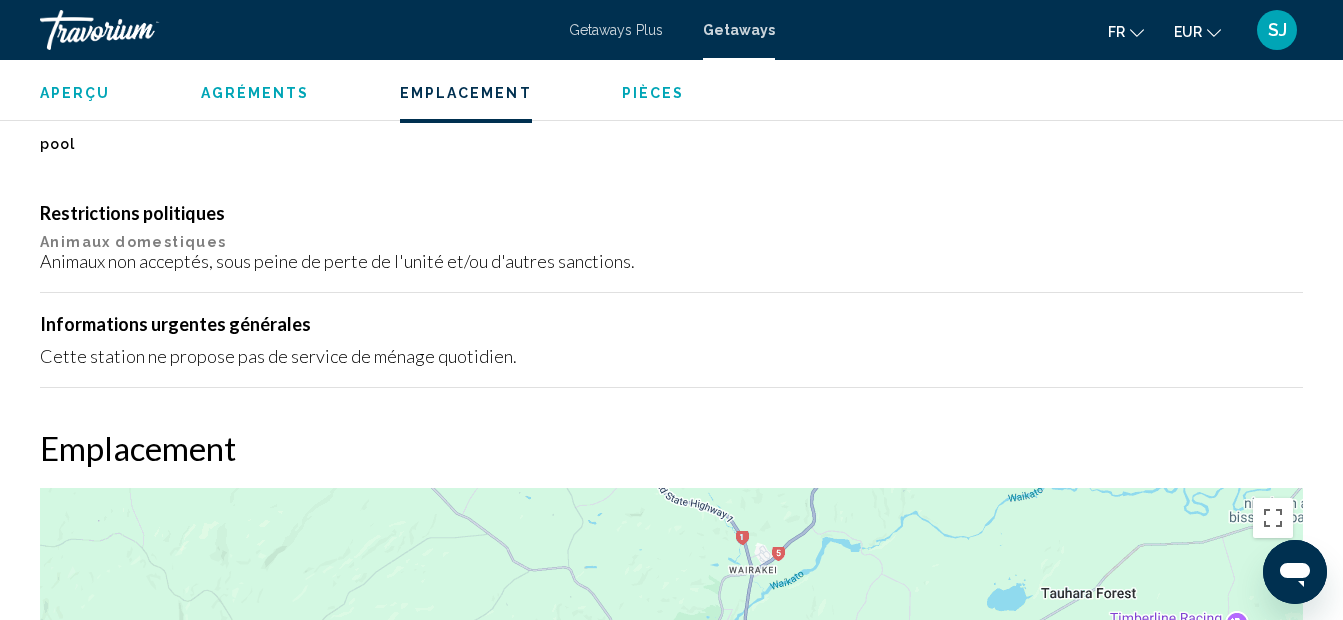 scroll, scrollTop: 1080, scrollLeft: 0, axis: vertical 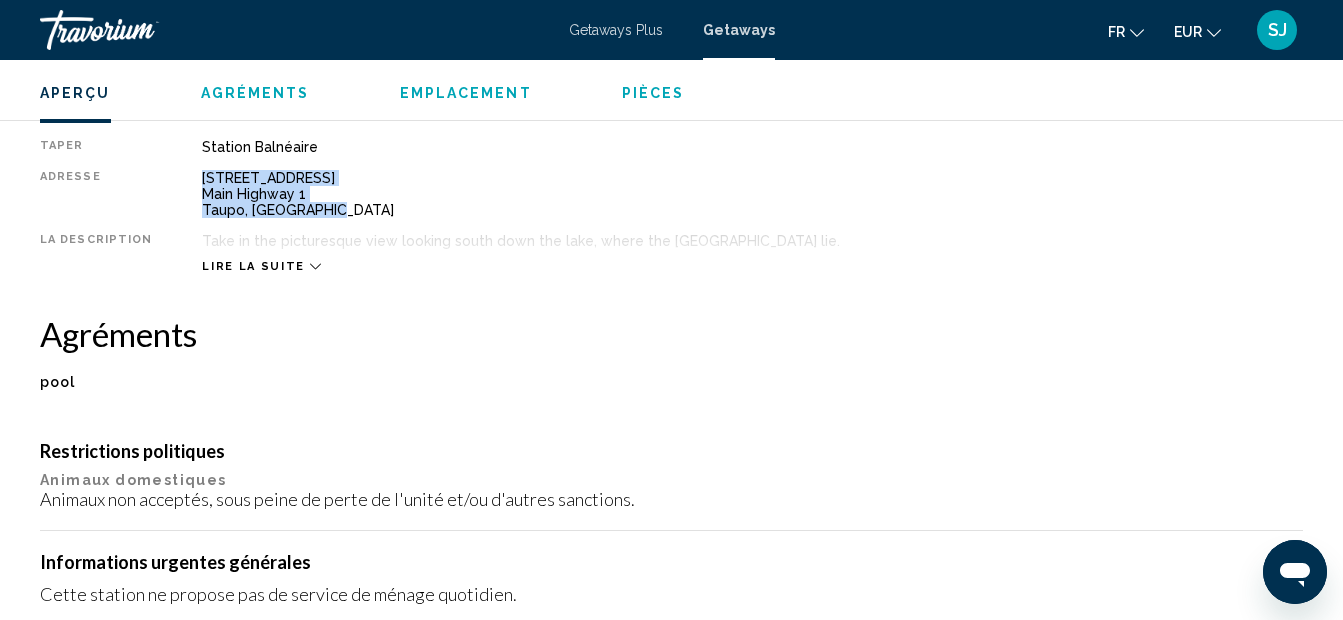 drag, startPoint x: 197, startPoint y: 178, endPoint x: 348, endPoint y: 207, distance: 153.75955 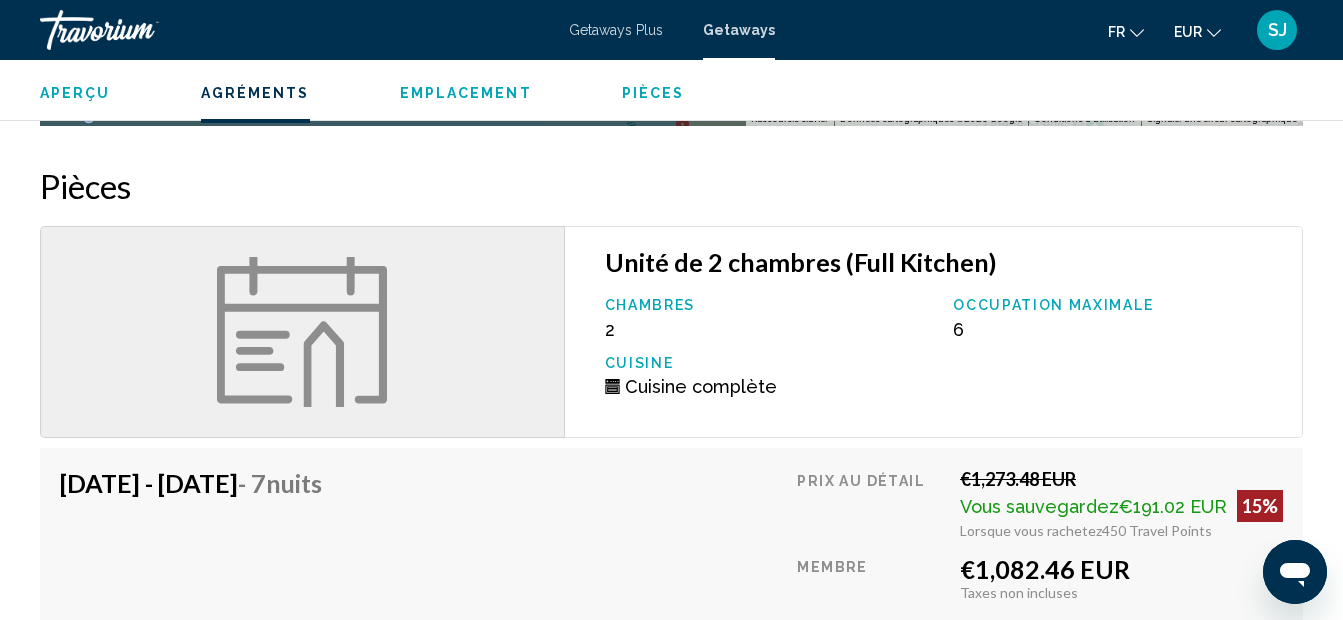 scroll, scrollTop: 0, scrollLeft: 0, axis: both 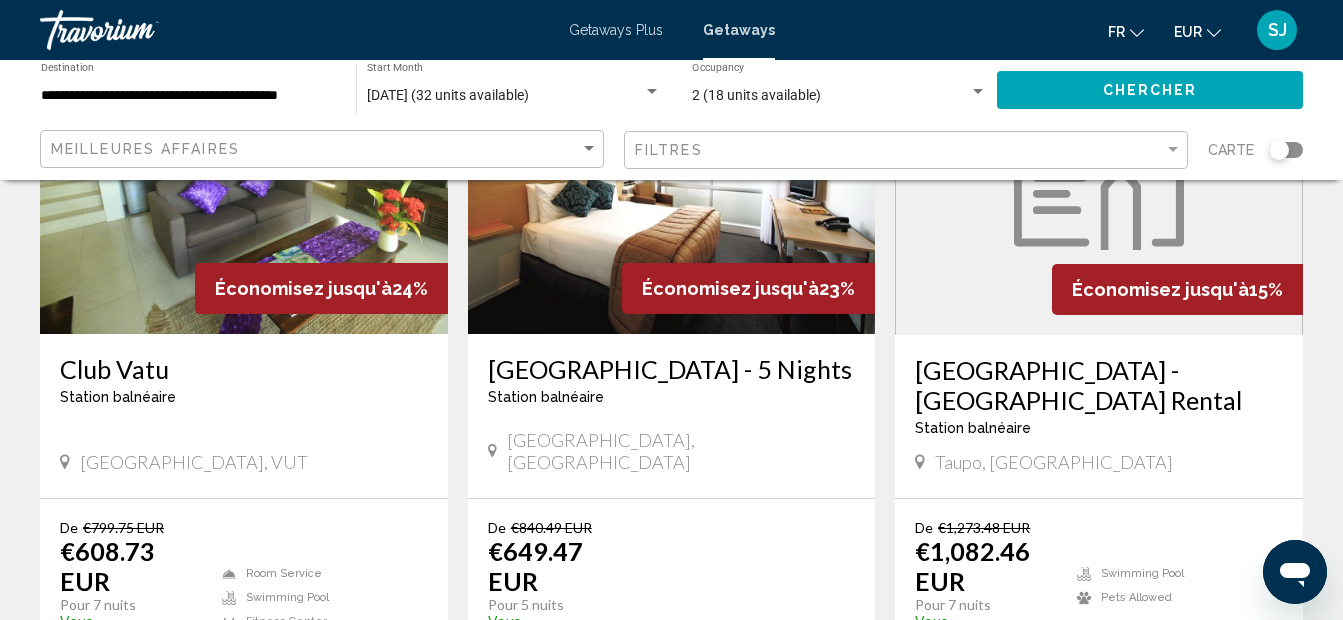 click on "Club Vatu" at bounding box center [244, 369] 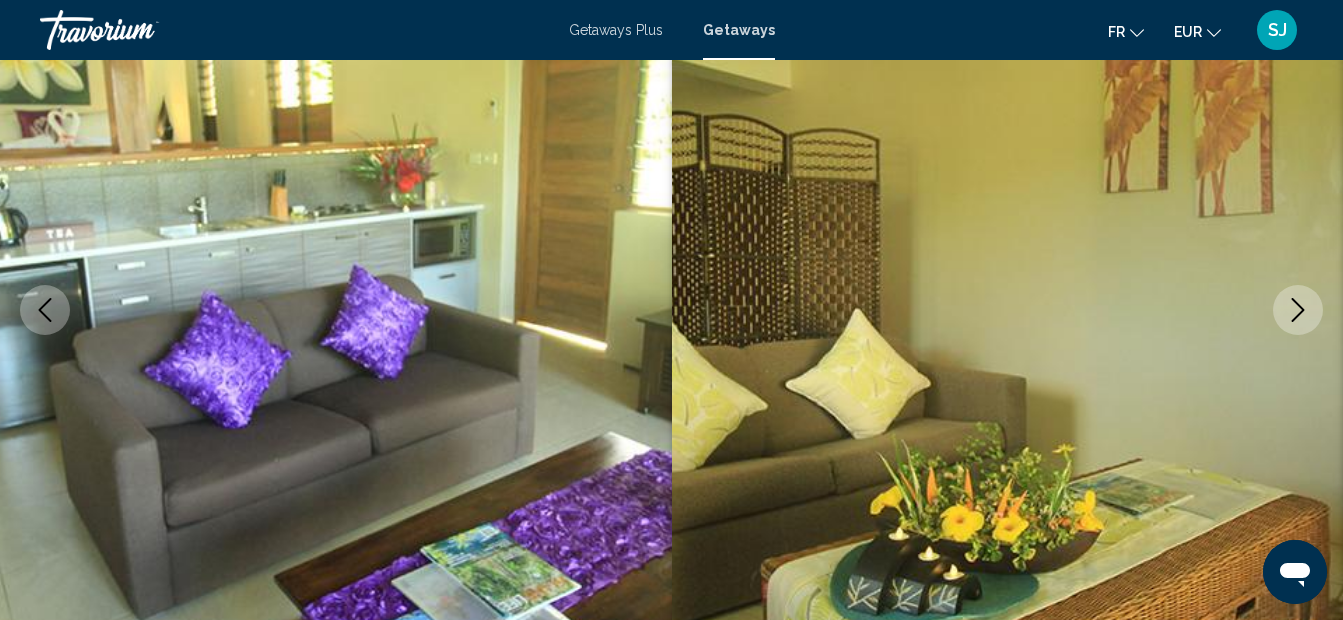 scroll, scrollTop: 825, scrollLeft: 0, axis: vertical 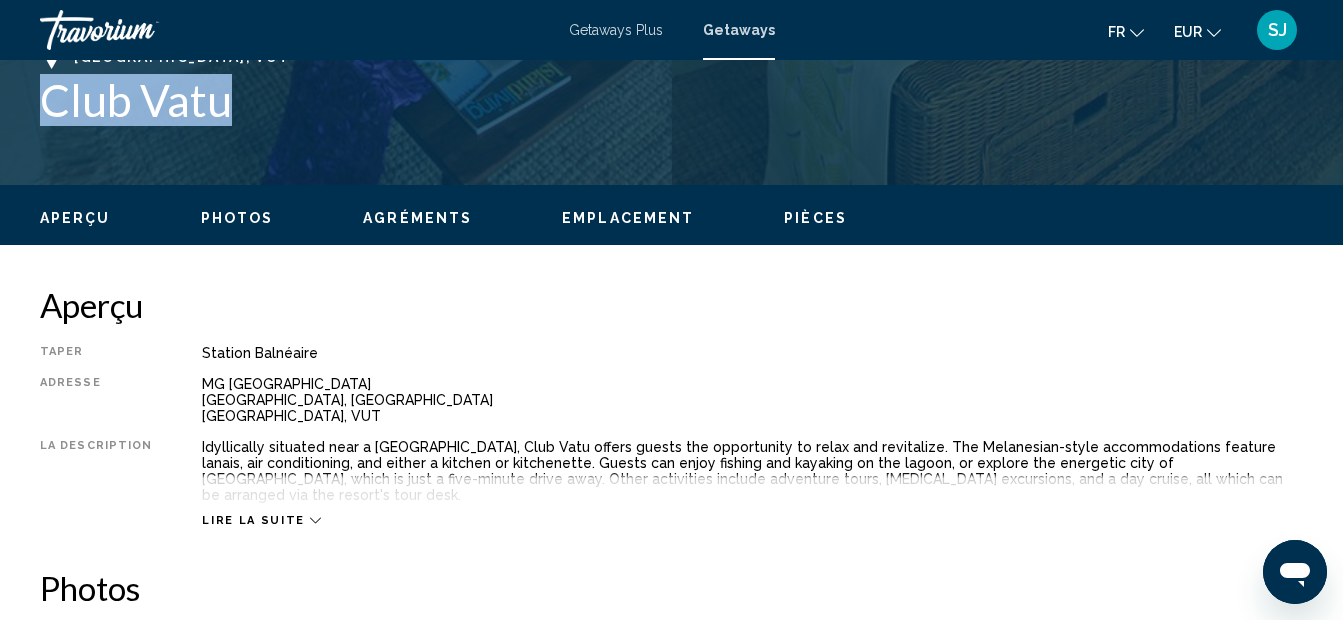 drag, startPoint x: 30, startPoint y: 102, endPoint x: 247, endPoint y: 110, distance: 217.14742 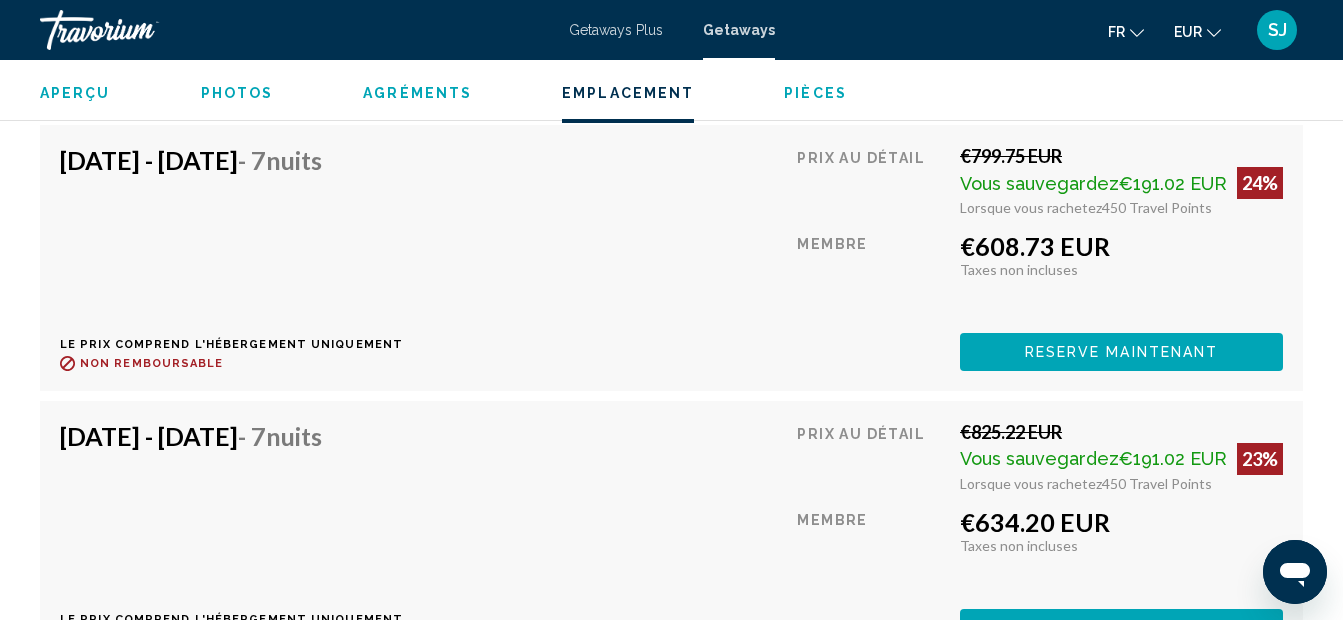 scroll, scrollTop: 4160, scrollLeft: 0, axis: vertical 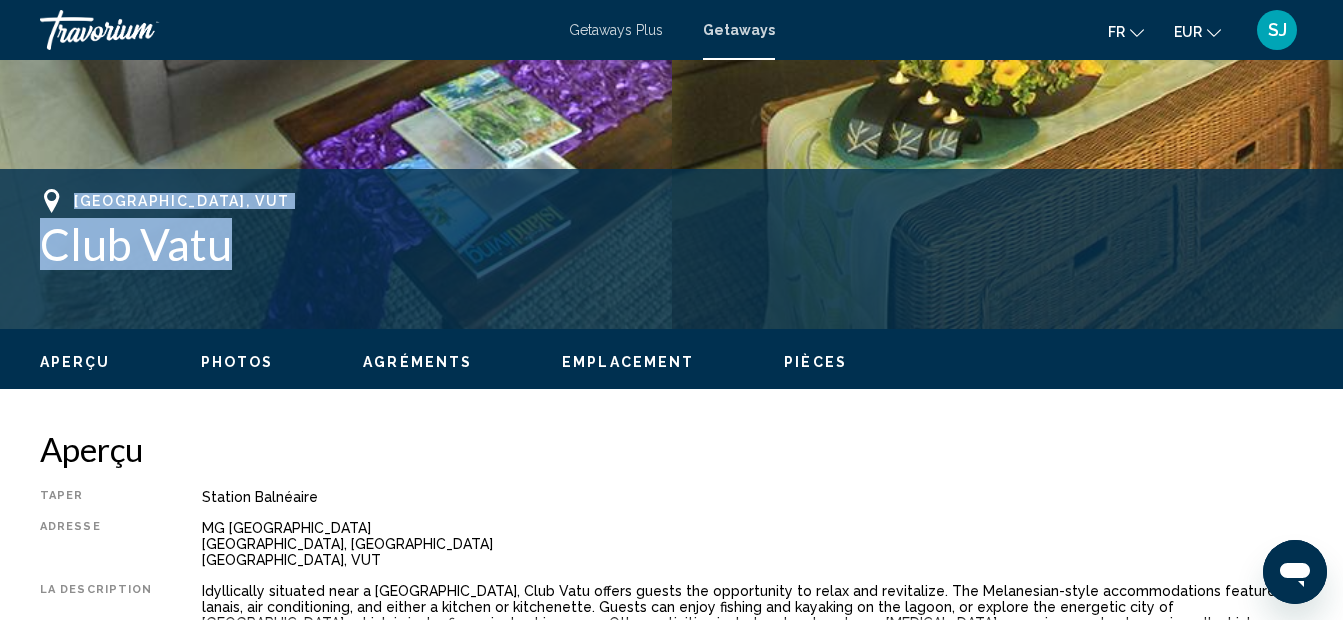 drag, startPoint x: 74, startPoint y: 195, endPoint x: 232, endPoint y: 241, distance: 164.56001 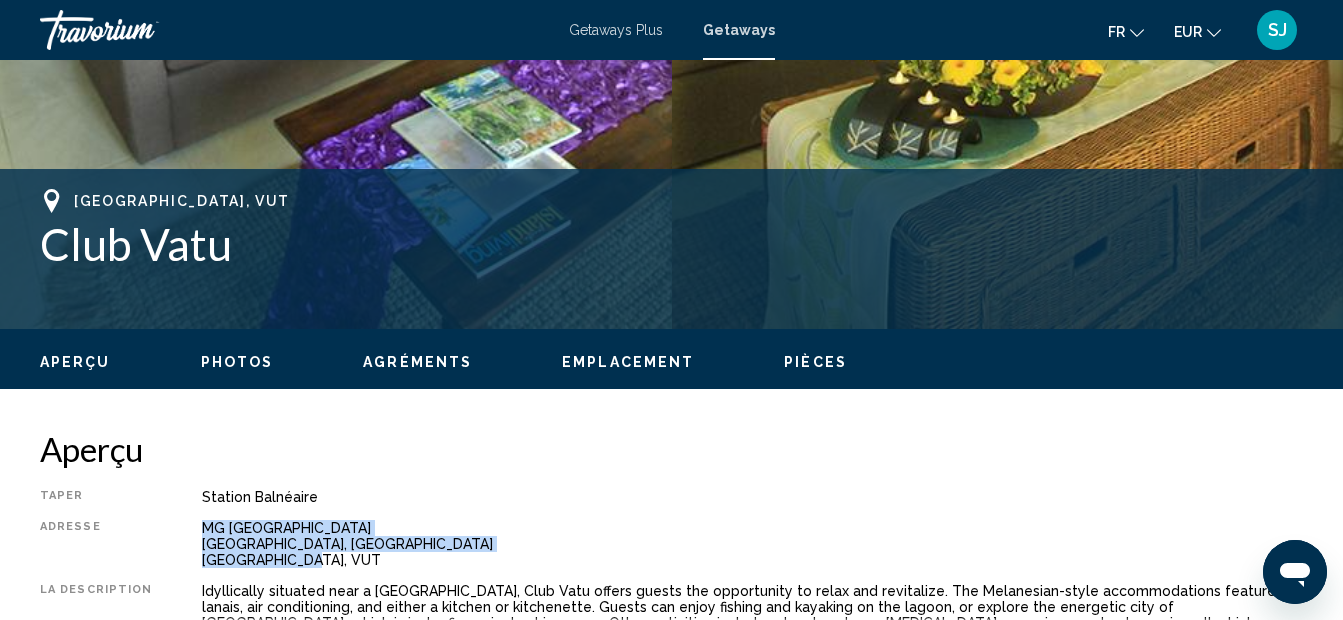 drag, startPoint x: 192, startPoint y: 525, endPoint x: 362, endPoint y: 561, distance: 173.76996 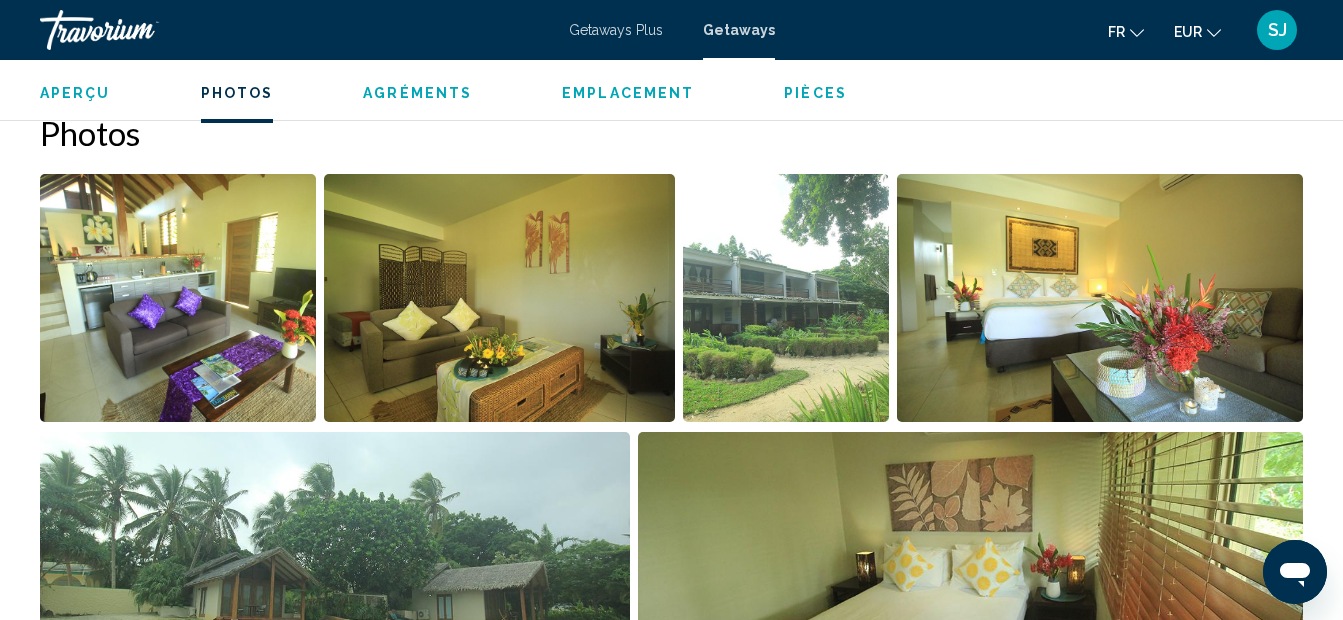 scroll, scrollTop: 1881, scrollLeft: 0, axis: vertical 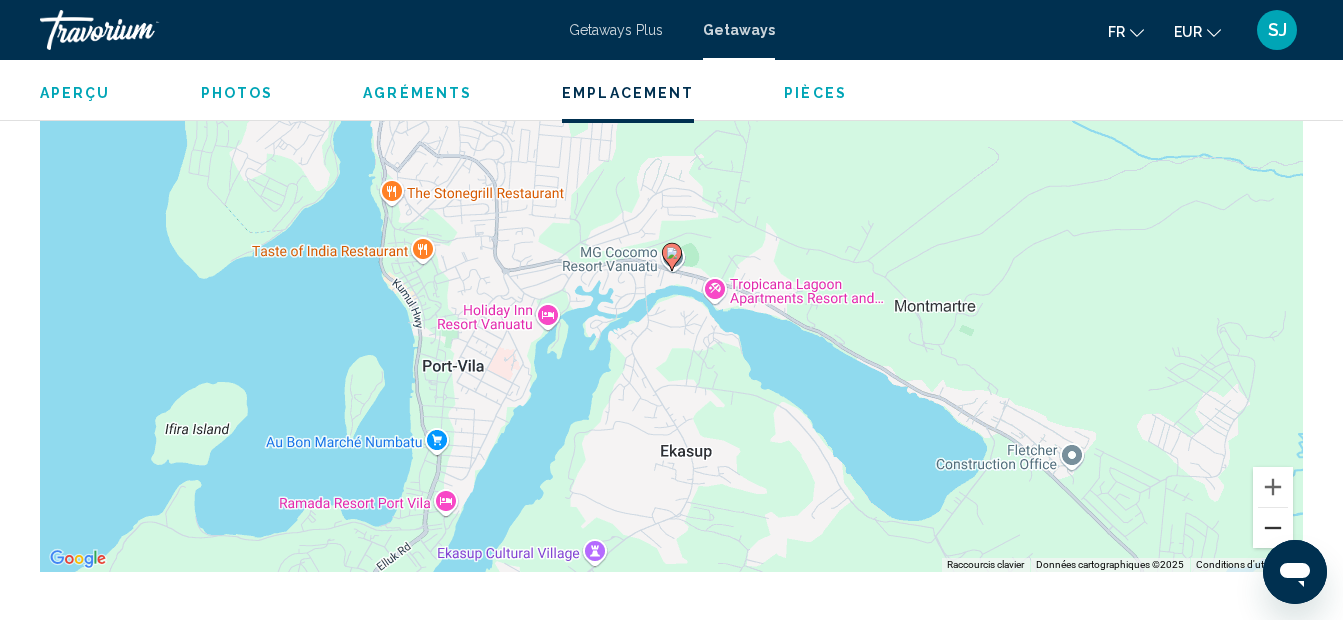 click at bounding box center (1273, 528) 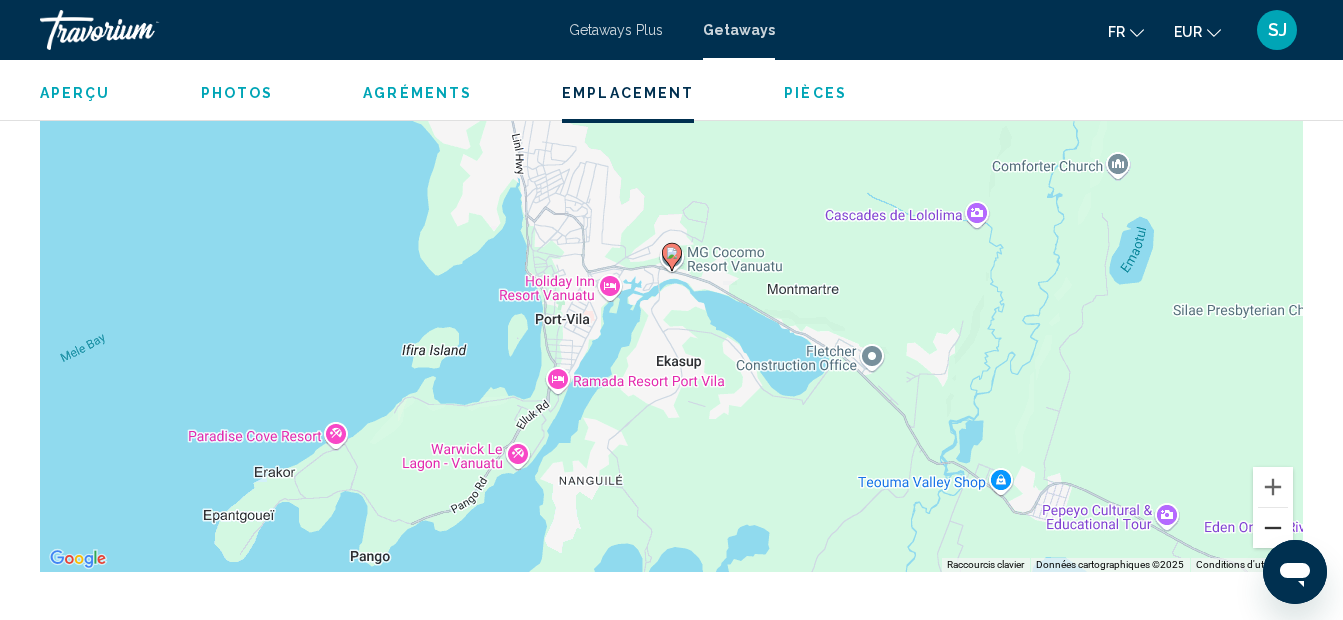 click at bounding box center [1273, 528] 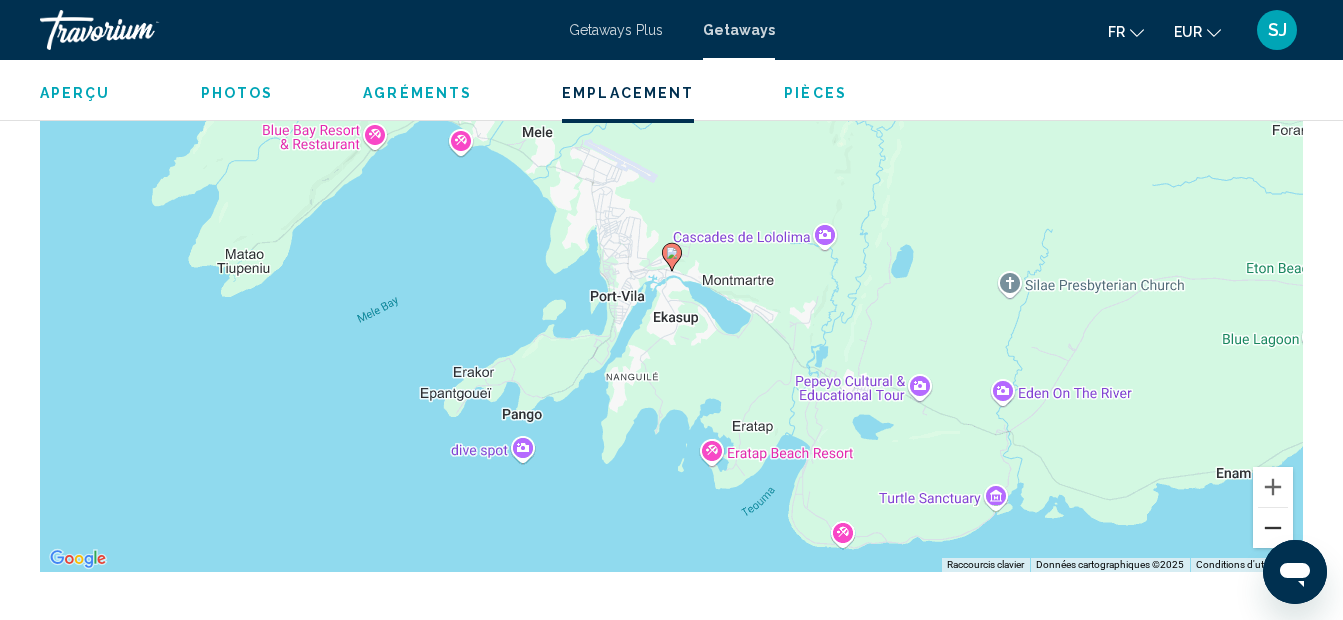 click at bounding box center (1273, 528) 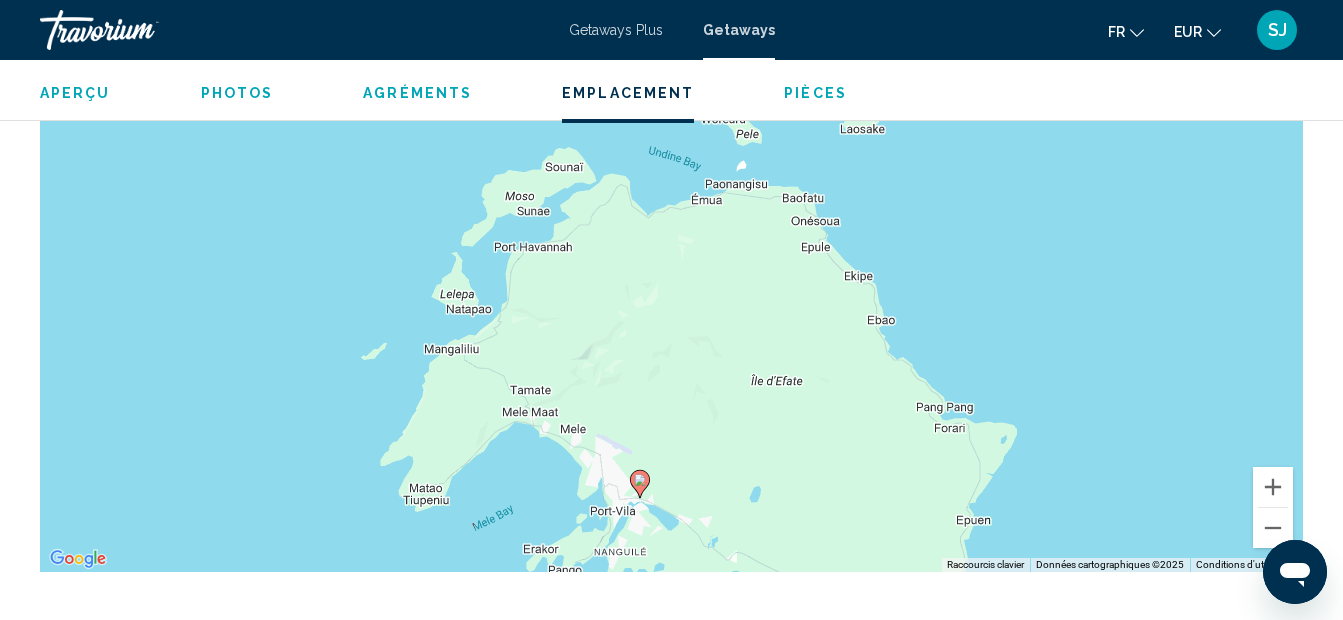 drag, startPoint x: 803, startPoint y: 227, endPoint x: 771, endPoint y: 459, distance: 234.1965 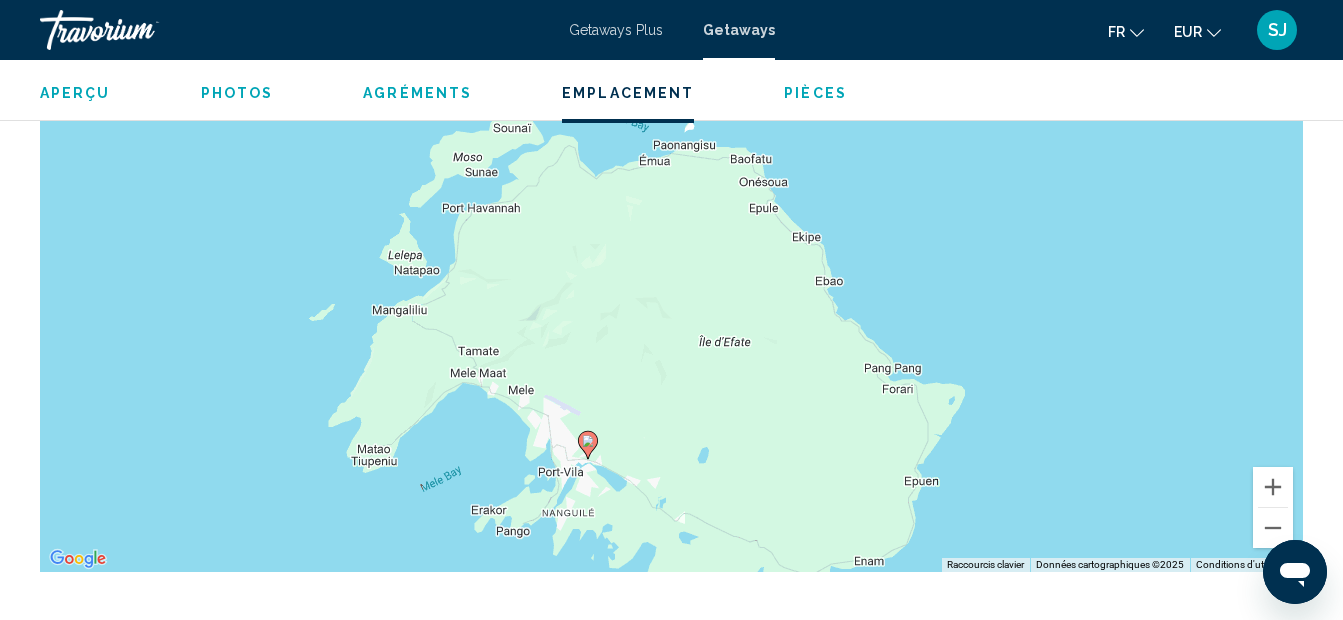 drag, startPoint x: 775, startPoint y: 319, endPoint x: 722, endPoint y: 283, distance: 64.070274 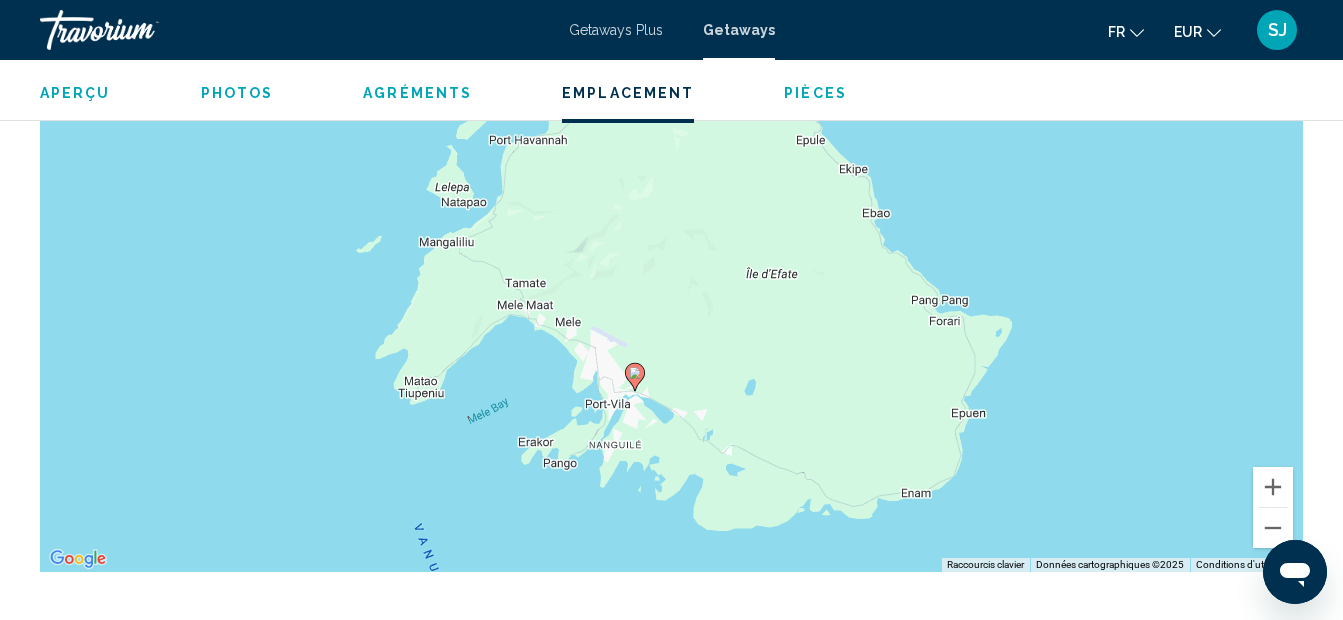 drag, startPoint x: 783, startPoint y: 411, endPoint x: 839, endPoint y: 328, distance: 100.12492 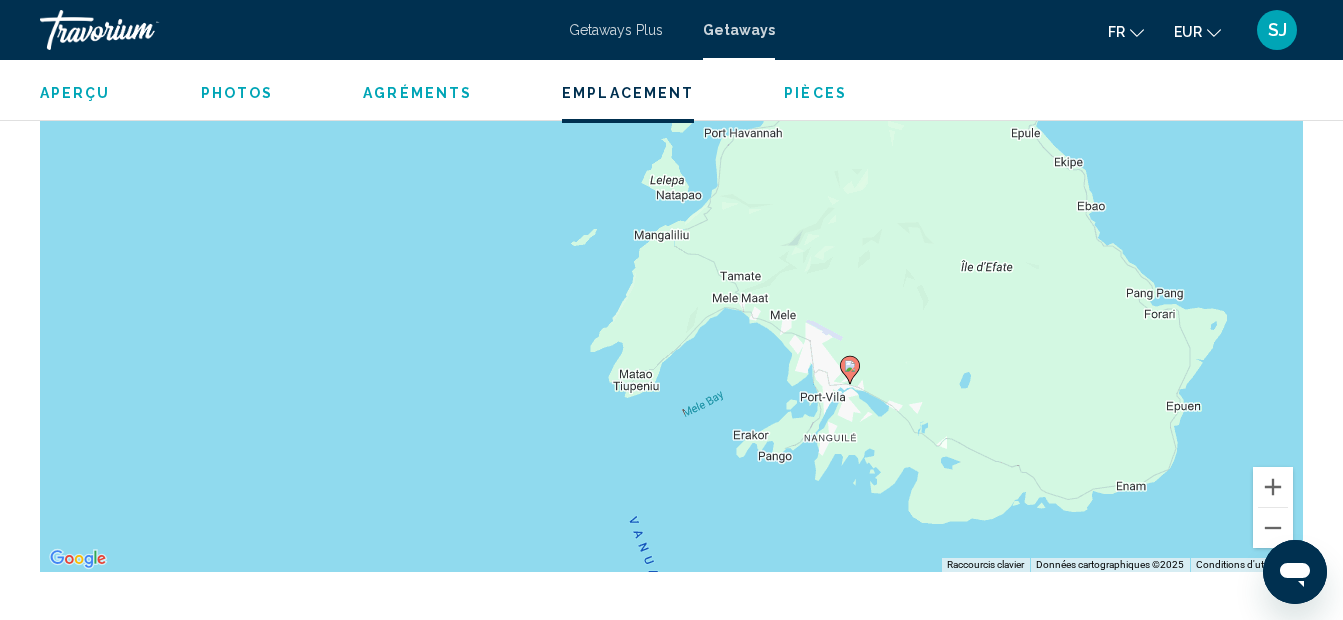 drag, startPoint x: 869, startPoint y: 331, endPoint x: 1097, endPoint y: 452, distance: 258.1182 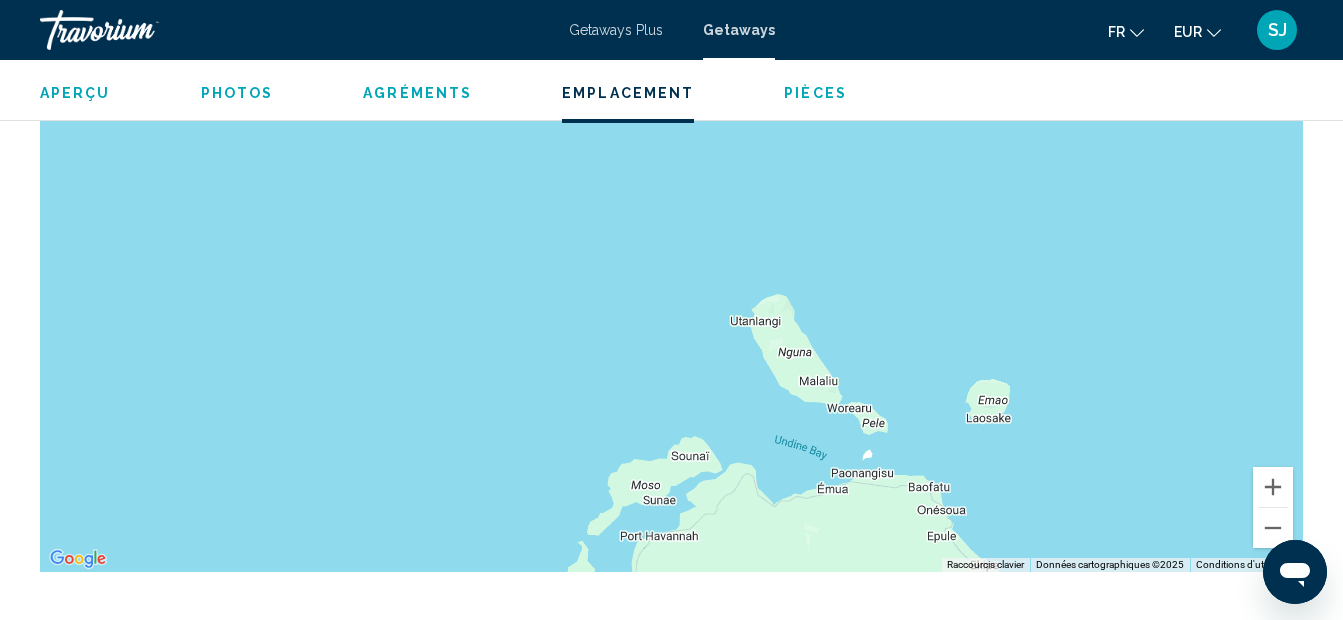 drag, startPoint x: 981, startPoint y: 237, endPoint x: 843, endPoint y: 341, distance: 172.80046 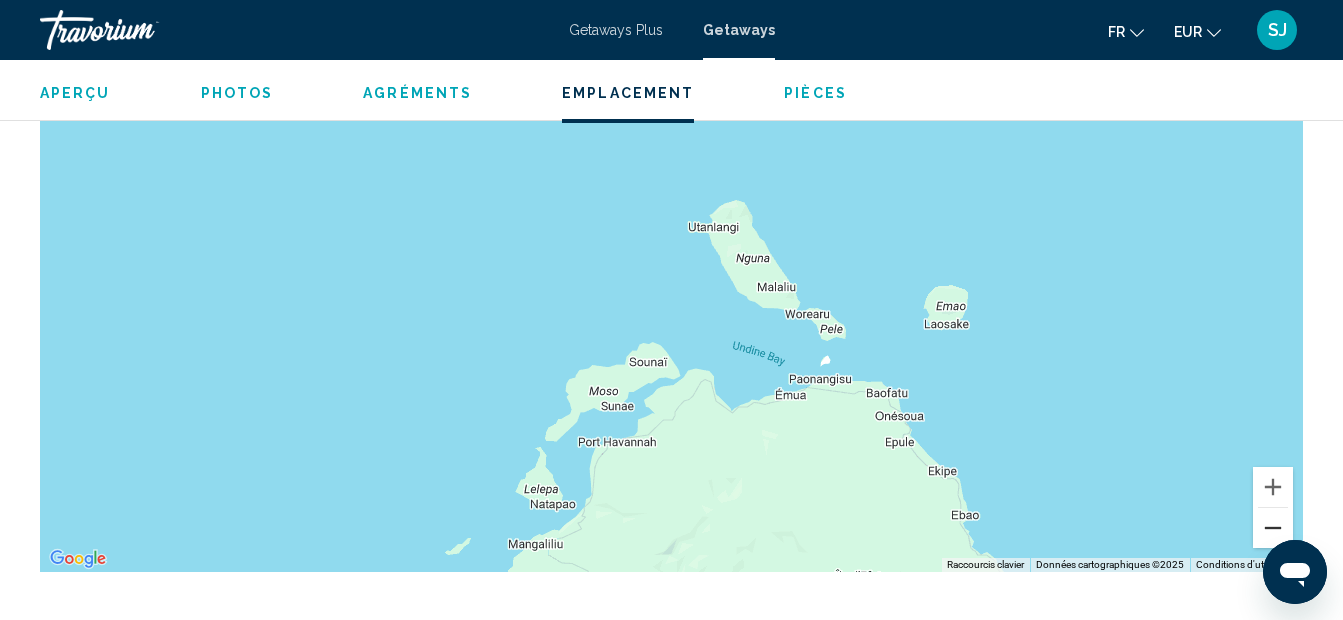 click at bounding box center [1273, 528] 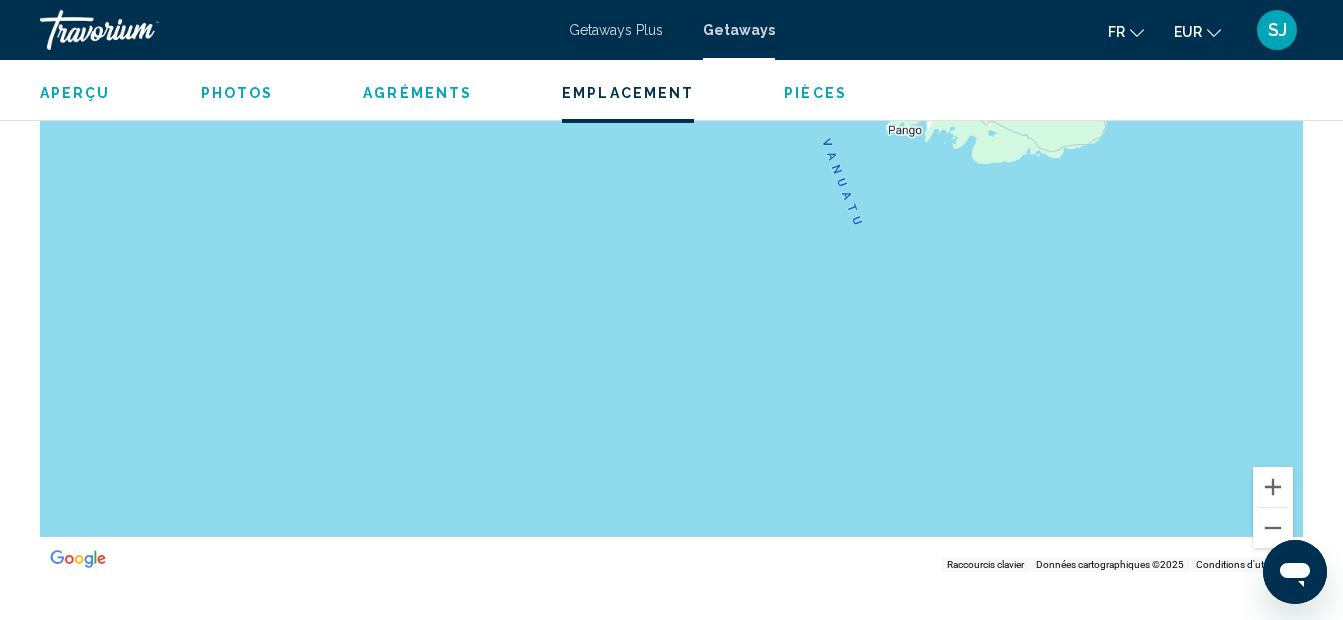 drag, startPoint x: 1088, startPoint y: 442, endPoint x: 1336, endPoint y: 55, distance: 459.64444 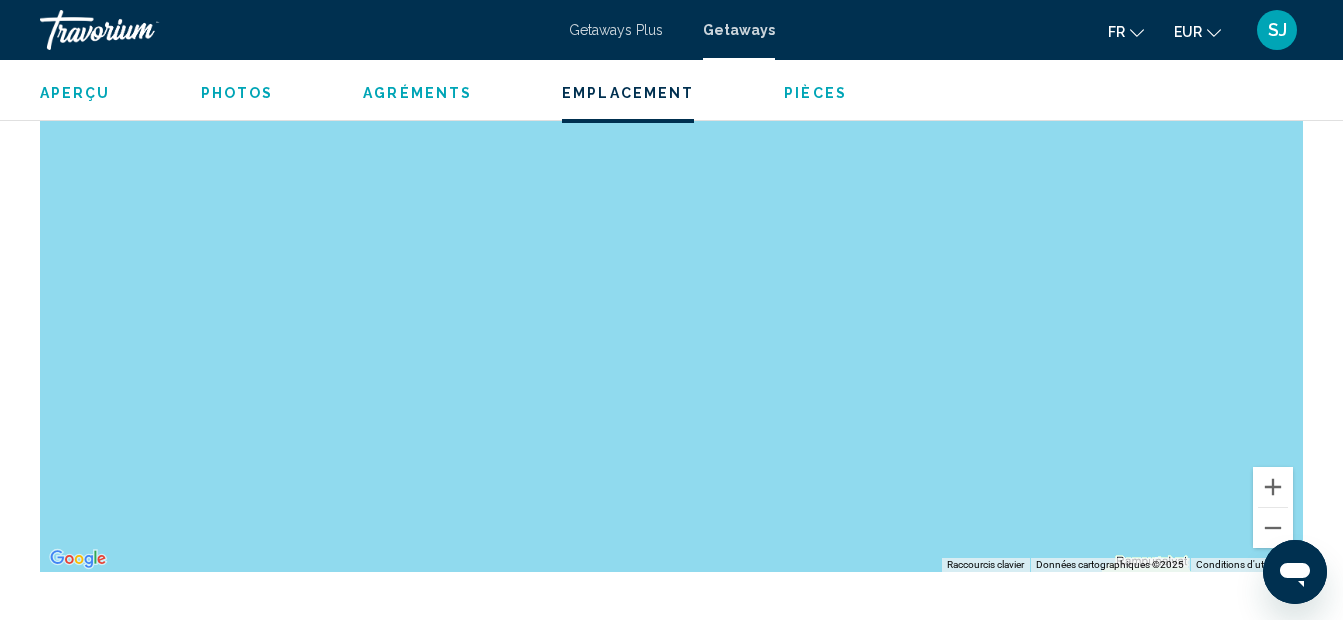 drag, startPoint x: 779, startPoint y: 126, endPoint x: 851, endPoint y: 168, distance: 83.35467 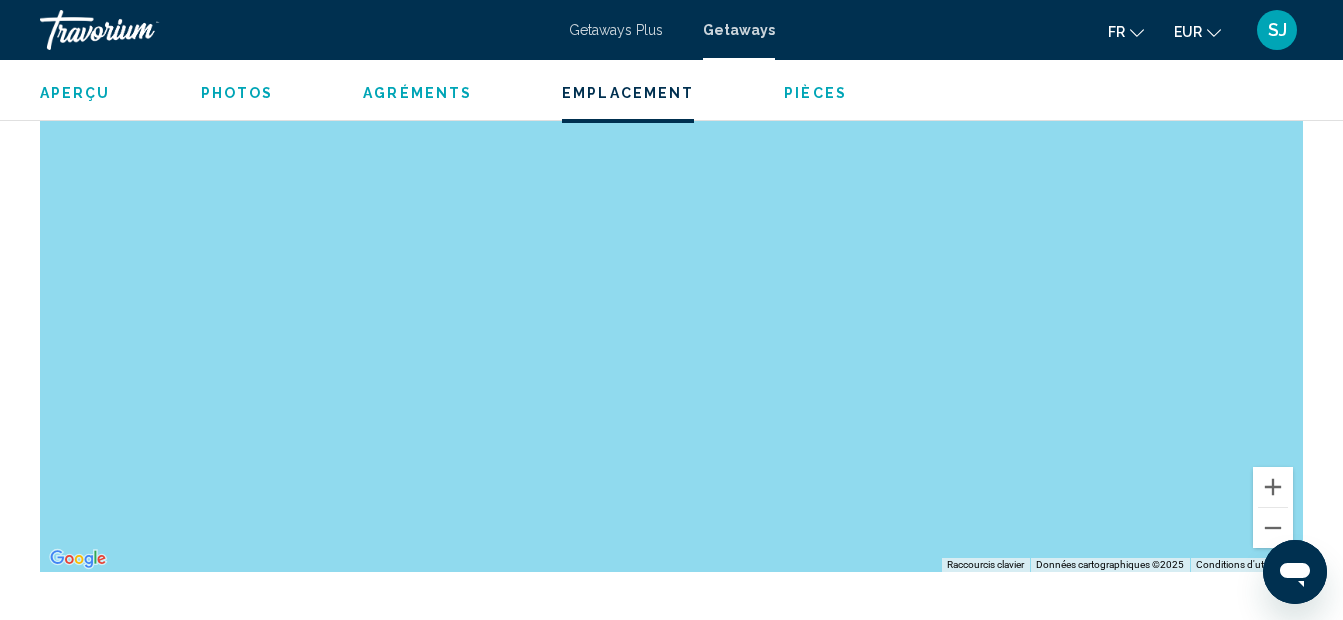drag, startPoint x: 1024, startPoint y: 308, endPoint x: 939, endPoint y: 513, distance: 221.92342 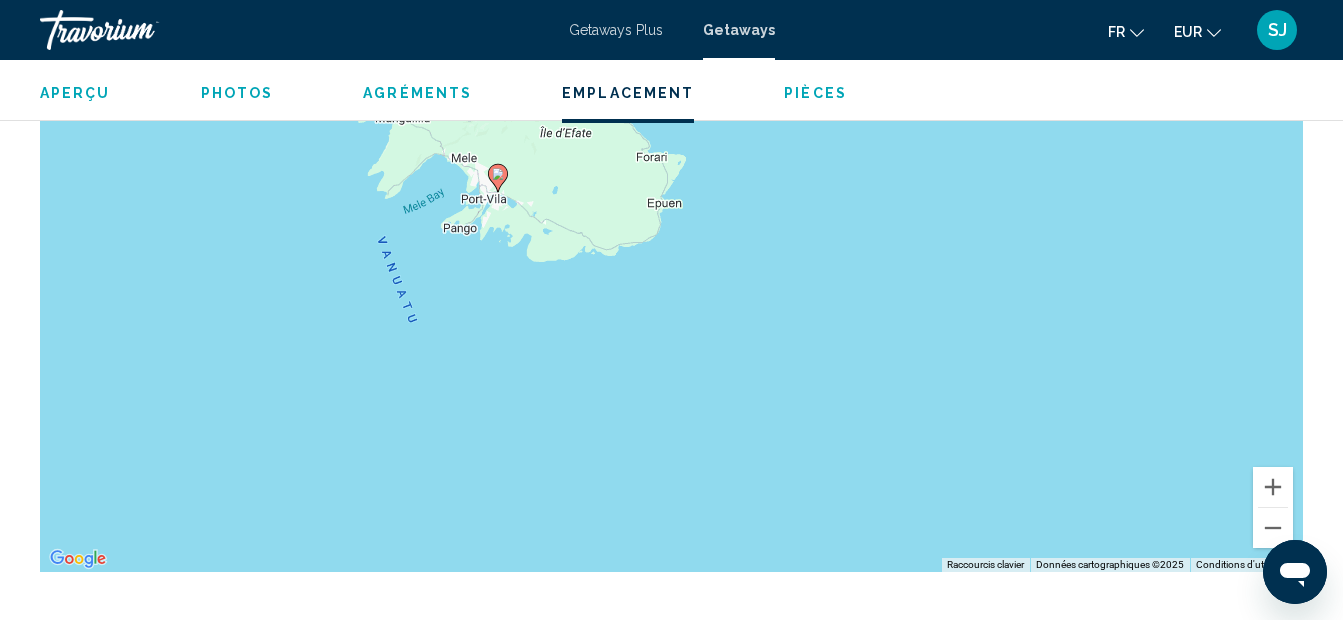 drag, startPoint x: 948, startPoint y: 267, endPoint x: 1018, endPoint y: 543, distance: 284.73846 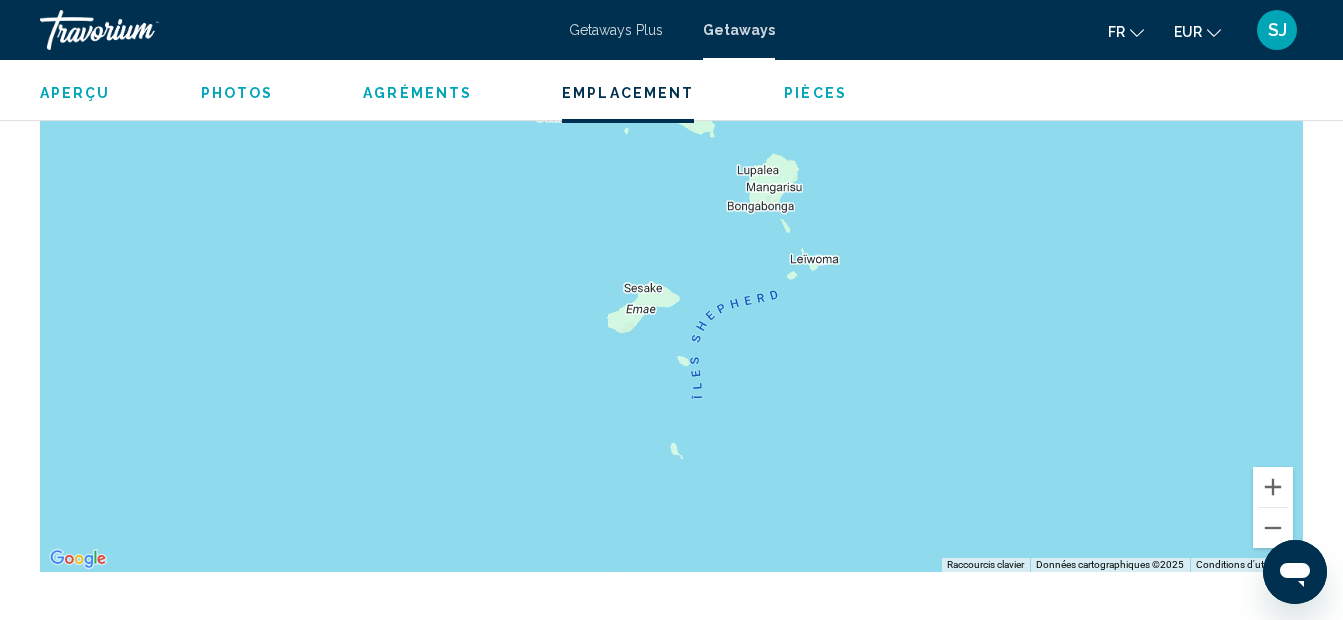 drag, startPoint x: 902, startPoint y: 289, endPoint x: 913, endPoint y: 471, distance: 182.3321 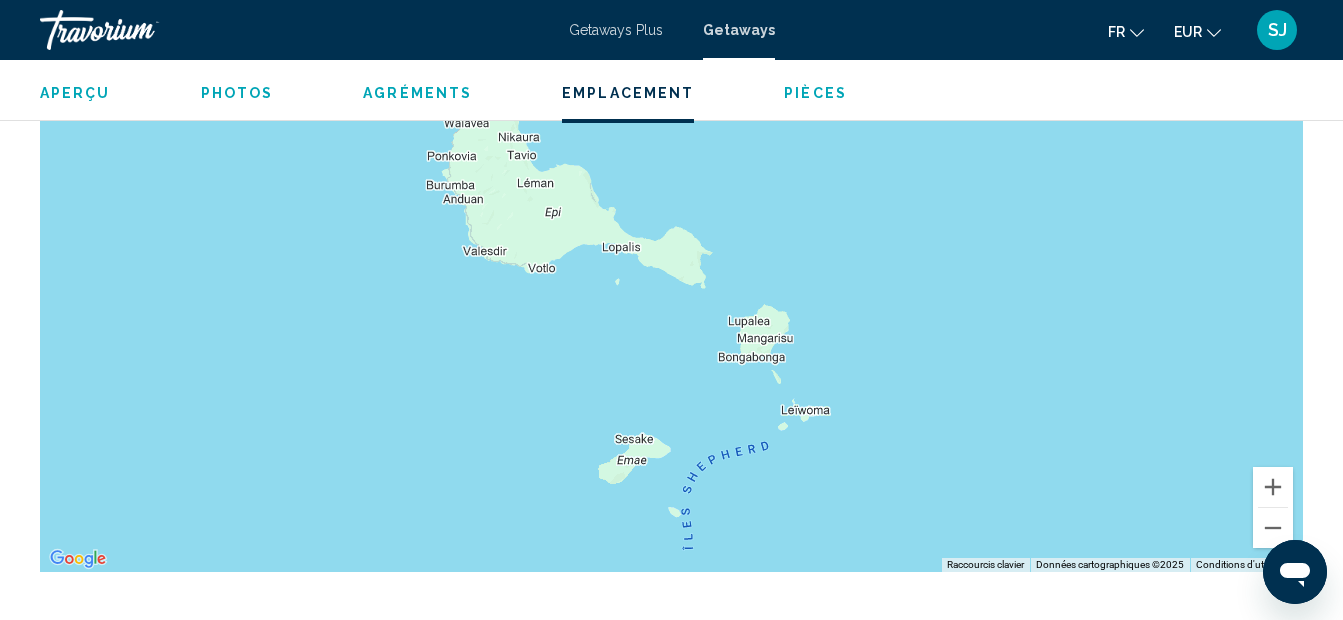 drag, startPoint x: 947, startPoint y: 283, endPoint x: 938, endPoint y: 428, distance: 145.27904 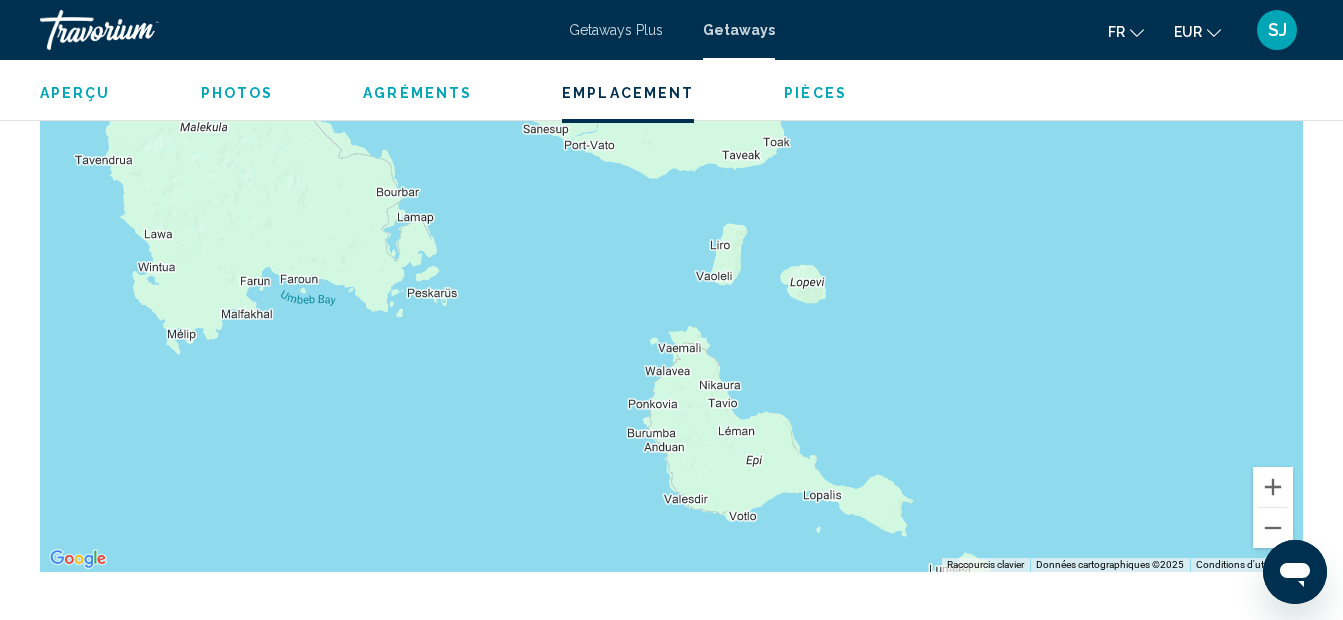 drag, startPoint x: 930, startPoint y: 292, endPoint x: 1167, endPoint y: 479, distance: 301.89072 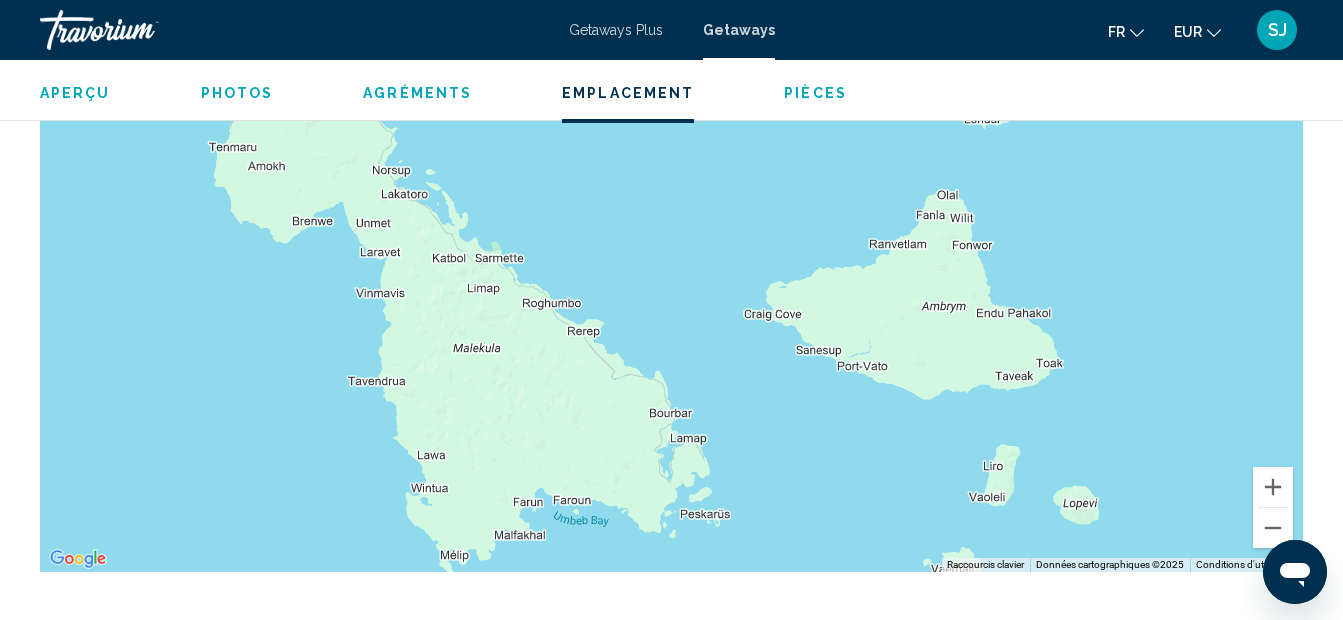 drag, startPoint x: 568, startPoint y: 290, endPoint x: 800, endPoint y: 536, distance: 338.14197 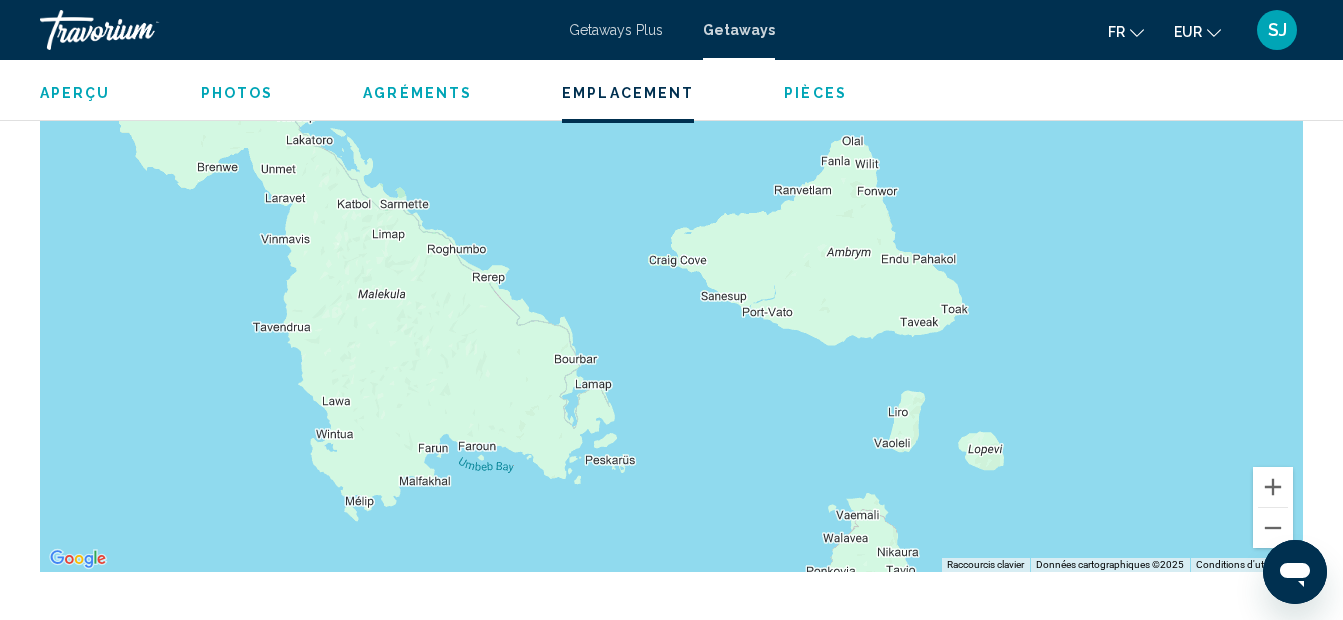 drag, startPoint x: 708, startPoint y: 368, endPoint x: 547, endPoint y: 112, distance: 302.41858 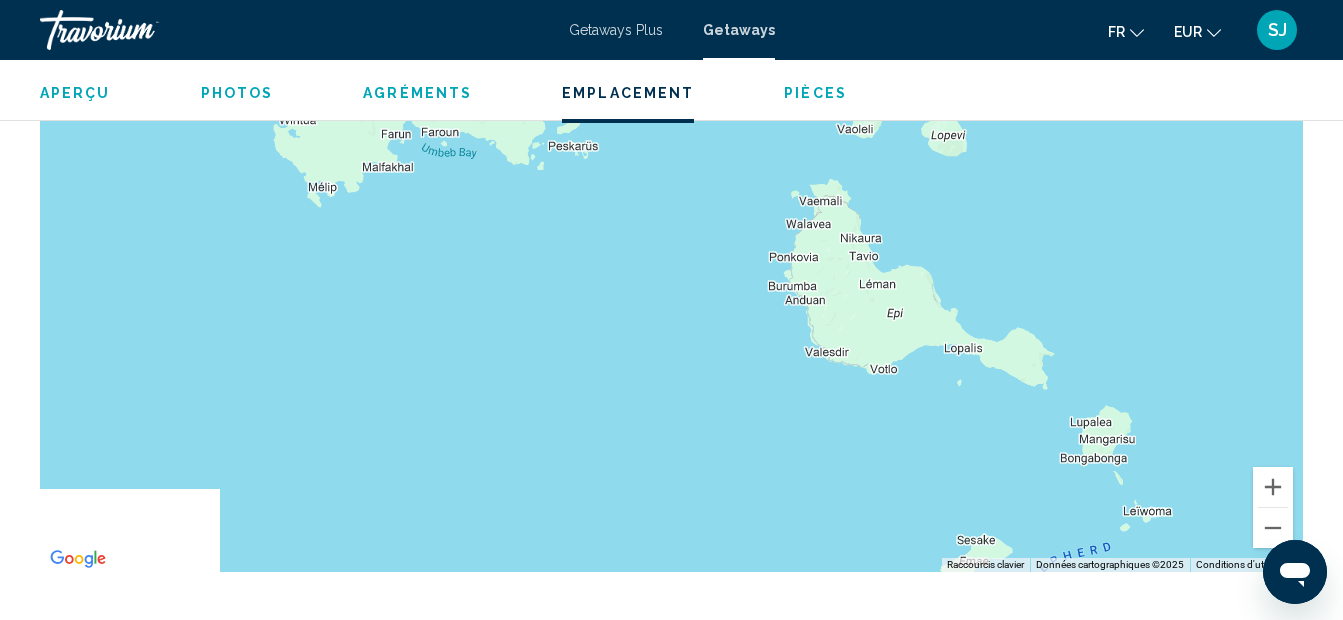 drag, startPoint x: 827, startPoint y: 396, endPoint x: 618, endPoint y: 22, distance: 428.43552 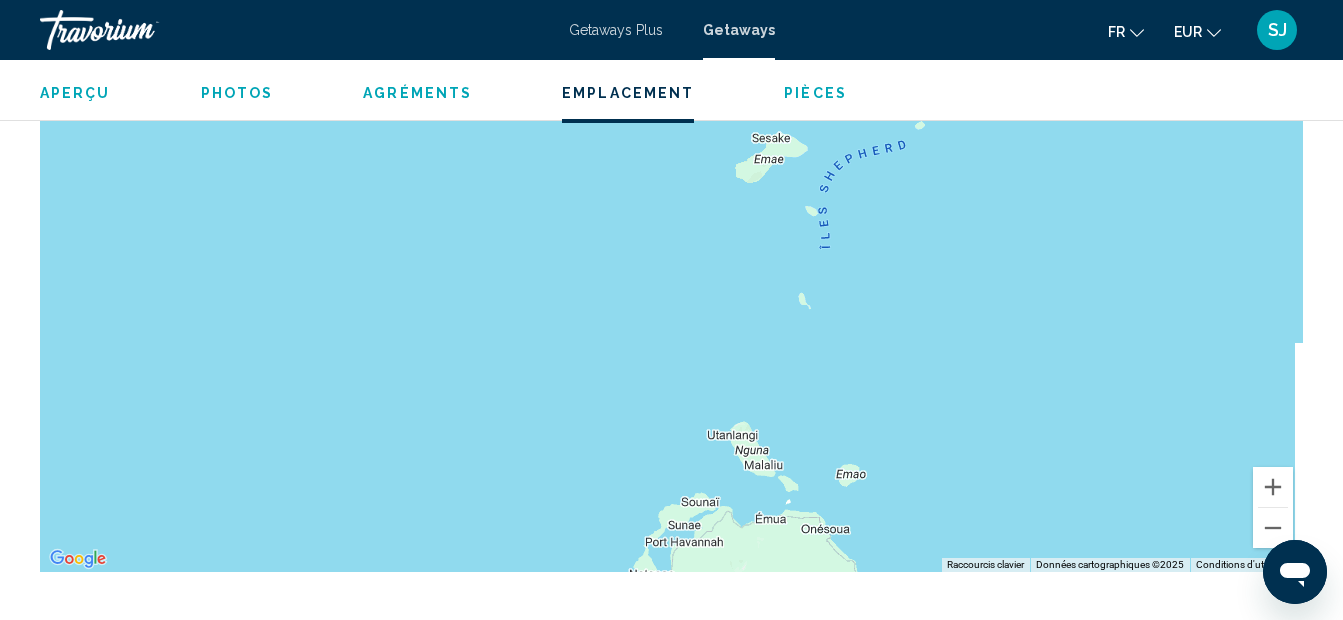 drag, startPoint x: 705, startPoint y: 361, endPoint x: 654, endPoint y: 230, distance: 140.57738 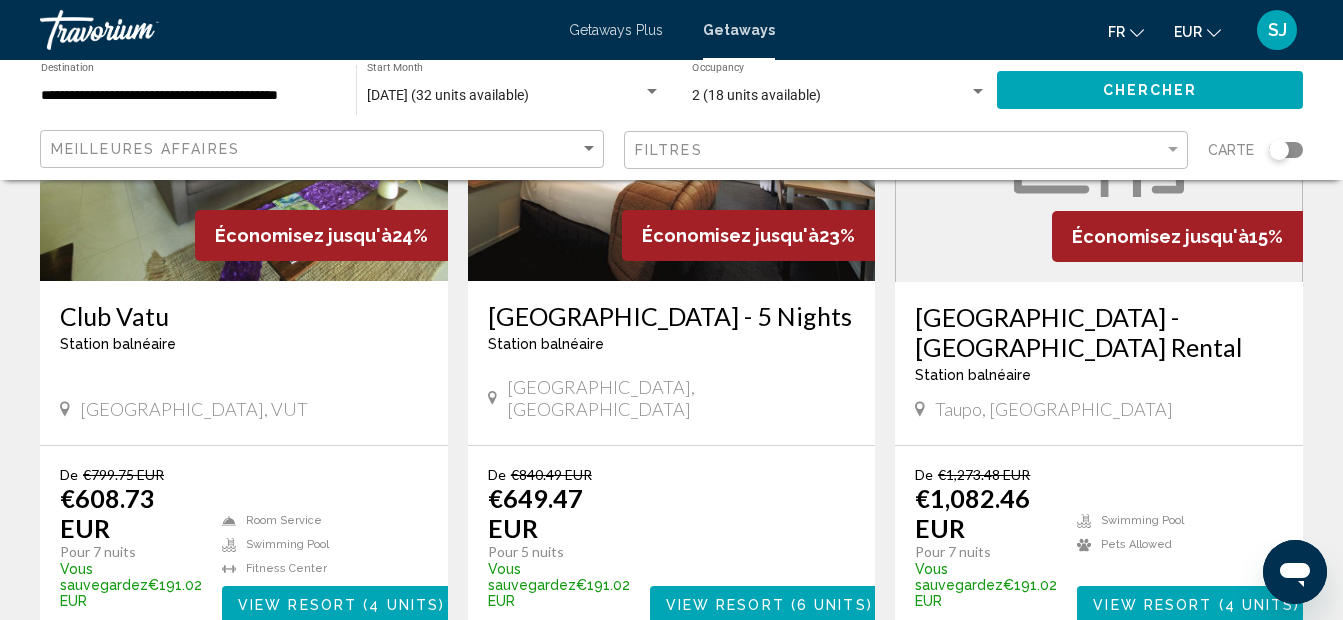 scroll, scrollTop: 1003, scrollLeft: 0, axis: vertical 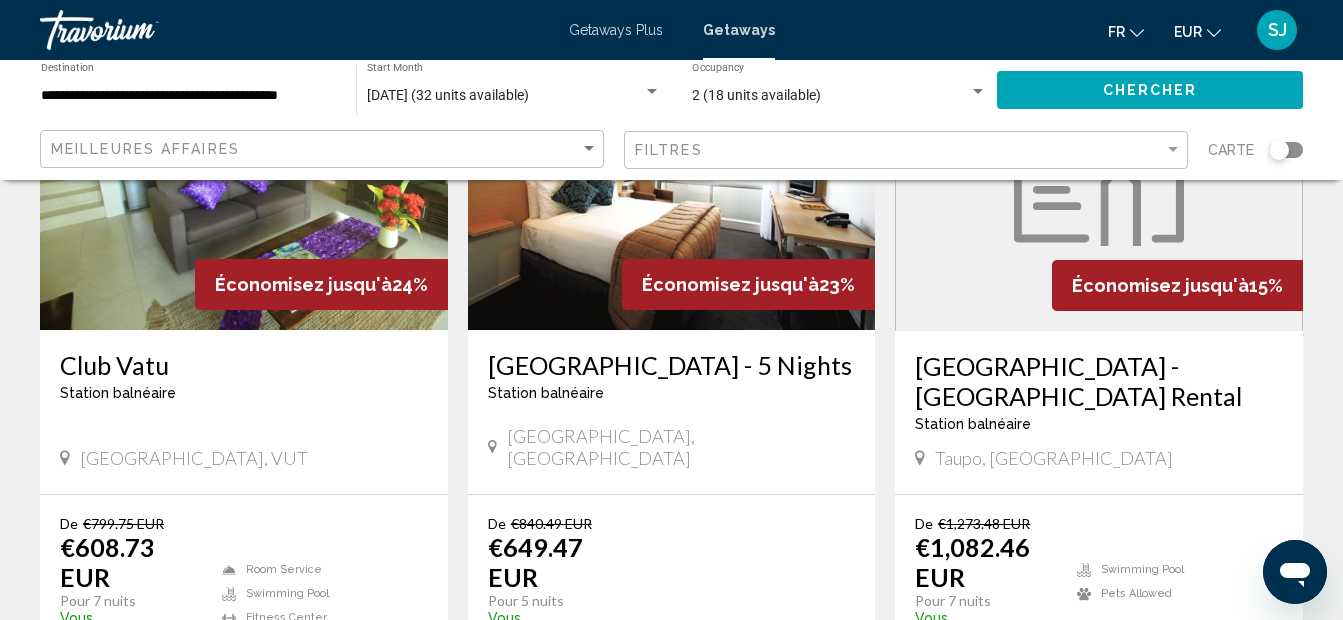 click on "[GEOGRAPHIC_DATA] - 5 Nights" at bounding box center (672, 365) 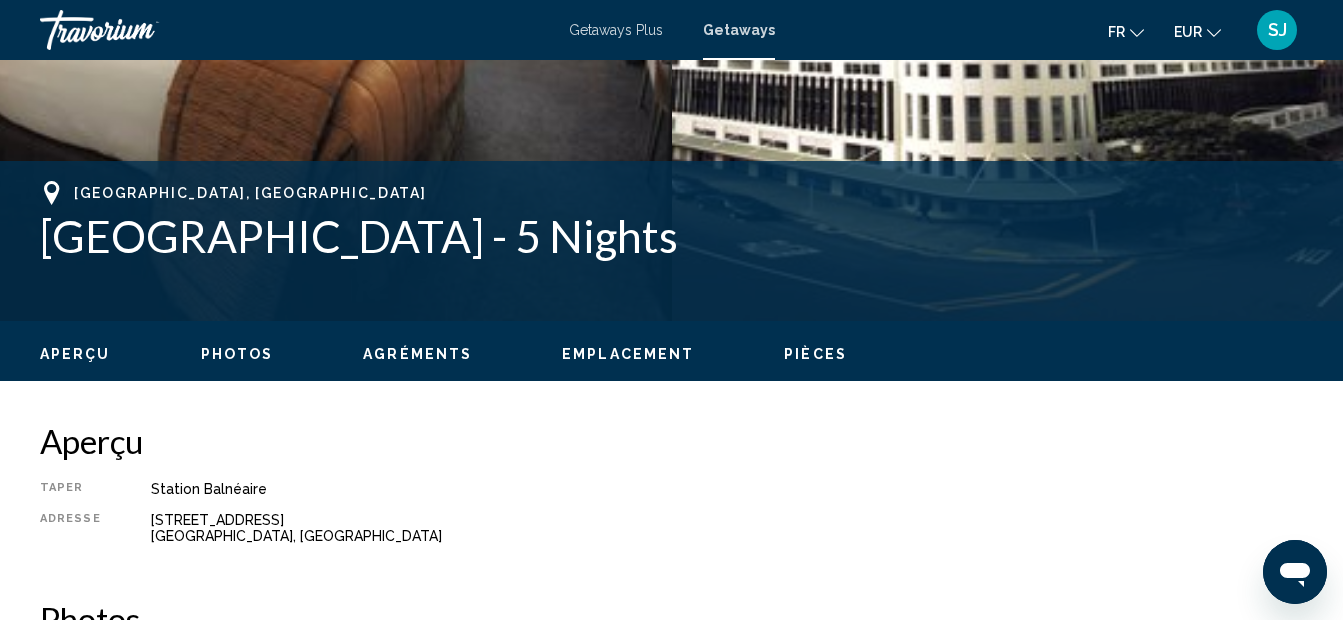 scroll, scrollTop: 659, scrollLeft: 0, axis: vertical 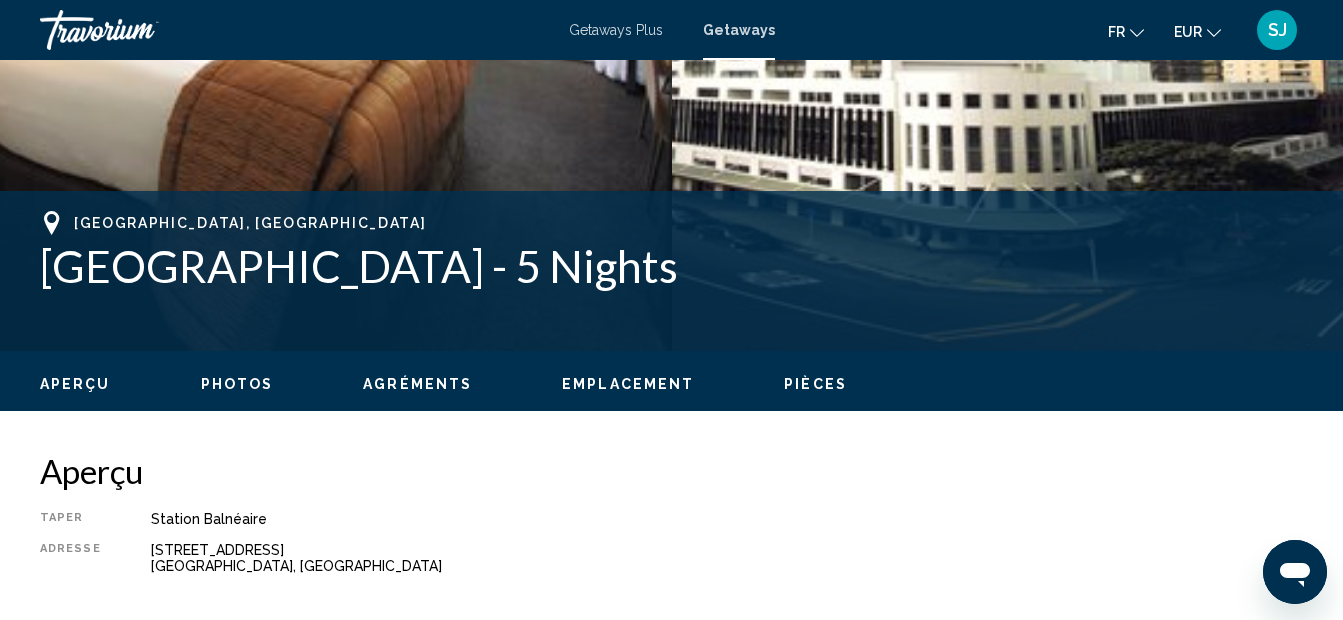 drag, startPoint x: 42, startPoint y: 268, endPoint x: 860, endPoint y: 273, distance: 818.01526 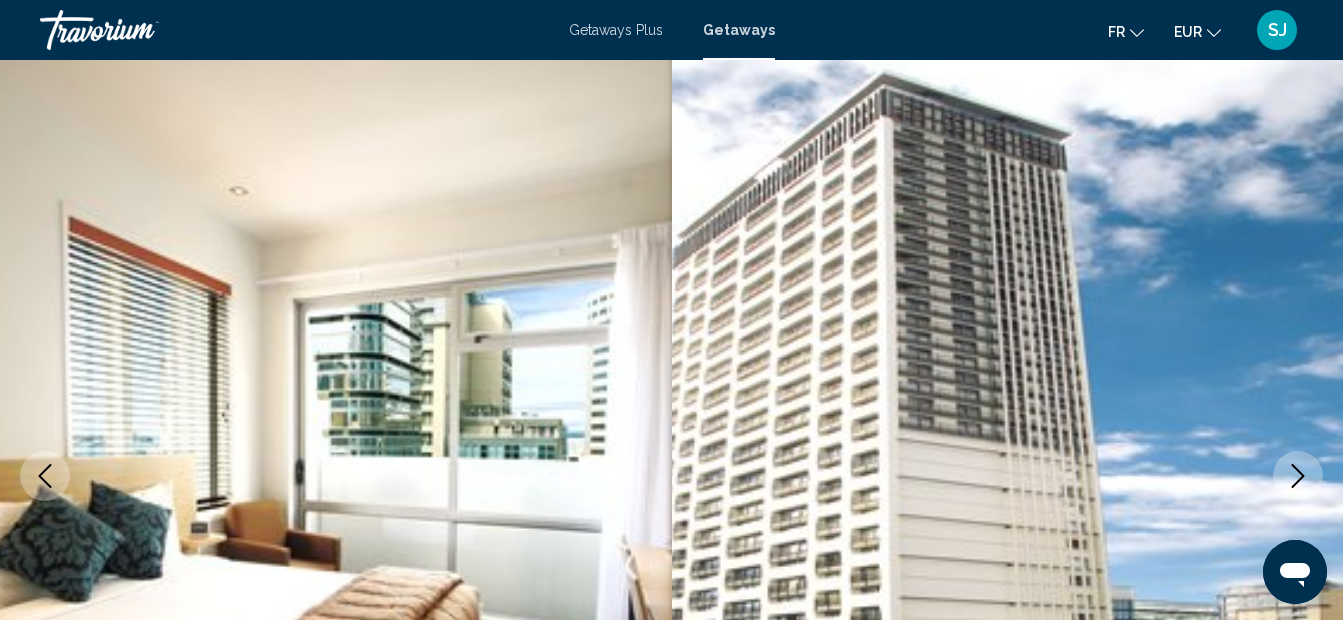 click 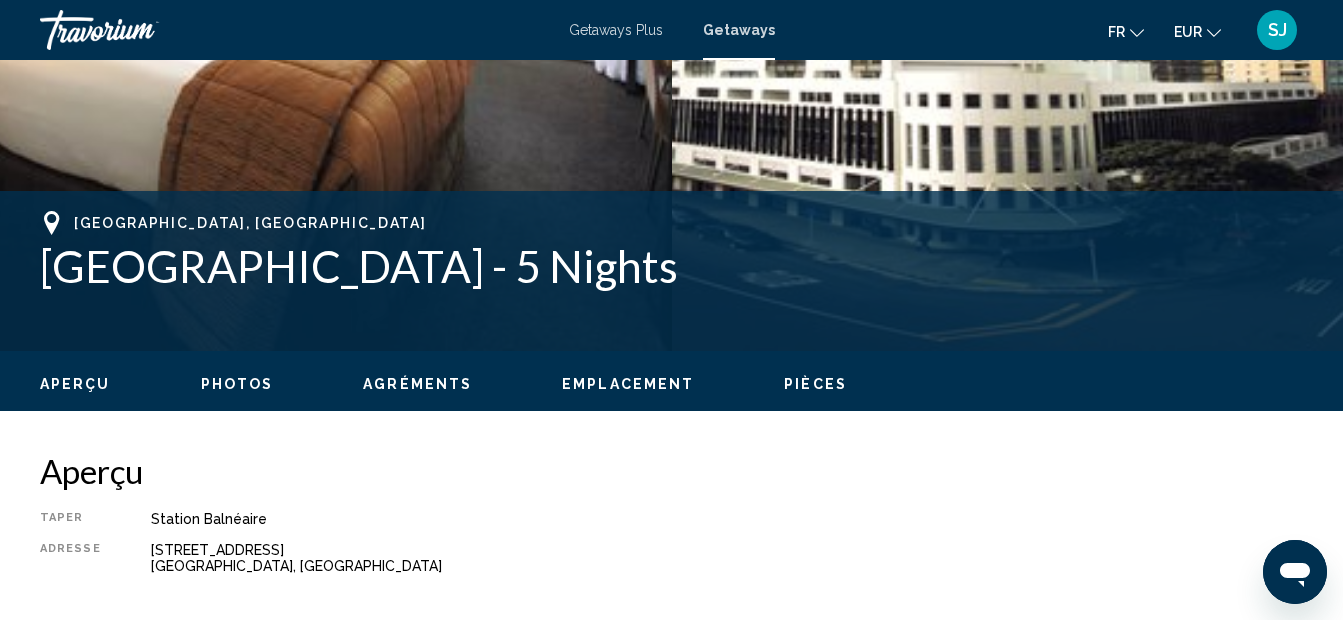 scroll, scrollTop: 1259, scrollLeft: 0, axis: vertical 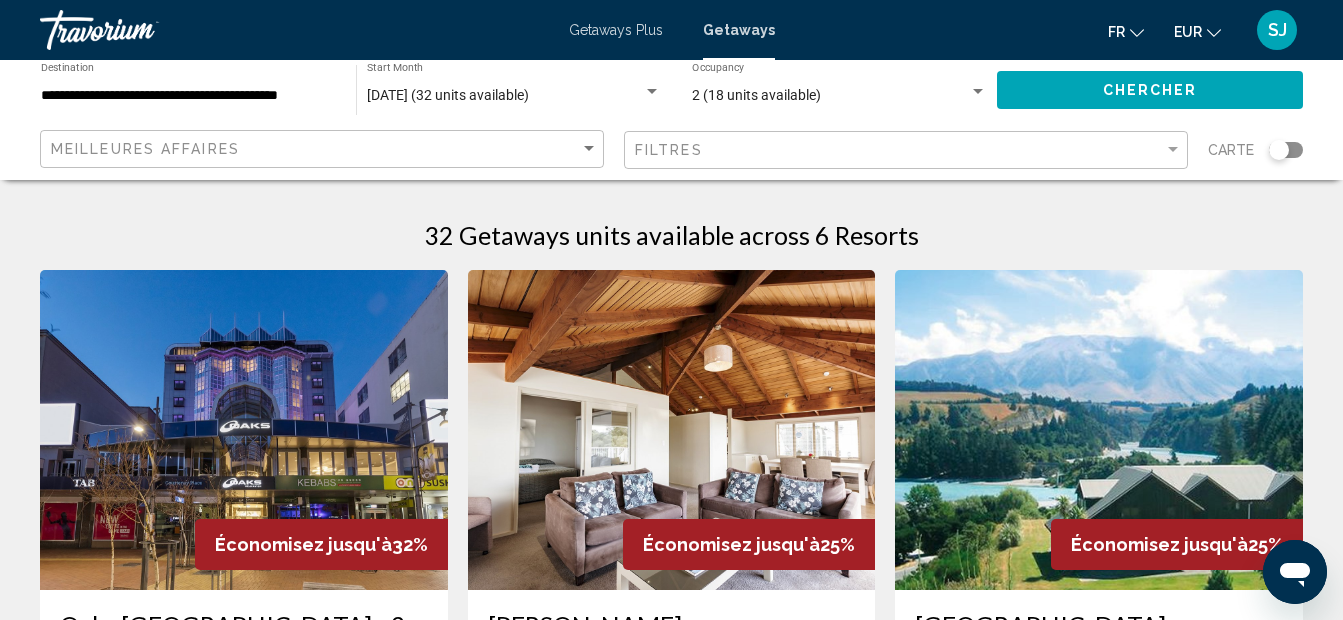 click on "**********" at bounding box center [188, 96] 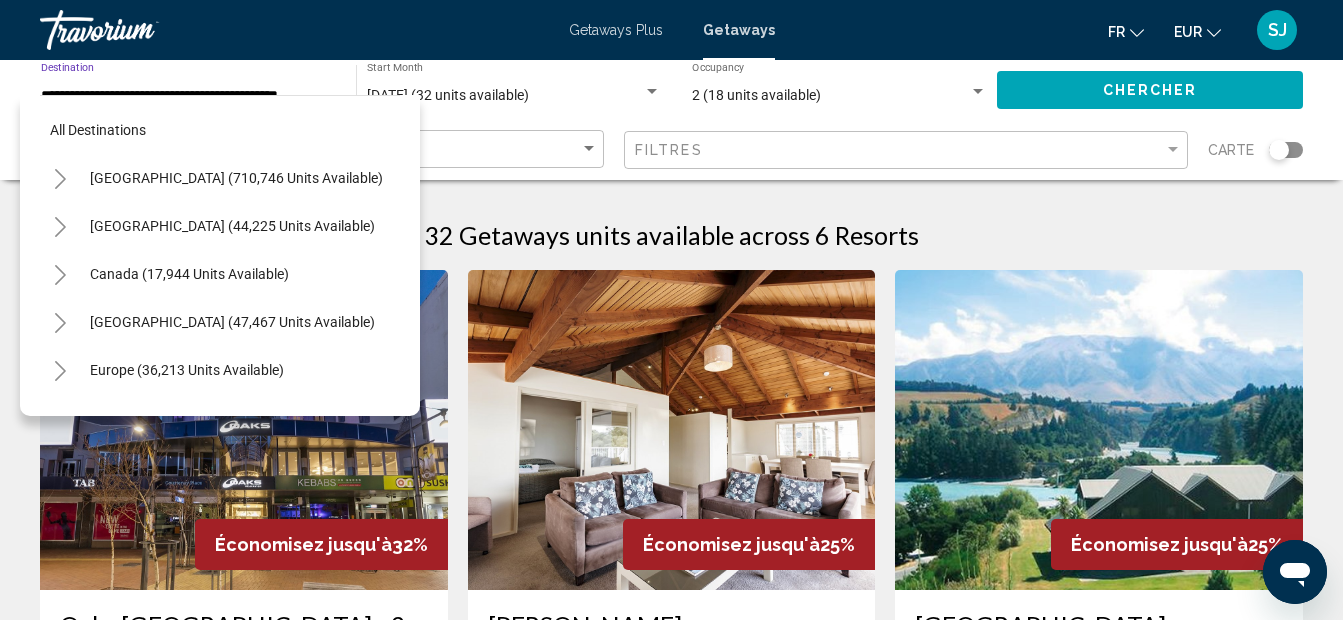 scroll, scrollTop: 223, scrollLeft: 11, axis: both 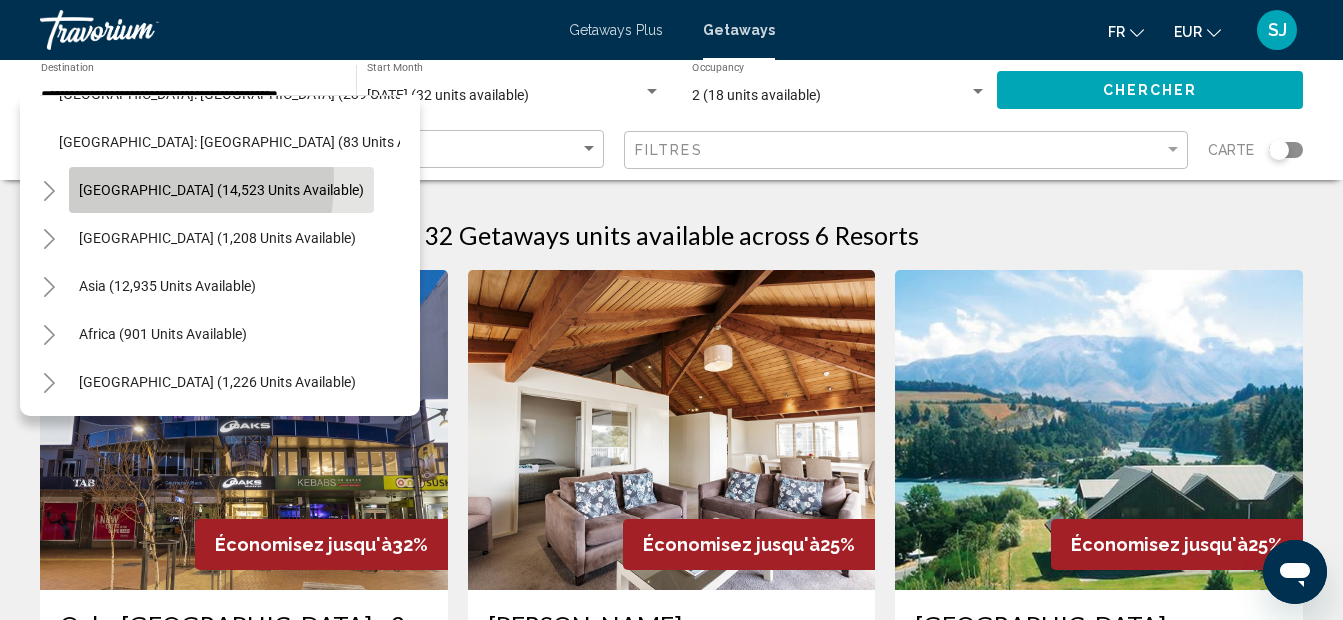 click on "[GEOGRAPHIC_DATA] (14,523 units available)" 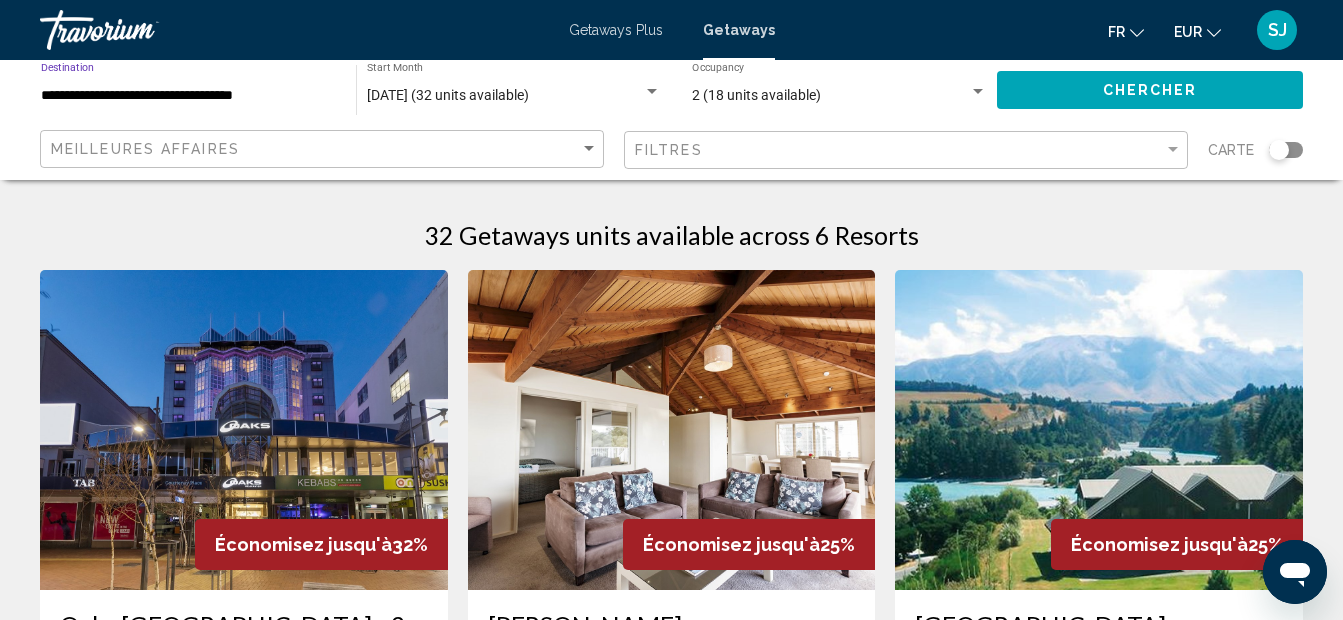 click on "**********" at bounding box center (188, 96) 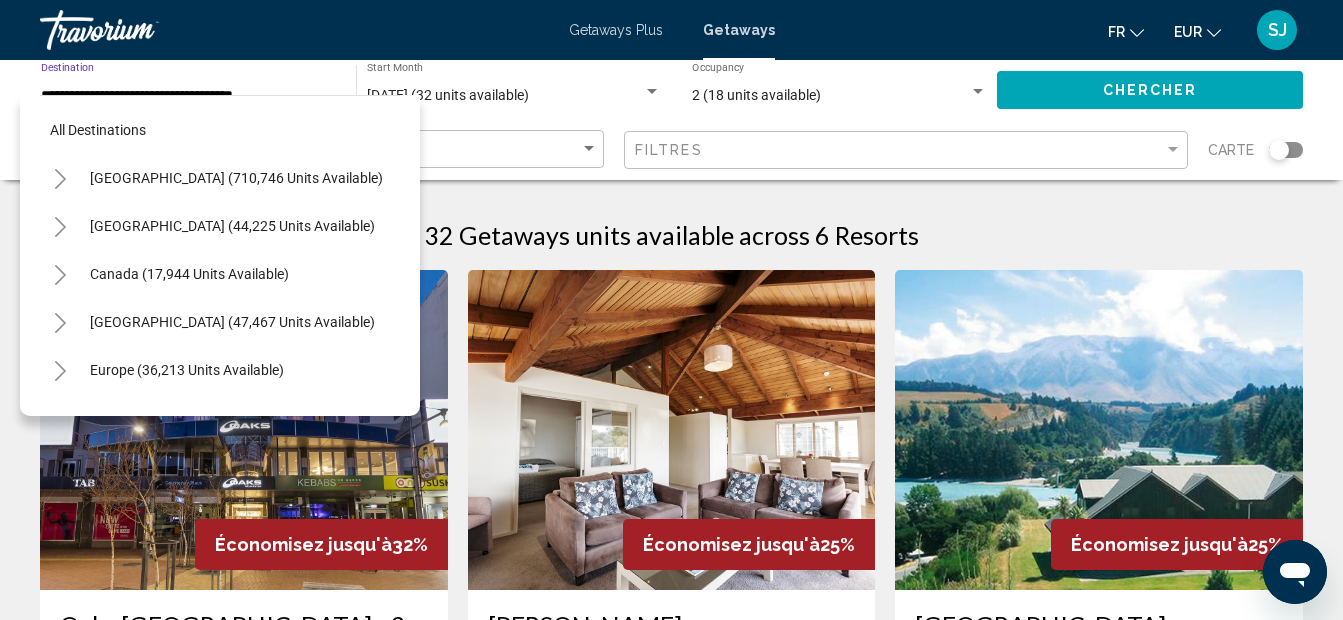 scroll, scrollTop: 367, scrollLeft: 0, axis: vertical 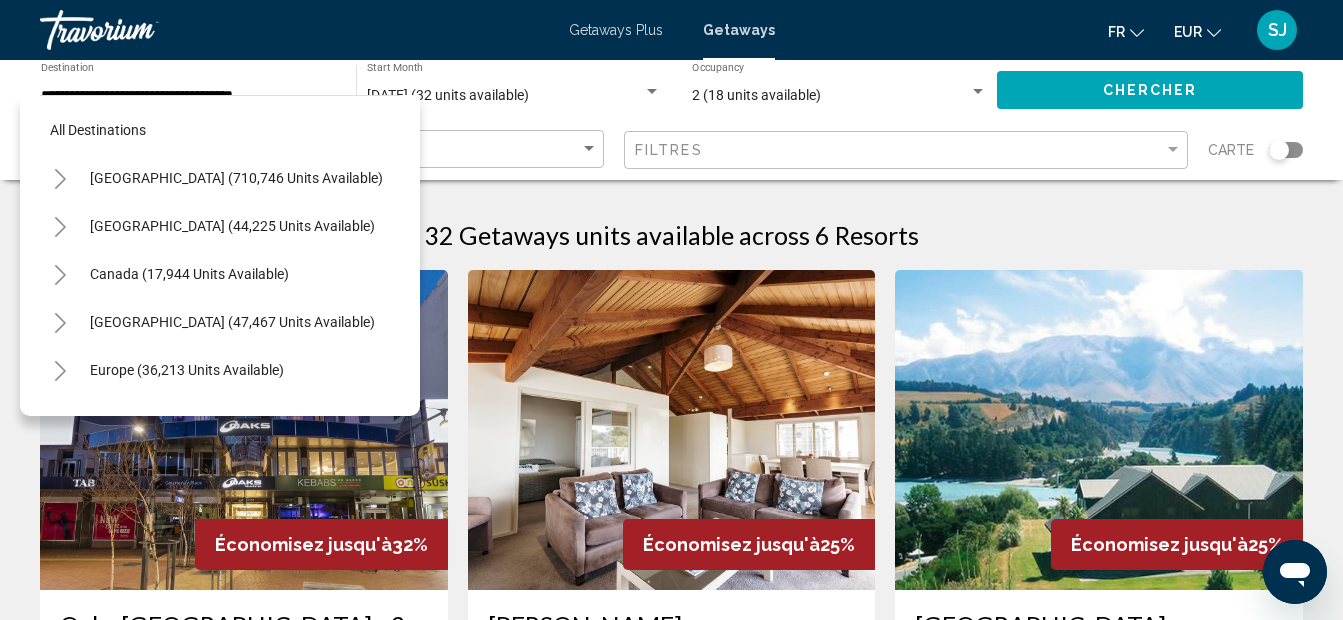 click on "Chercher" 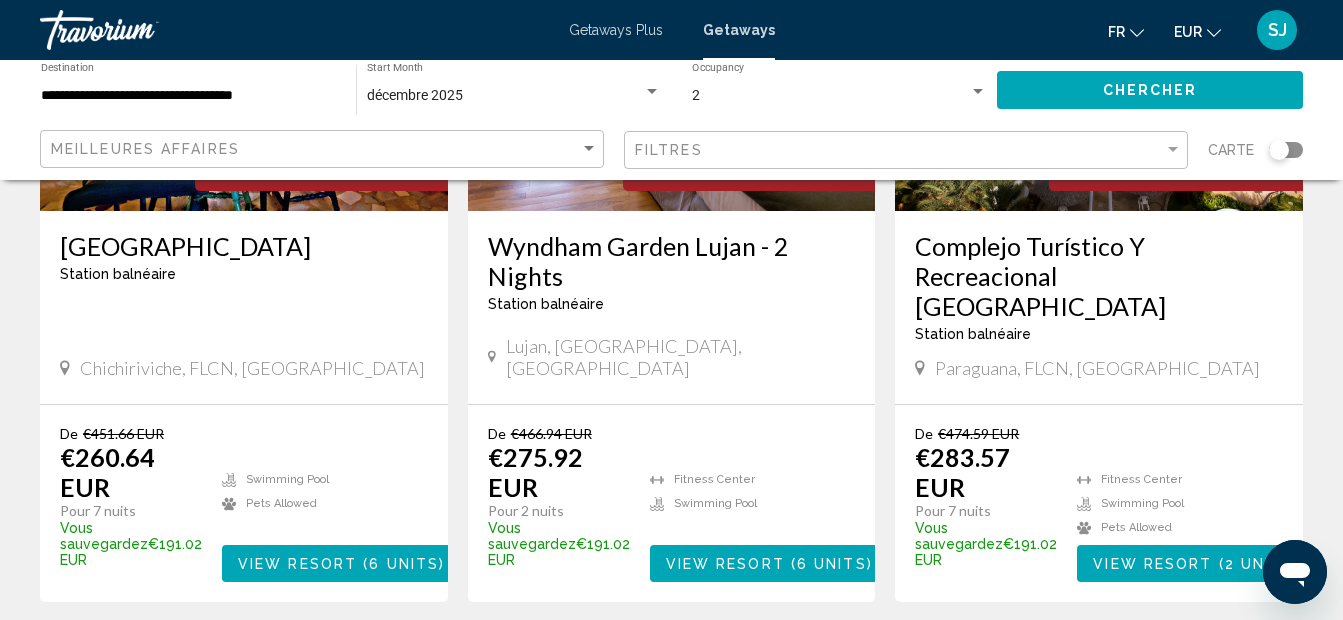 scroll, scrollTop: 373, scrollLeft: 0, axis: vertical 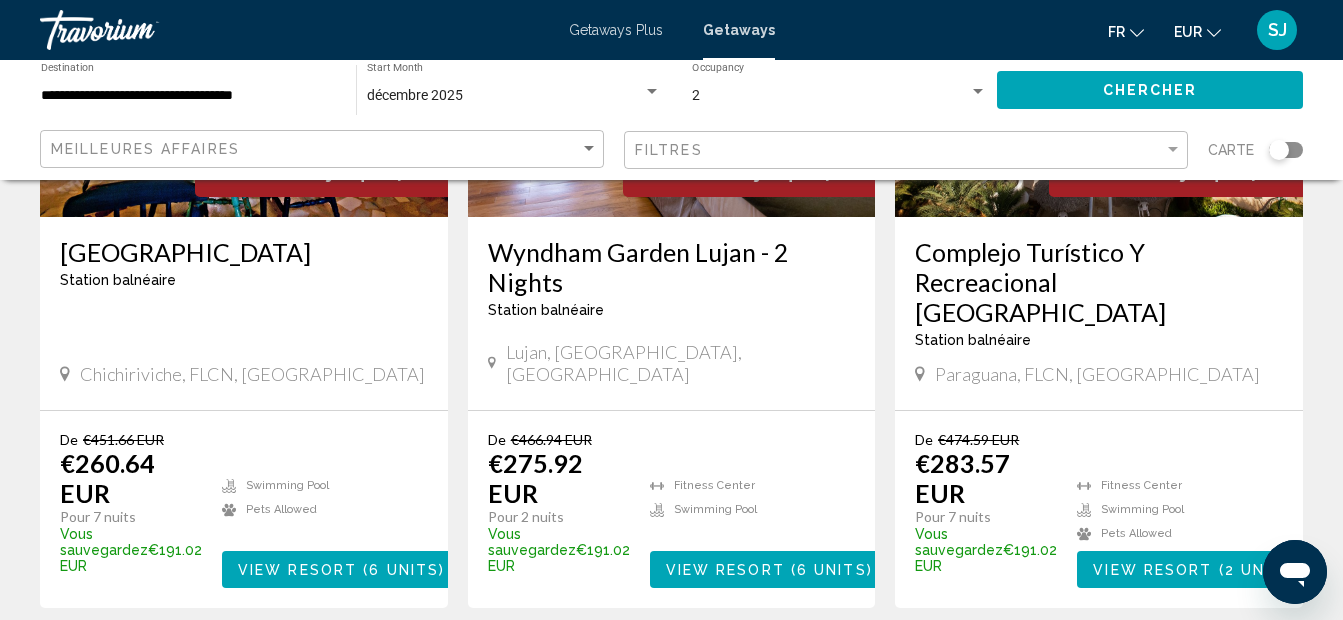 click on "Complejo Turístico Y Recreacional [GEOGRAPHIC_DATA]" at bounding box center [1099, 282] 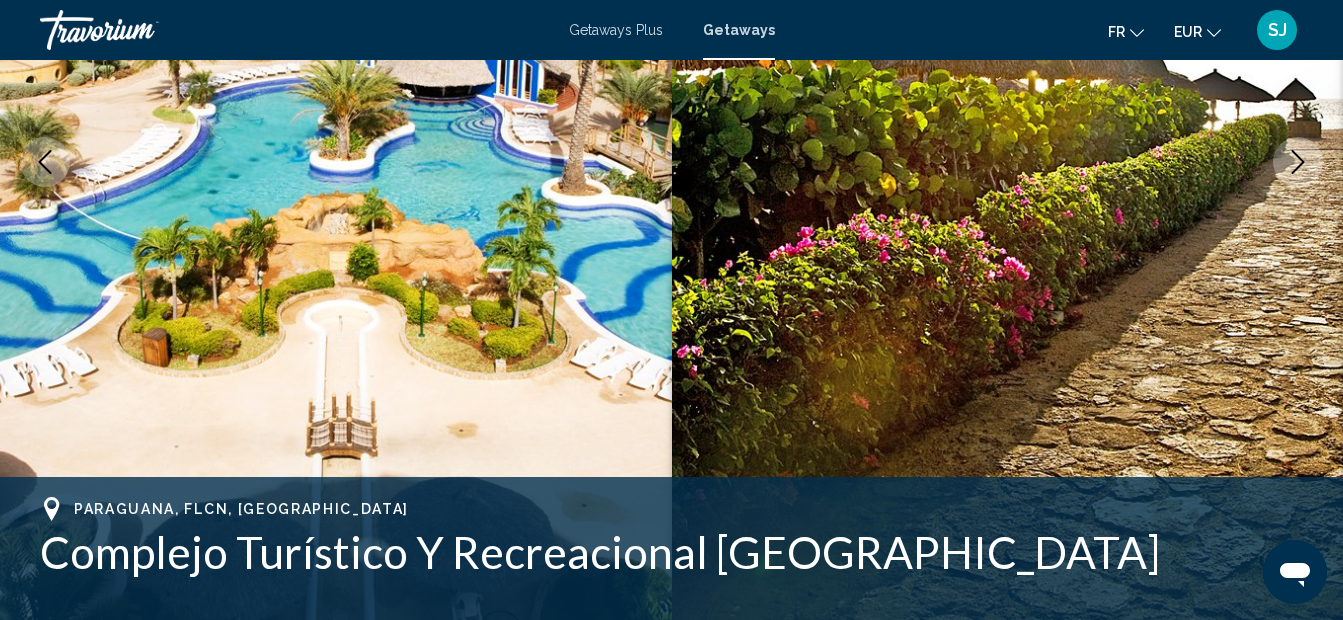 scroll, scrollTop: 225, scrollLeft: 0, axis: vertical 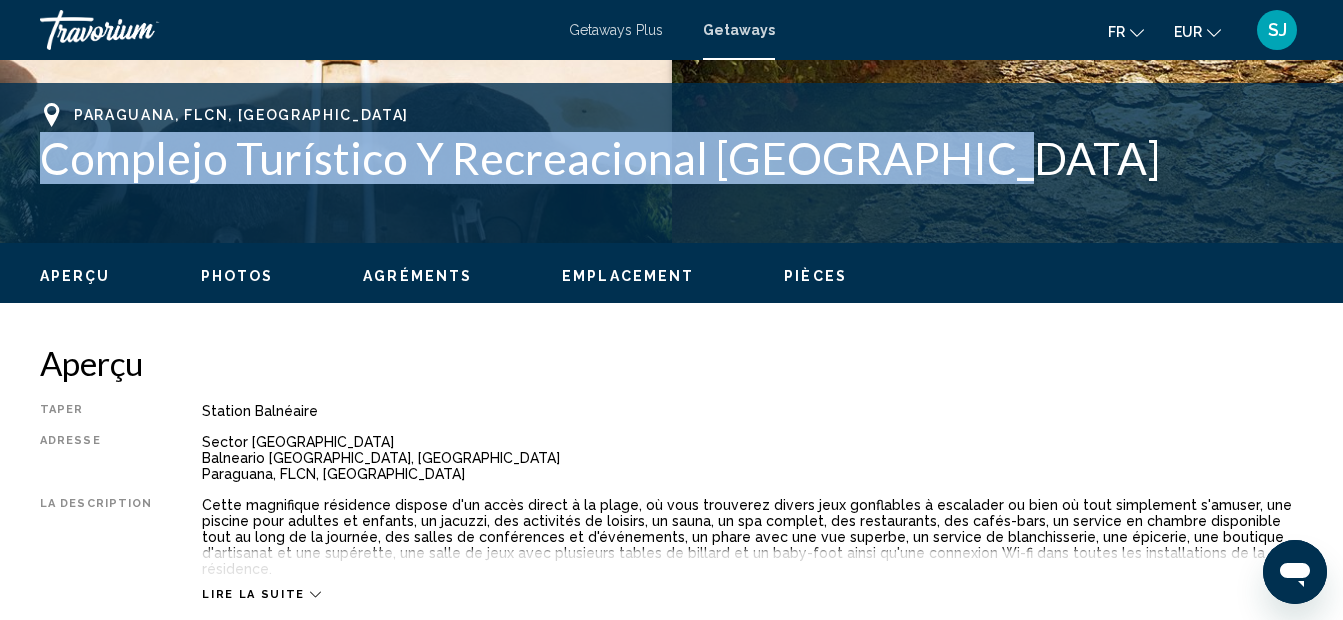 drag, startPoint x: 50, startPoint y: 153, endPoint x: 1118, endPoint y: 134, distance: 1068.169 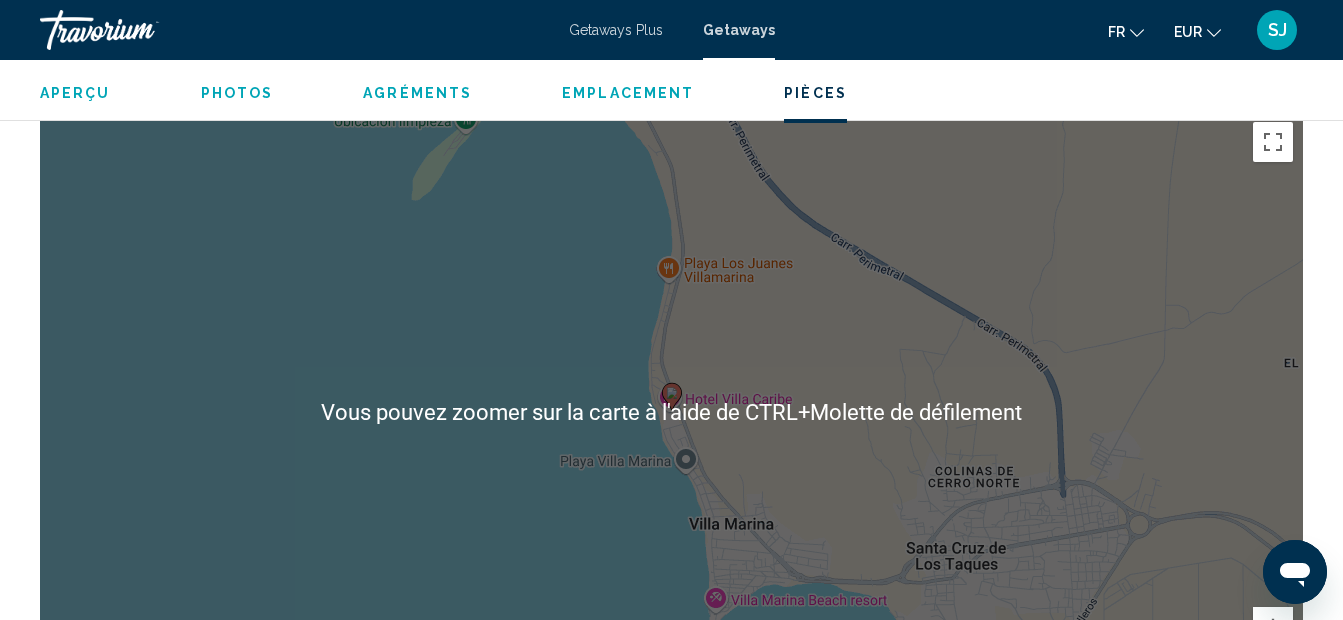 scroll, scrollTop: 3168, scrollLeft: 0, axis: vertical 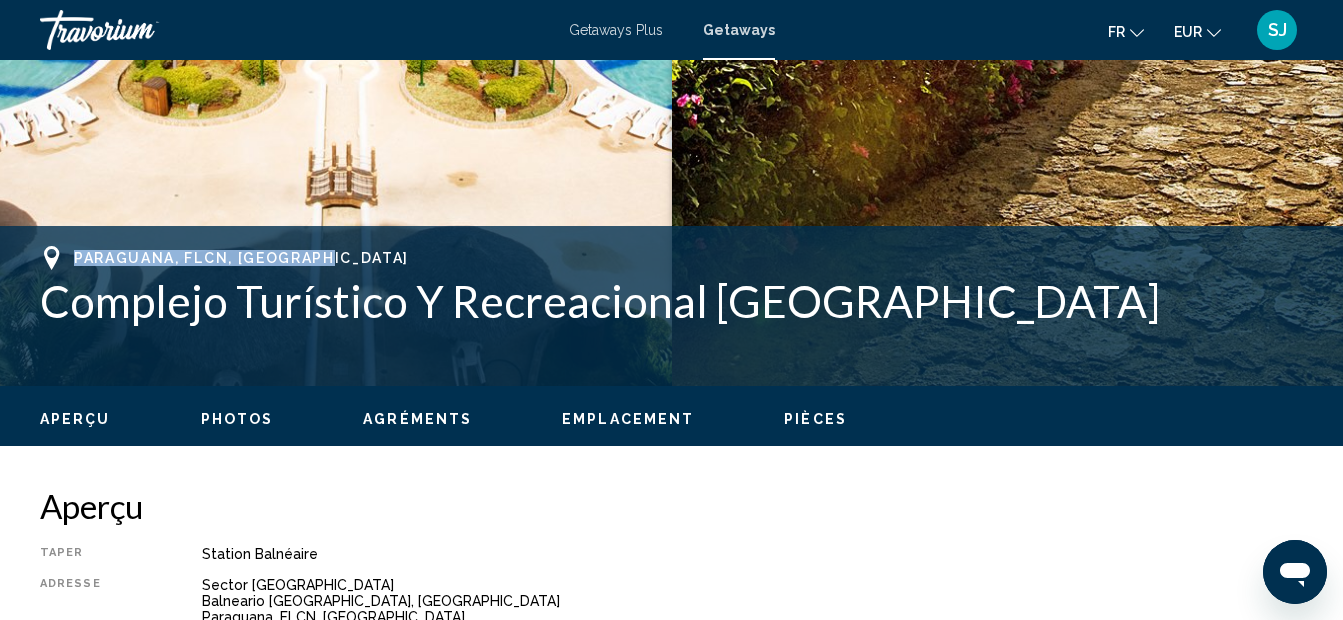 drag, startPoint x: 76, startPoint y: 253, endPoint x: 351, endPoint y: 255, distance: 275.00726 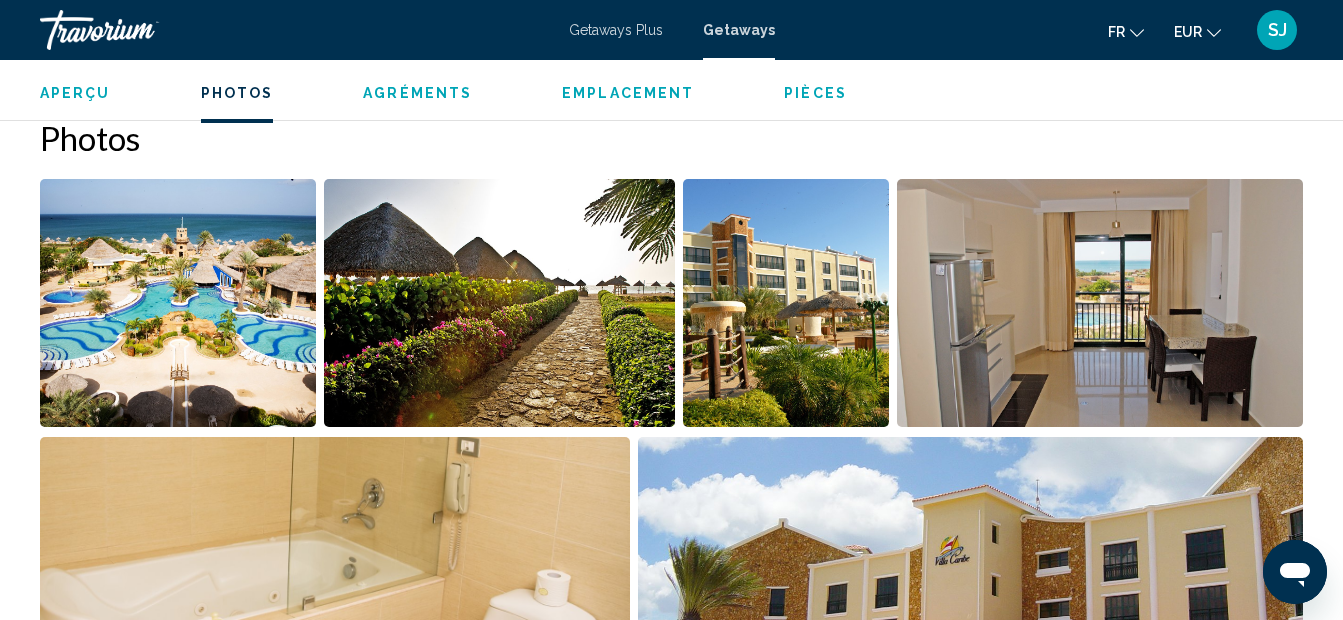 scroll, scrollTop: 1375, scrollLeft: 0, axis: vertical 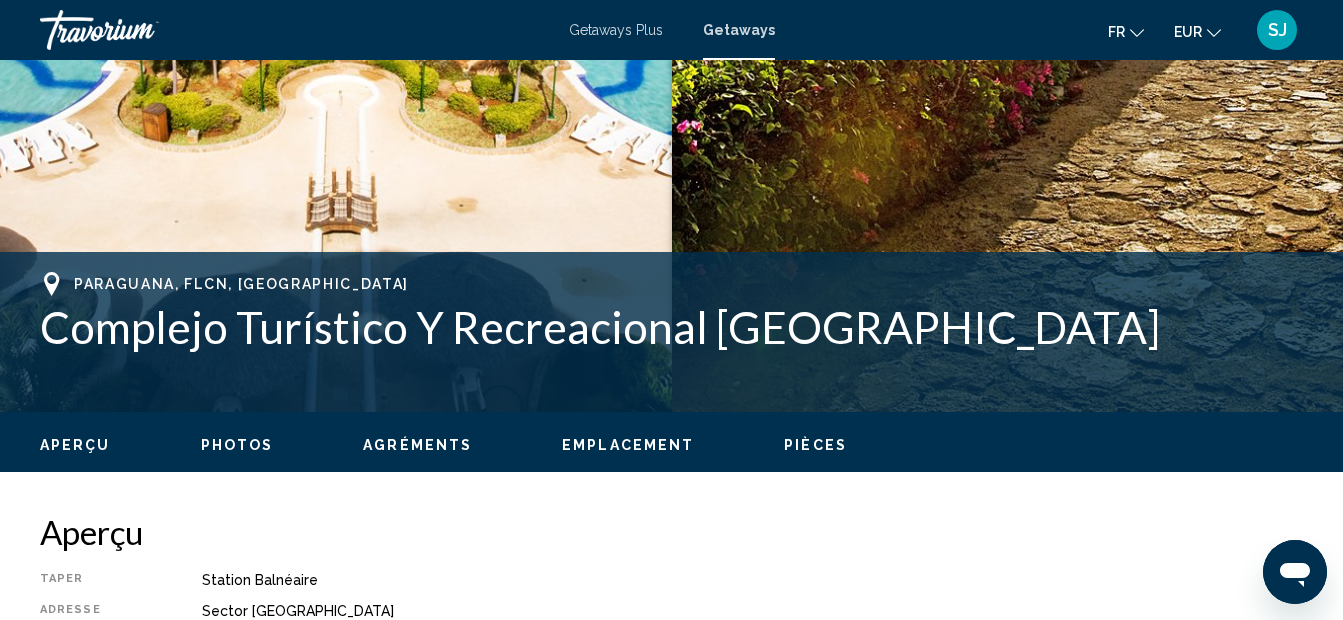 click on "Paraguana, FLCN, [GEOGRAPHIC_DATA] Complejo Turístico Y Recreacional [GEOGRAPHIC_DATA]" at bounding box center (671, 312) 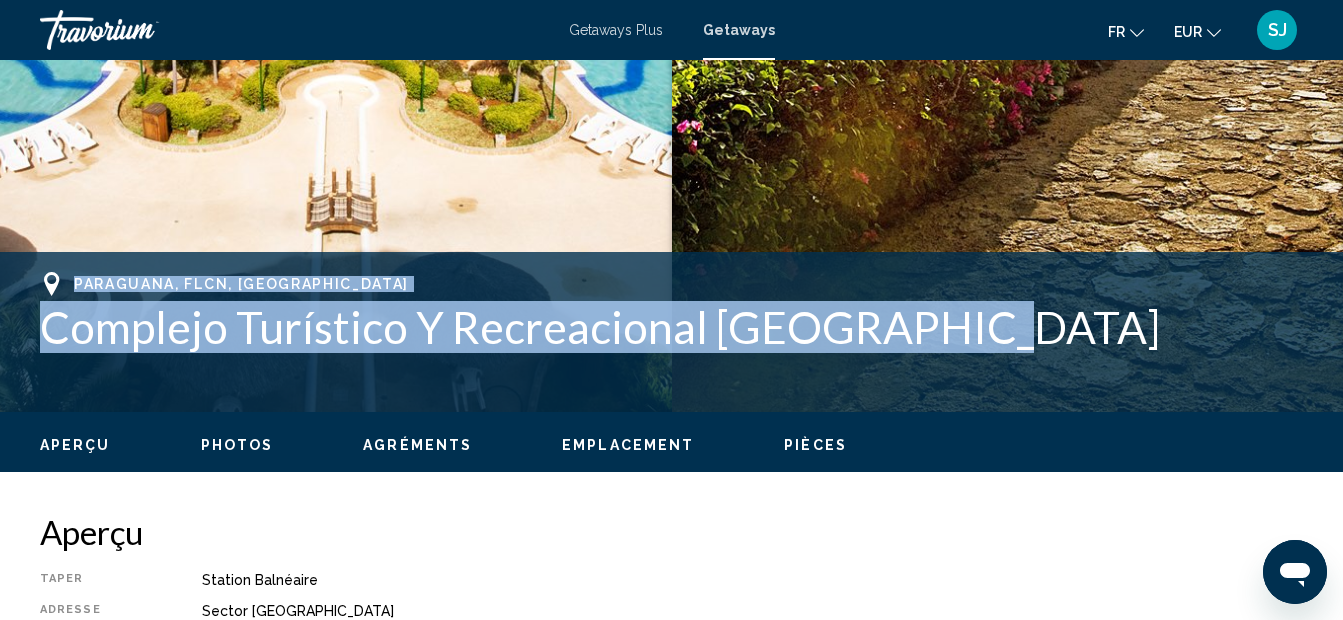 drag, startPoint x: 75, startPoint y: 280, endPoint x: 1013, endPoint y: 303, distance: 938.2819 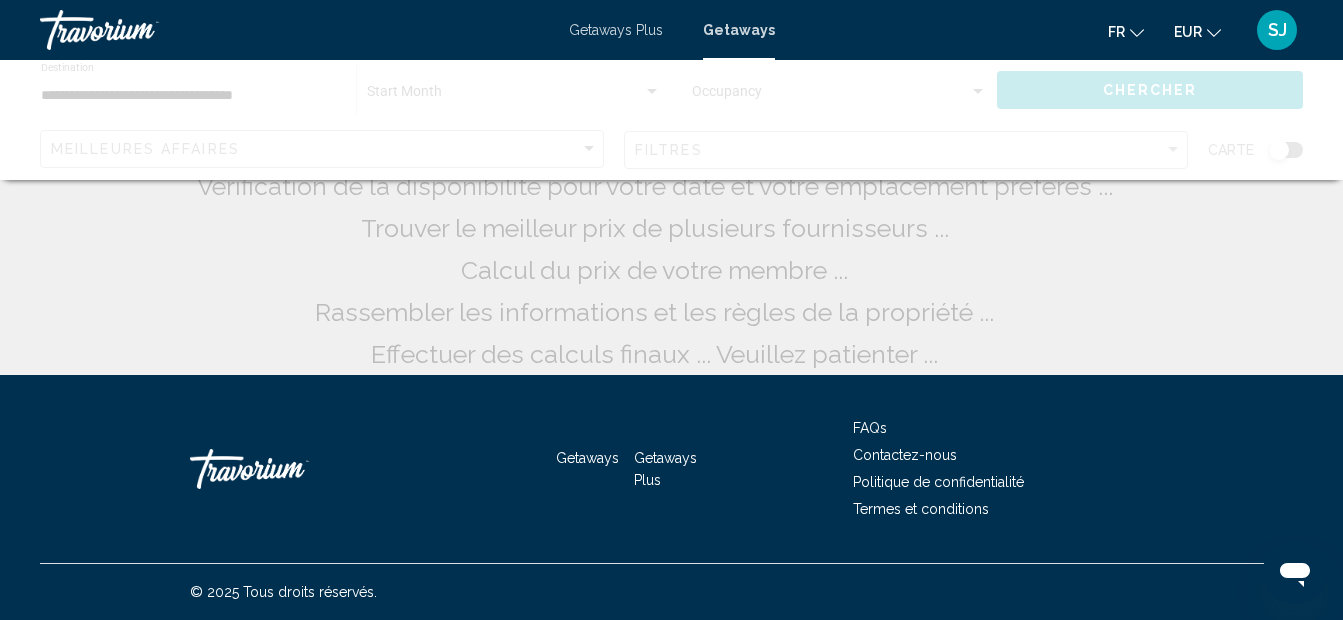 scroll, scrollTop: 0, scrollLeft: 0, axis: both 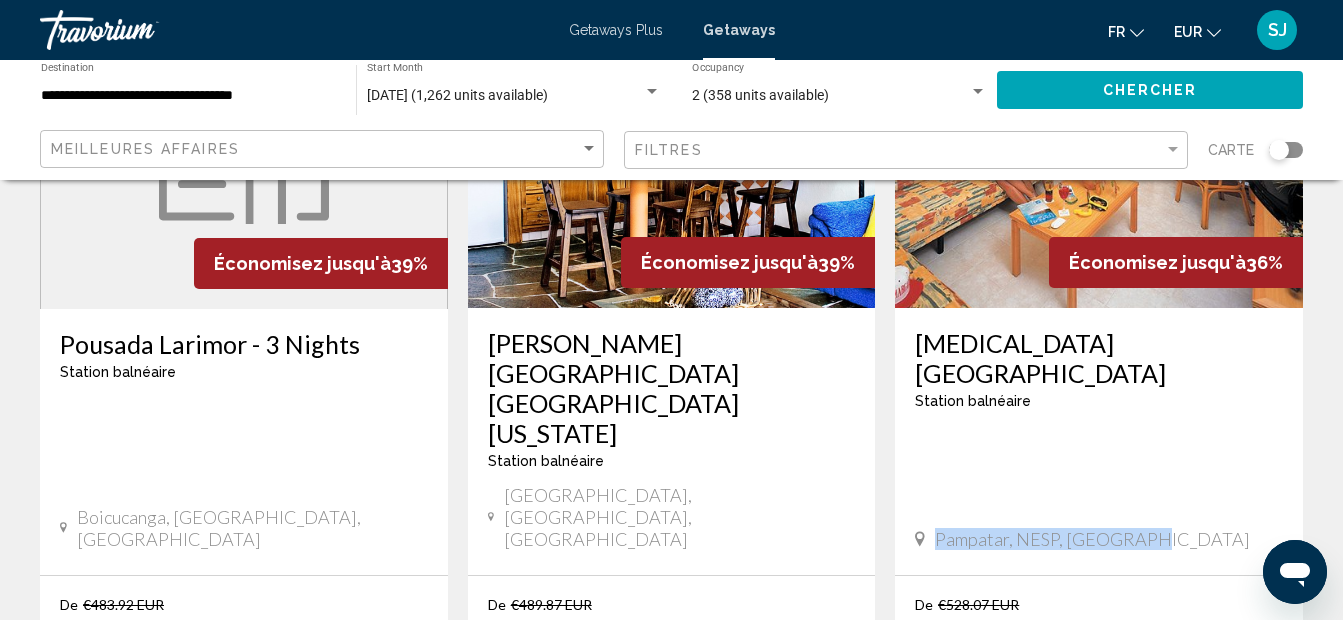 drag, startPoint x: 936, startPoint y: 401, endPoint x: 1152, endPoint y: 384, distance: 216.66795 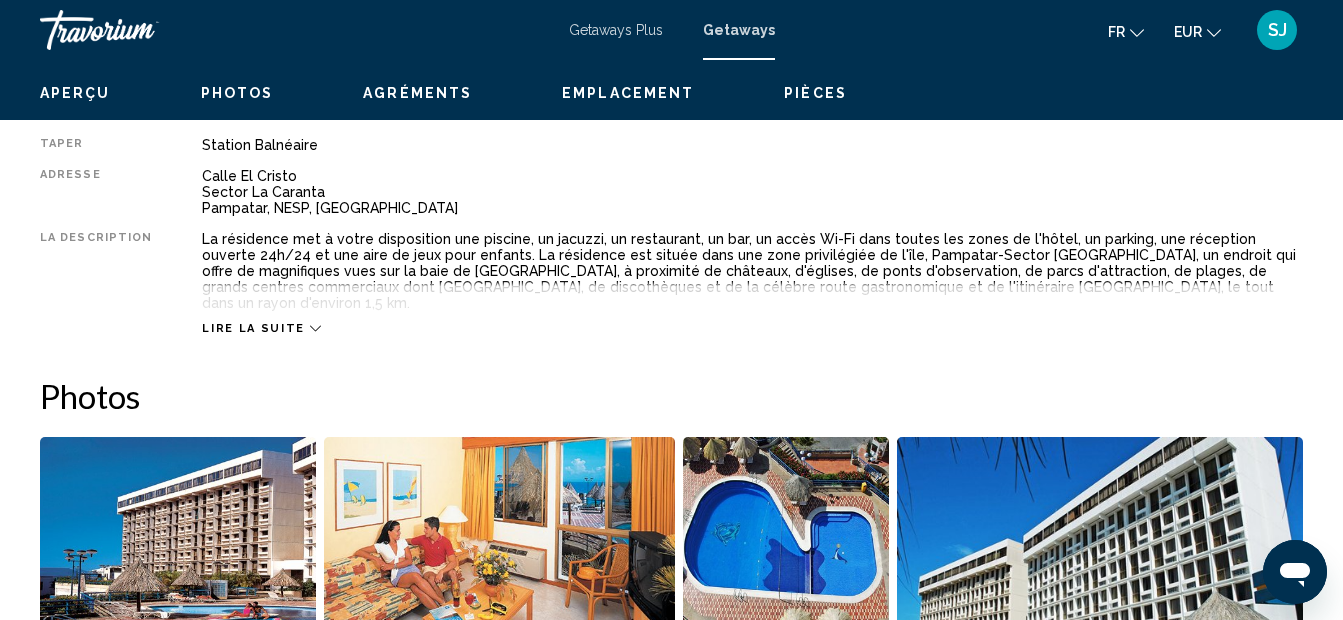 scroll, scrollTop: 225, scrollLeft: 0, axis: vertical 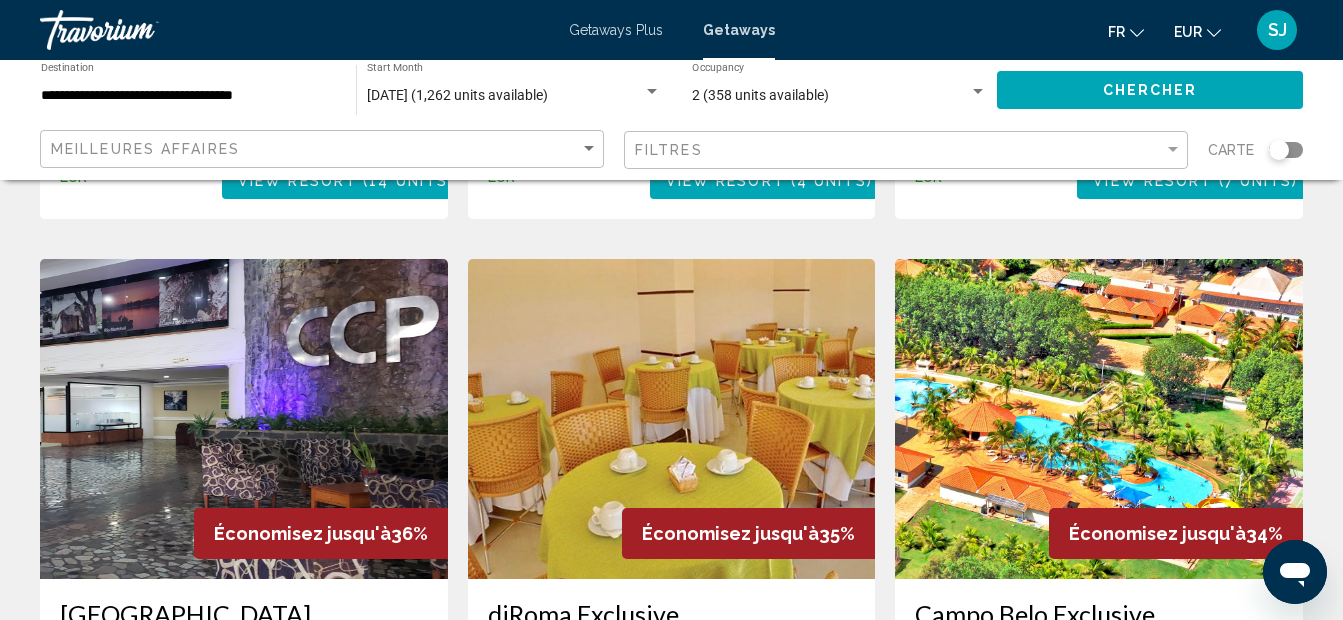 click on "[PERSON_NAME], [GEOGRAPHIC_DATA], [GEOGRAPHIC_DATA]" at bounding box center [1099, 687] 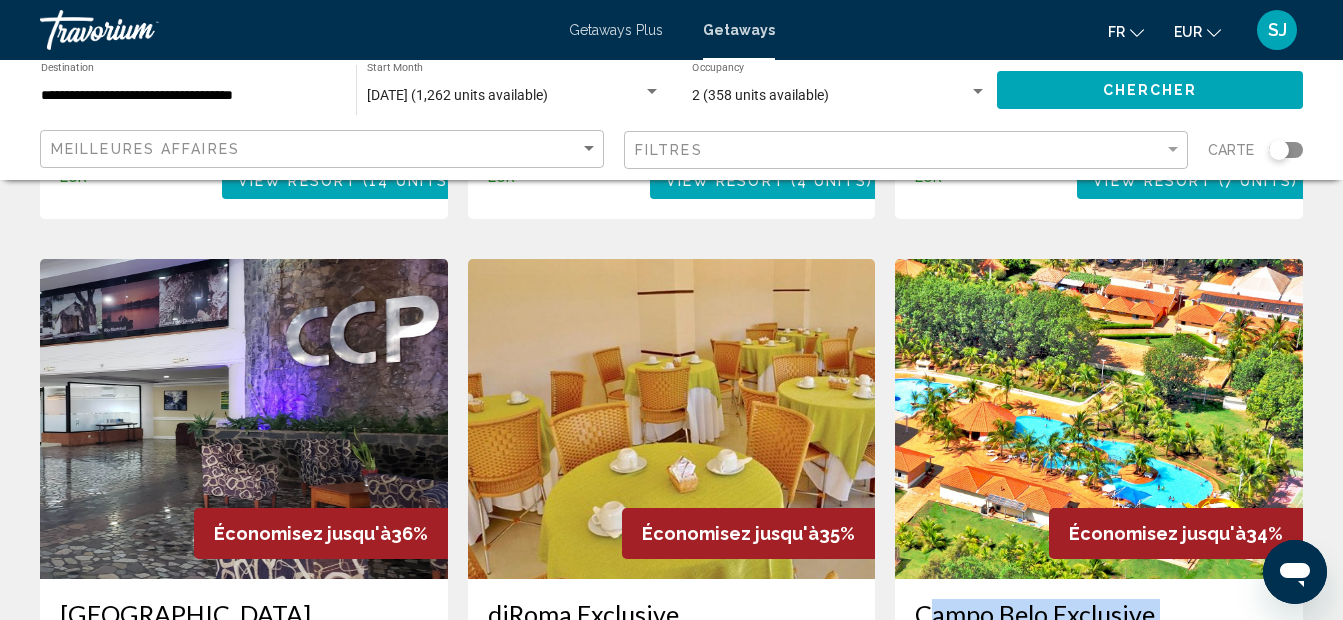 drag, startPoint x: 909, startPoint y: 481, endPoint x: 1171, endPoint y: 553, distance: 271.71307 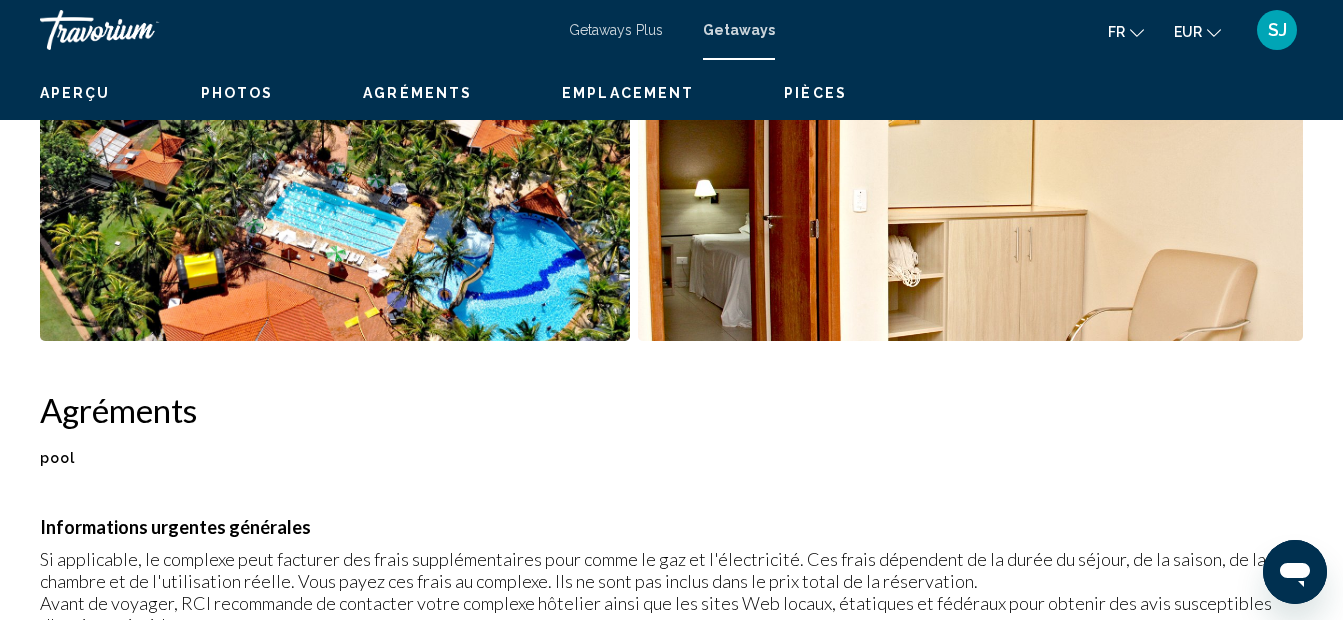 scroll, scrollTop: 225, scrollLeft: 0, axis: vertical 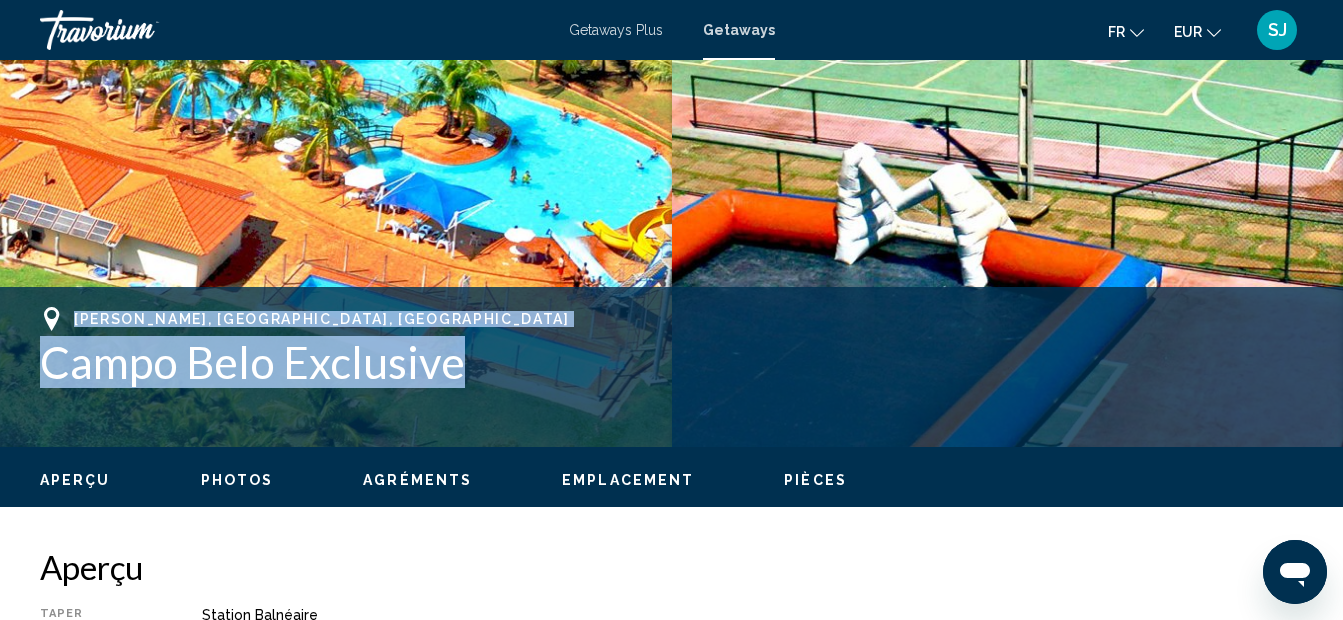 drag, startPoint x: 74, startPoint y: 317, endPoint x: 515, endPoint y: 408, distance: 450.29102 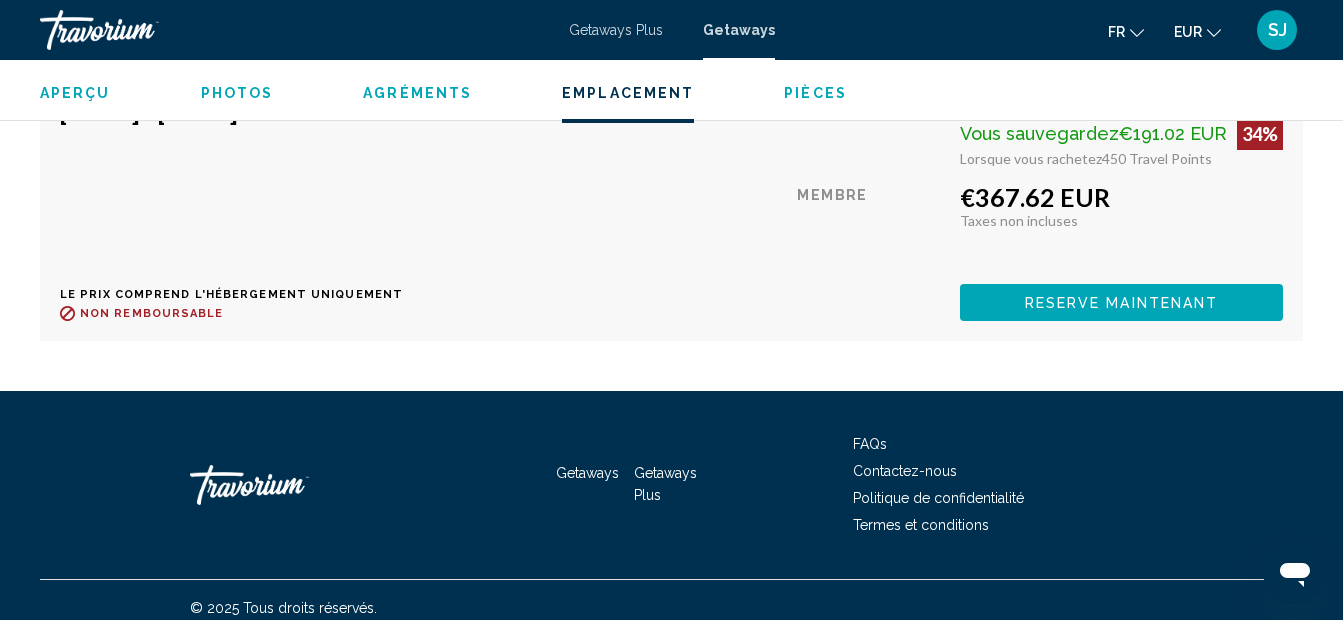 scroll, scrollTop: 2801, scrollLeft: 0, axis: vertical 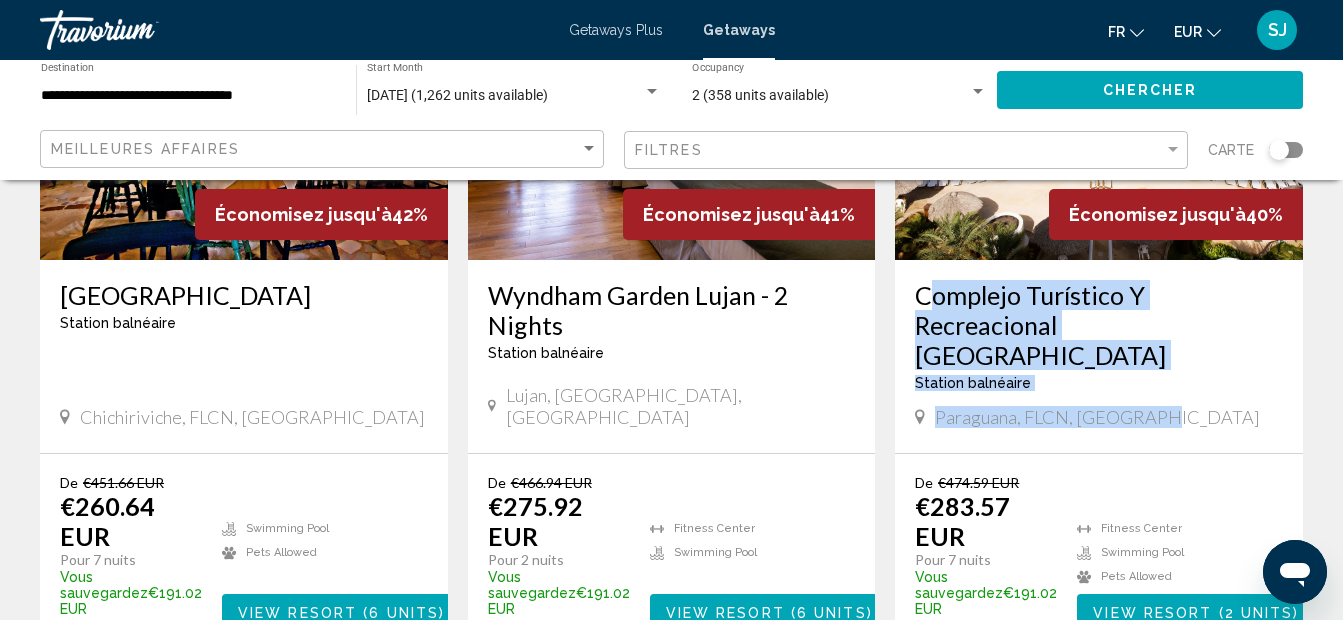 drag, startPoint x: 912, startPoint y: 296, endPoint x: 1203, endPoint y: 383, distance: 303.72684 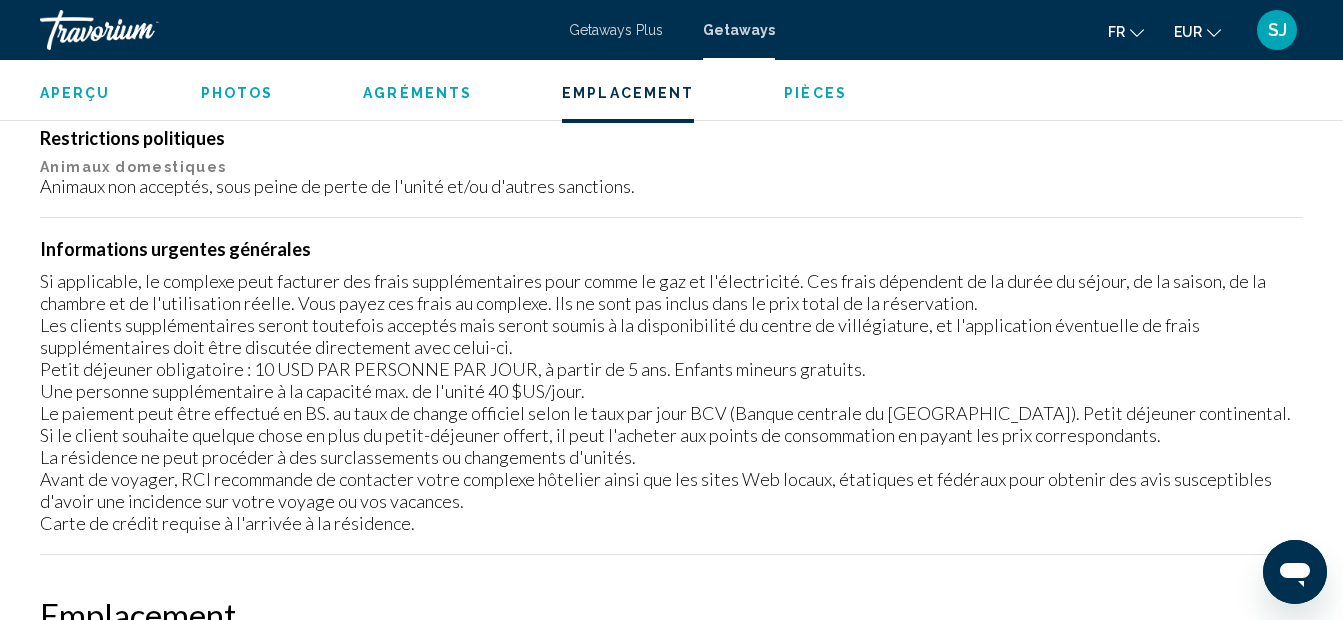 scroll, scrollTop: 3225, scrollLeft: 0, axis: vertical 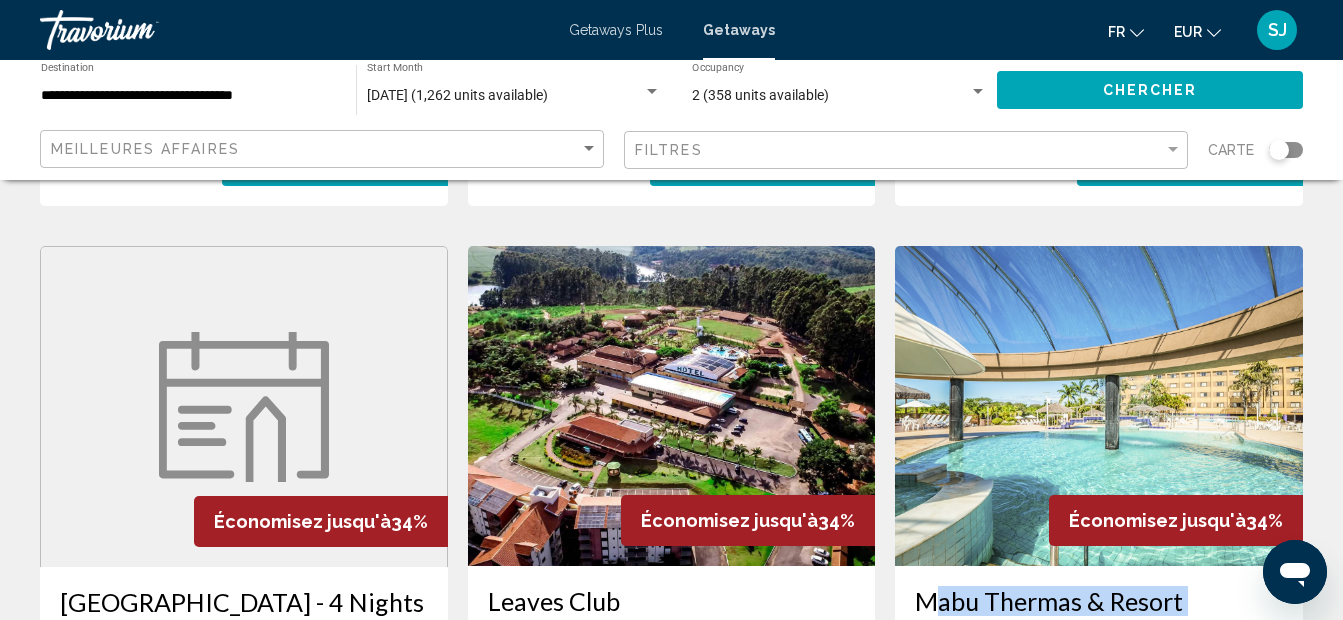drag, startPoint x: 914, startPoint y: 445, endPoint x: 1133, endPoint y: 522, distance: 232.1422 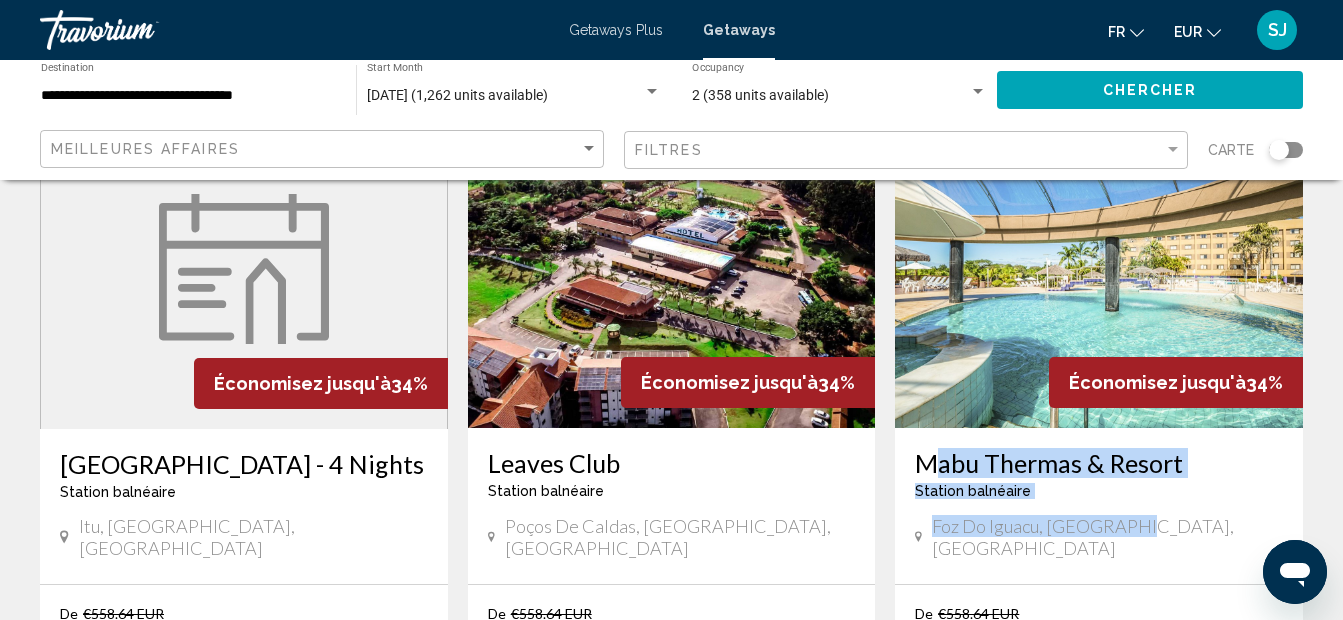 scroll, scrollTop: 2463, scrollLeft: 0, axis: vertical 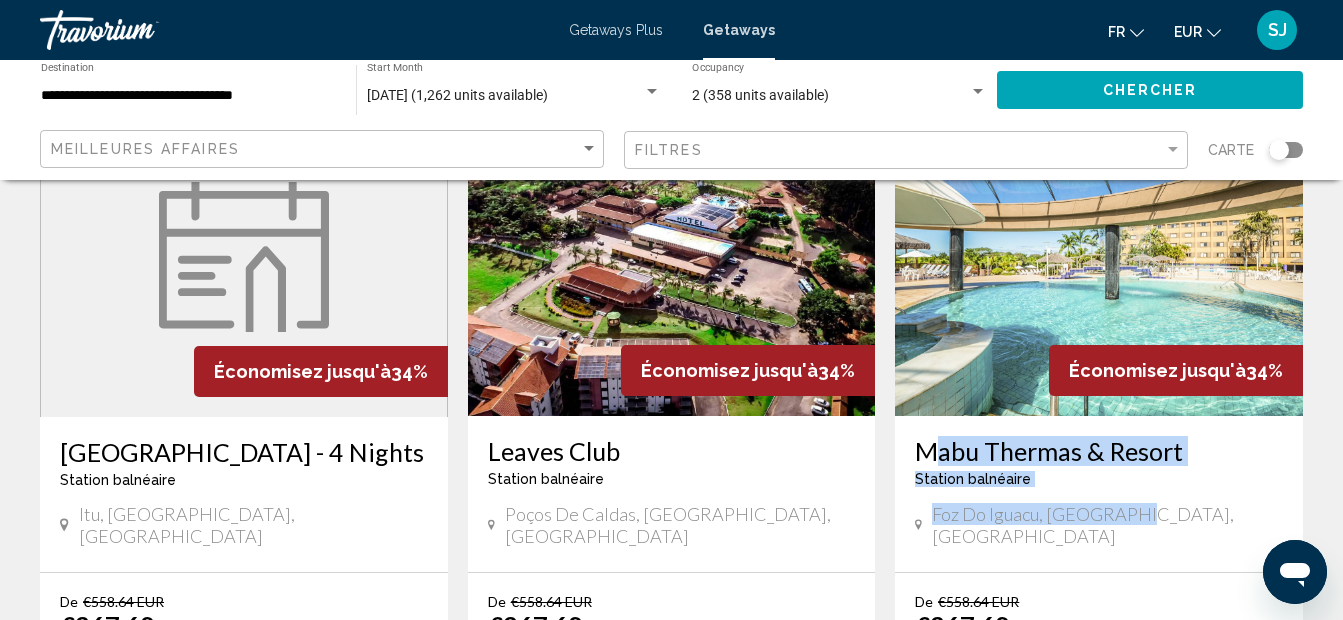click at bounding box center [1099, 256] 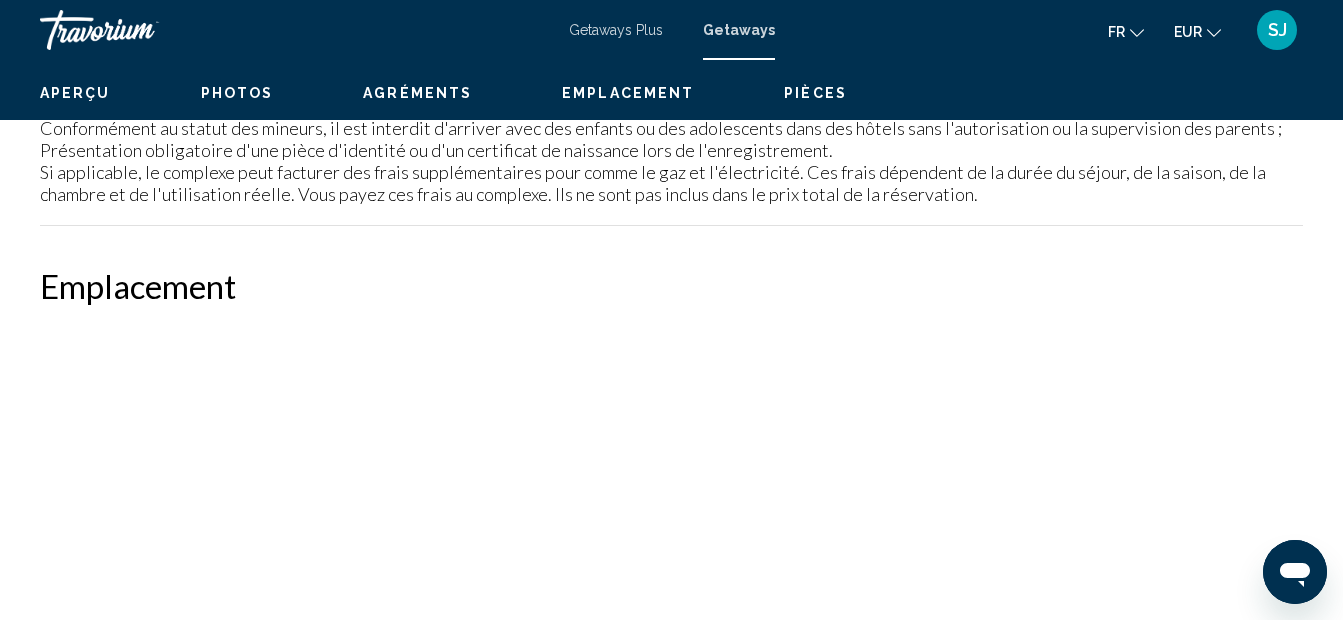 scroll, scrollTop: 225, scrollLeft: 0, axis: vertical 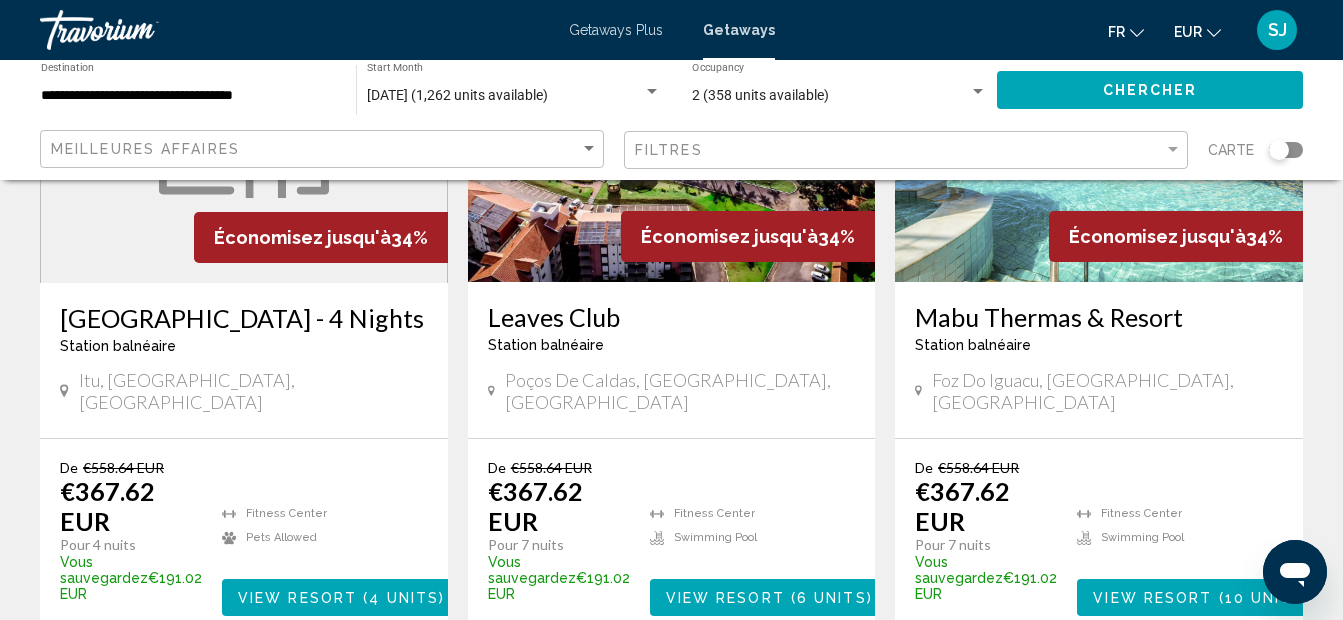 click on "2" at bounding box center [532, 696] 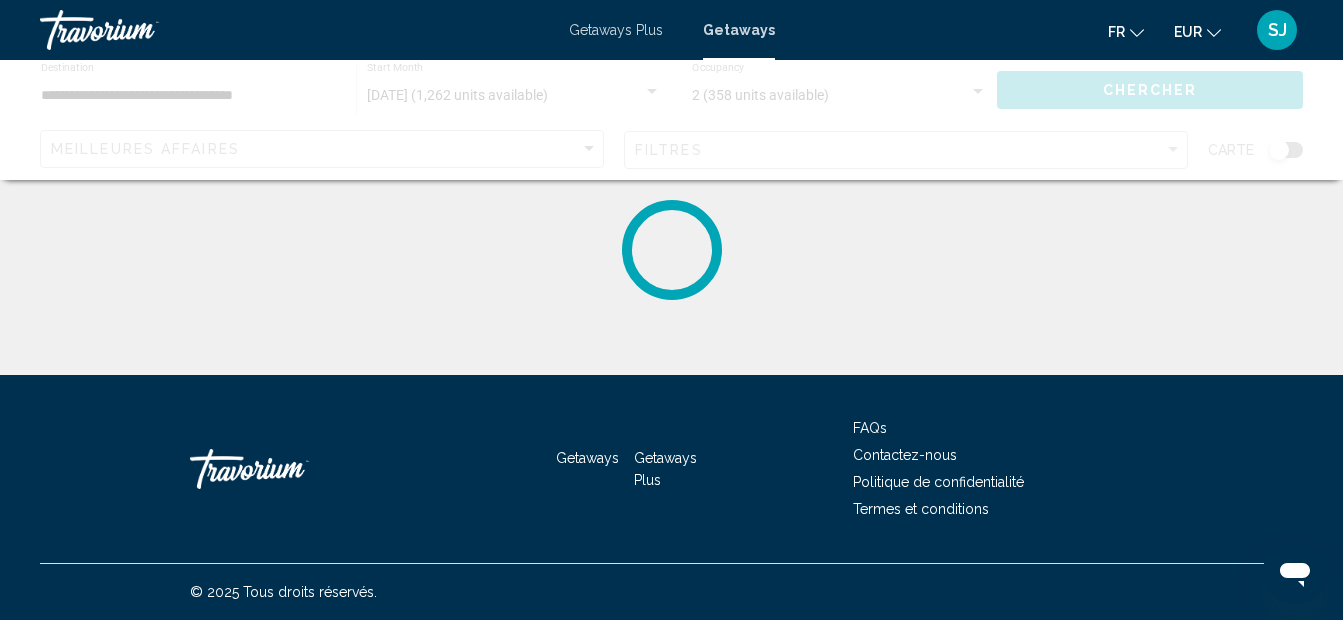 scroll, scrollTop: 0, scrollLeft: 0, axis: both 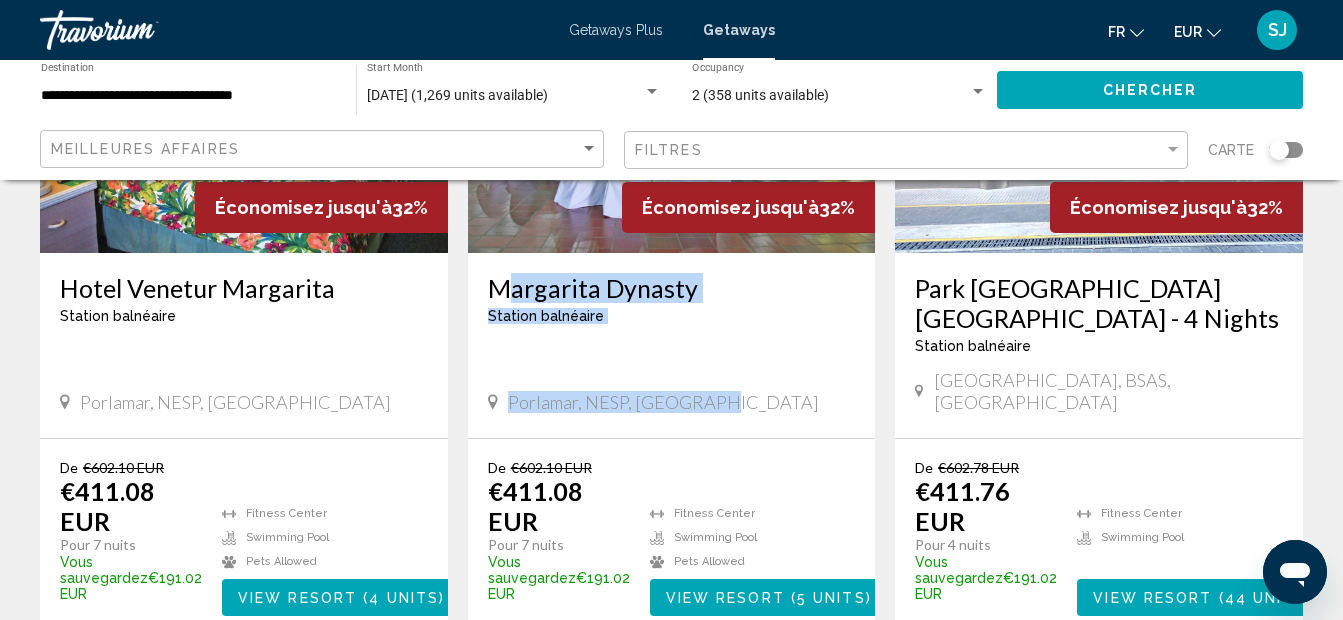 drag, startPoint x: 486, startPoint y: 293, endPoint x: 713, endPoint y: 383, distance: 244.1905 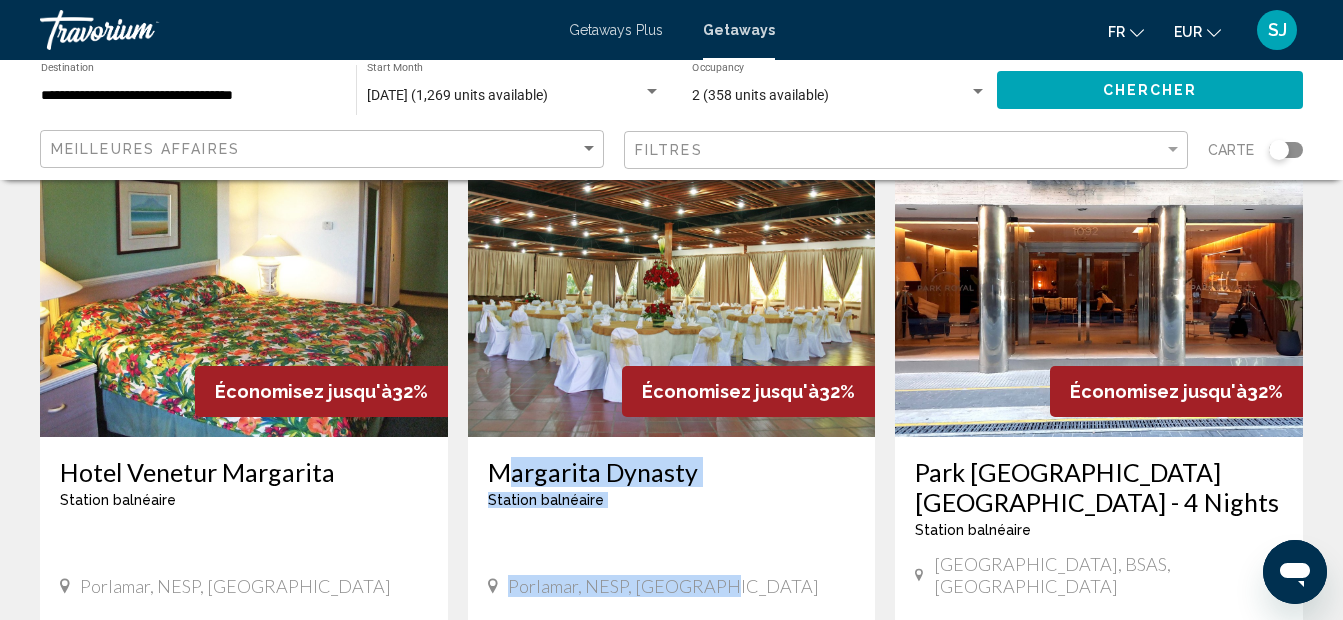 scroll, scrollTop: 790, scrollLeft: 0, axis: vertical 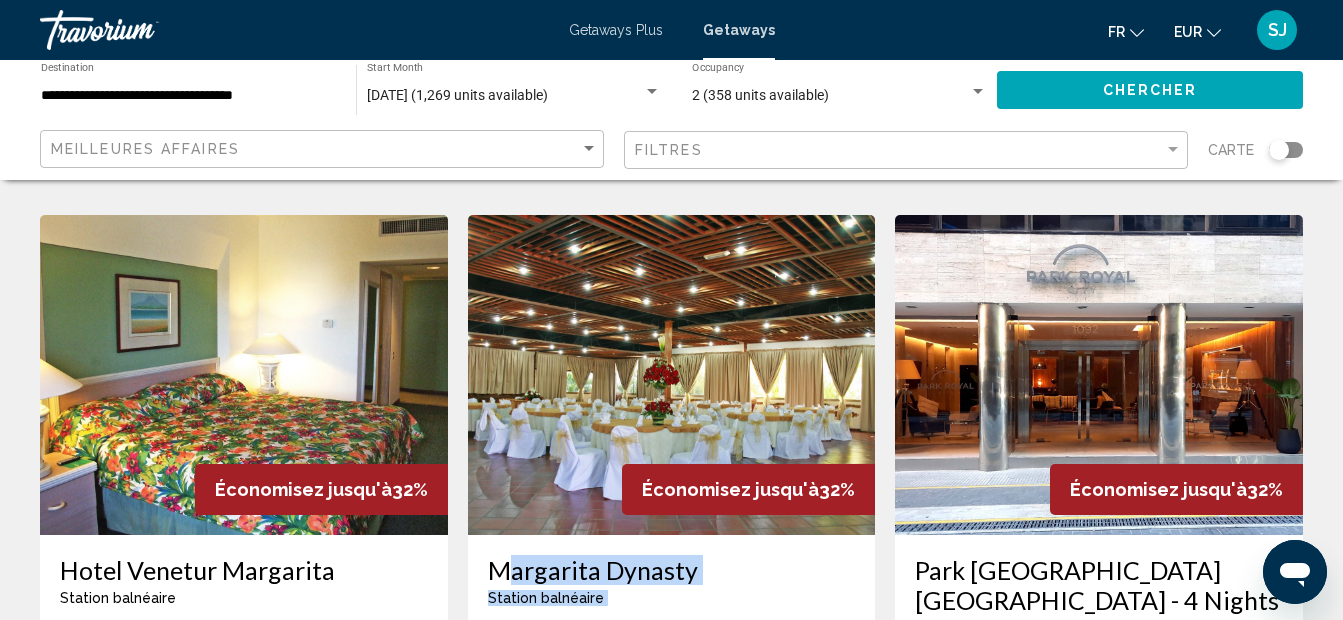 click at bounding box center (672, 375) 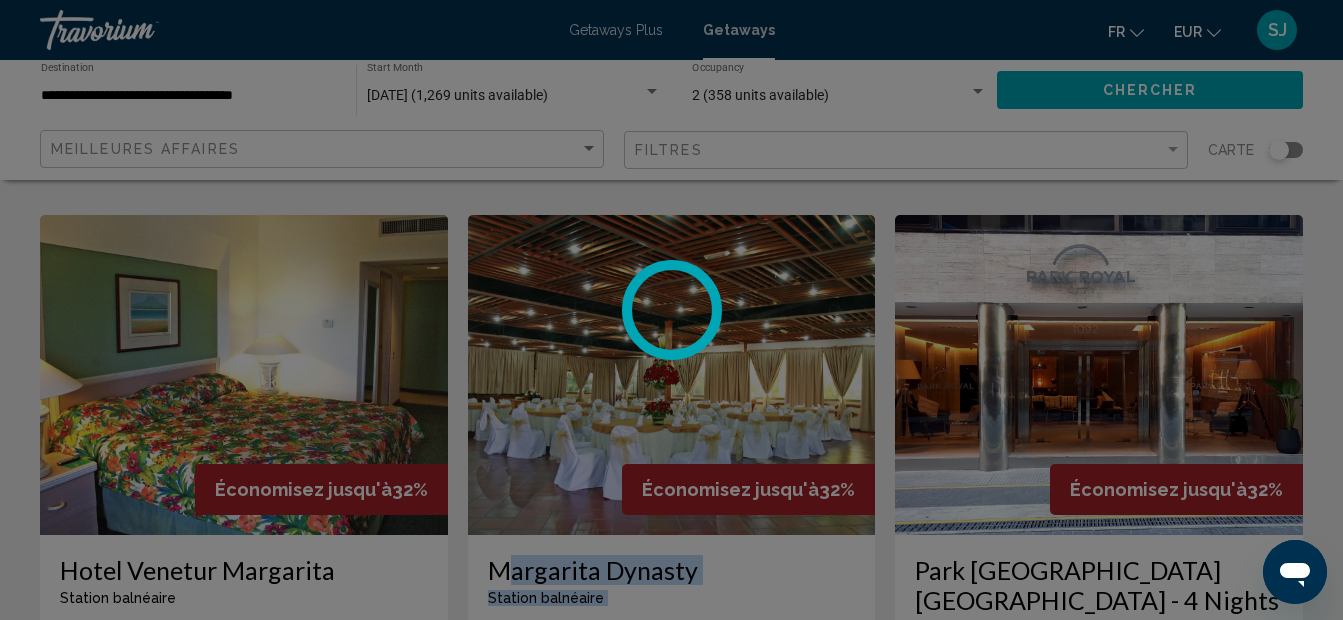 scroll, scrollTop: 225, scrollLeft: 0, axis: vertical 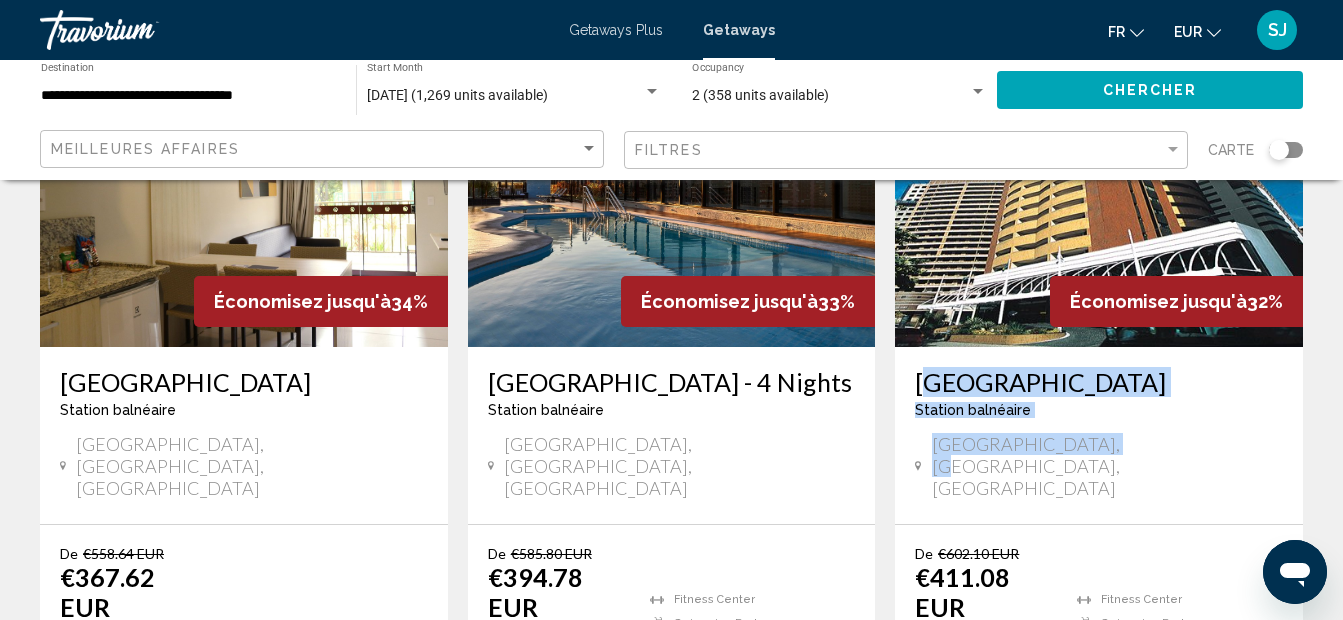 drag, startPoint x: 910, startPoint y: 377, endPoint x: 1155, endPoint y: 495, distance: 271.93567 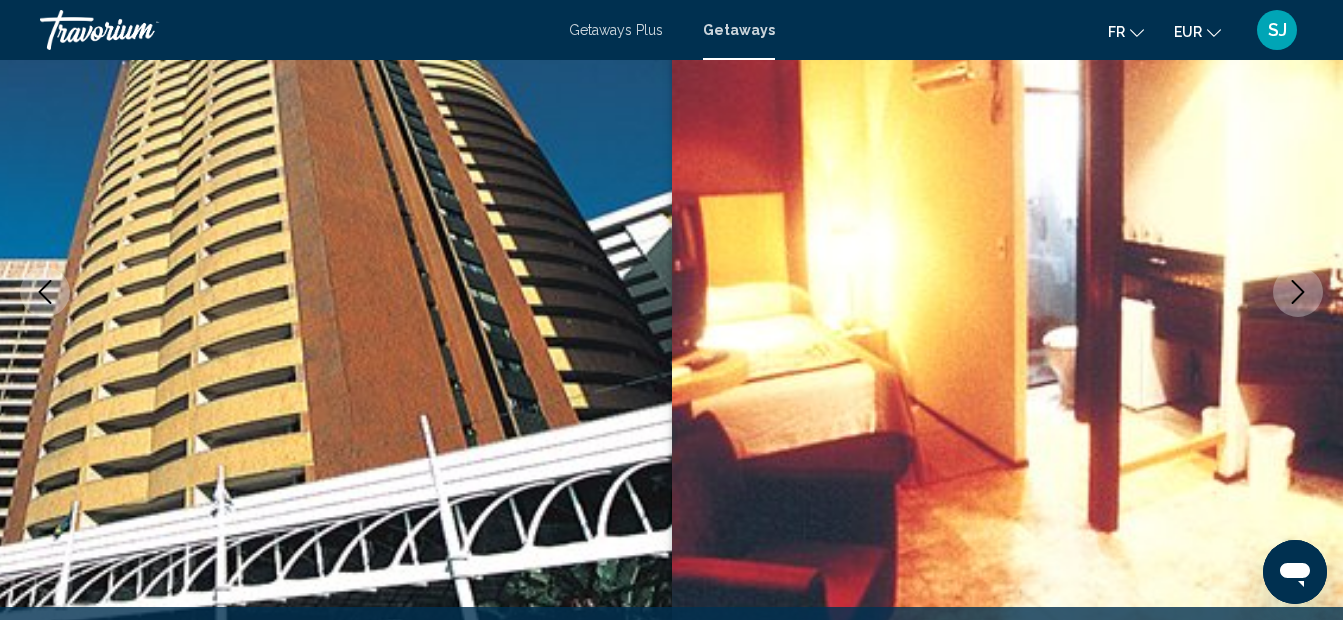 scroll, scrollTop: 225, scrollLeft: 0, axis: vertical 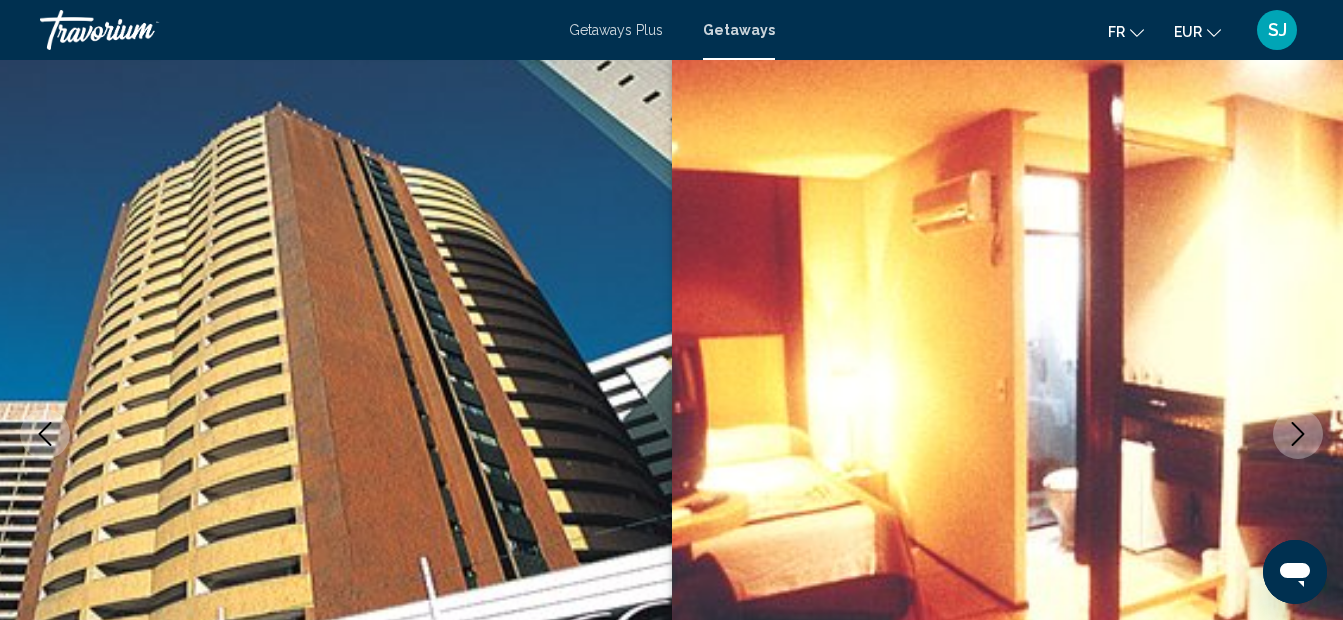 click 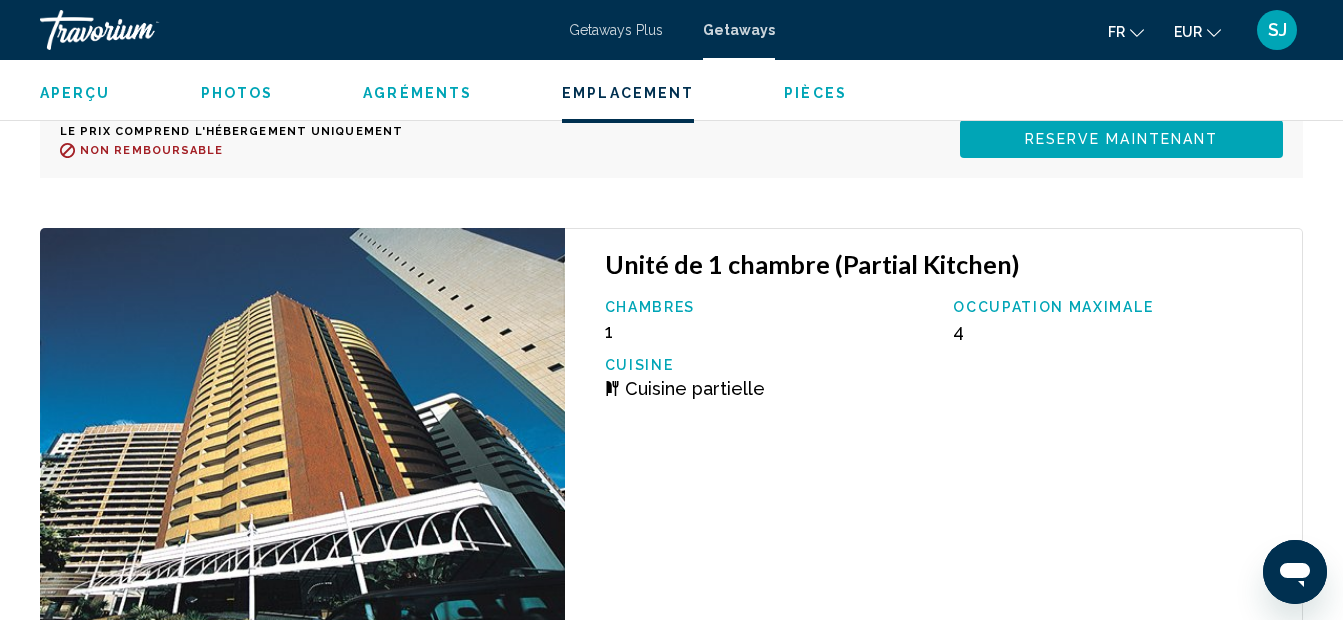 scroll, scrollTop: 3102, scrollLeft: 0, axis: vertical 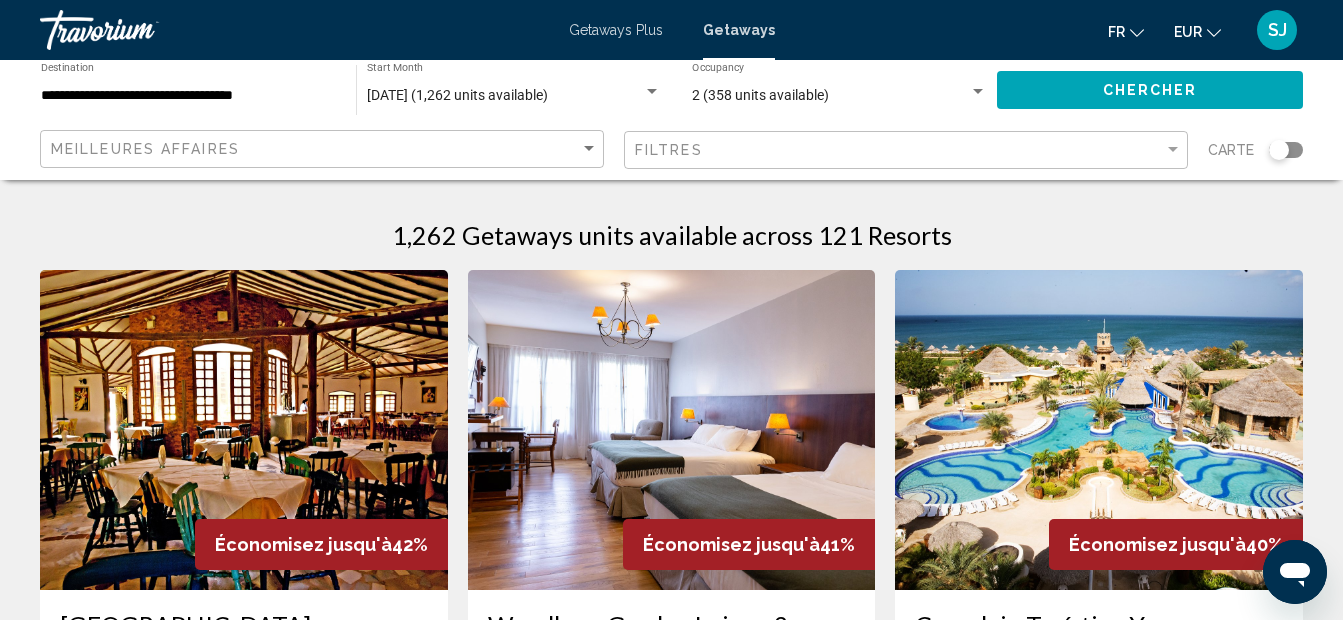 click on "**********" 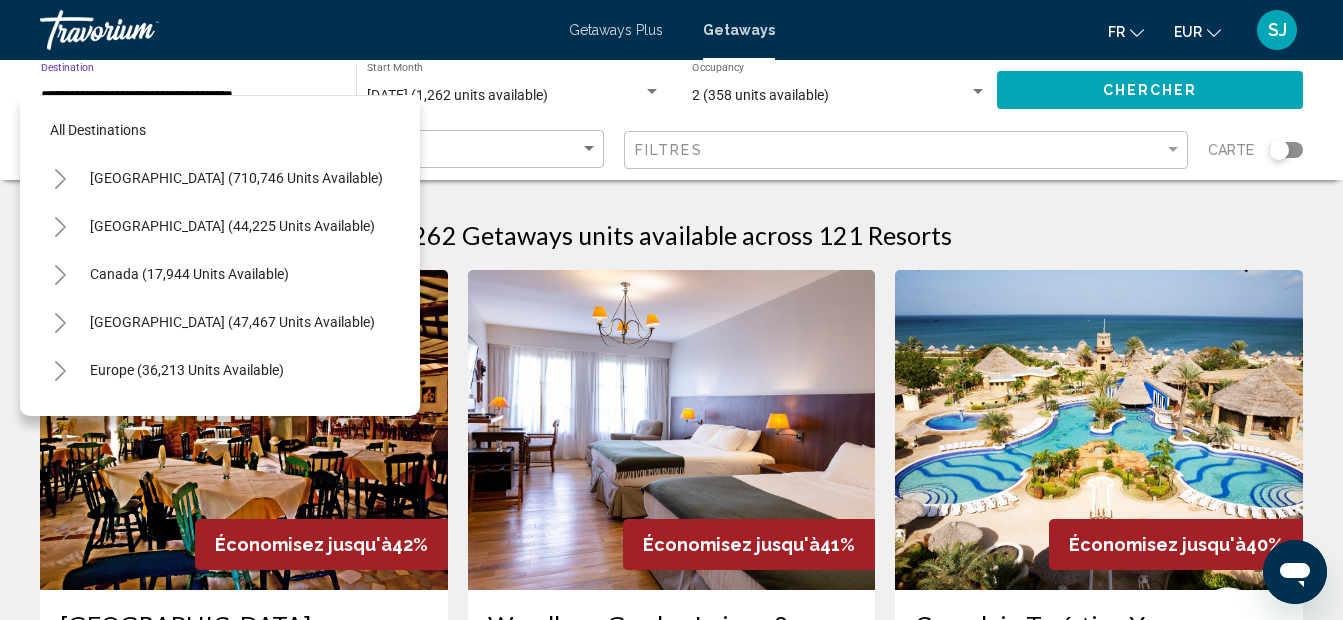 scroll, scrollTop: 271, scrollLeft: 0, axis: vertical 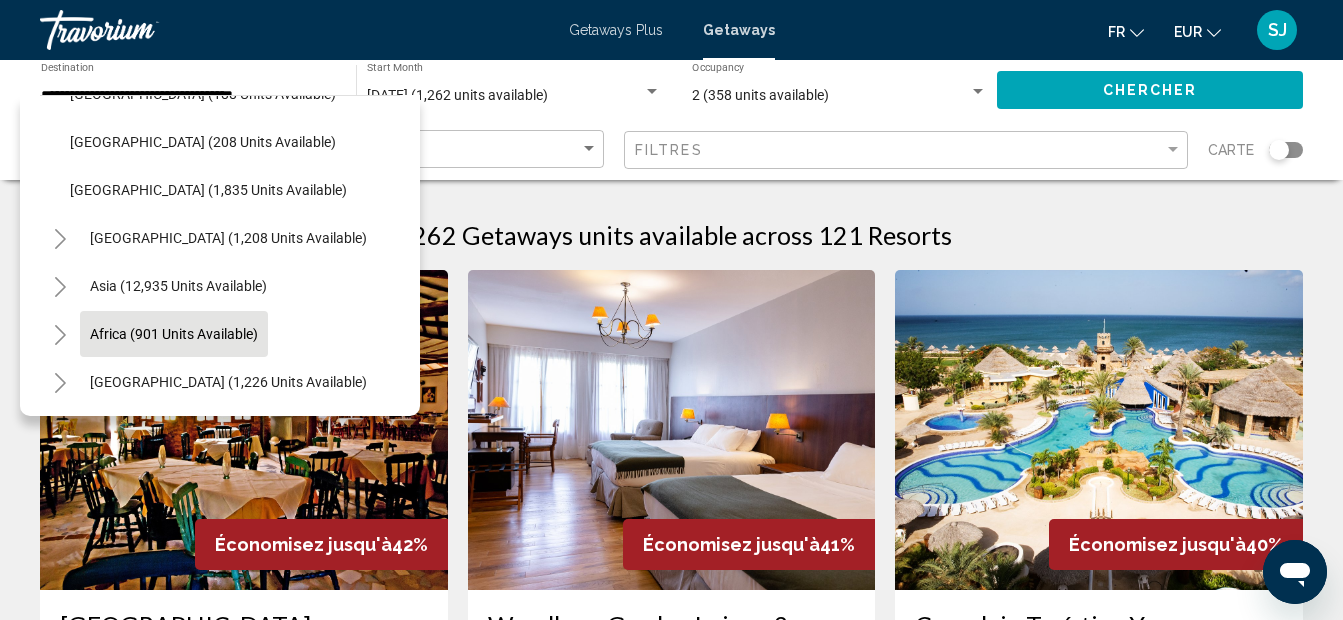 click on "Africa (901 units available)" at bounding box center (228, 382) 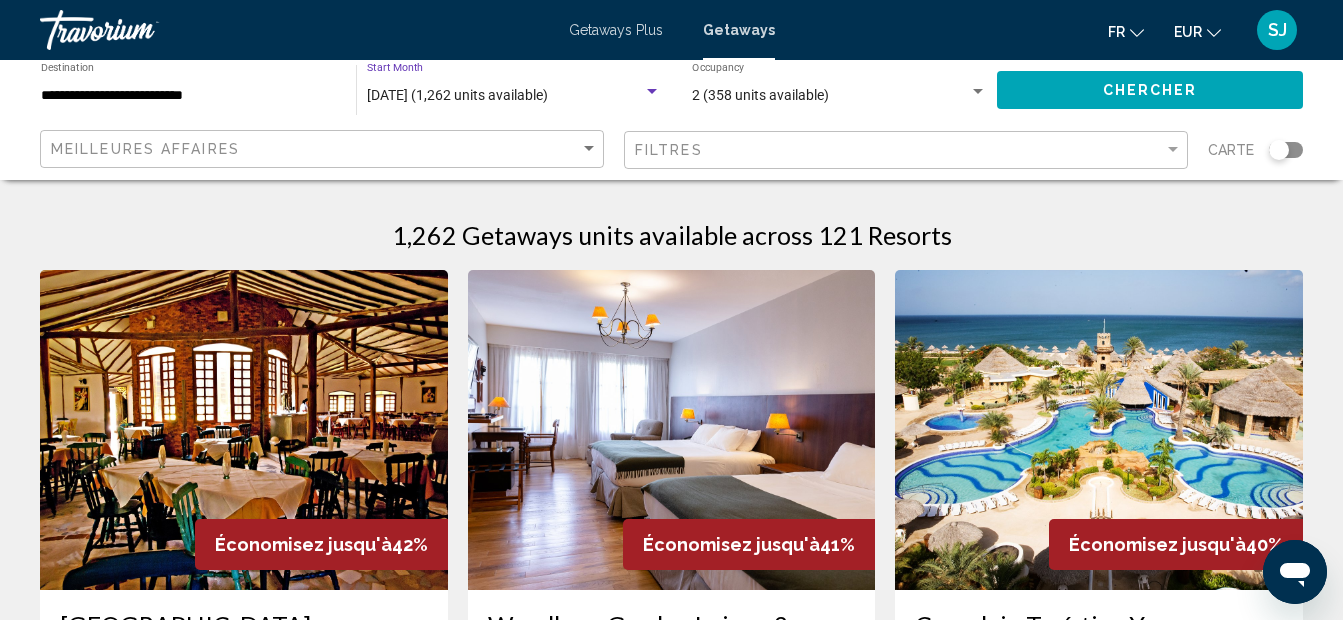 click on "[DATE] (1,262 units available)" at bounding box center (457, 95) 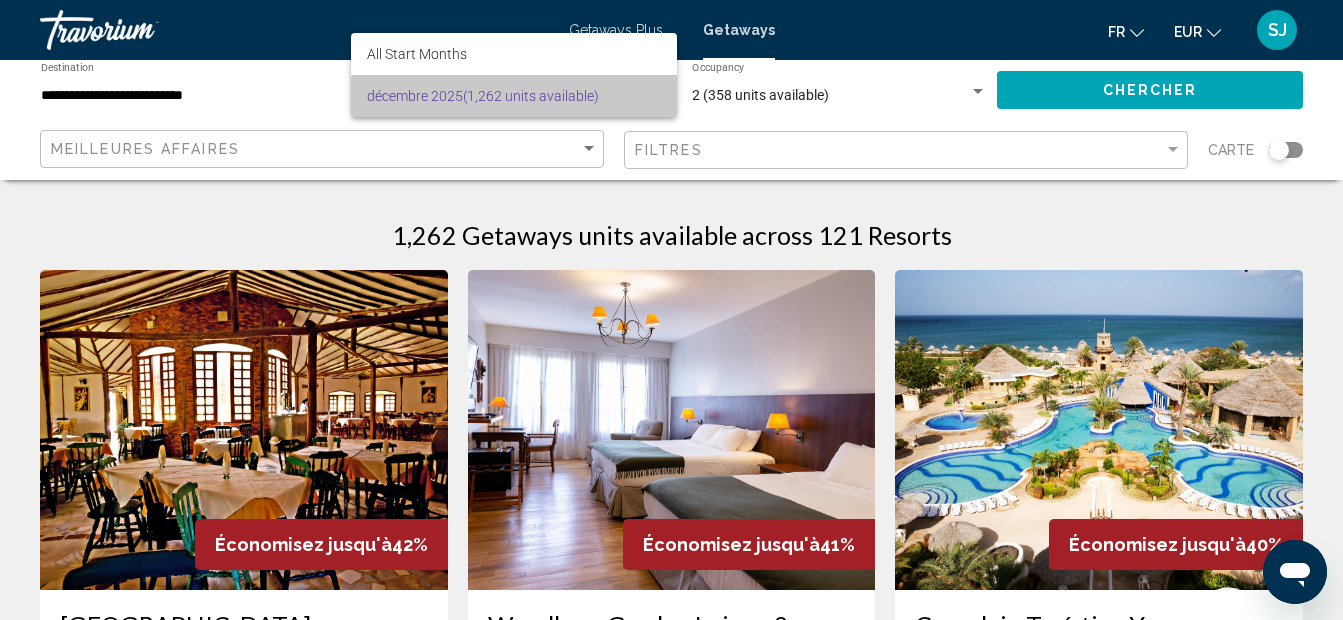 click on "[DATE]  (1,262 units available)" at bounding box center (514, 96) 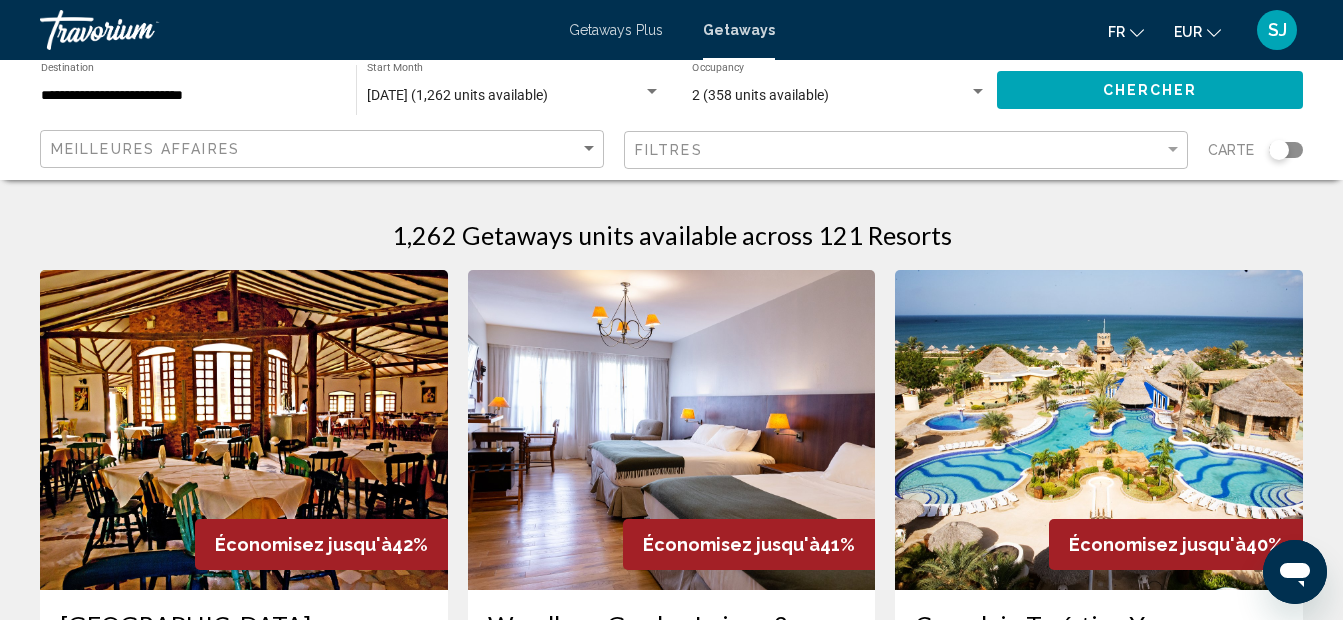 click on "[DATE] (1,262 units available) Start Month All Start Months" 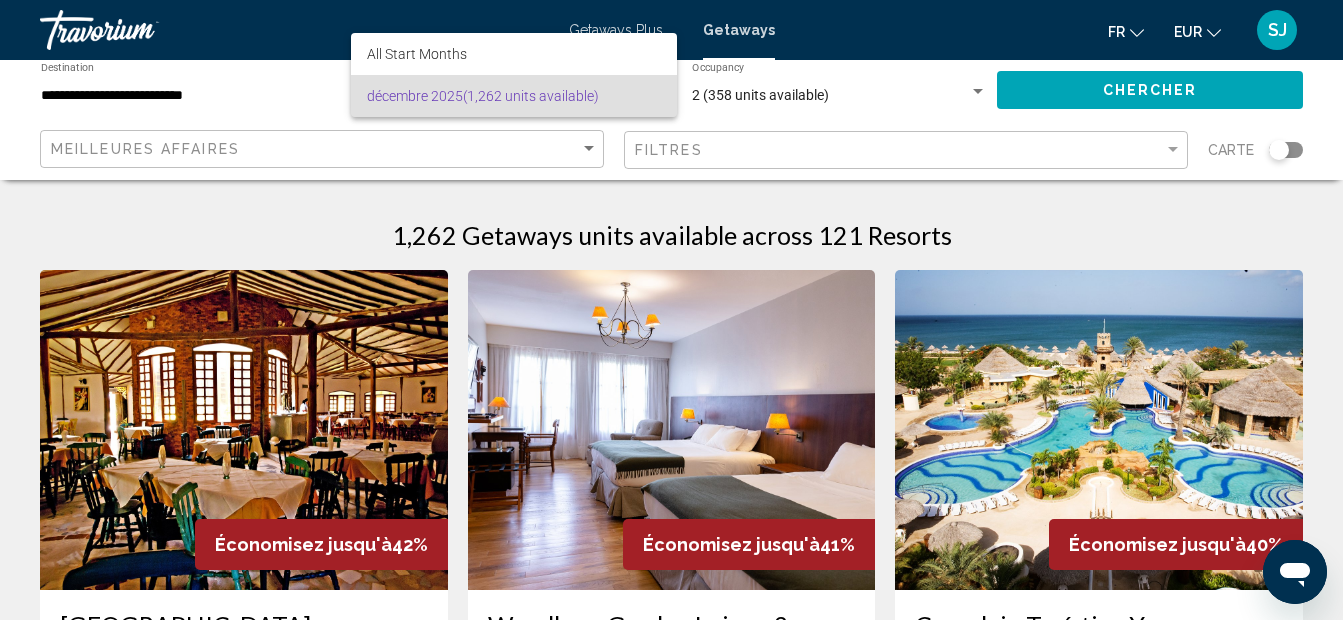 click on "[DATE]  (1,262 units available)" at bounding box center [514, 96] 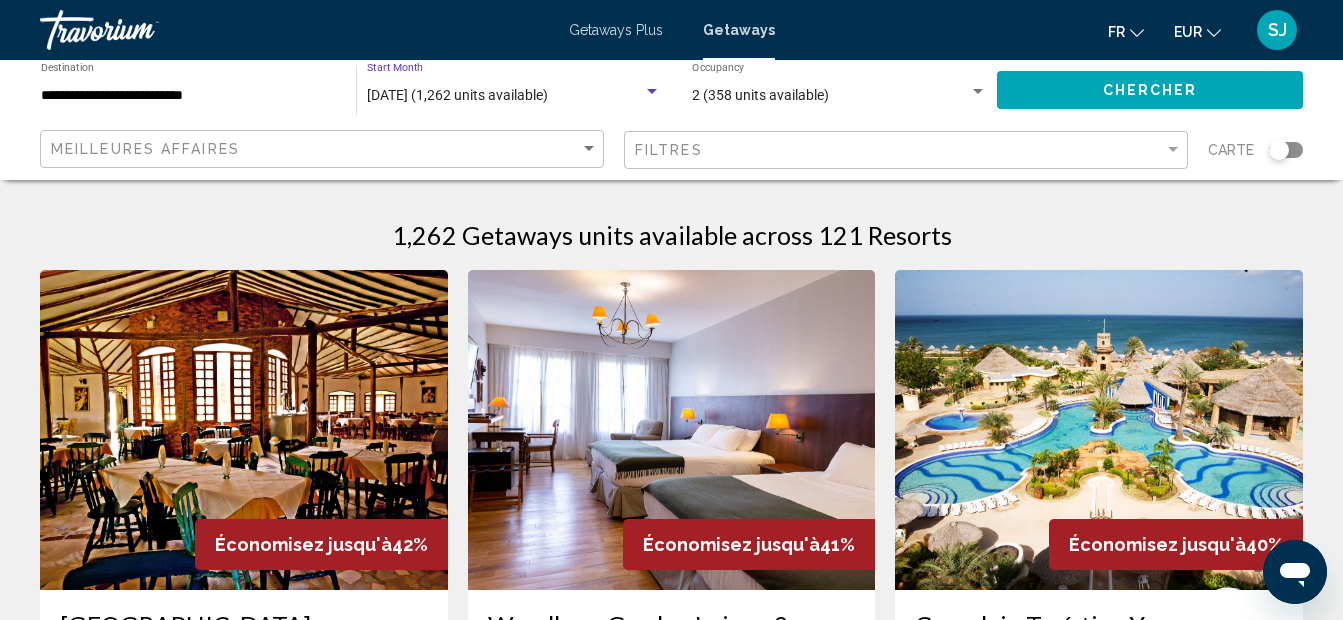 click on "[DATE] (1,262 units available) Start Month All Start Months" 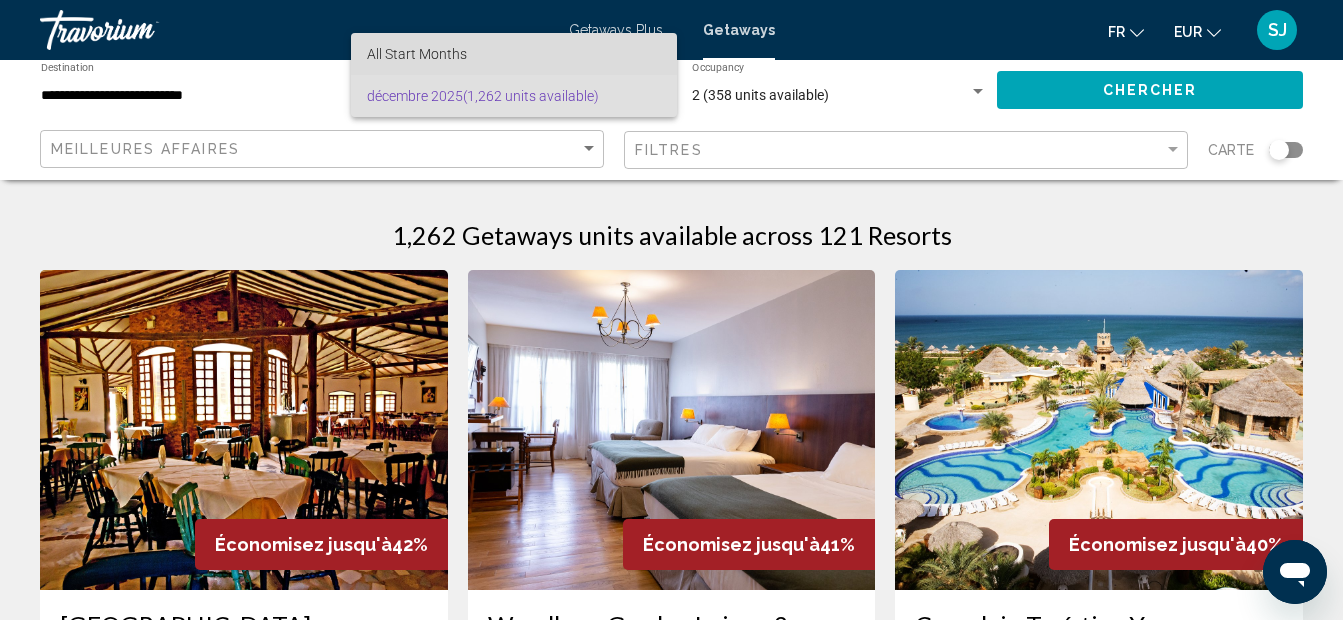 click on "All Start Months" at bounding box center (417, 54) 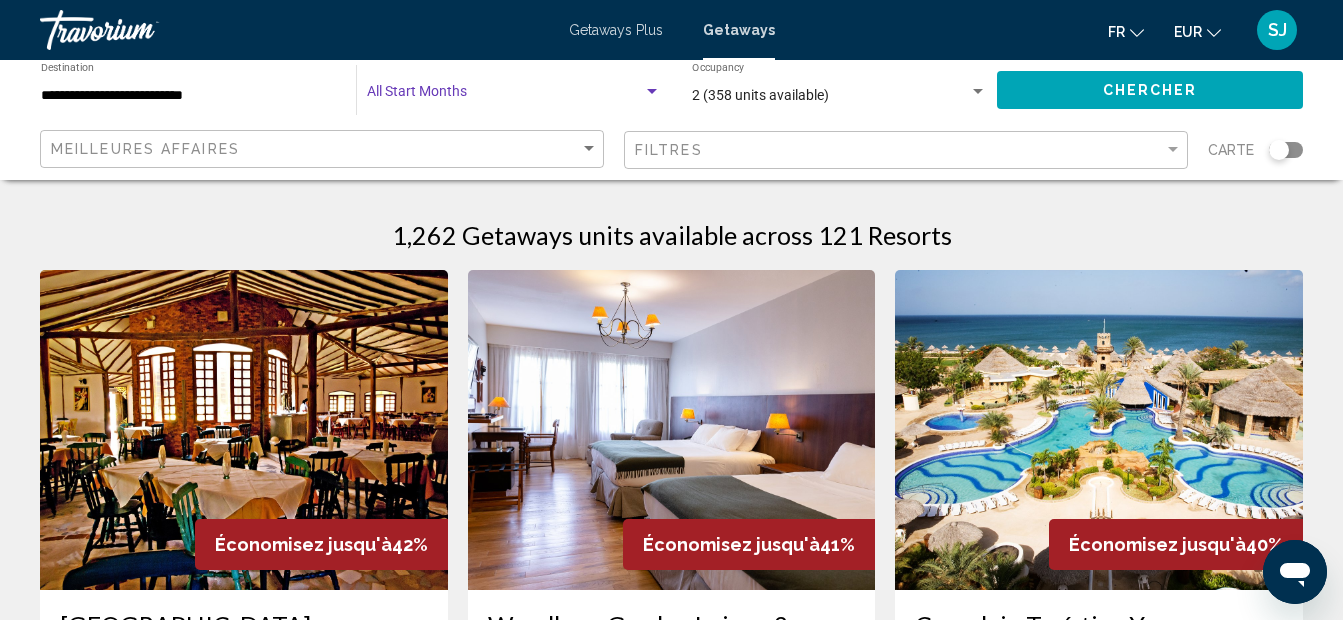 click on "Chercher" 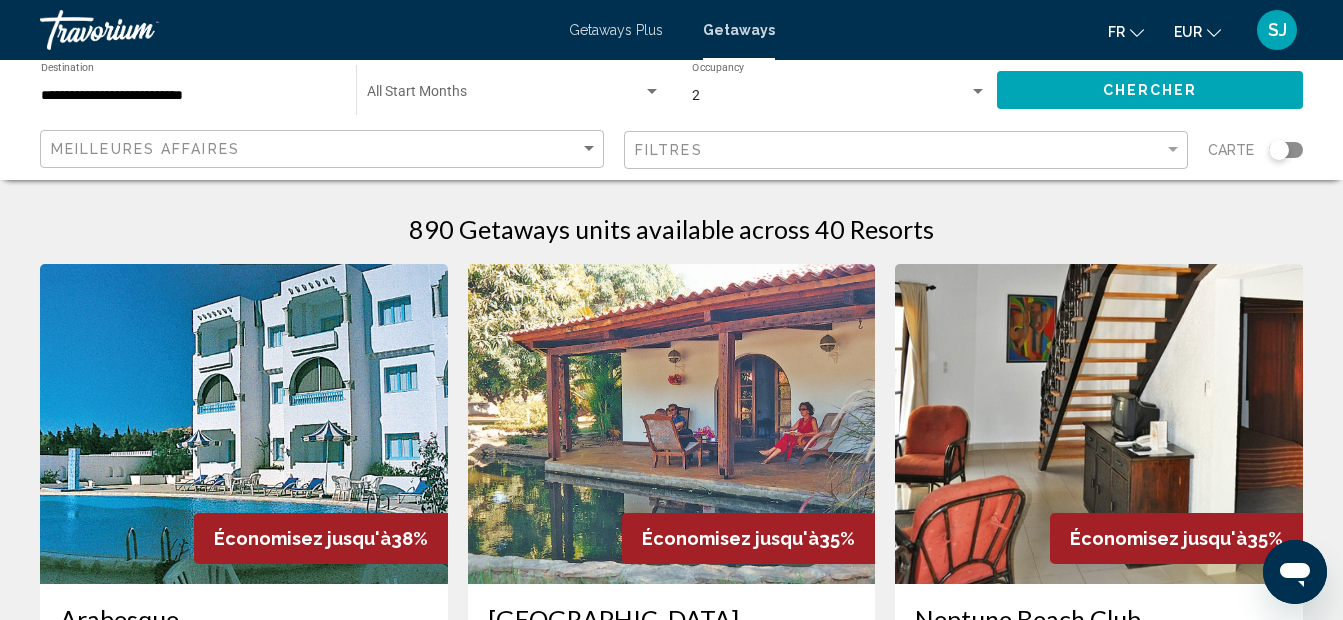 scroll, scrollTop: 0, scrollLeft: 0, axis: both 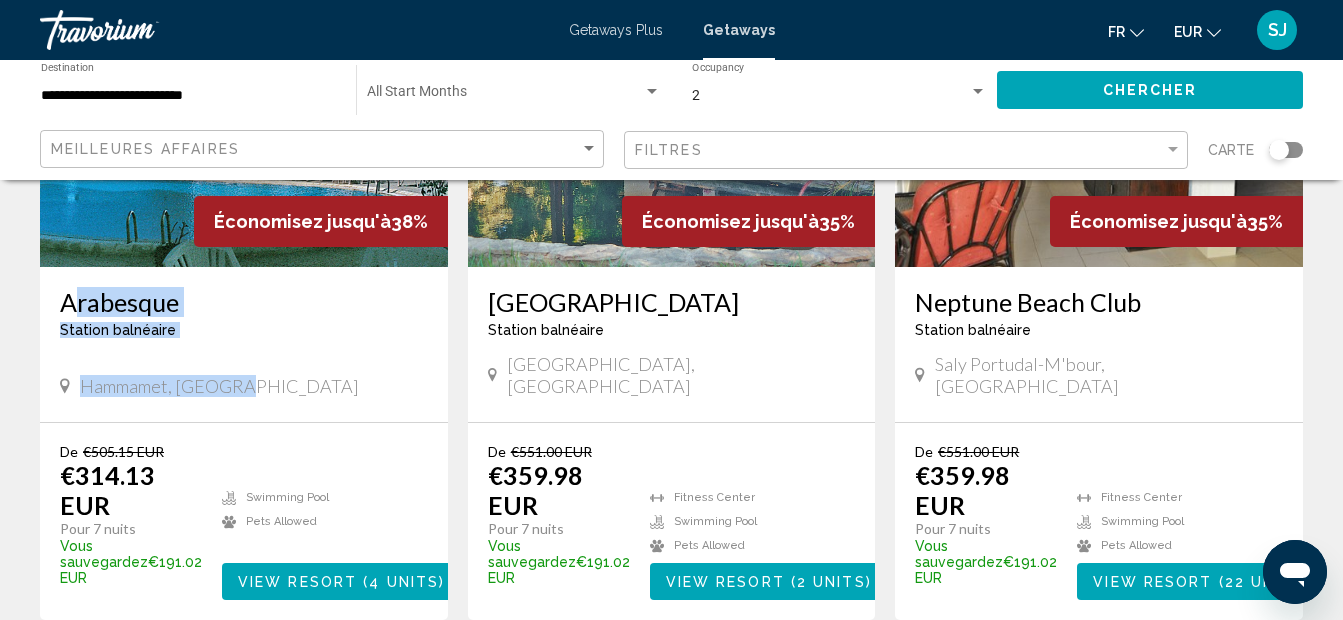 drag, startPoint x: 56, startPoint y: 300, endPoint x: 244, endPoint y: 384, distance: 205.9126 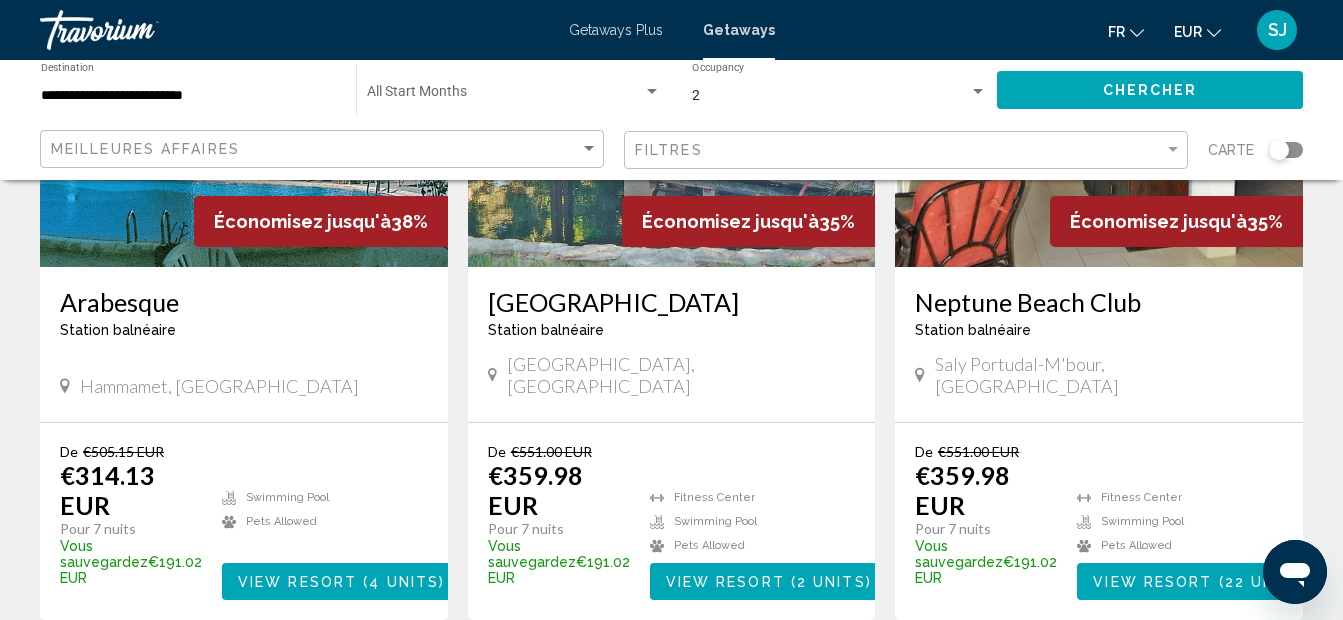 click on "[GEOGRAPHIC_DATA] balnéaire  -  Ceci est une station d'adultes seulement
[GEOGRAPHIC_DATA], [GEOGRAPHIC_DATA]" at bounding box center [672, 344] 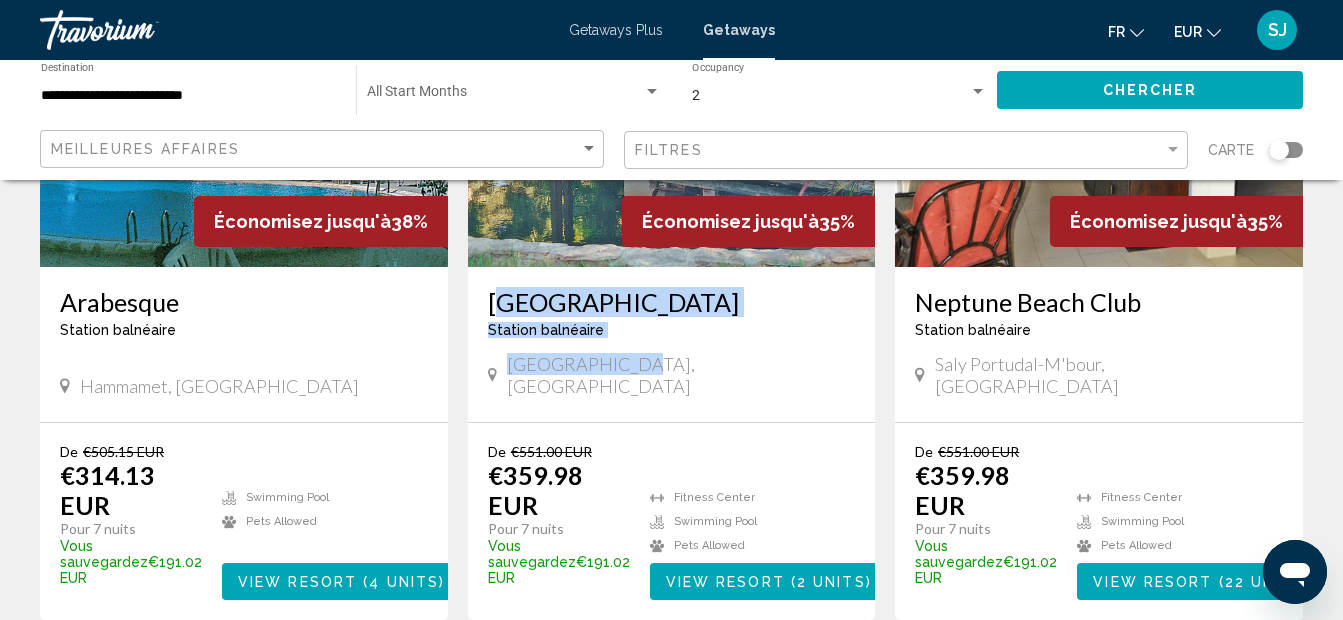 drag, startPoint x: 481, startPoint y: 299, endPoint x: 684, endPoint y: 383, distance: 219.69296 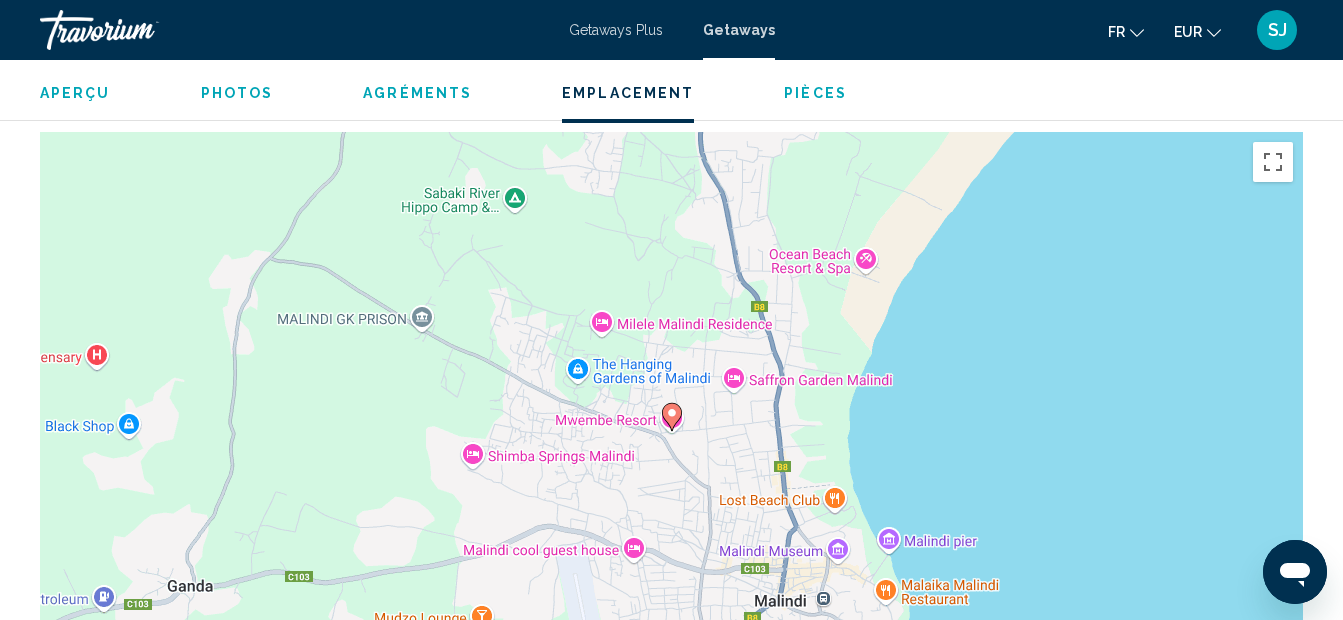 scroll, scrollTop: 3102, scrollLeft: 0, axis: vertical 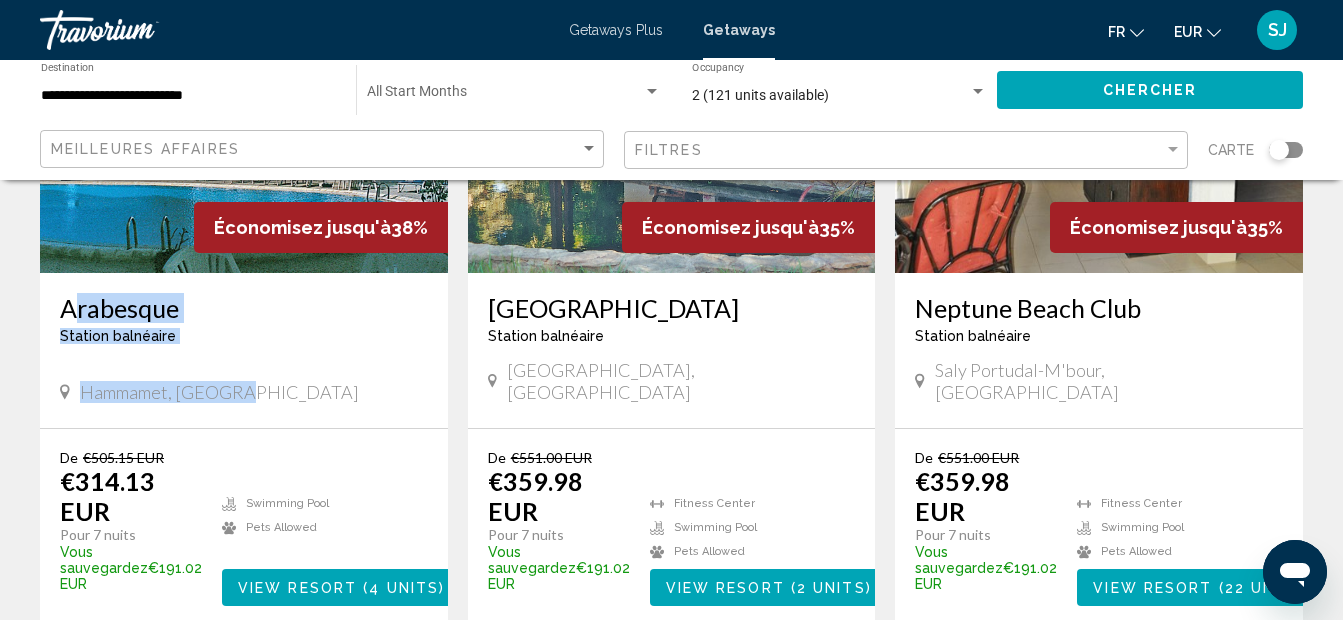 drag, startPoint x: 56, startPoint y: 308, endPoint x: 238, endPoint y: 389, distance: 199.21094 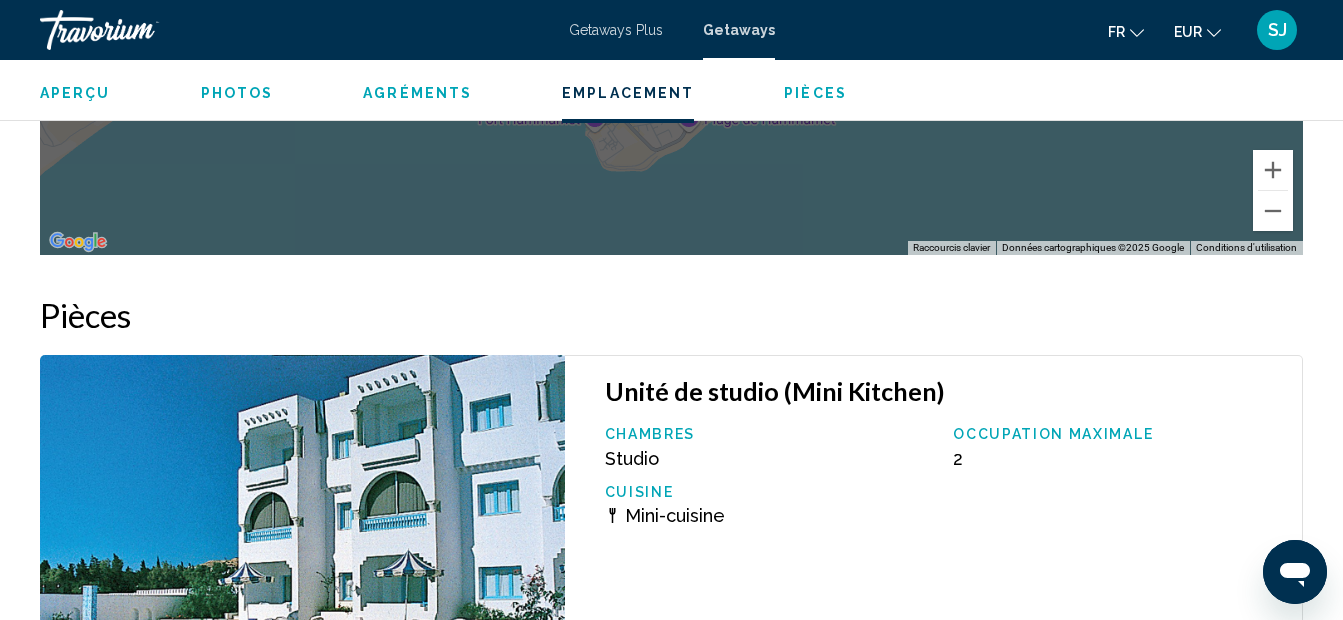 scroll, scrollTop: 2949, scrollLeft: 0, axis: vertical 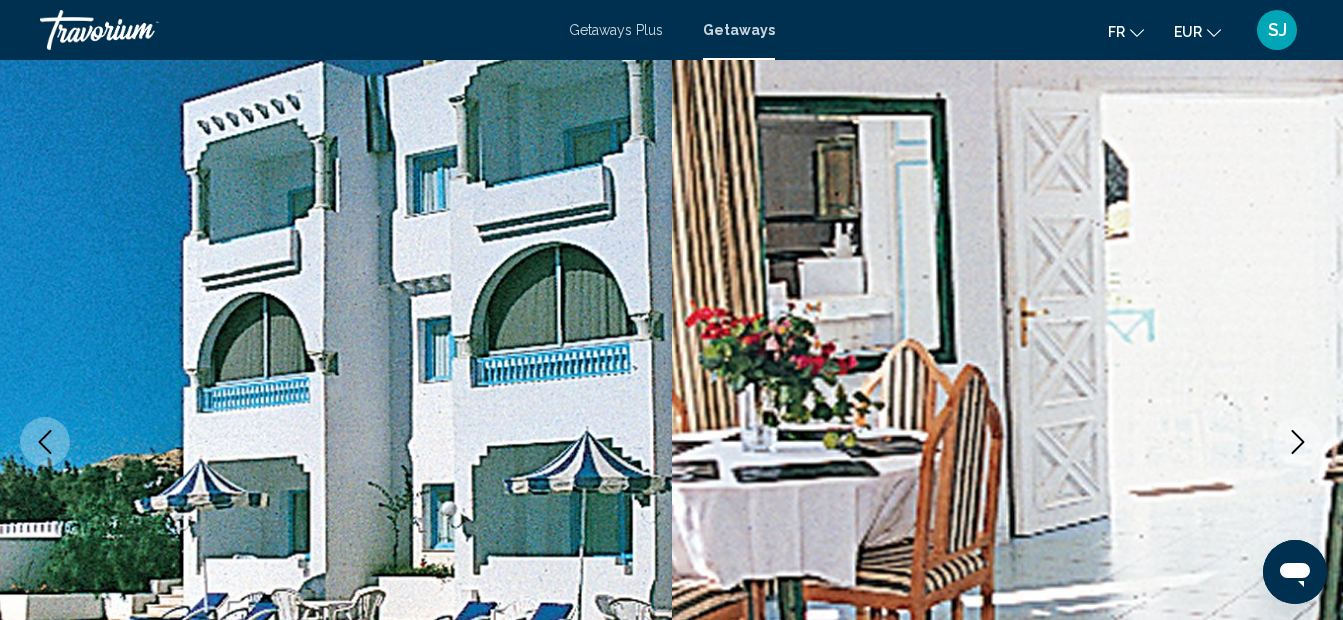 click 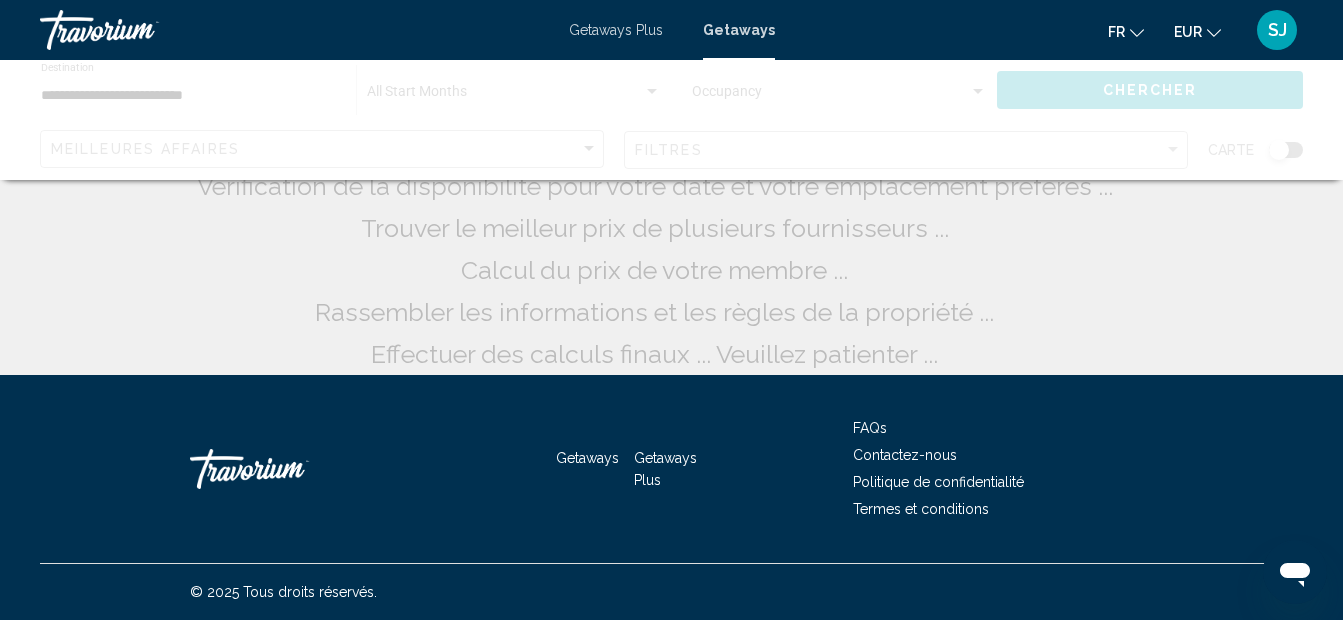scroll, scrollTop: 0, scrollLeft: 0, axis: both 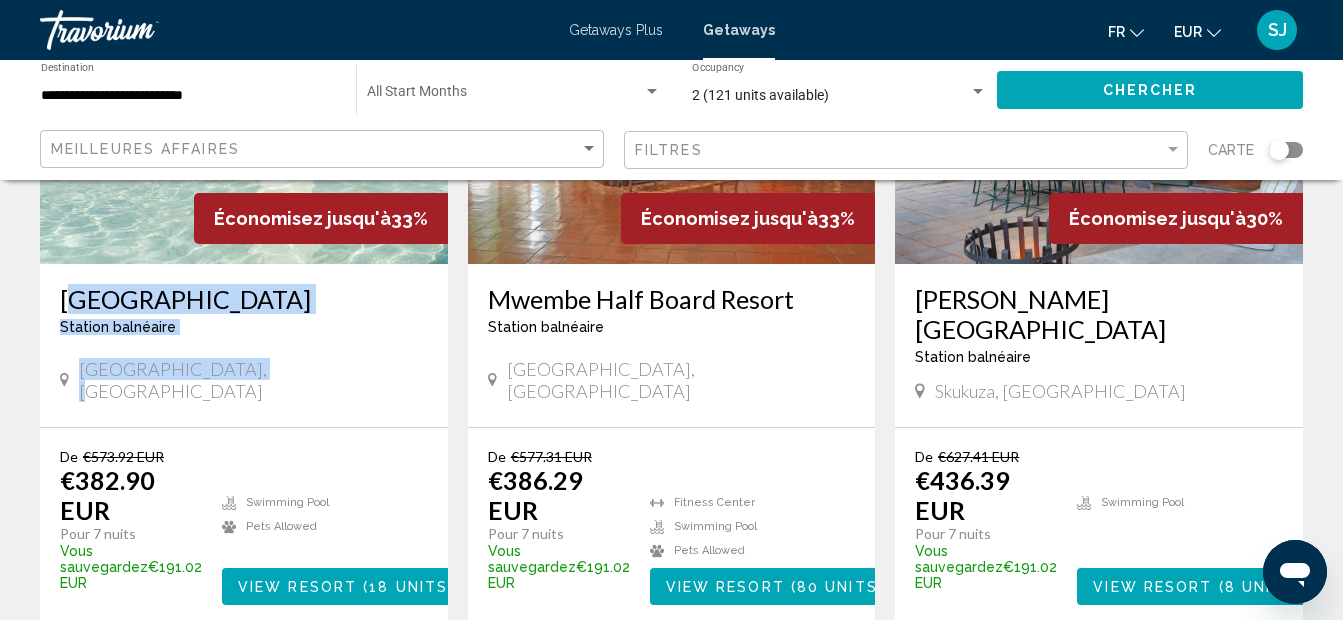 drag, startPoint x: 57, startPoint y: 293, endPoint x: 329, endPoint y: 354, distance: 278.75616 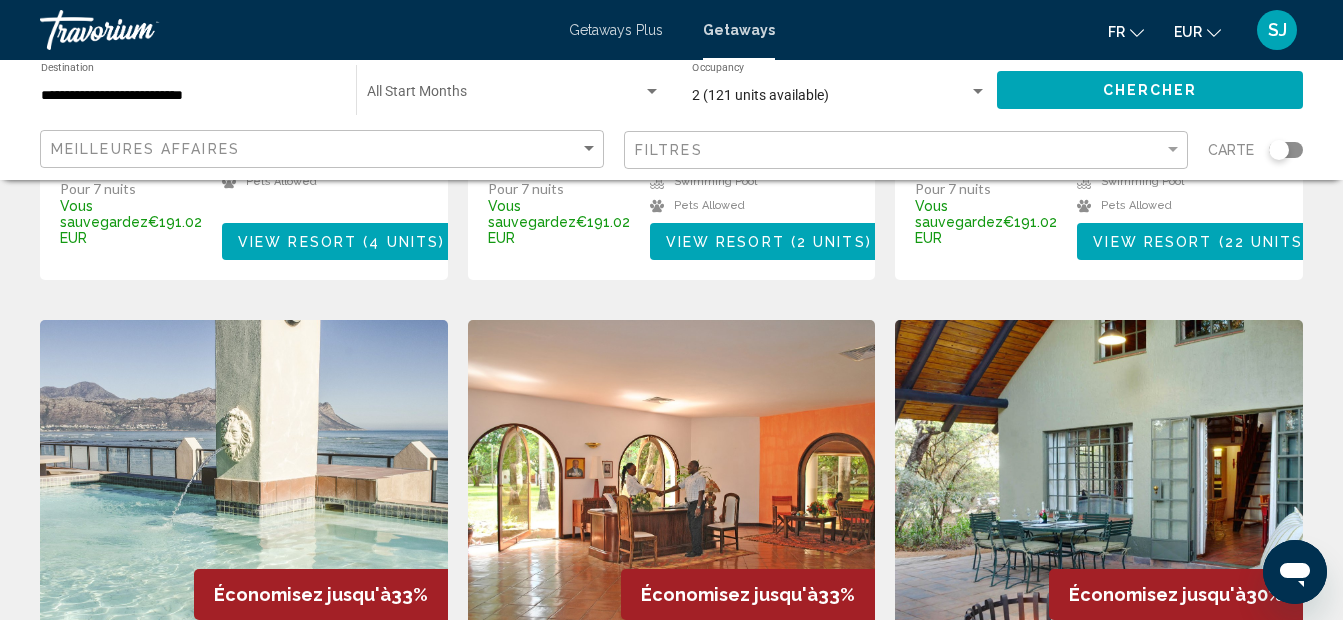 scroll, scrollTop: 675, scrollLeft: 0, axis: vertical 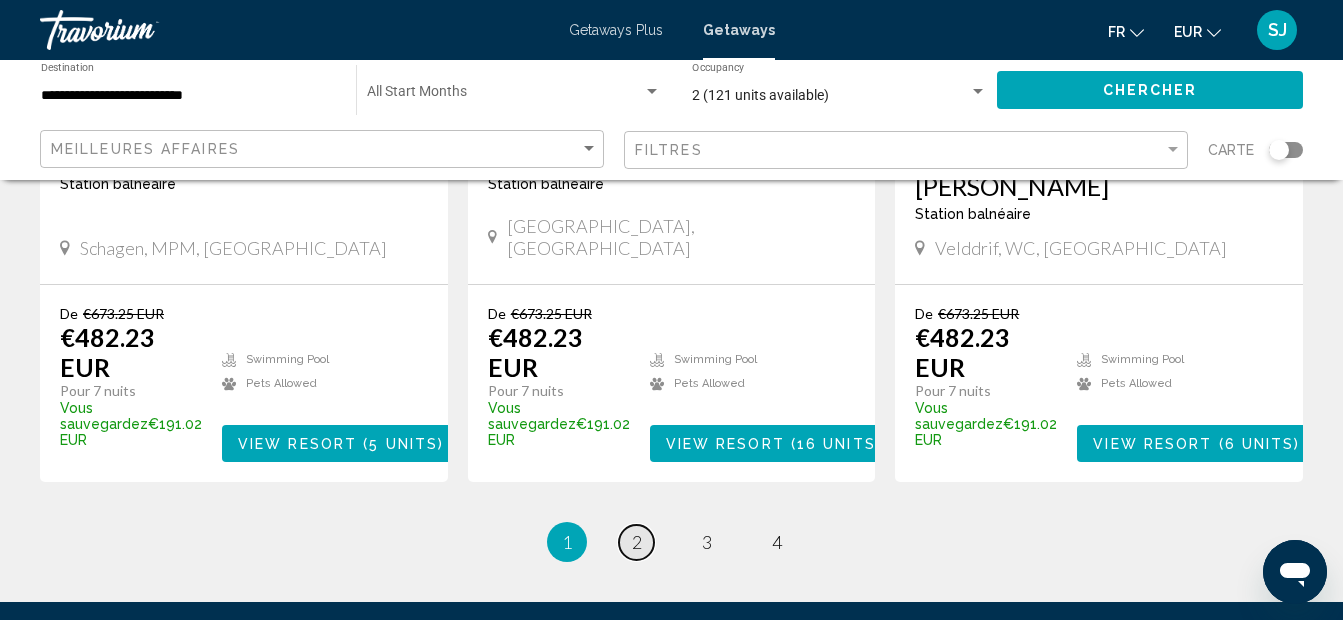 click on "2" at bounding box center [637, 542] 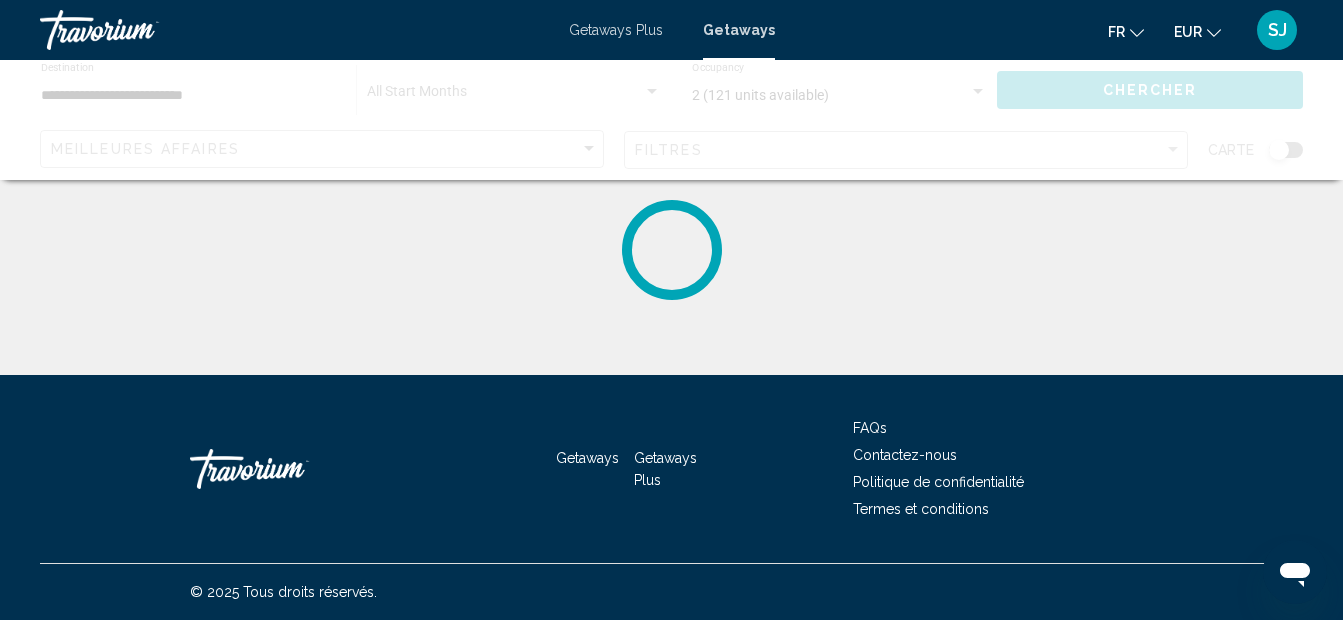 scroll, scrollTop: 0, scrollLeft: 0, axis: both 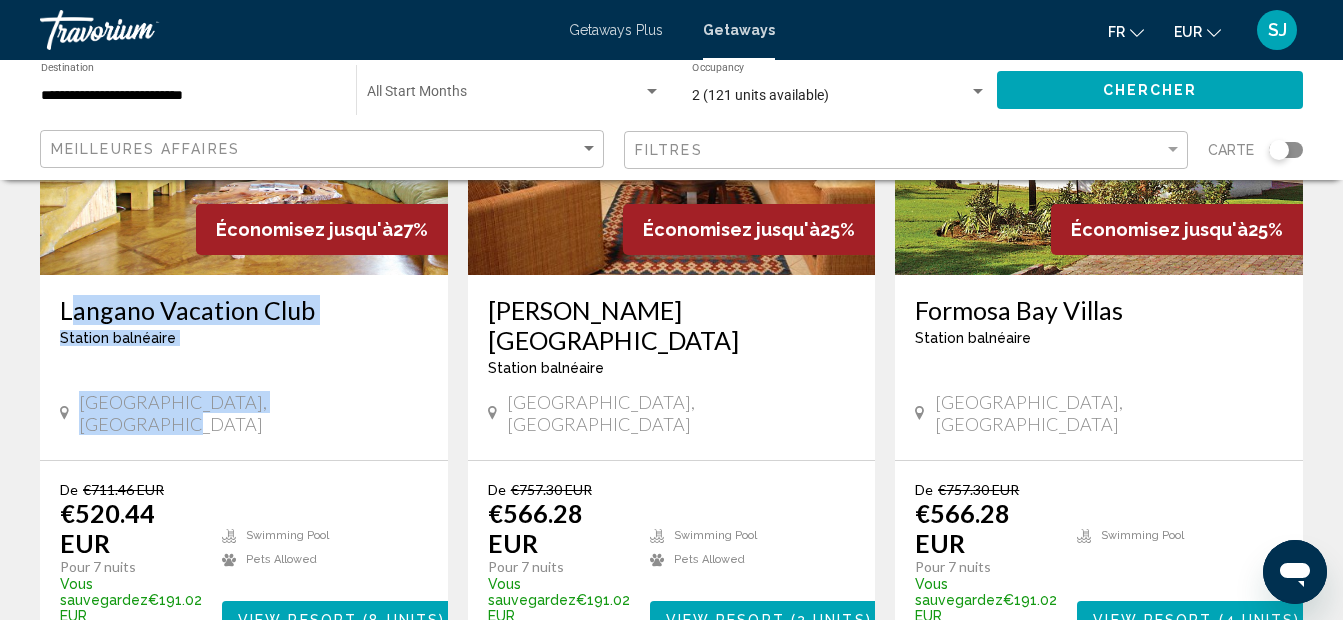 drag, startPoint x: 54, startPoint y: 309, endPoint x: 360, endPoint y: 378, distance: 313.68295 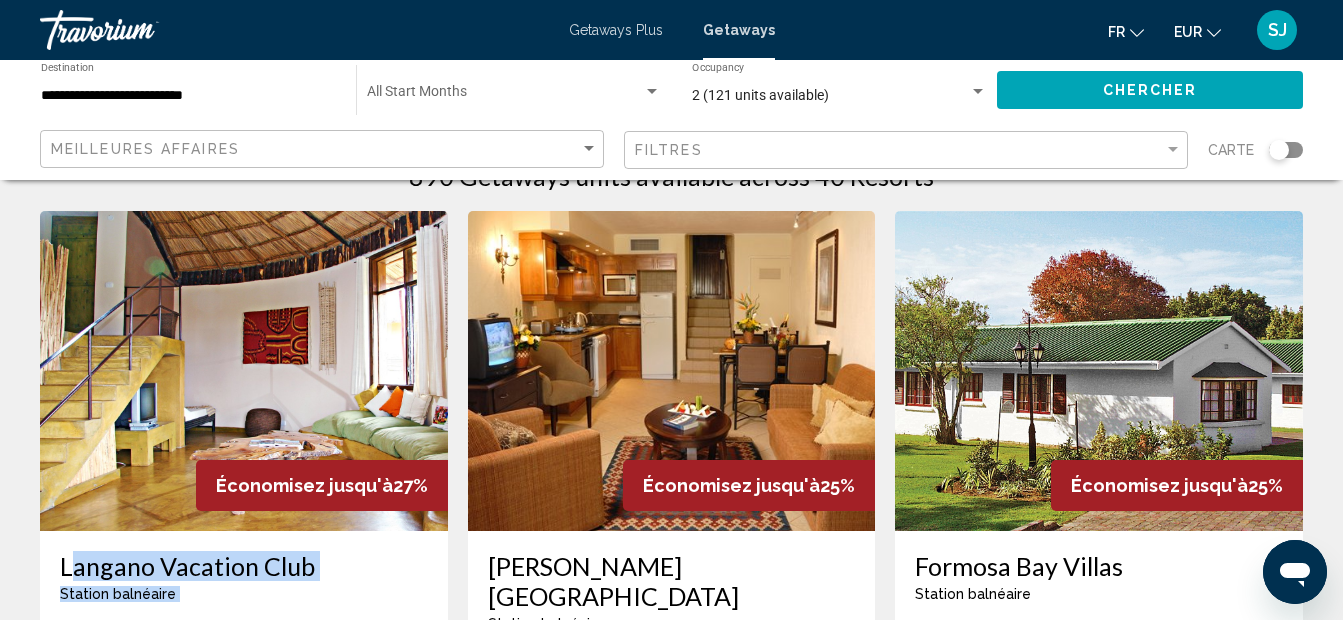 scroll, scrollTop: 30, scrollLeft: 0, axis: vertical 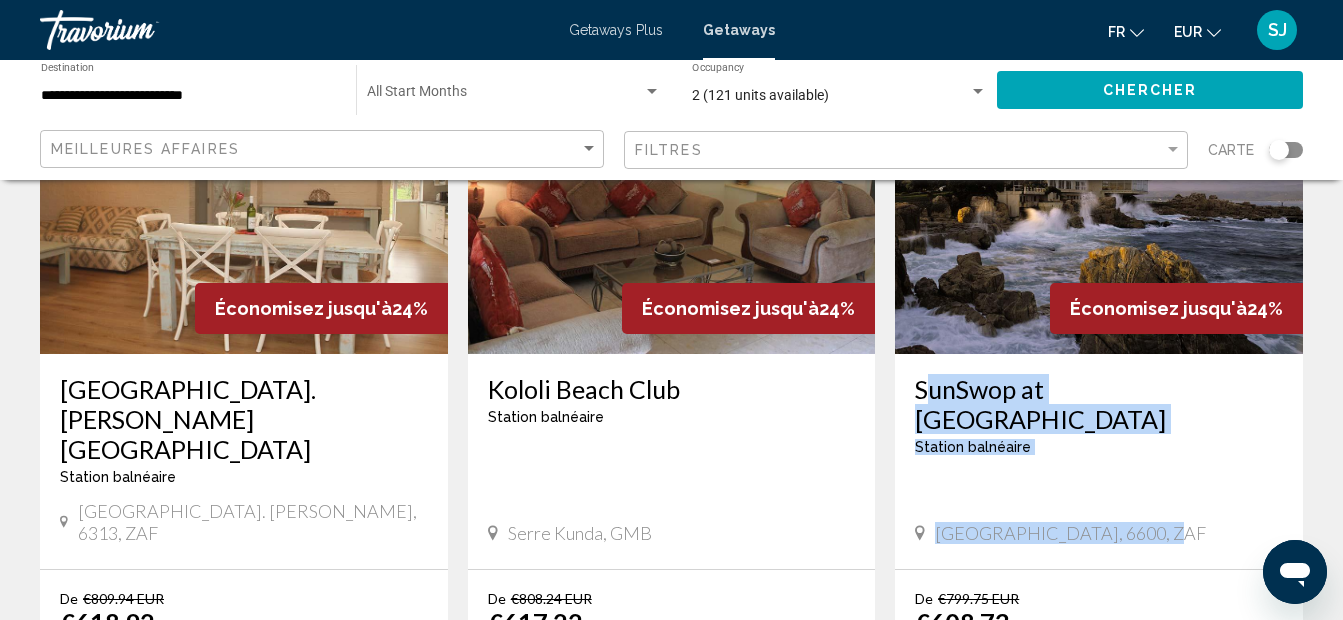 drag, startPoint x: 911, startPoint y: 338, endPoint x: 1250, endPoint y: 431, distance: 351.52524 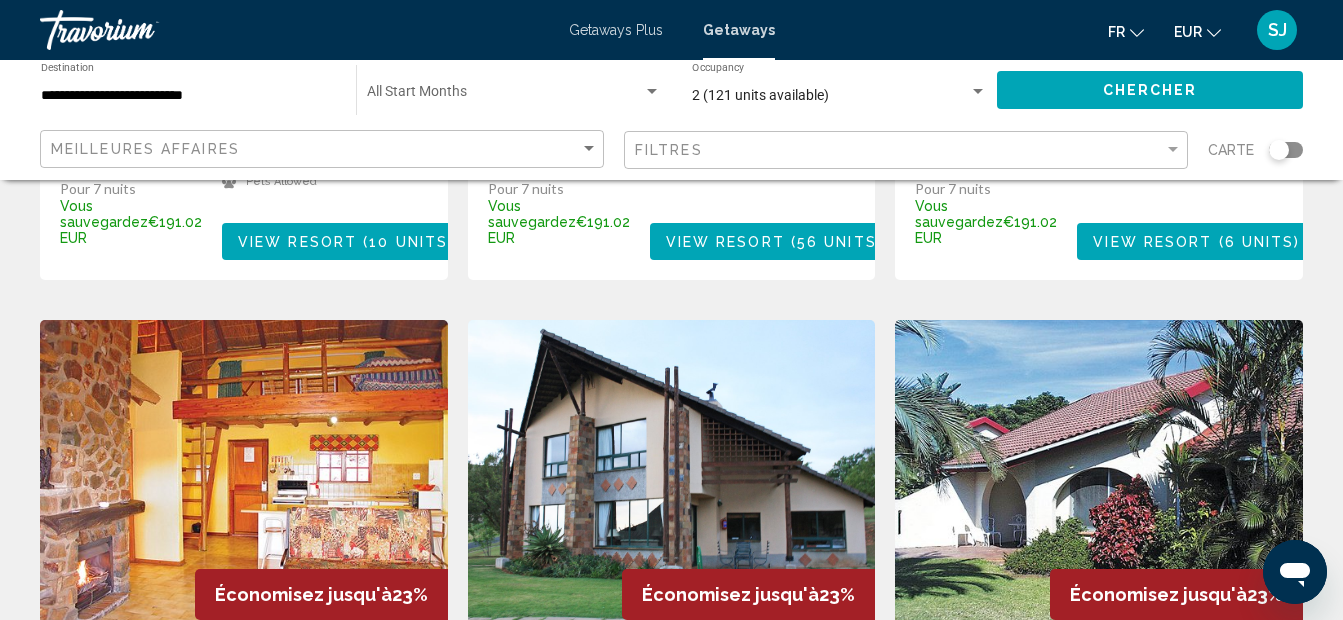 scroll, scrollTop: 1579, scrollLeft: 0, axis: vertical 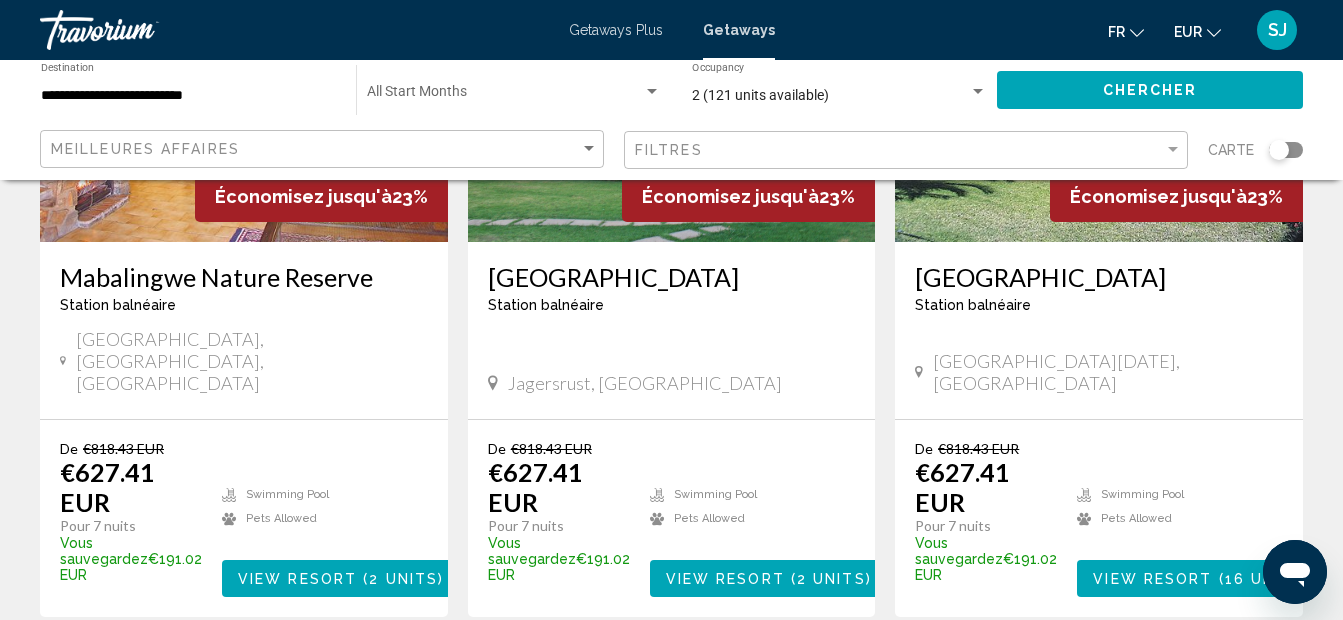 click on "3" at bounding box center (707, 677) 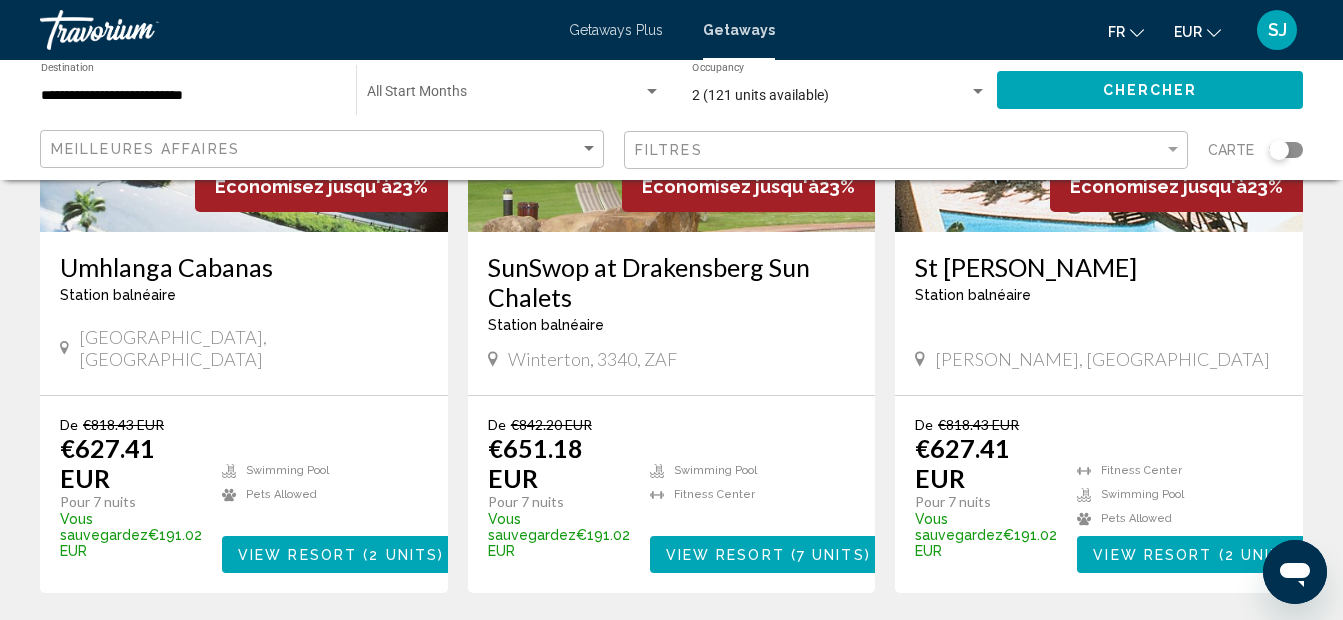 scroll, scrollTop: 1059, scrollLeft: 0, axis: vertical 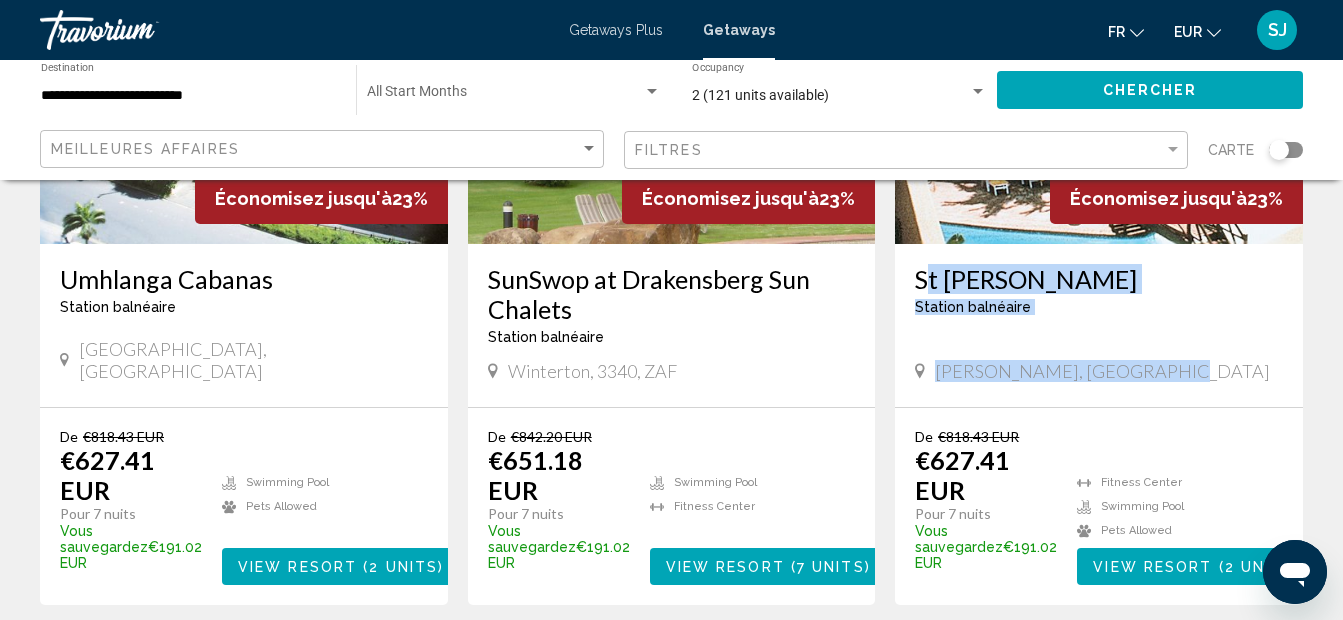 drag, startPoint x: 906, startPoint y: 273, endPoint x: 1190, endPoint y: 363, distance: 297.91946 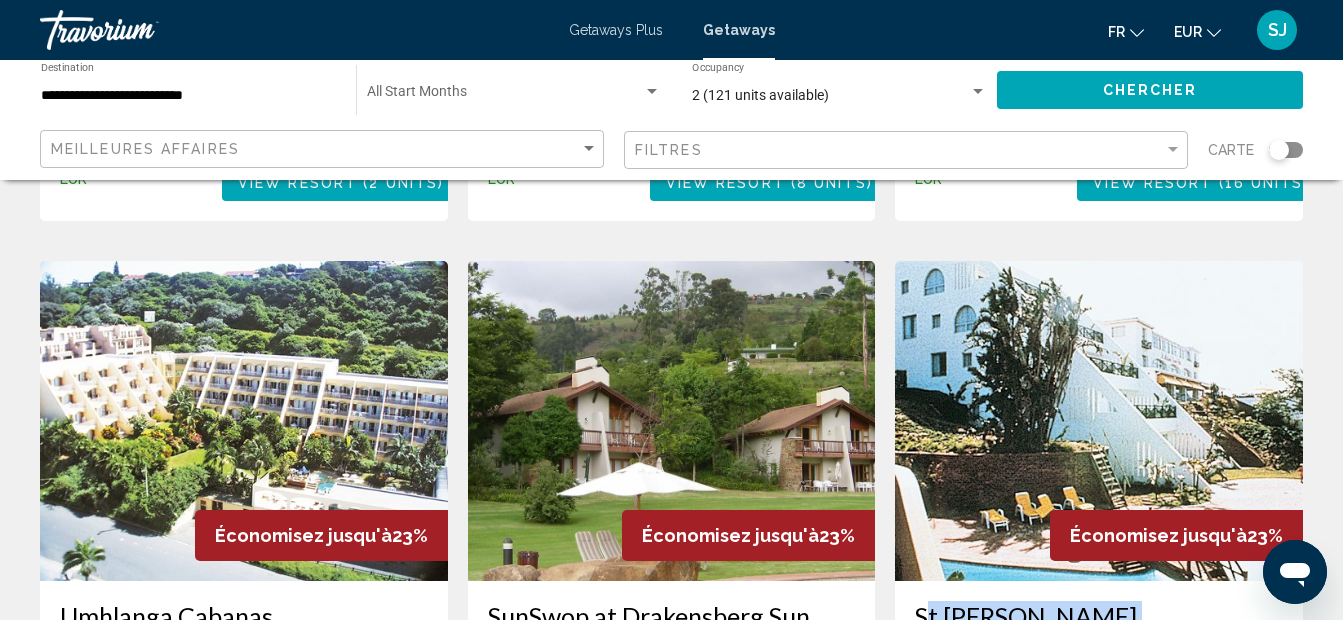 scroll, scrollTop: 710, scrollLeft: 0, axis: vertical 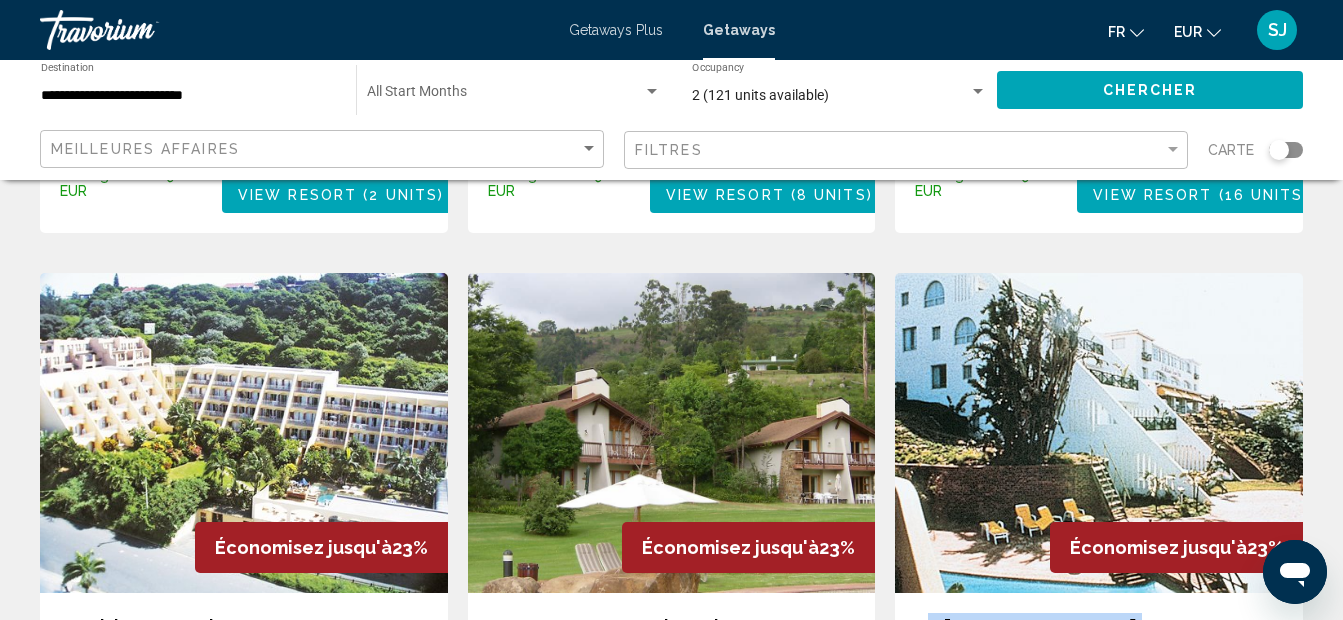 click at bounding box center [1099, 433] 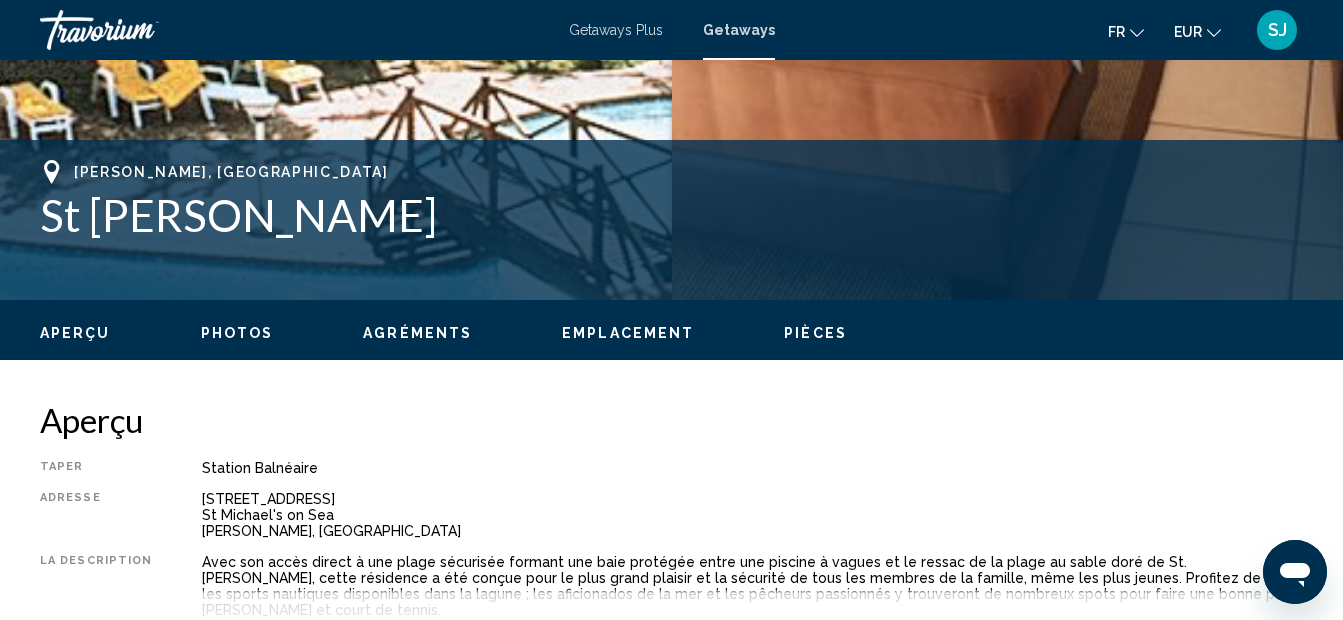 scroll, scrollTop: 225, scrollLeft: 0, axis: vertical 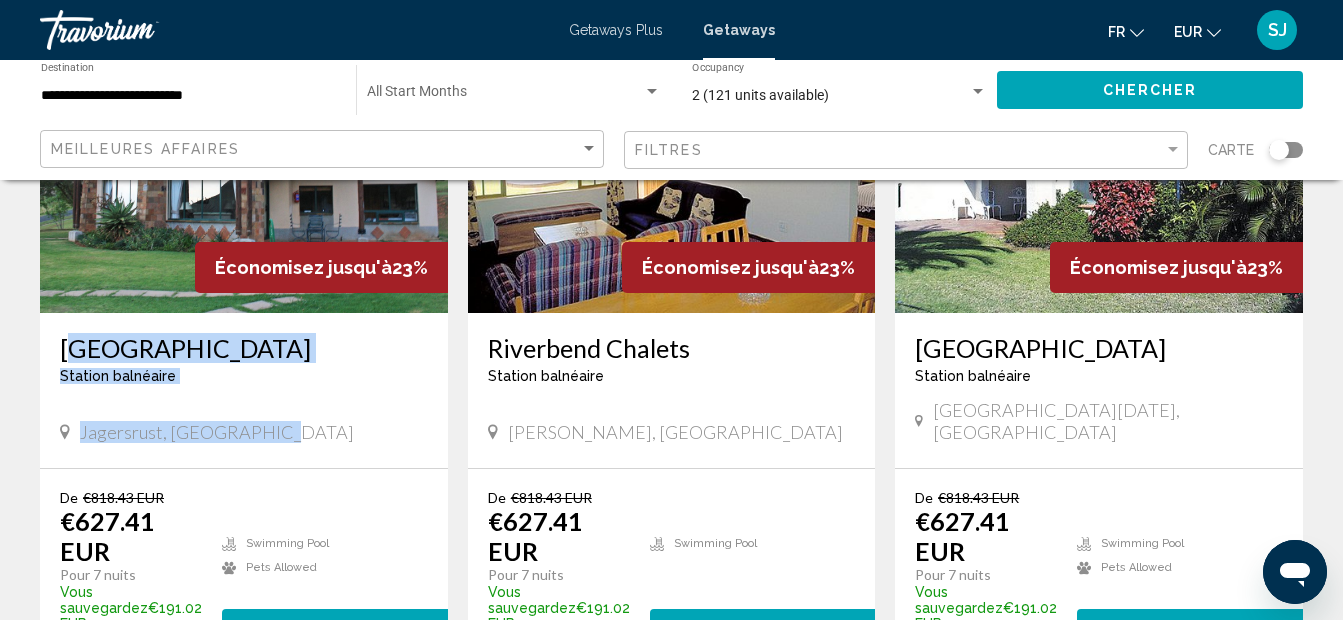 drag, startPoint x: 51, startPoint y: 344, endPoint x: 292, endPoint y: 424, distance: 253.93109 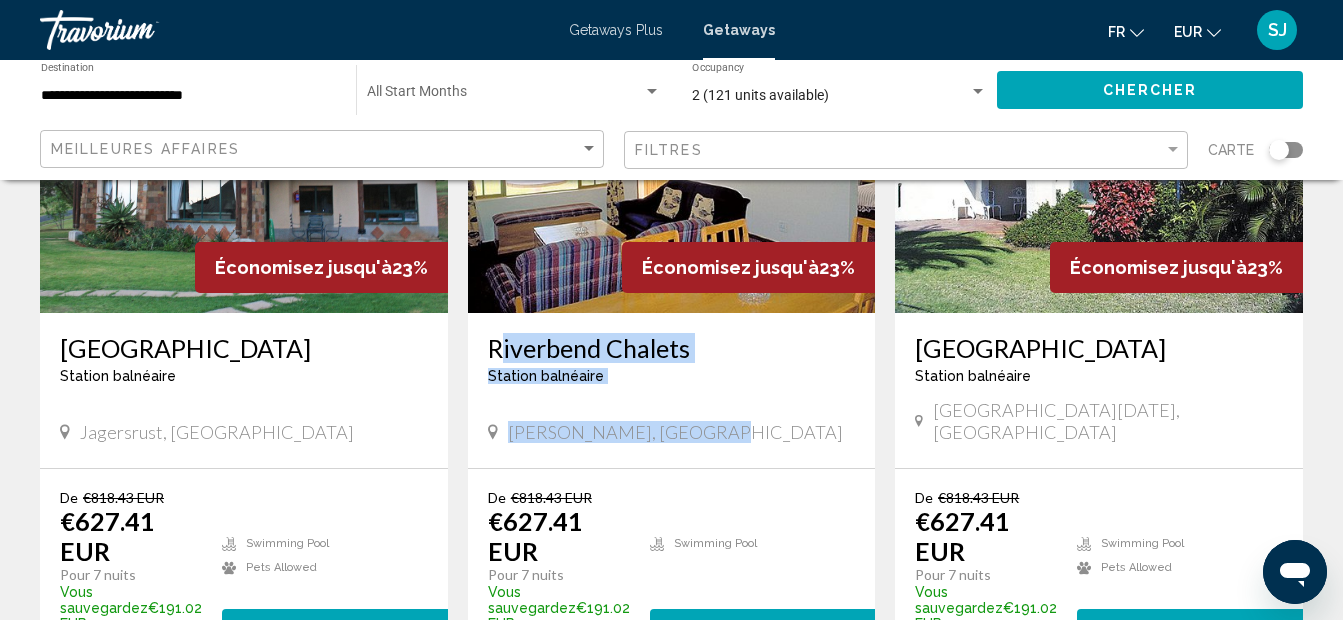drag, startPoint x: 481, startPoint y: 346, endPoint x: 717, endPoint y: 424, distance: 248.55583 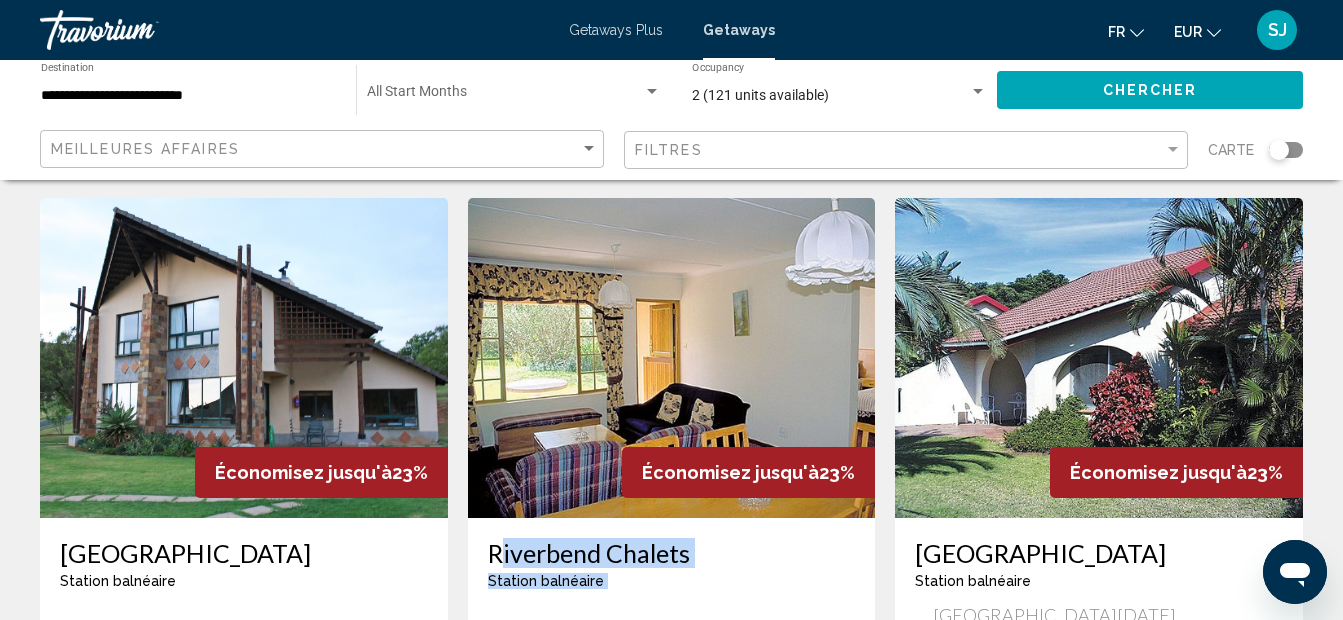 scroll, scrollTop: 36, scrollLeft: 0, axis: vertical 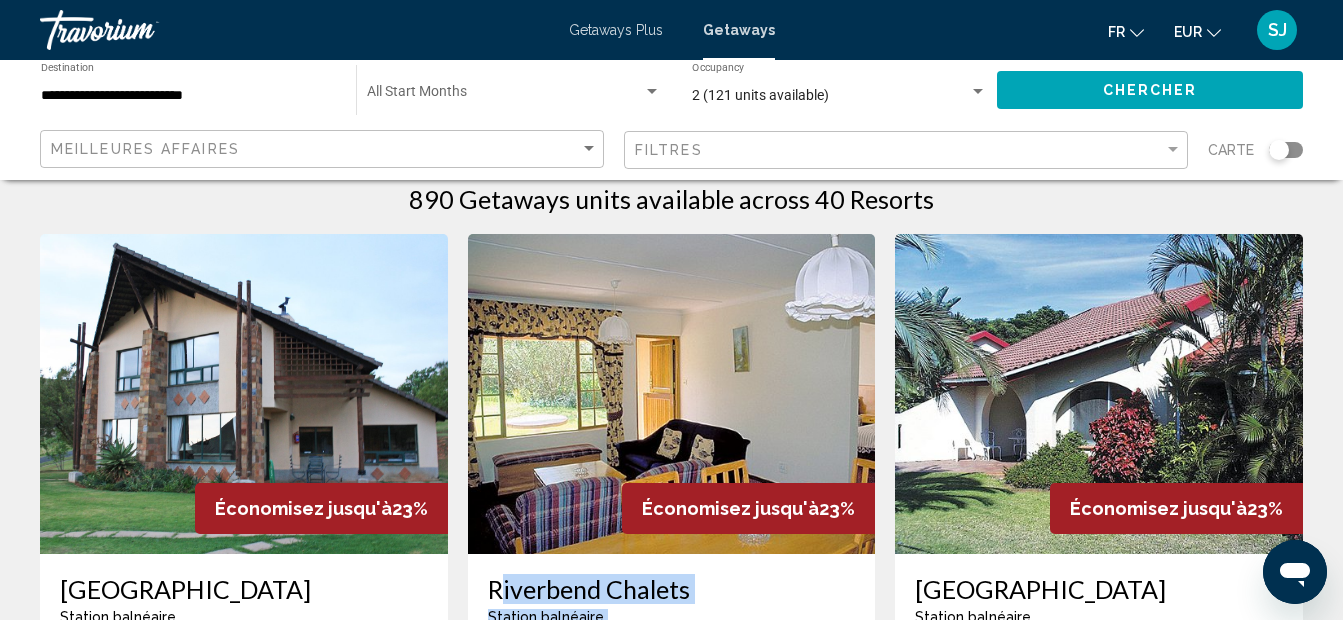 click at bounding box center (672, 394) 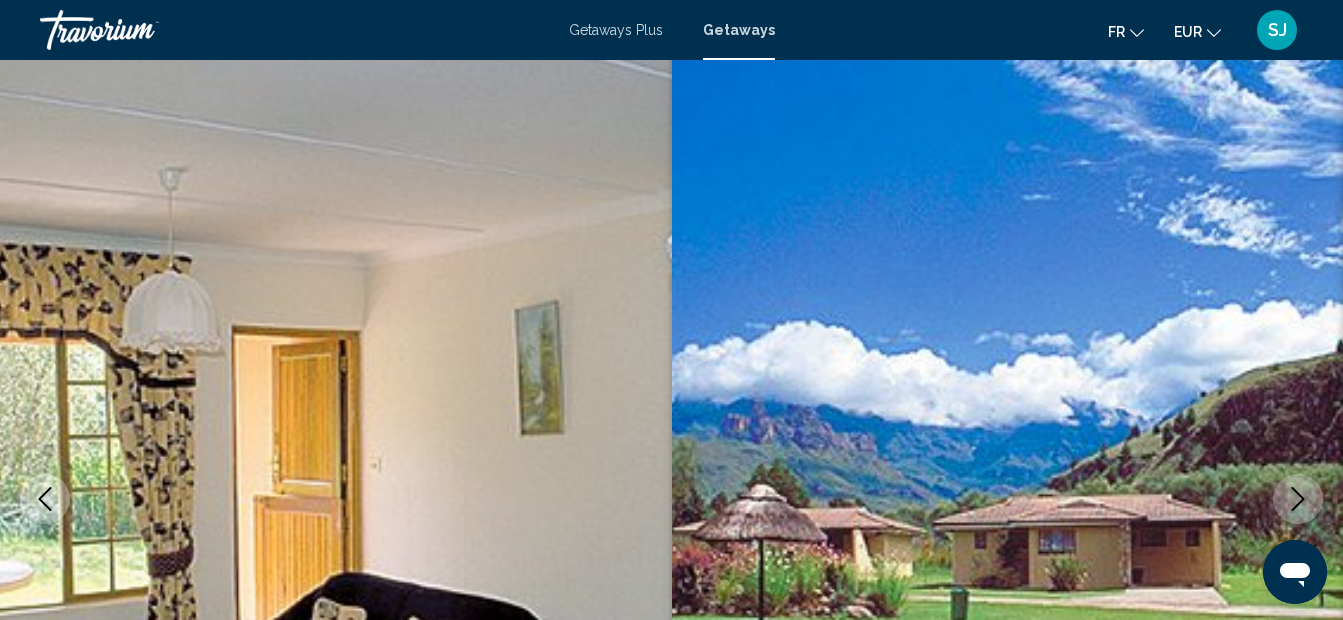 scroll, scrollTop: 225, scrollLeft: 0, axis: vertical 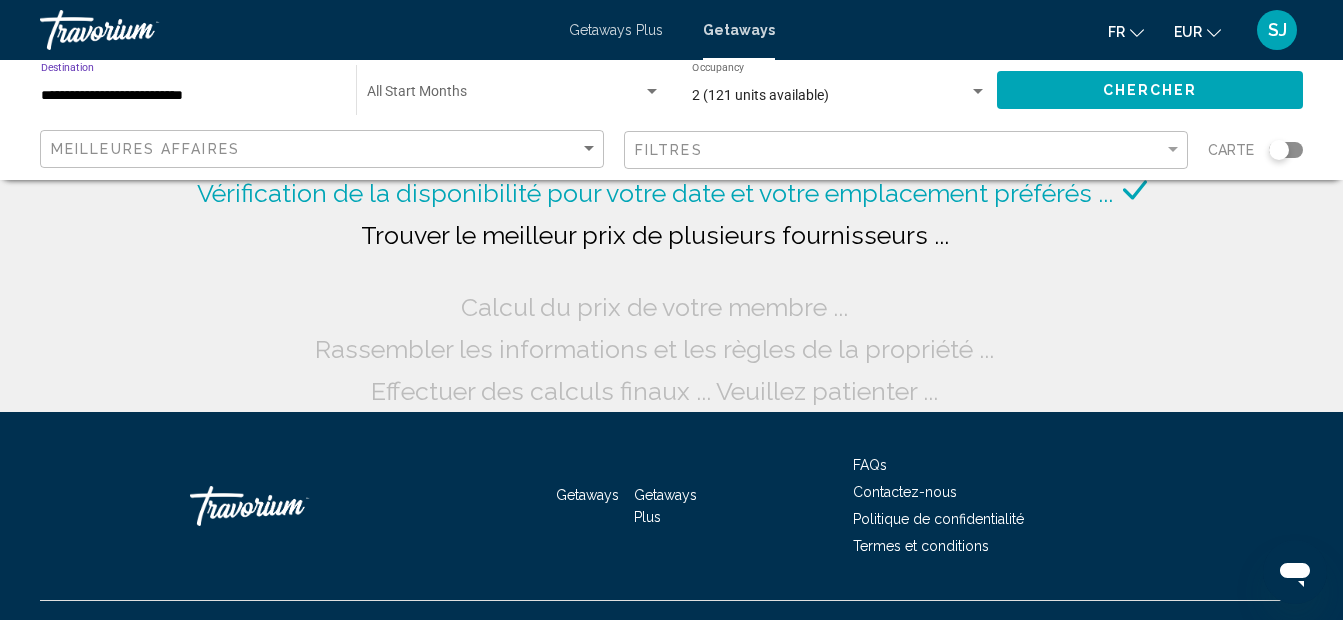 click on "**********" at bounding box center (188, 96) 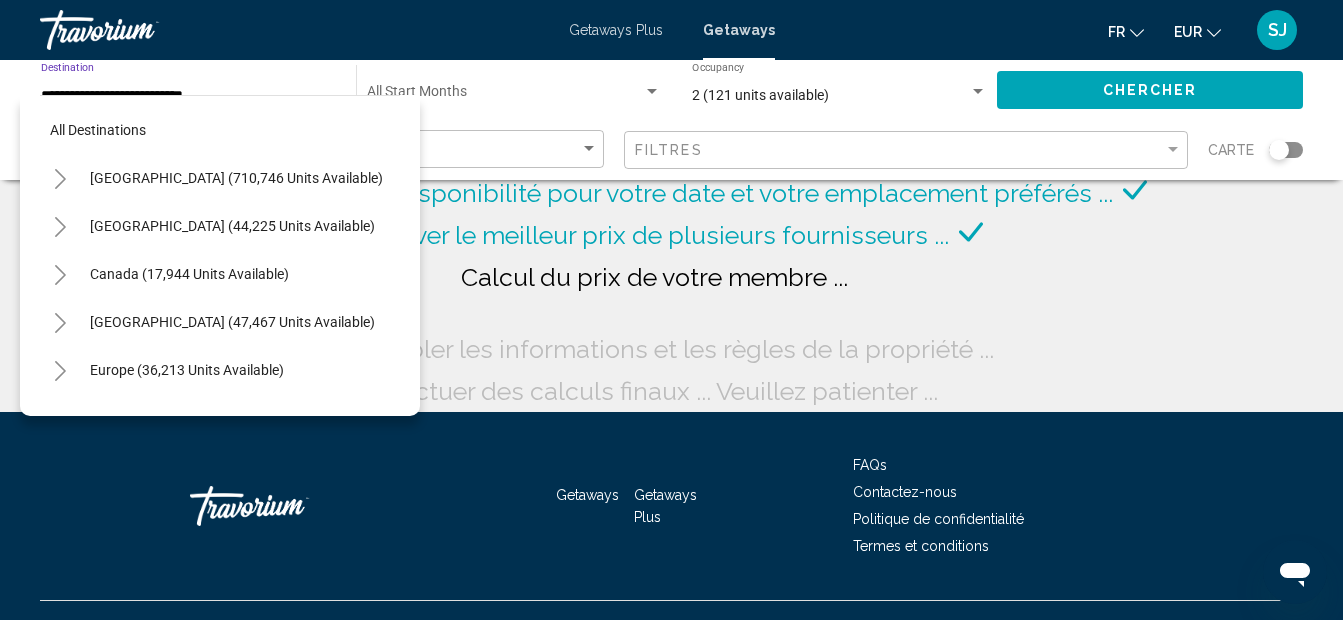 scroll, scrollTop: 415, scrollLeft: 0, axis: vertical 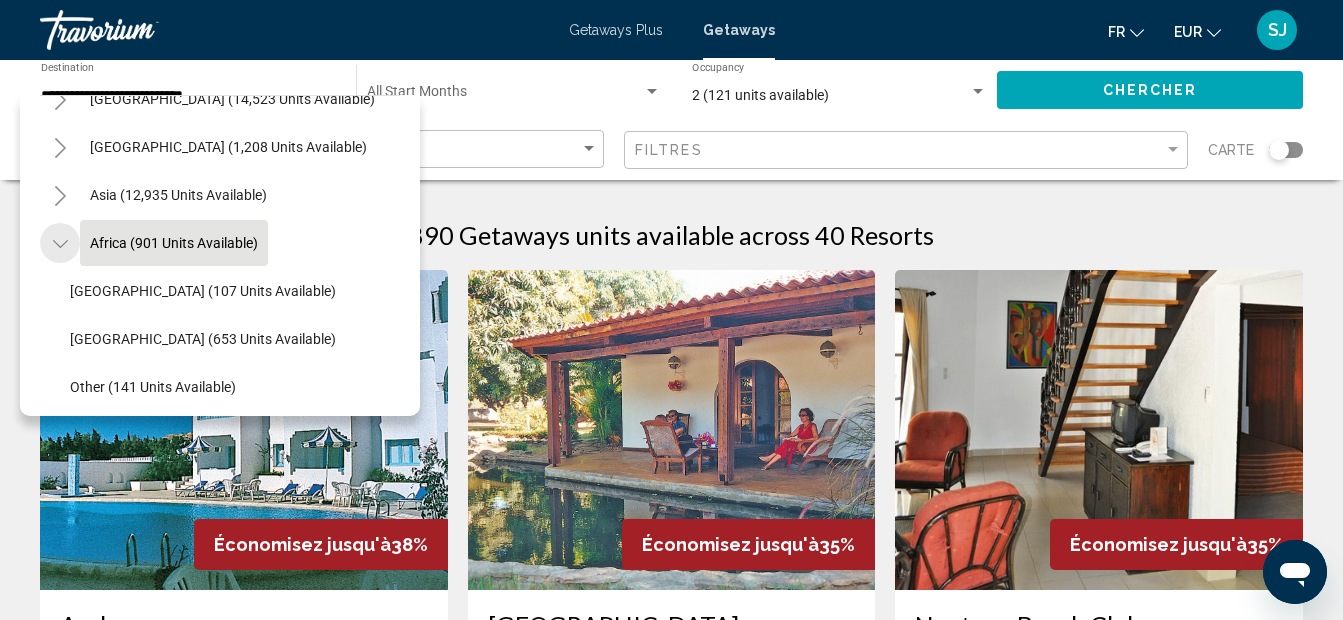 click 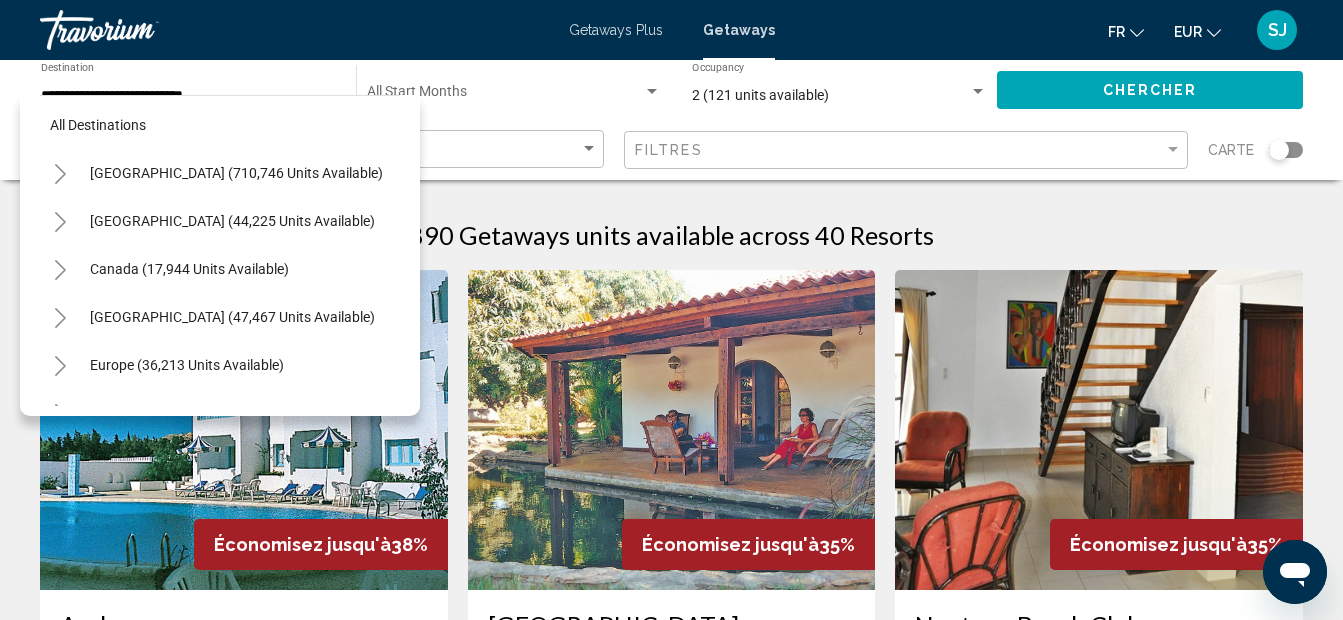 scroll, scrollTop: 0, scrollLeft: 0, axis: both 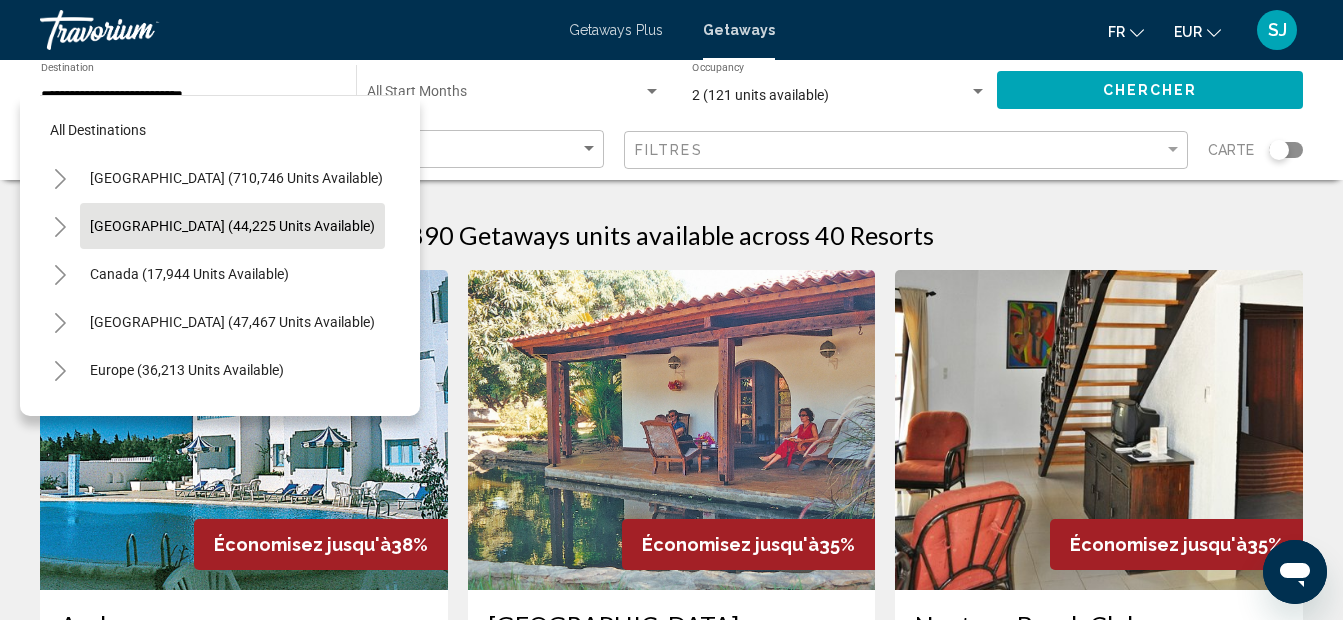 click on "[GEOGRAPHIC_DATA] (44,225 units available)" at bounding box center (189, 274) 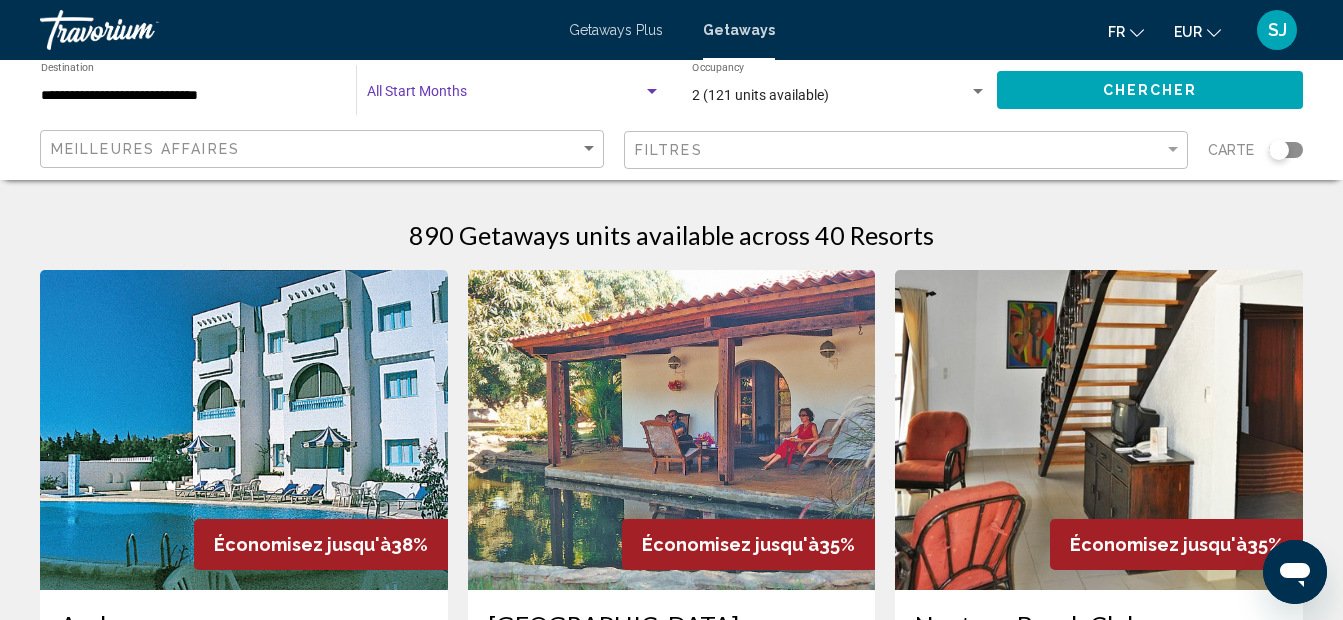 click at bounding box center [505, 96] 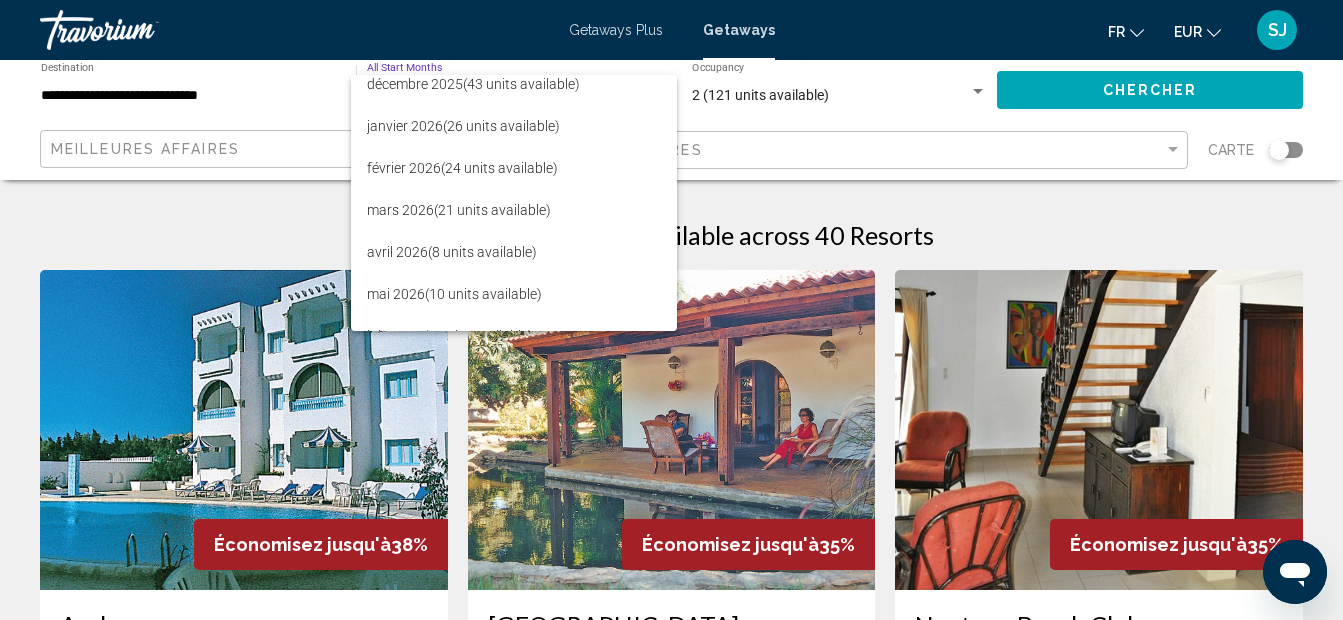 scroll, scrollTop: 256, scrollLeft: 0, axis: vertical 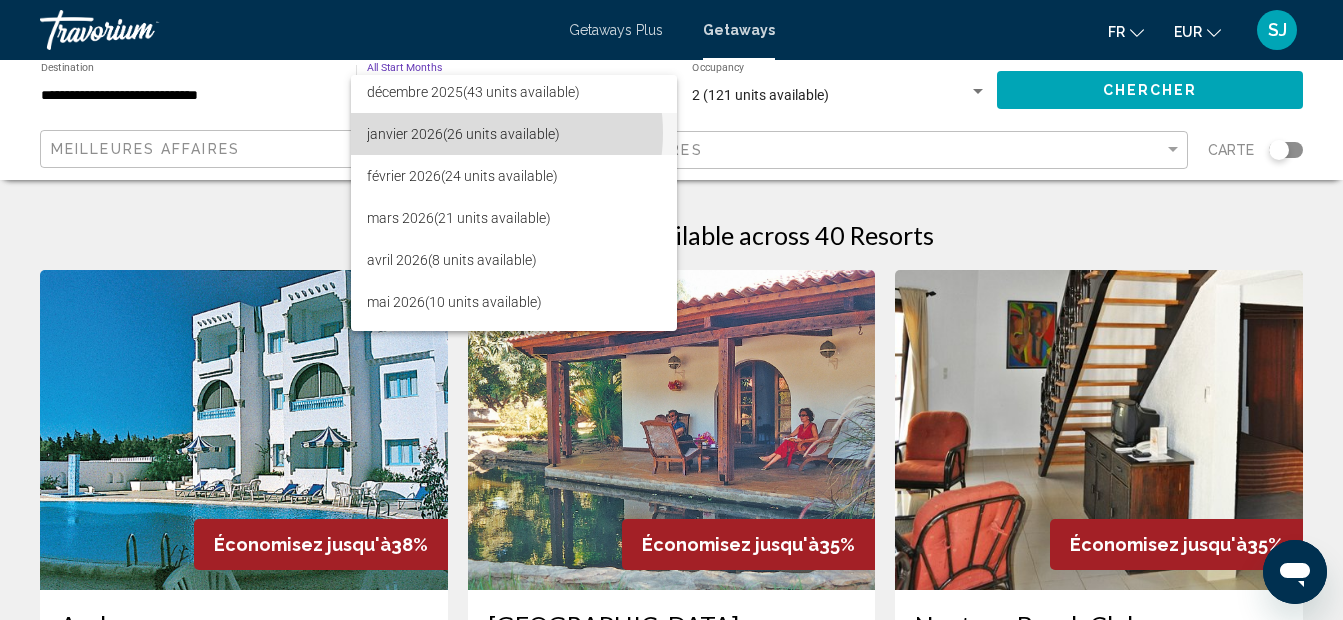 click on "[DATE]  (26 units available)" at bounding box center [514, 134] 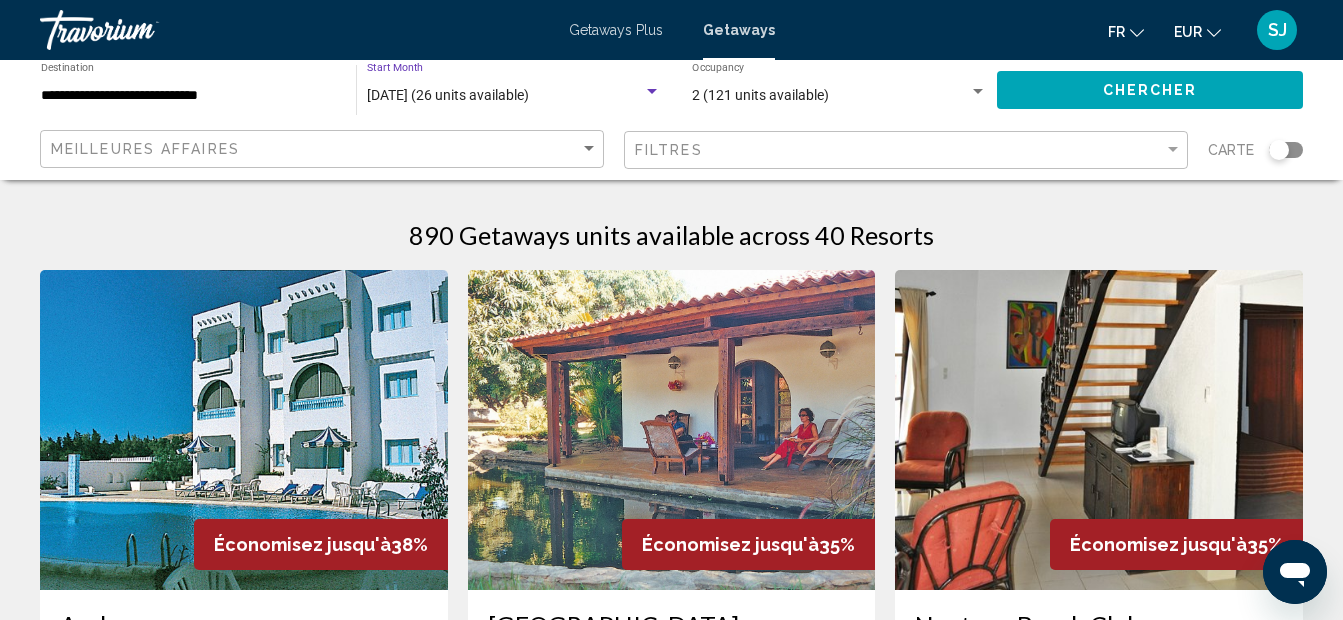 click on "Chercher" 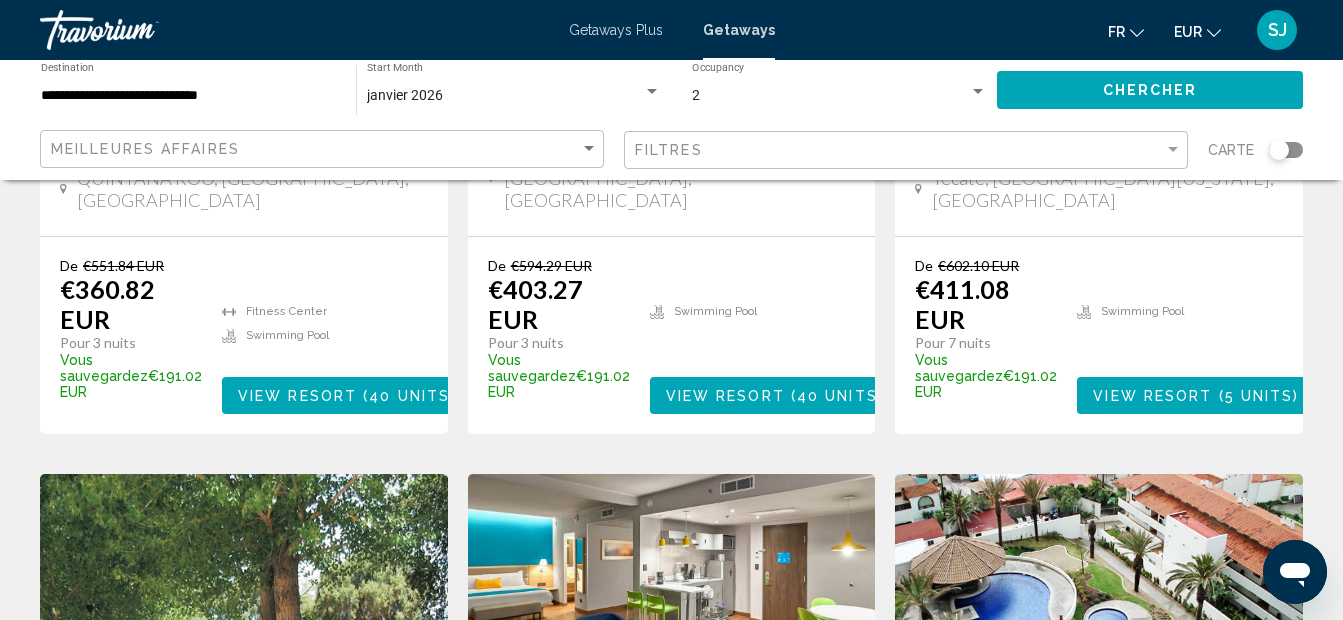 scroll, scrollTop: 545, scrollLeft: 0, axis: vertical 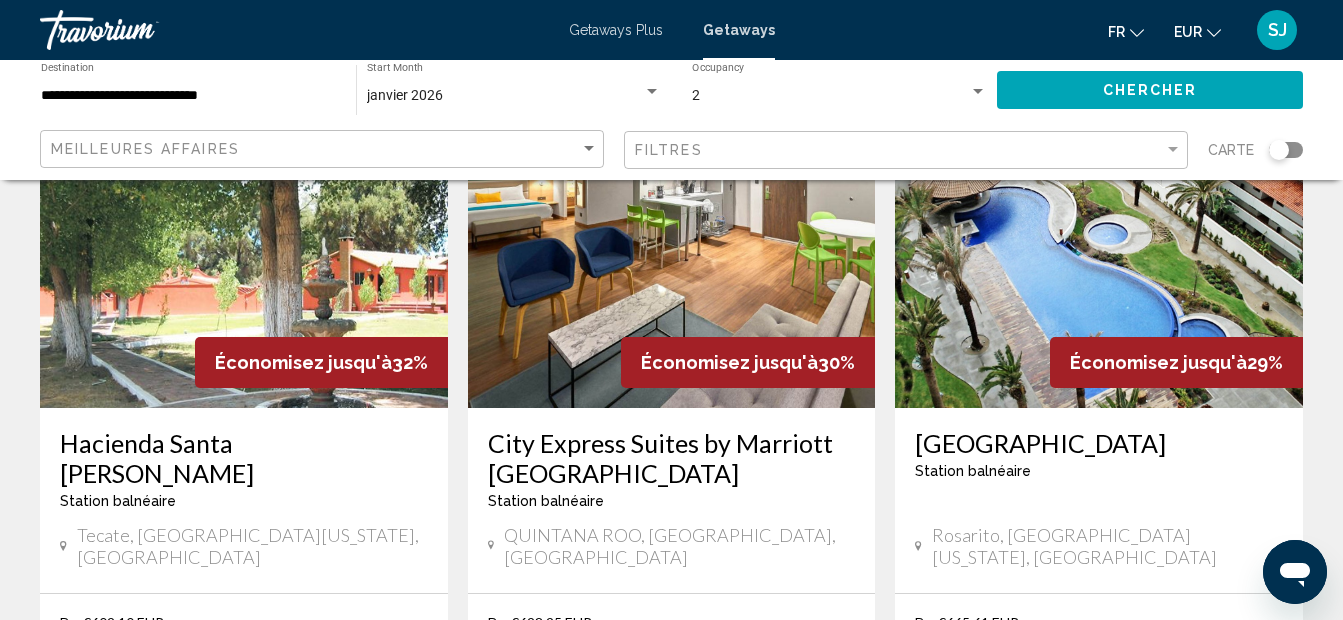 drag, startPoint x: 921, startPoint y: 426, endPoint x: 1235, endPoint y: 437, distance: 314.19263 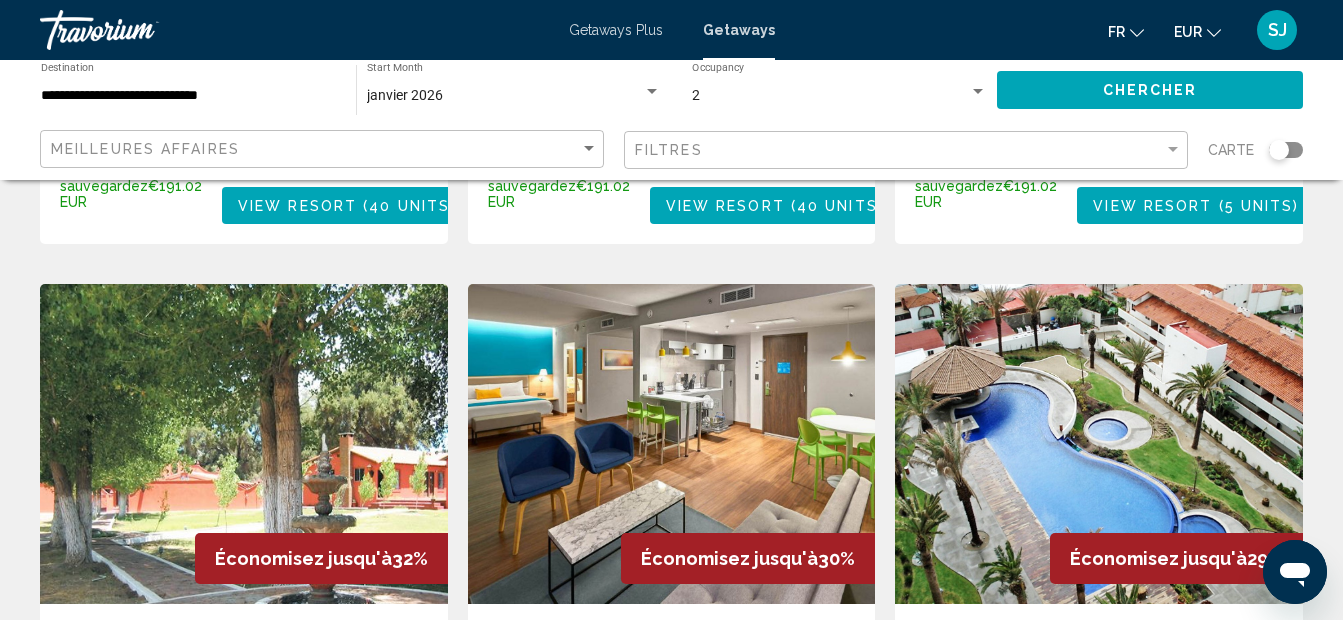 scroll, scrollTop: 747, scrollLeft: 0, axis: vertical 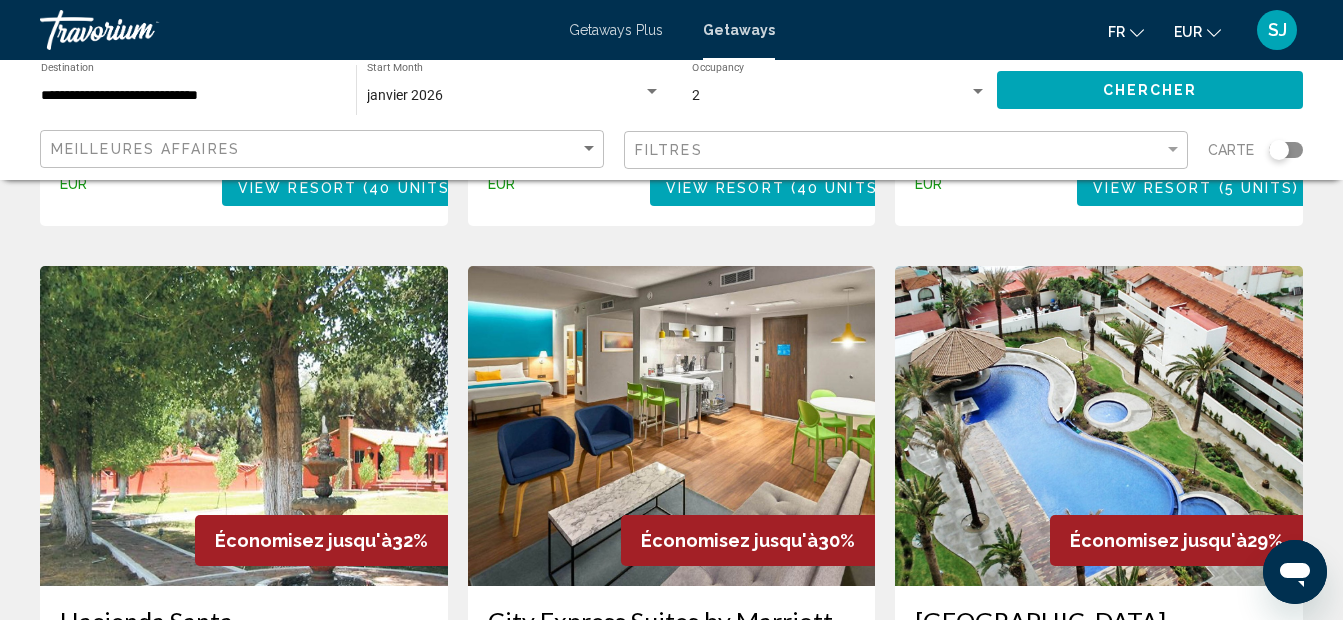 click at bounding box center (1099, 426) 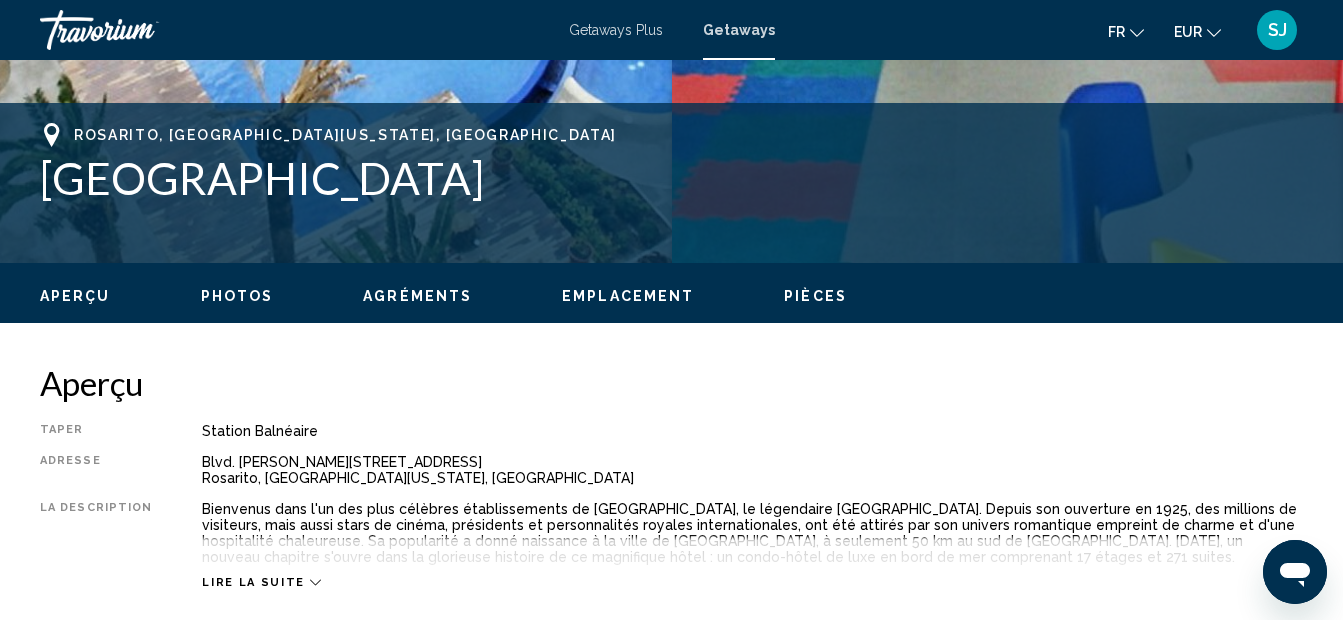 scroll, scrollTop: 225, scrollLeft: 0, axis: vertical 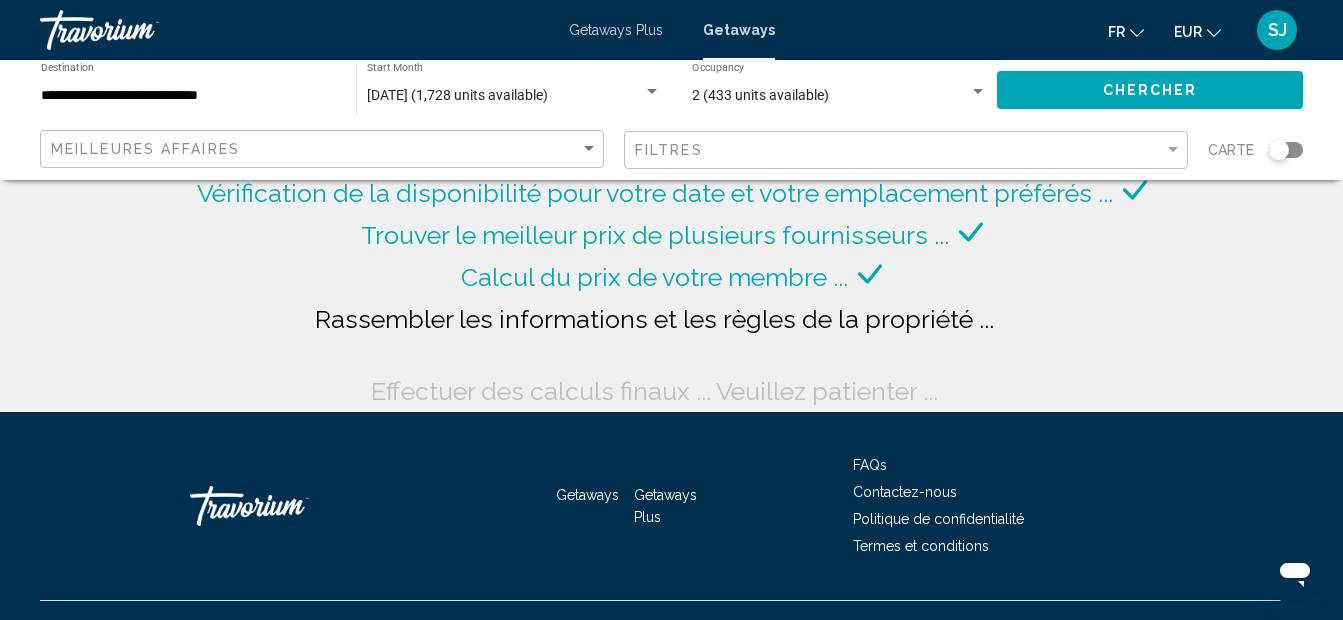 click on "**********" at bounding box center [188, 96] 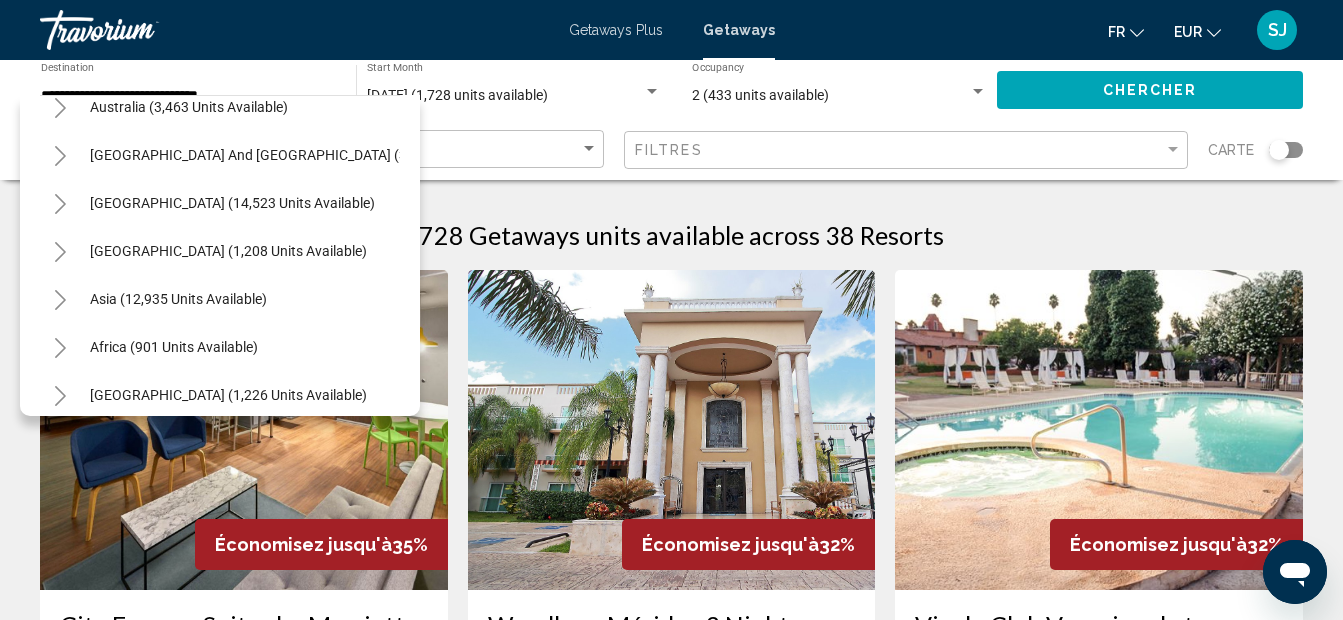 scroll, scrollTop: 853, scrollLeft: 0, axis: vertical 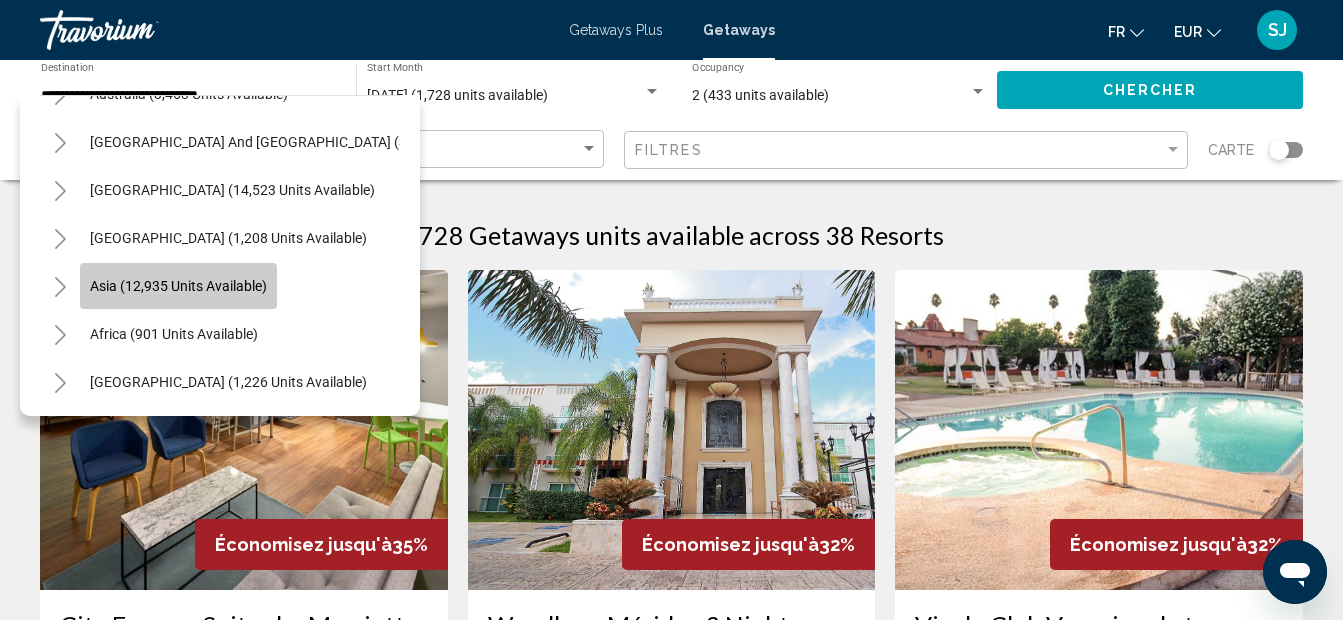 click on "Asia (12,935 units available)" 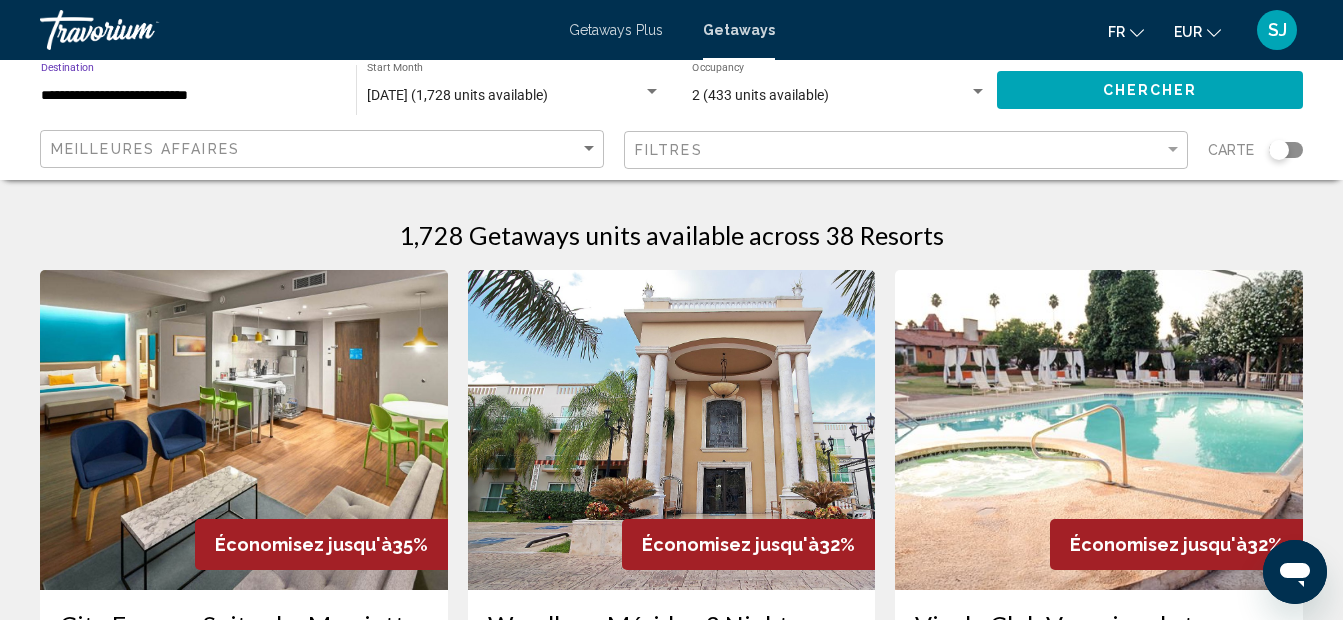 click on "**********" at bounding box center [188, 96] 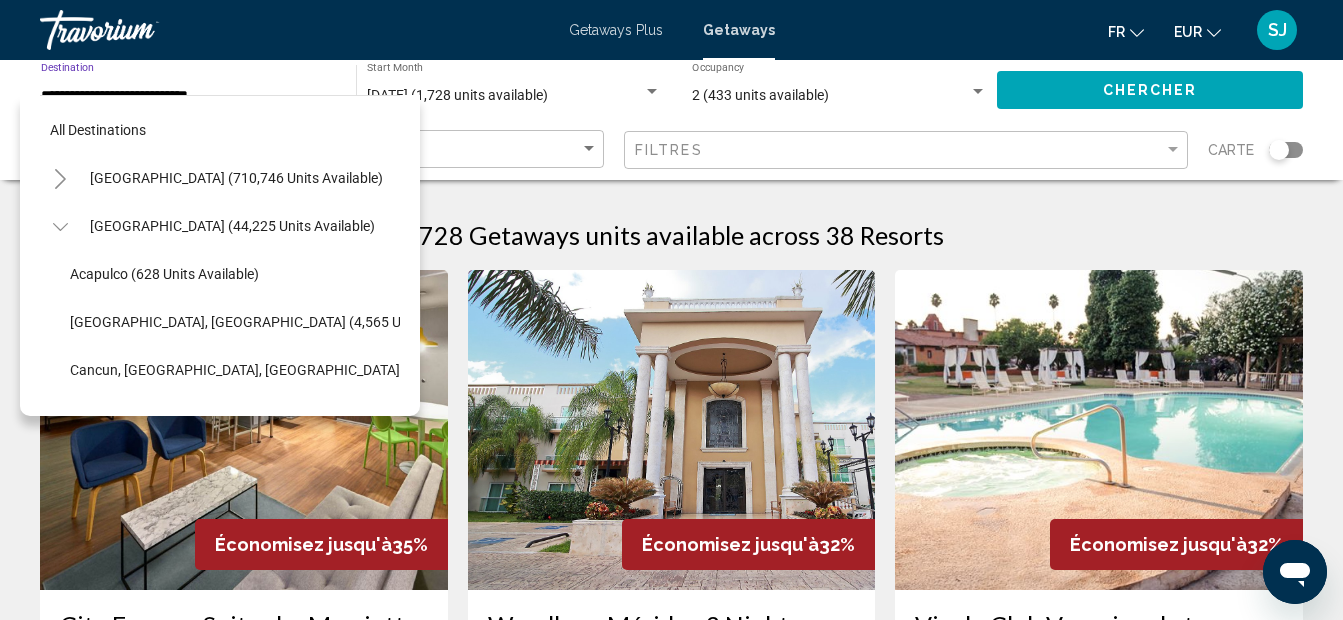scroll, scrollTop: 895, scrollLeft: 0, axis: vertical 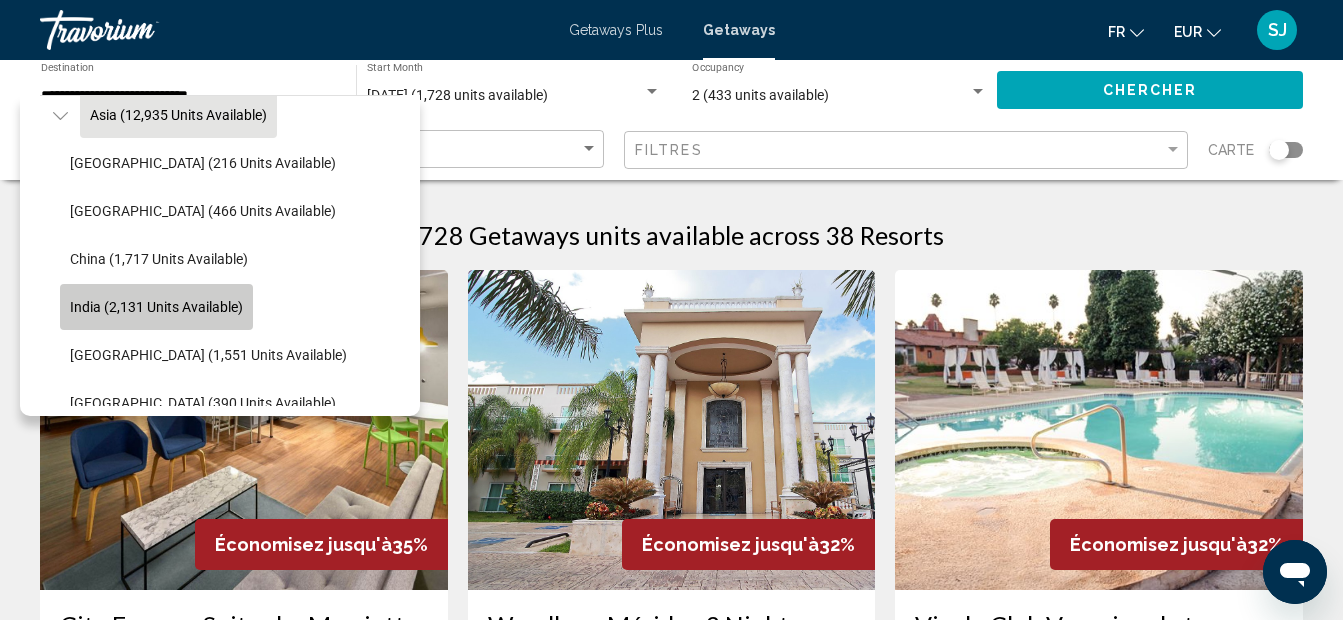 click on "India (2,131 units available)" 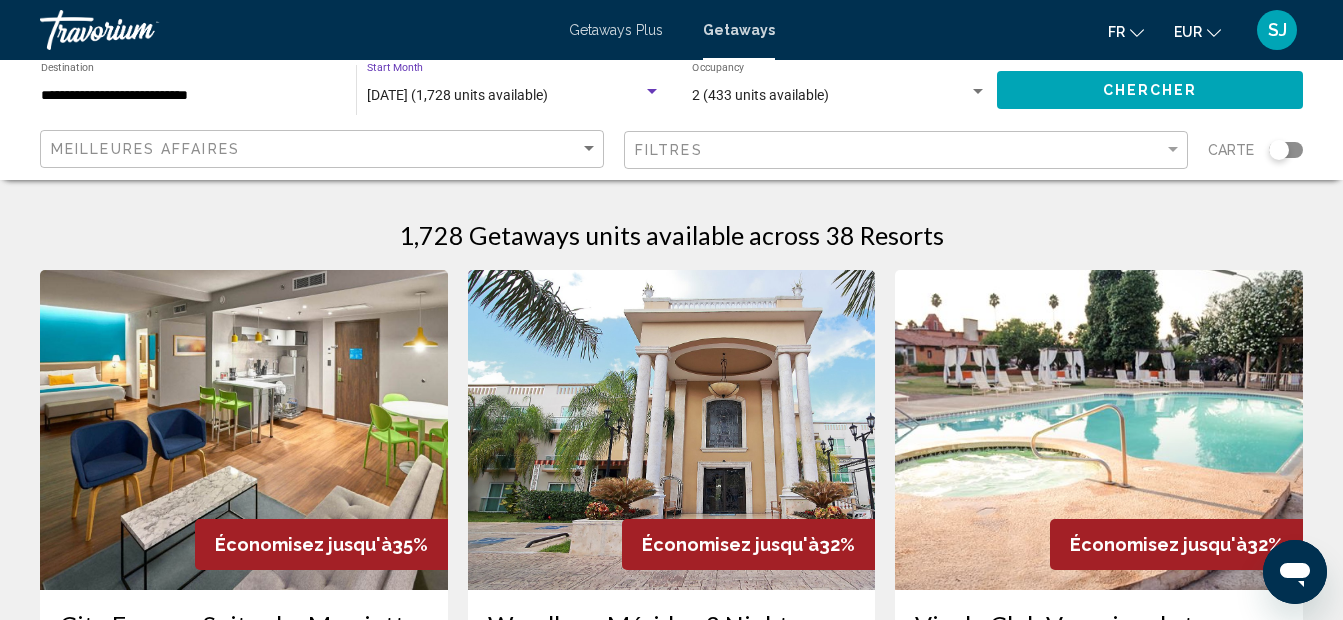 click on "[DATE] (1,728 units available)" at bounding box center [457, 95] 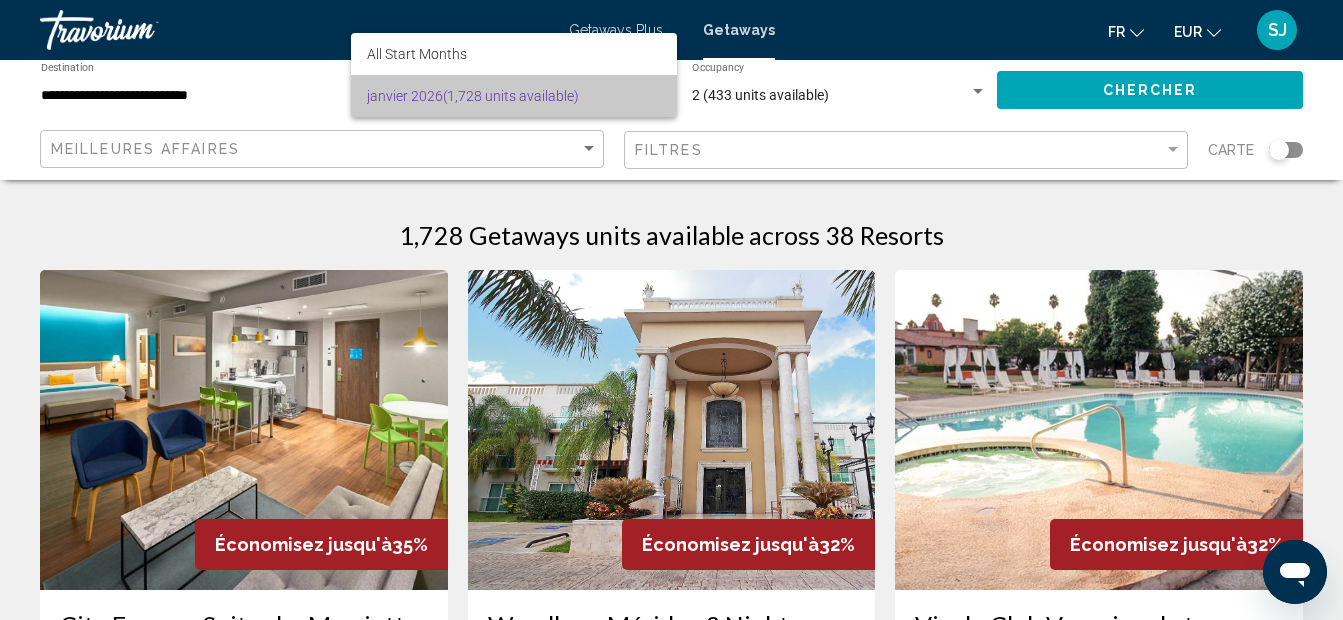 click on "[DATE]  (1,728 units available)" at bounding box center [514, 96] 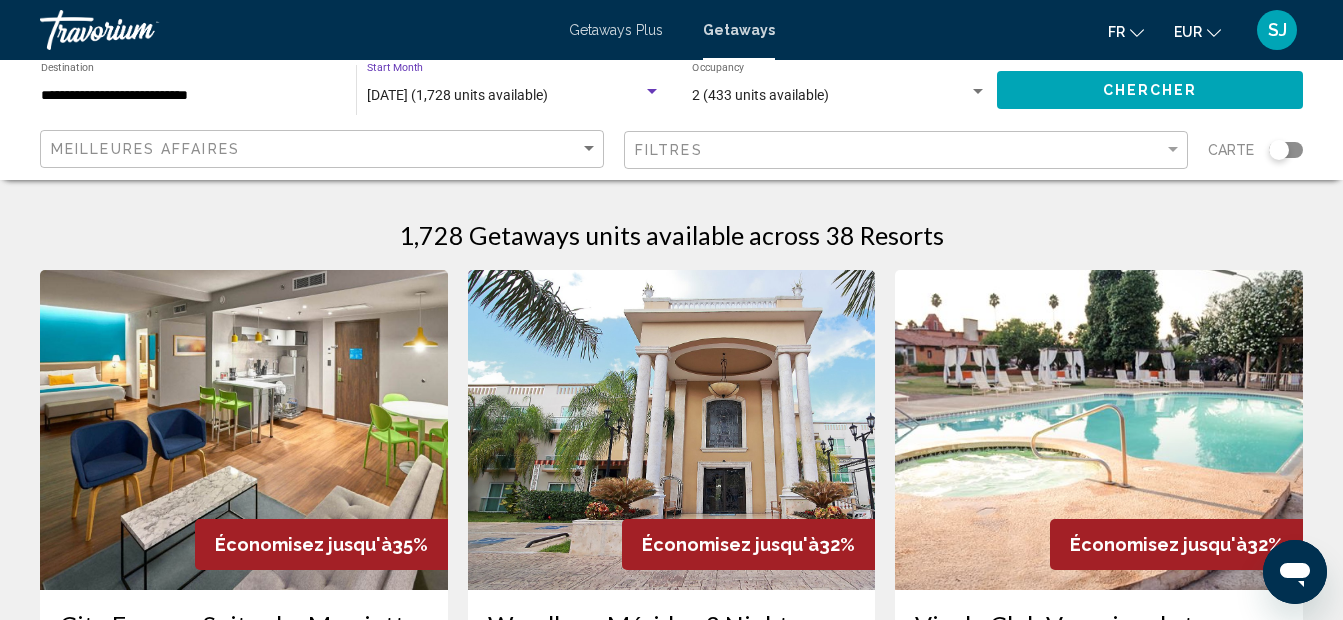 click at bounding box center [652, 91] 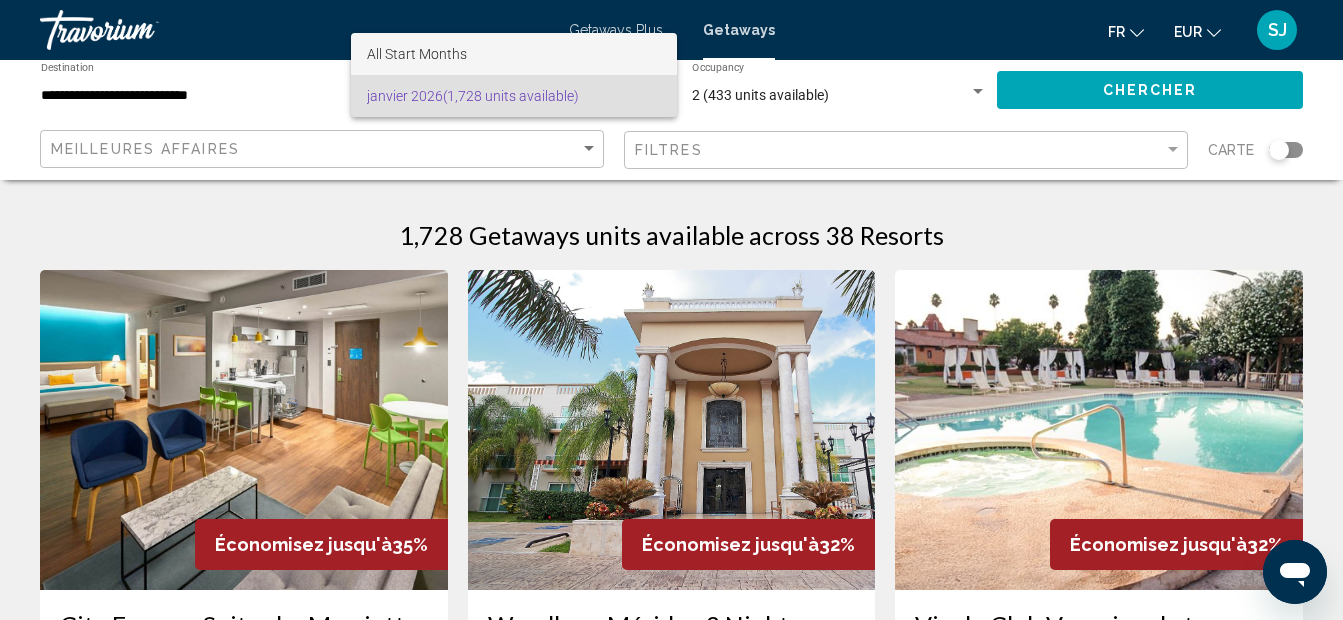 click on "All Start Months" at bounding box center (514, 54) 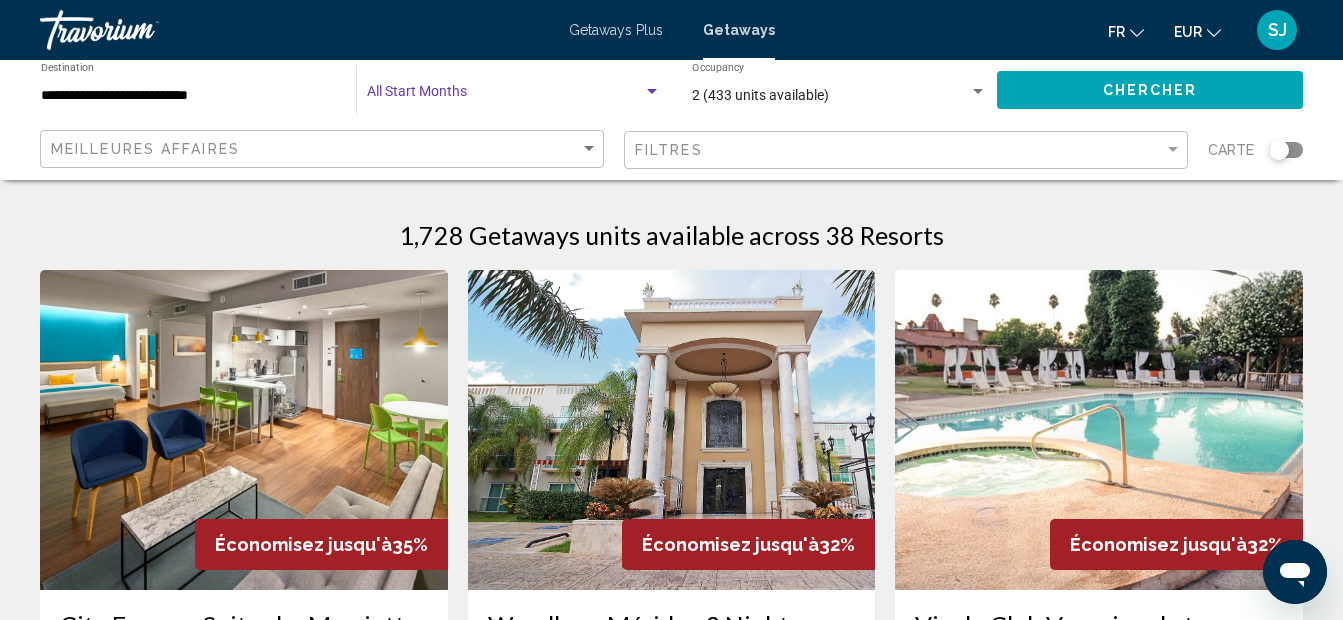 click on "Start Month All Start Months" 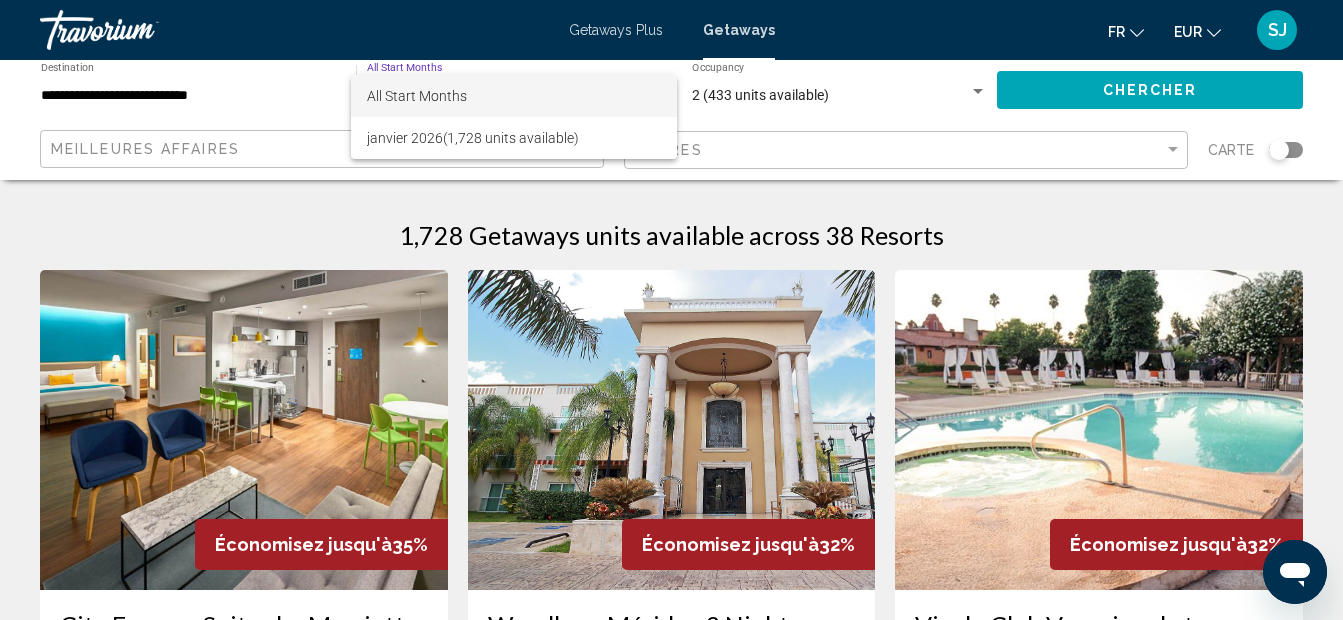 click on "All Start Months" at bounding box center [514, 96] 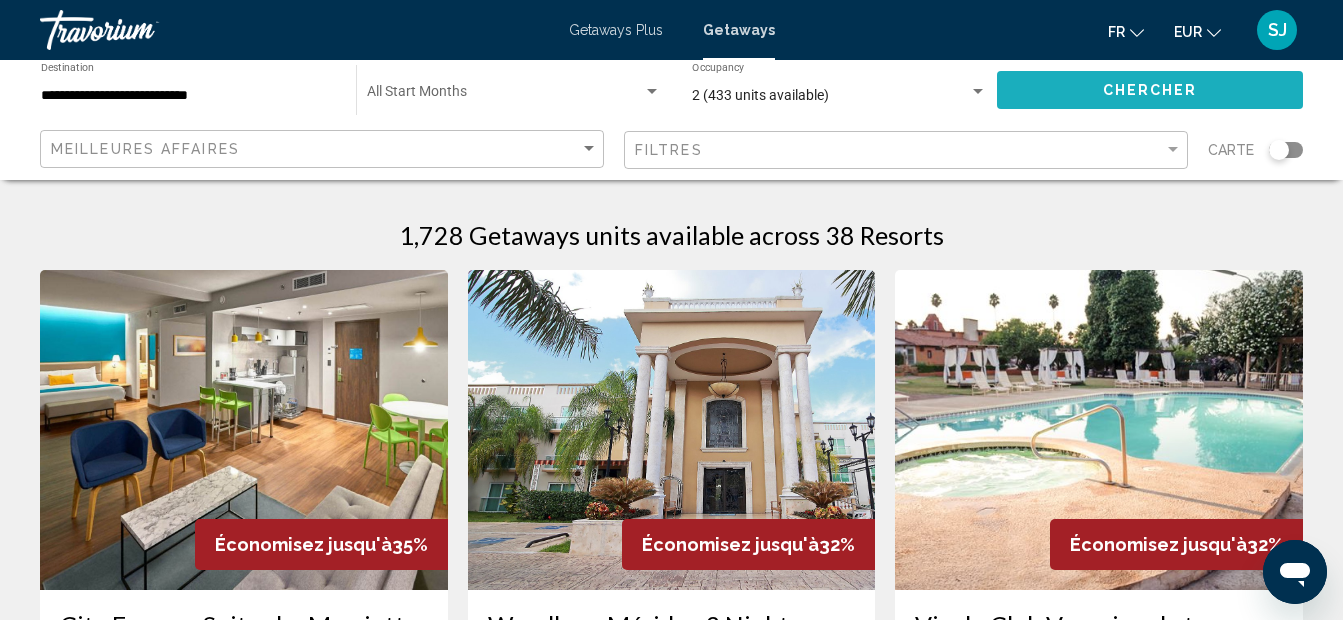 click on "Chercher" 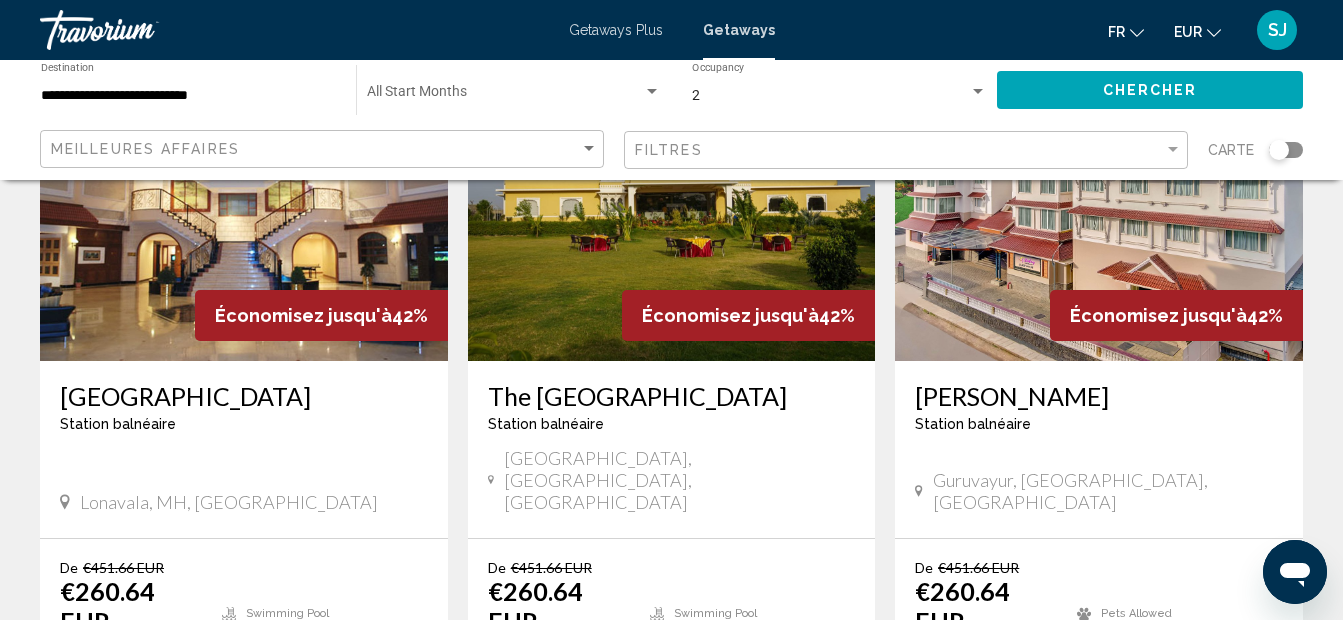 scroll, scrollTop: 235, scrollLeft: 0, axis: vertical 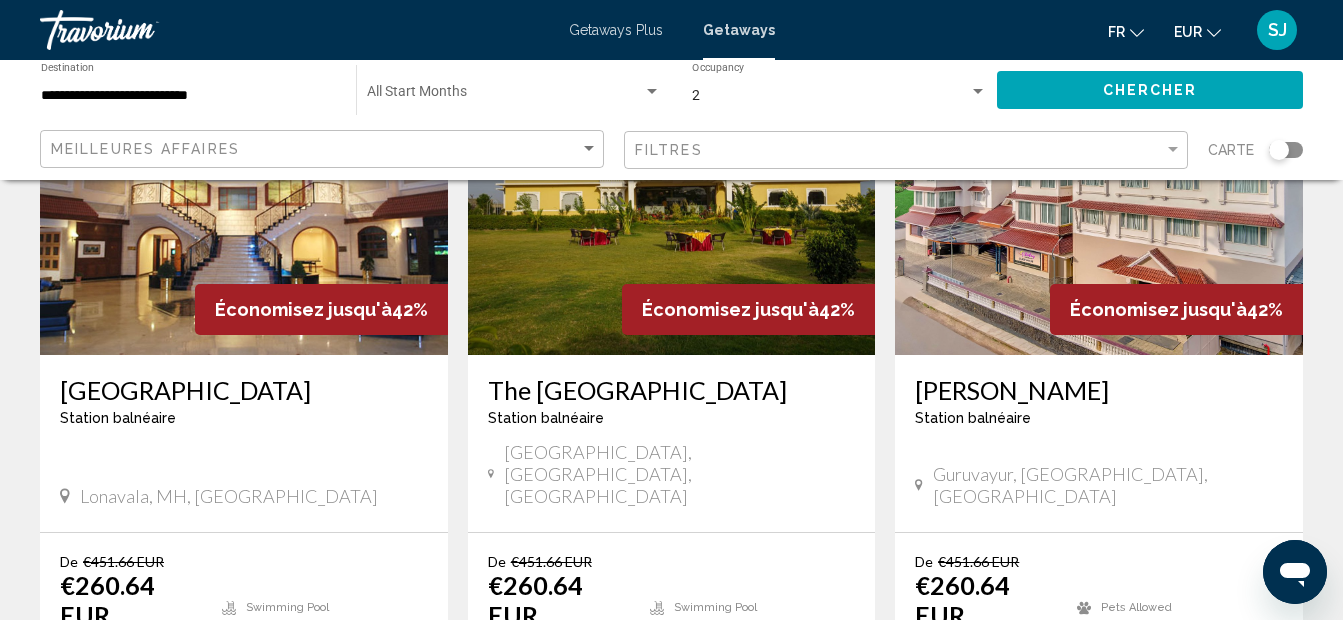 click on "The [GEOGRAPHIC_DATA] balnéaire  -  Ceci est une station d'adultes seulement
[GEOGRAPHIC_DATA], [GEOGRAPHIC_DATA], [GEOGRAPHIC_DATA]" at bounding box center [244, 443] 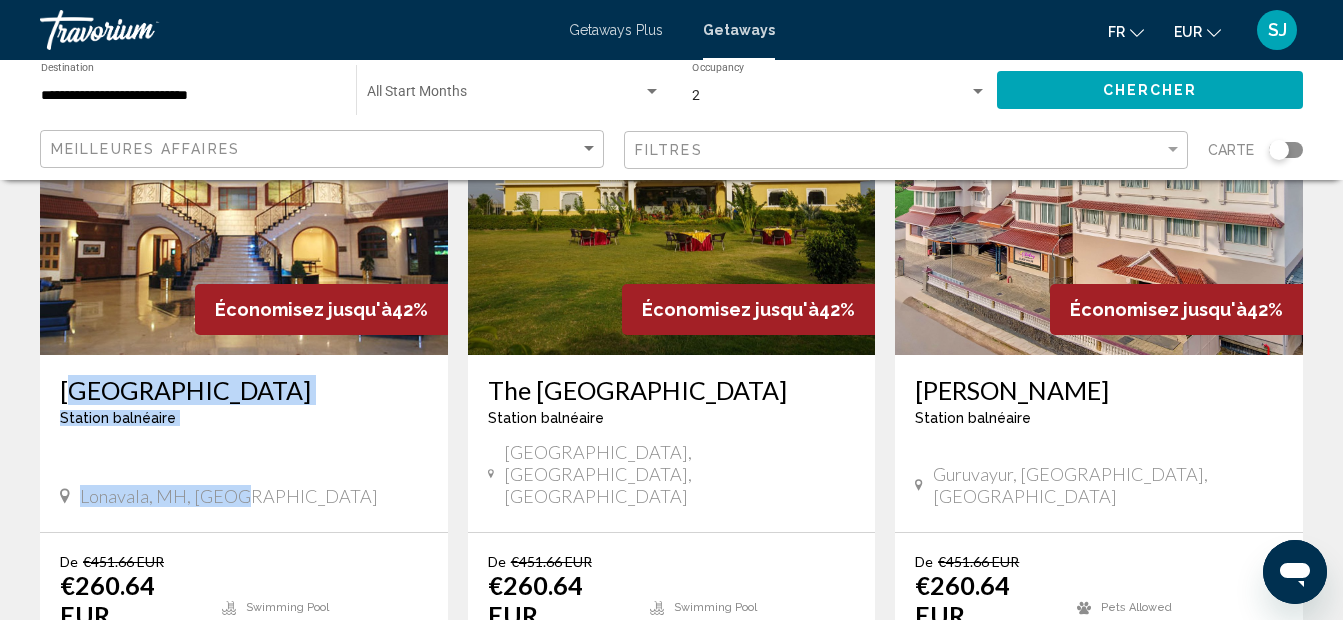 drag, startPoint x: 56, startPoint y: 389, endPoint x: 266, endPoint y: 462, distance: 222.32634 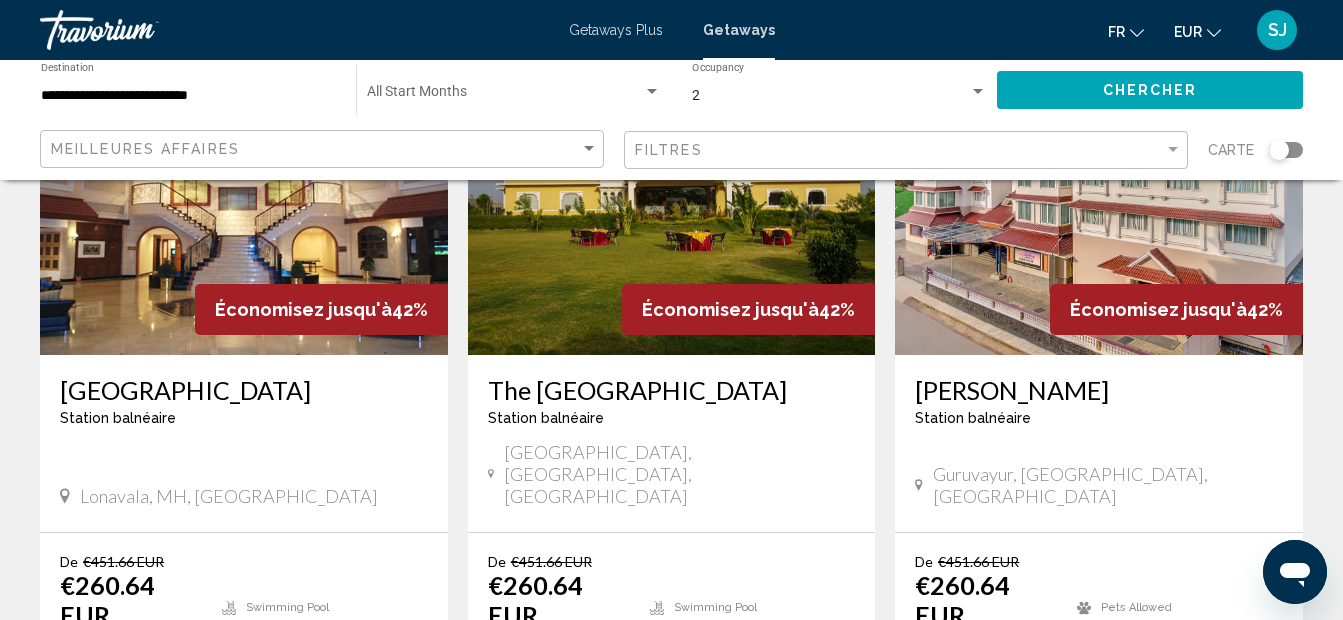 click on "**********" 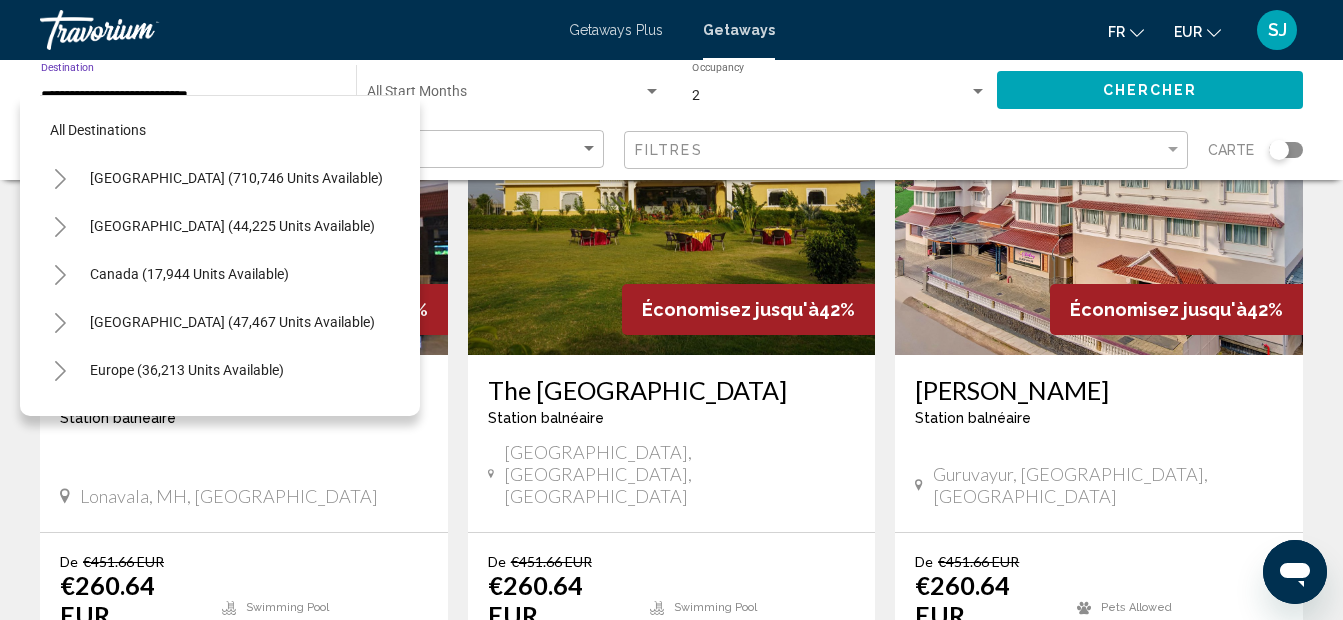 scroll, scrollTop: 559, scrollLeft: 0, axis: vertical 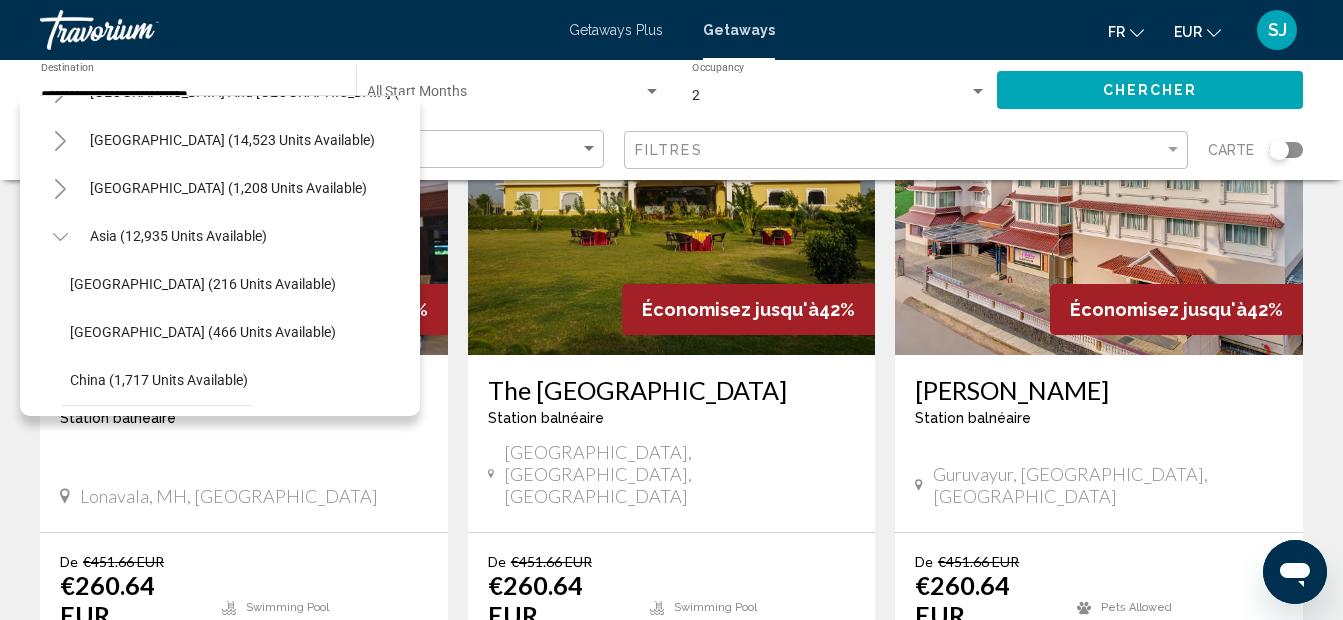 click 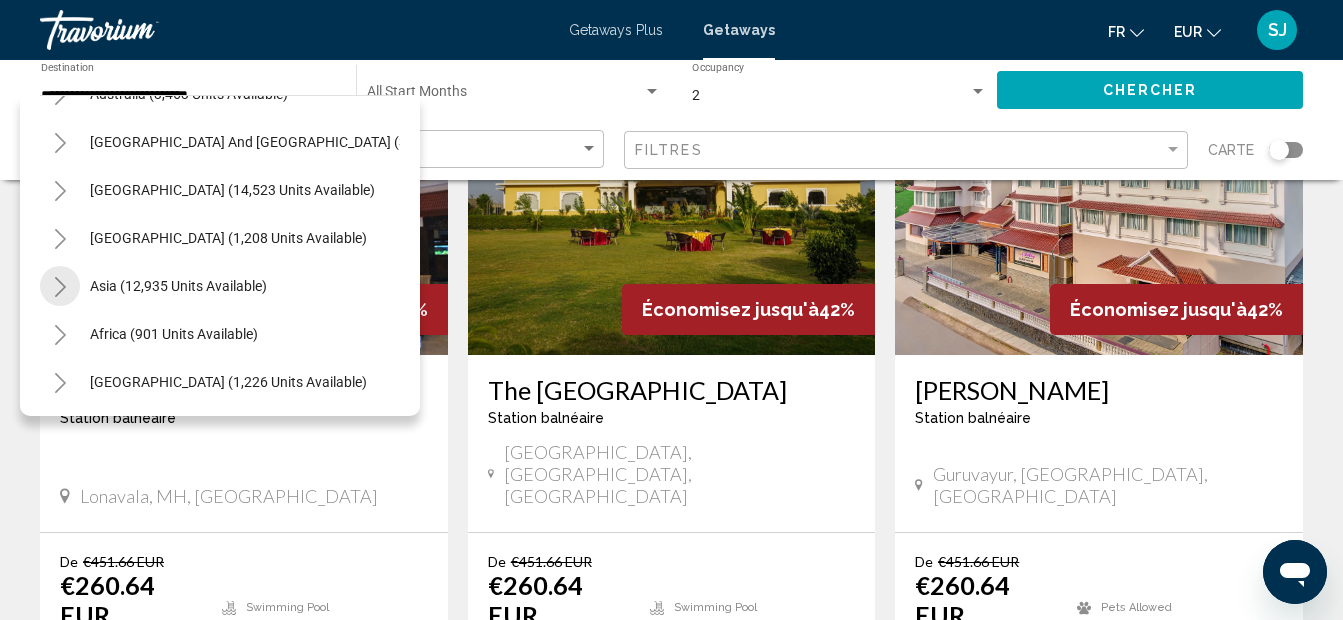 scroll, scrollTop: 339, scrollLeft: 0, axis: vertical 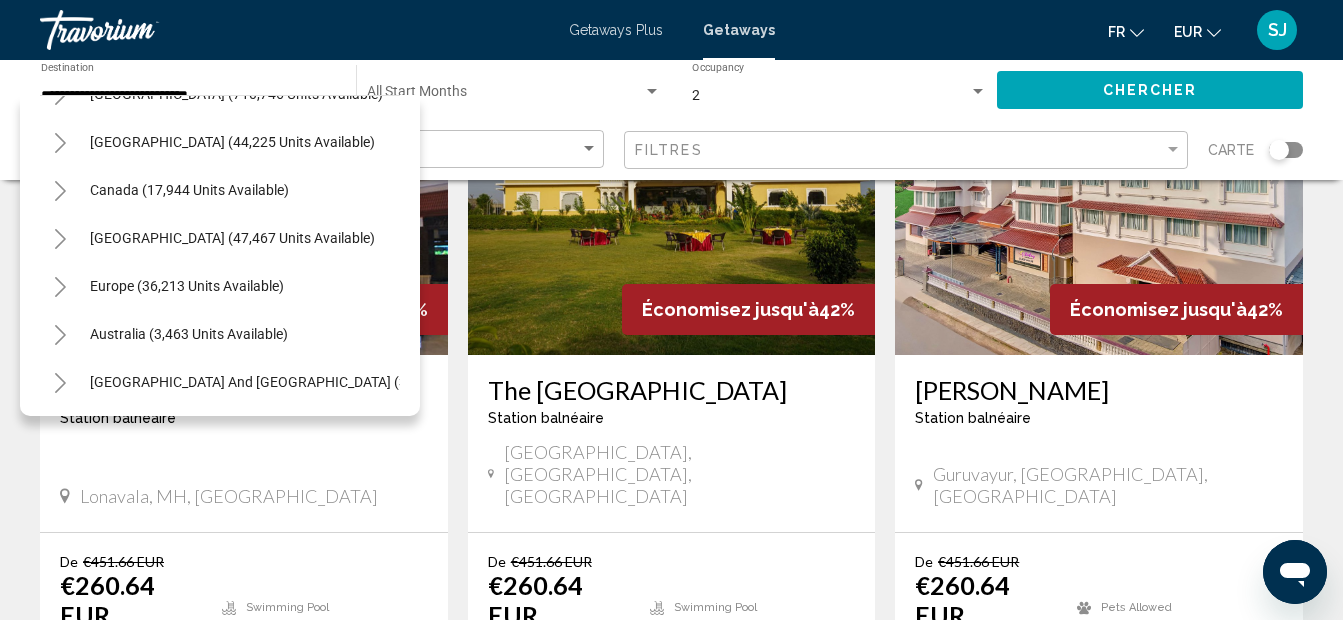 click on "Canada (17,944 units available)" at bounding box center (232, 238) 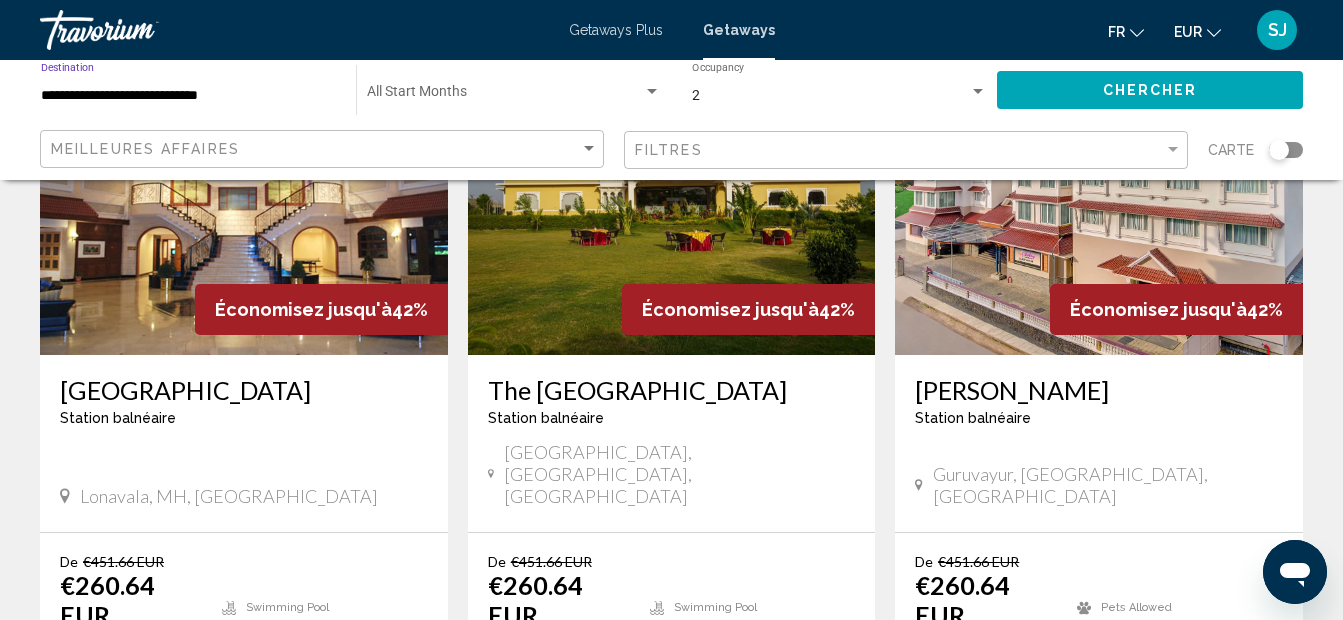 click at bounding box center [505, 96] 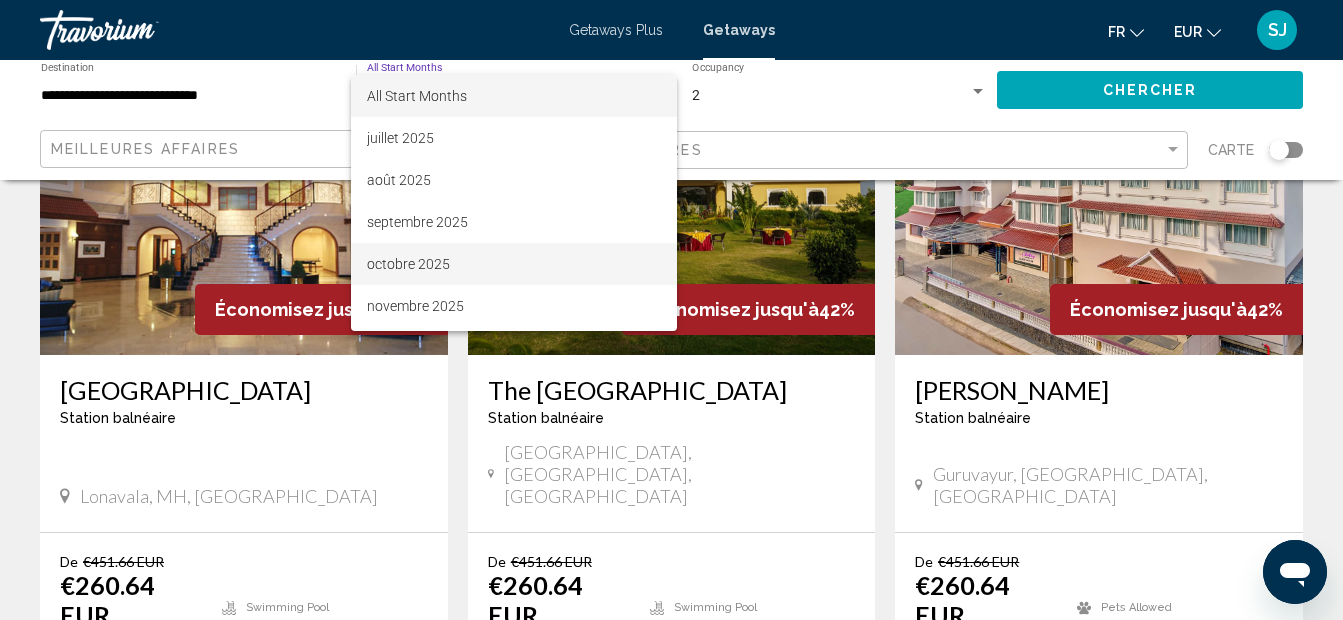 click on "octobre 2025" at bounding box center (514, 264) 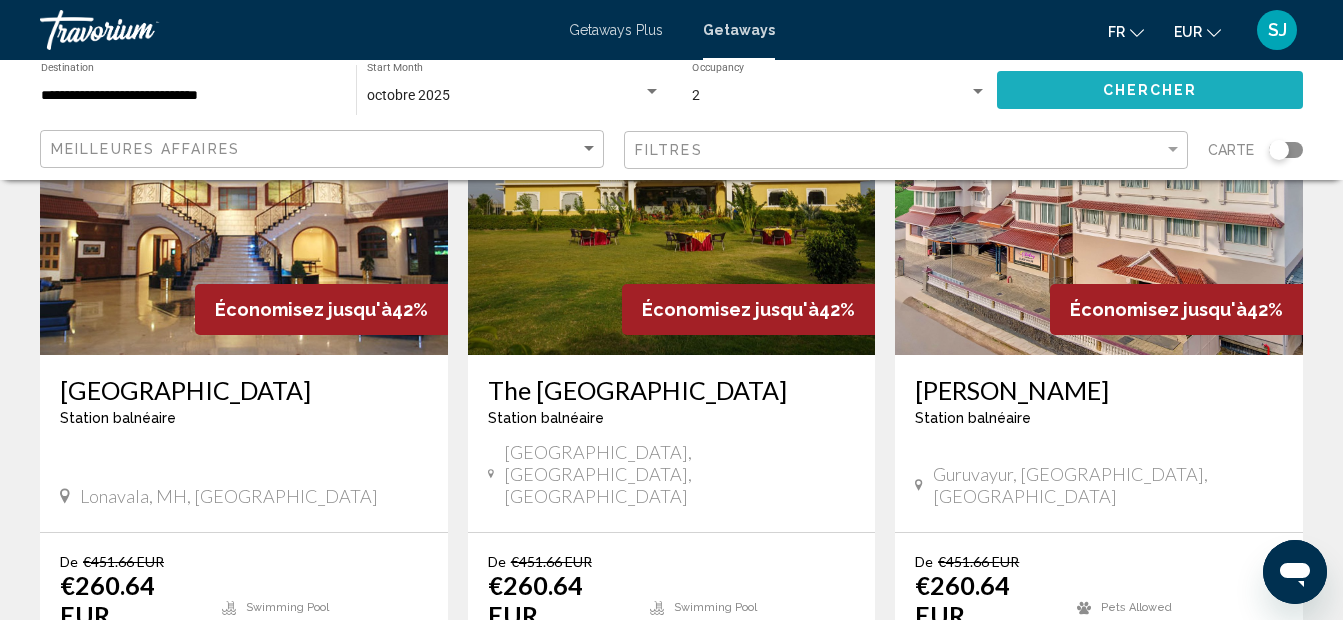 click on "Chercher" 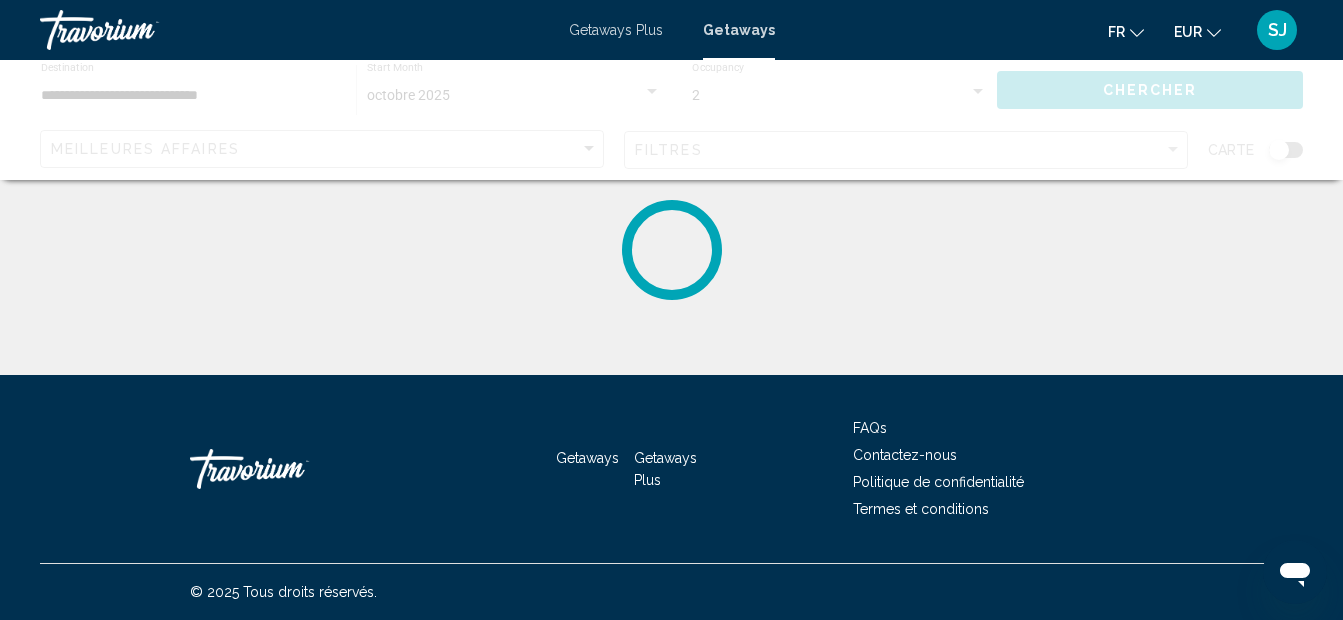 scroll, scrollTop: 0, scrollLeft: 0, axis: both 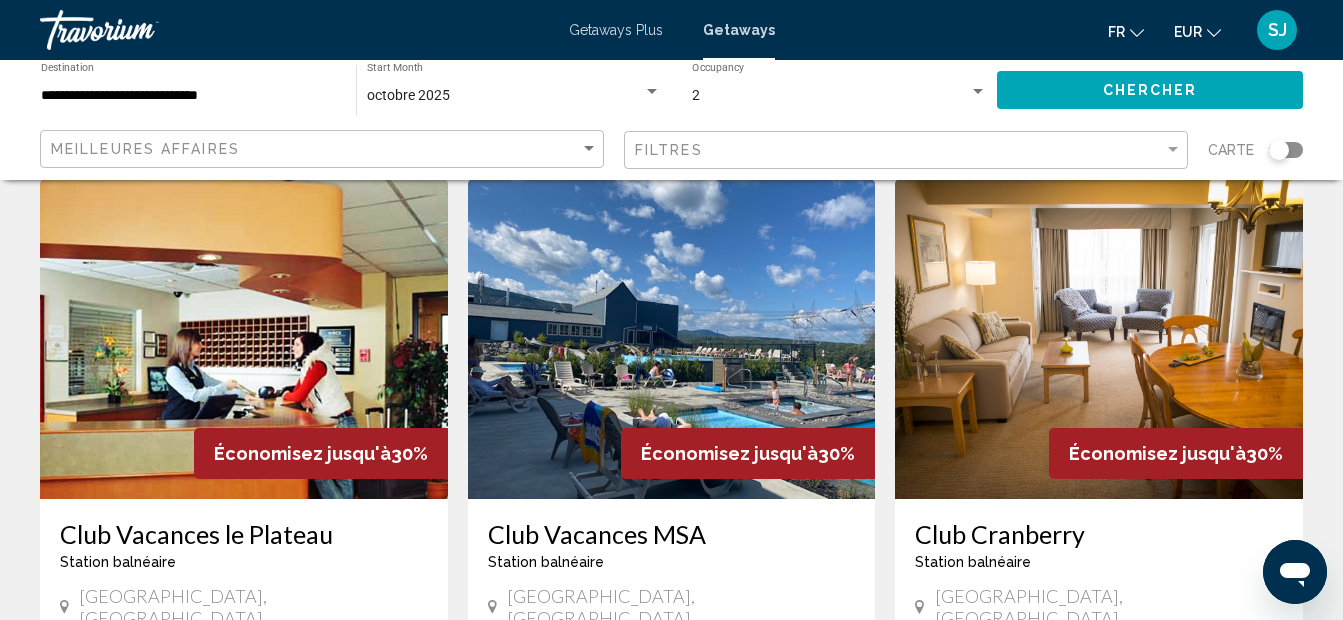 click at bounding box center (672, 339) 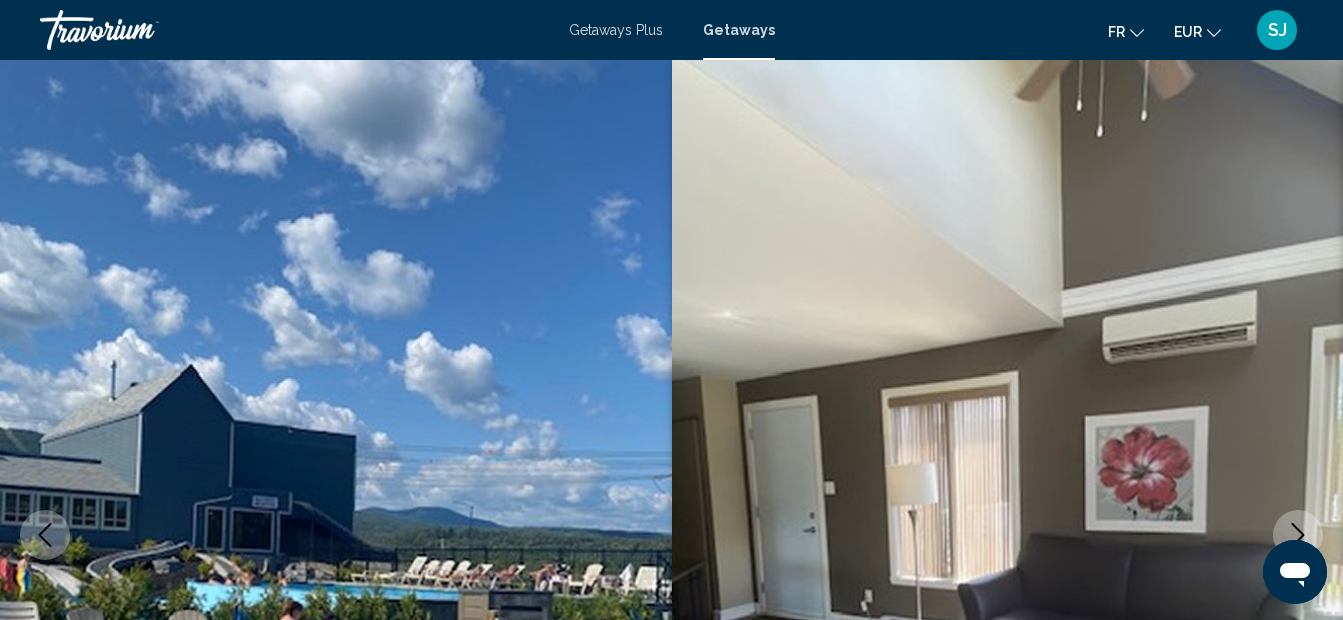 scroll, scrollTop: 600, scrollLeft: 0, axis: vertical 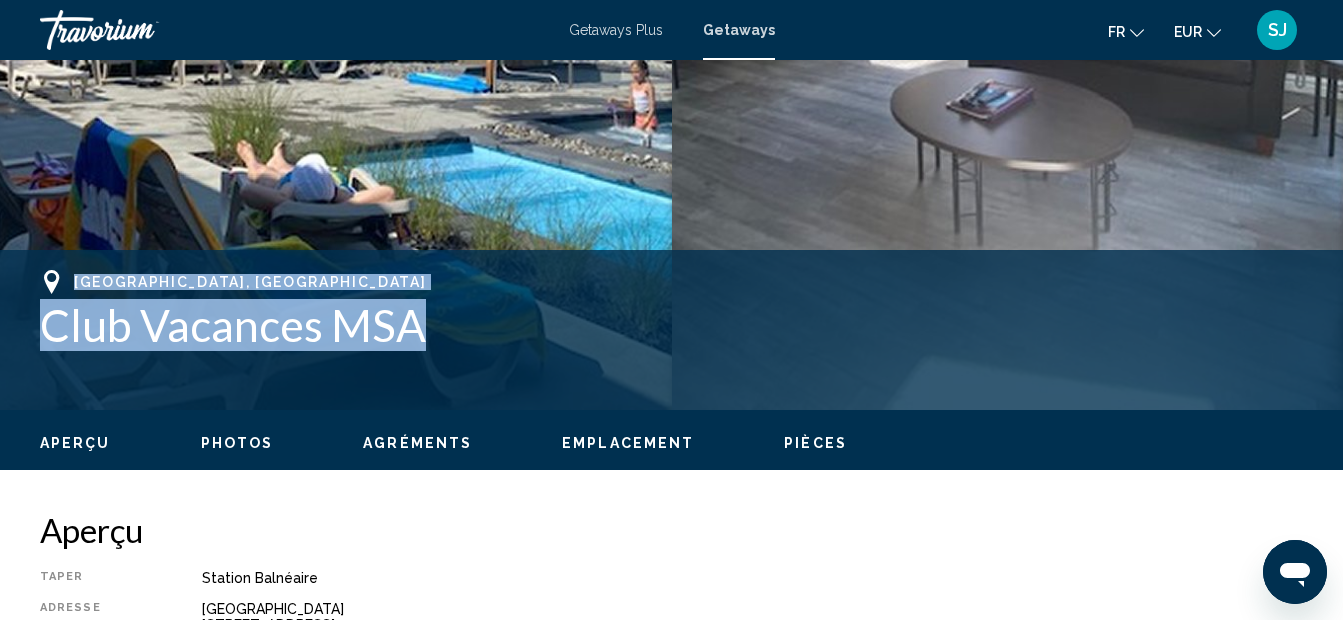 drag, startPoint x: 29, startPoint y: 281, endPoint x: 436, endPoint y: 344, distance: 411.84705 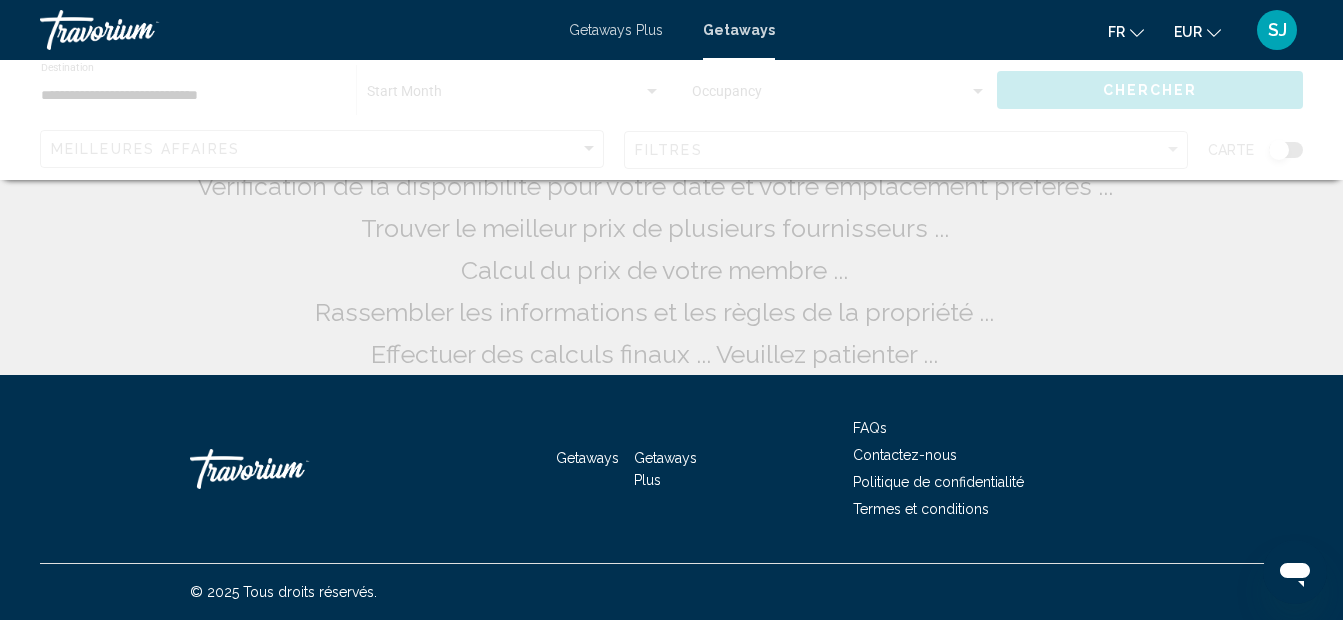 scroll, scrollTop: 0, scrollLeft: 0, axis: both 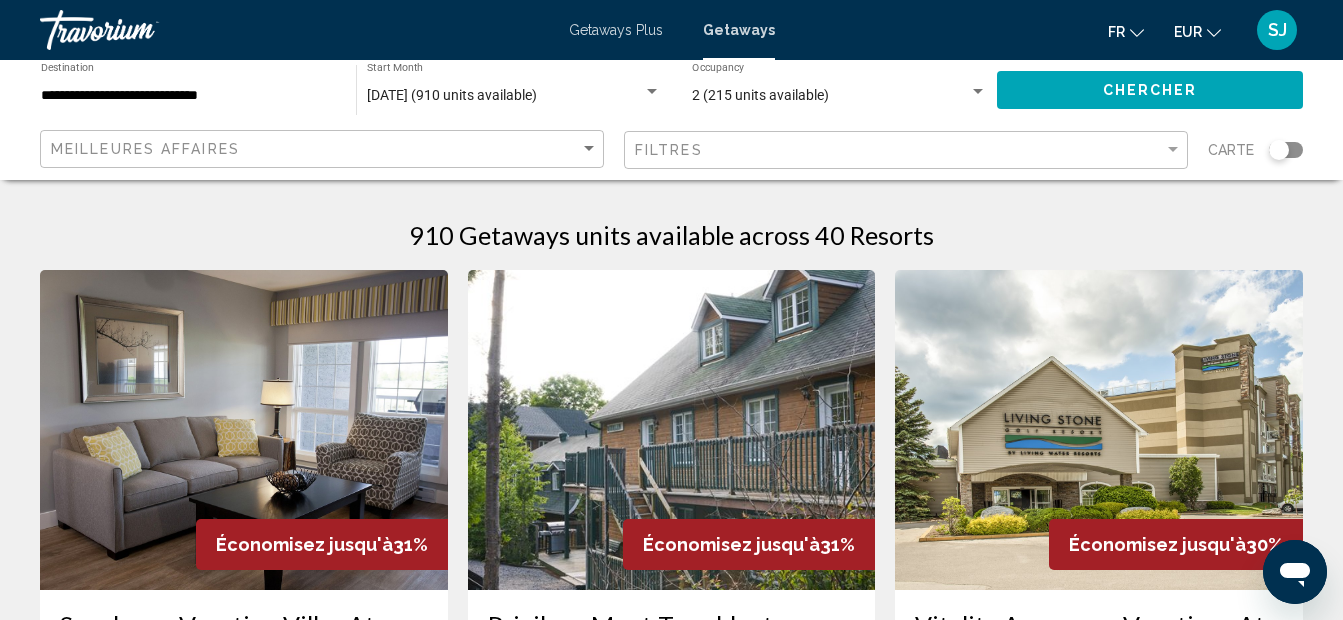 click on "**********" at bounding box center [188, 96] 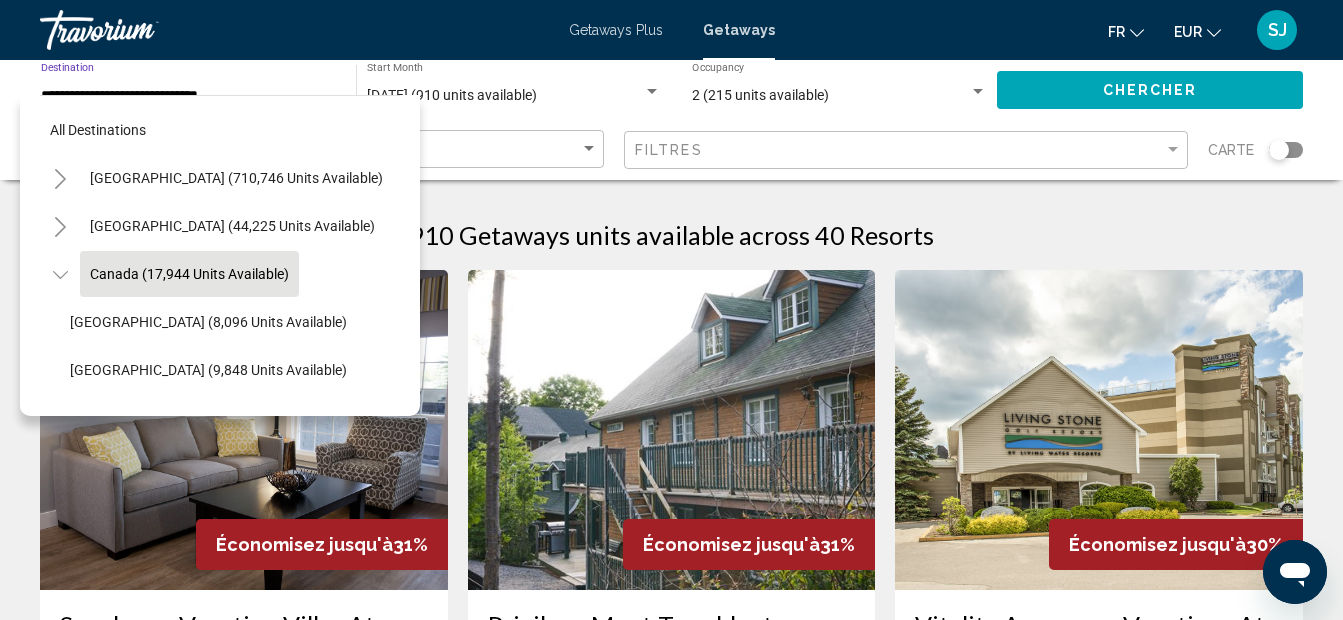 scroll, scrollTop: 31, scrollLeft: 0, axis: vertical 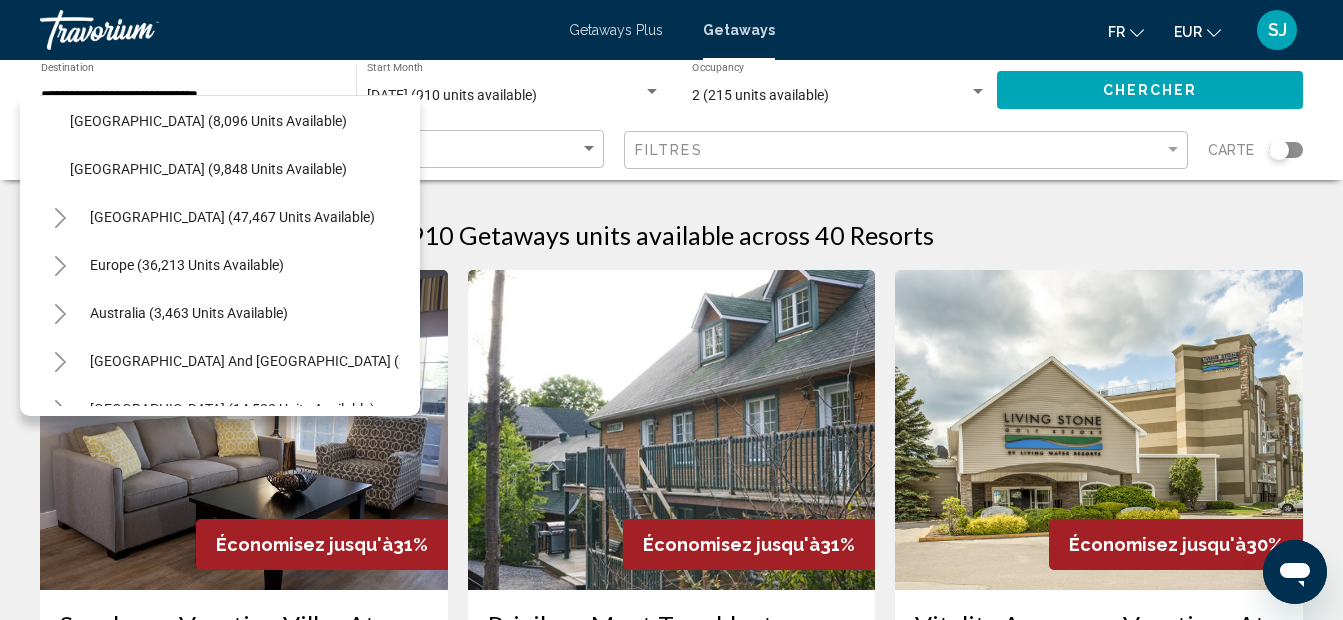 click on "Australia (3,463 units available)" at bounding box center (306, 361) 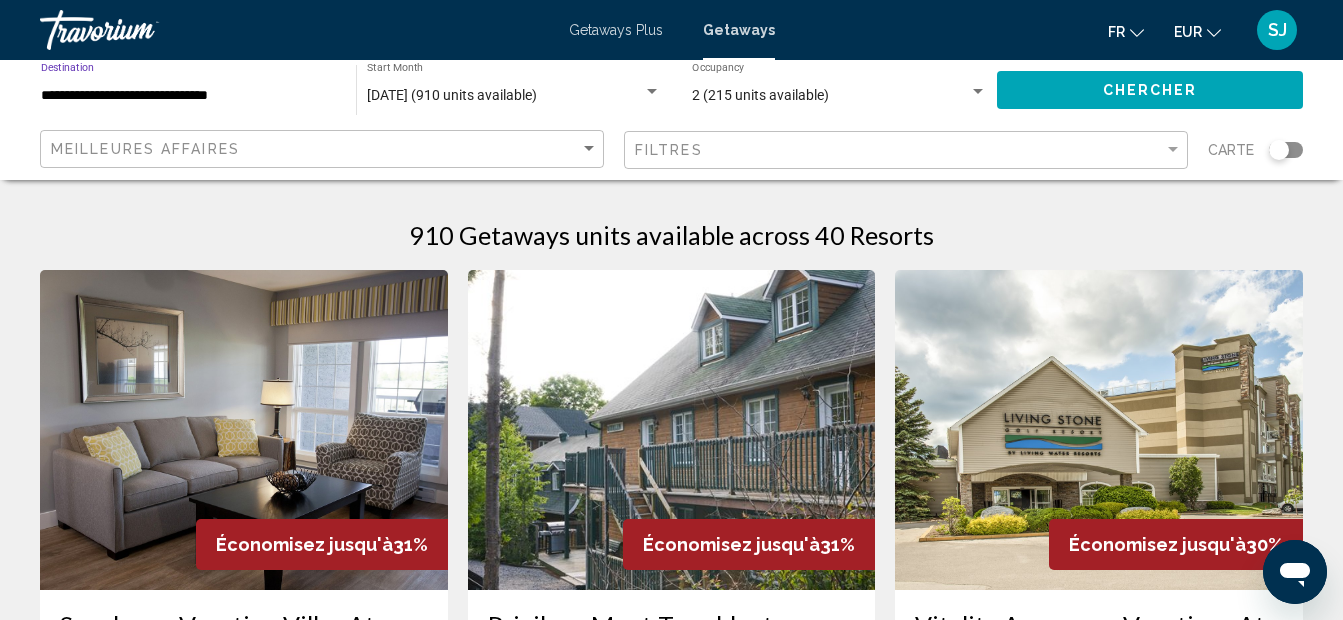 click on "[DATE] (910 units available)" at bounding box center (452, 95) 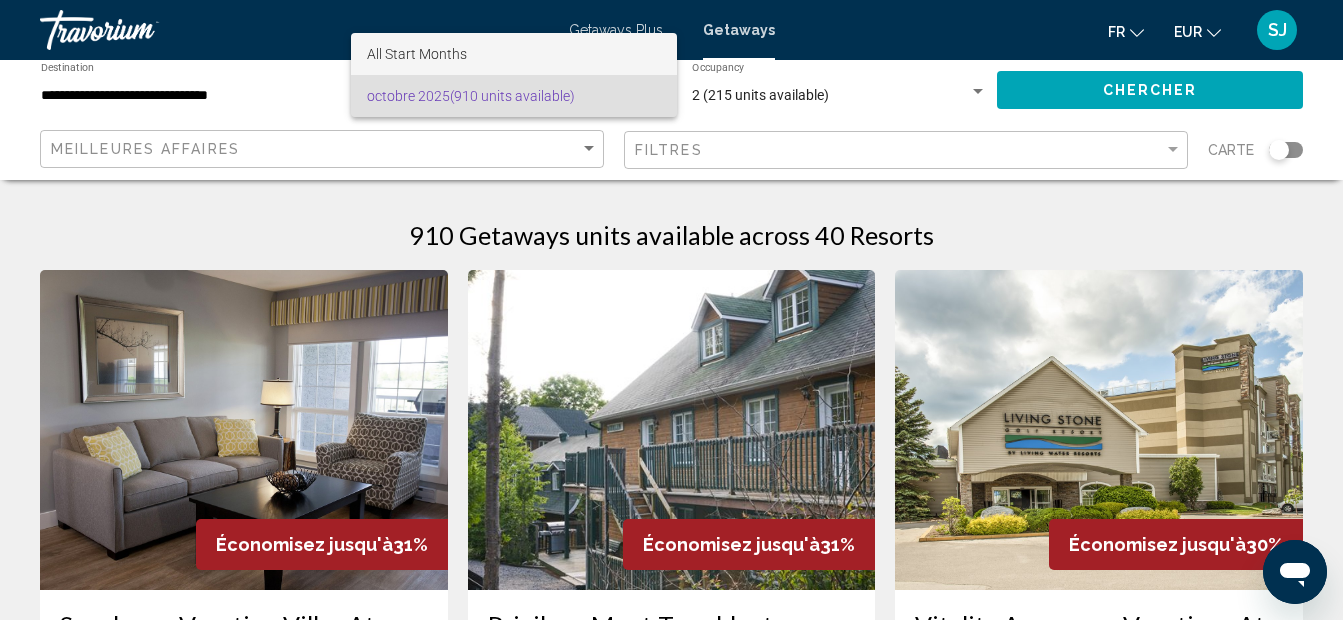 click on "All Start Months" at bounding box center [417, 54] 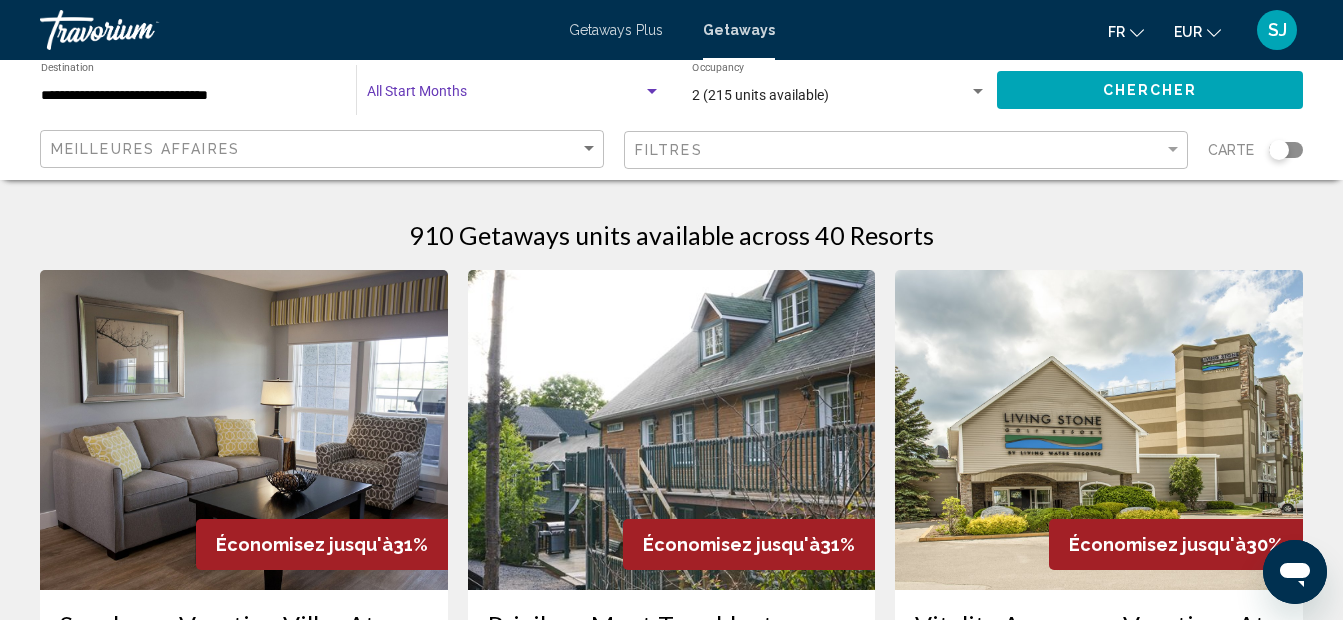 click on "Chercher" 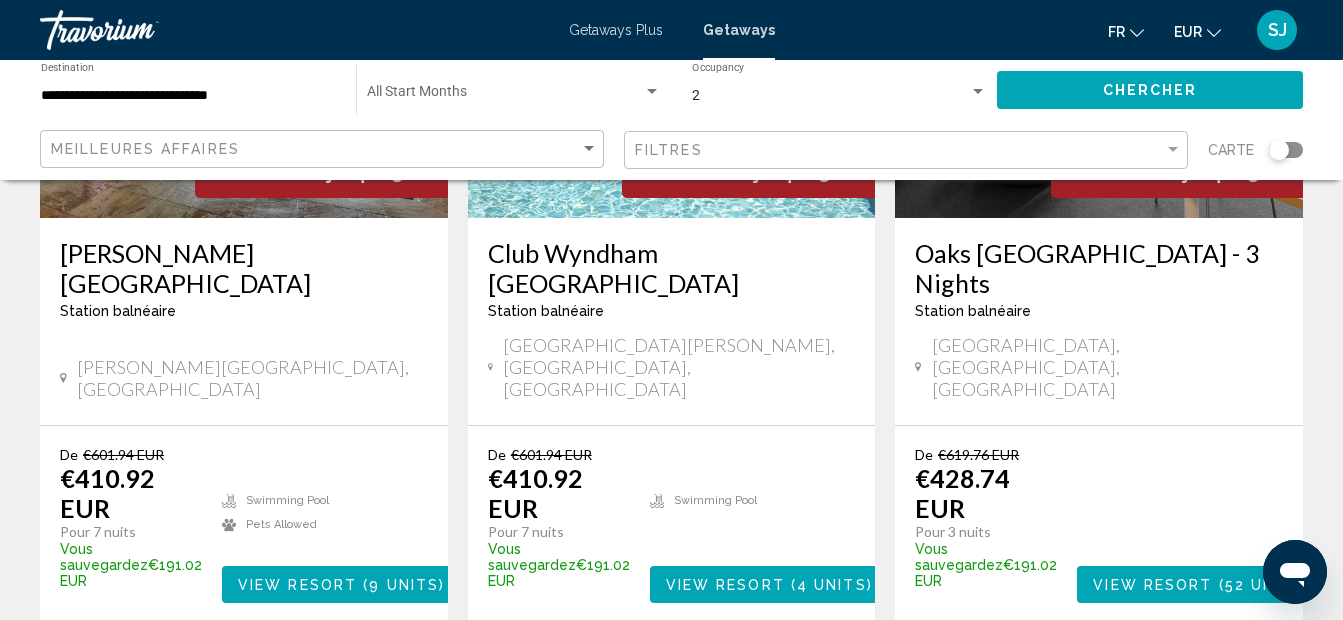 scroll, scrollTop: 1980, scrollLeft: 0, axis: vertical 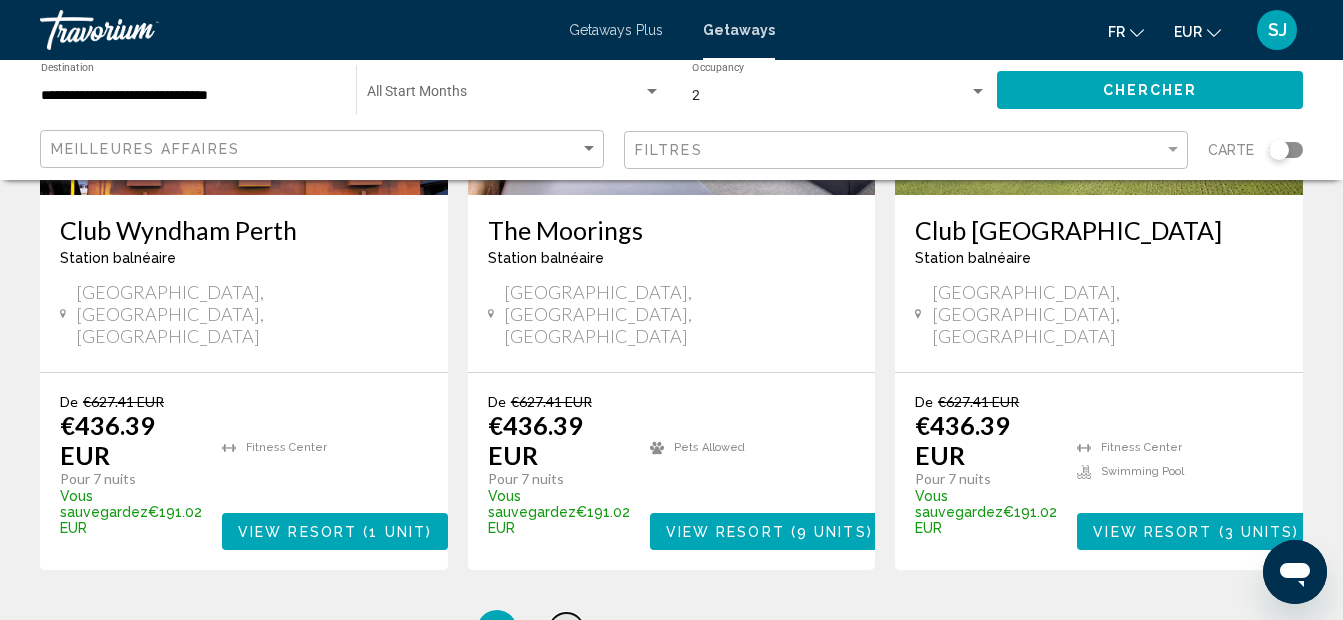 click on "page  2" at bounding box center [566, 630] 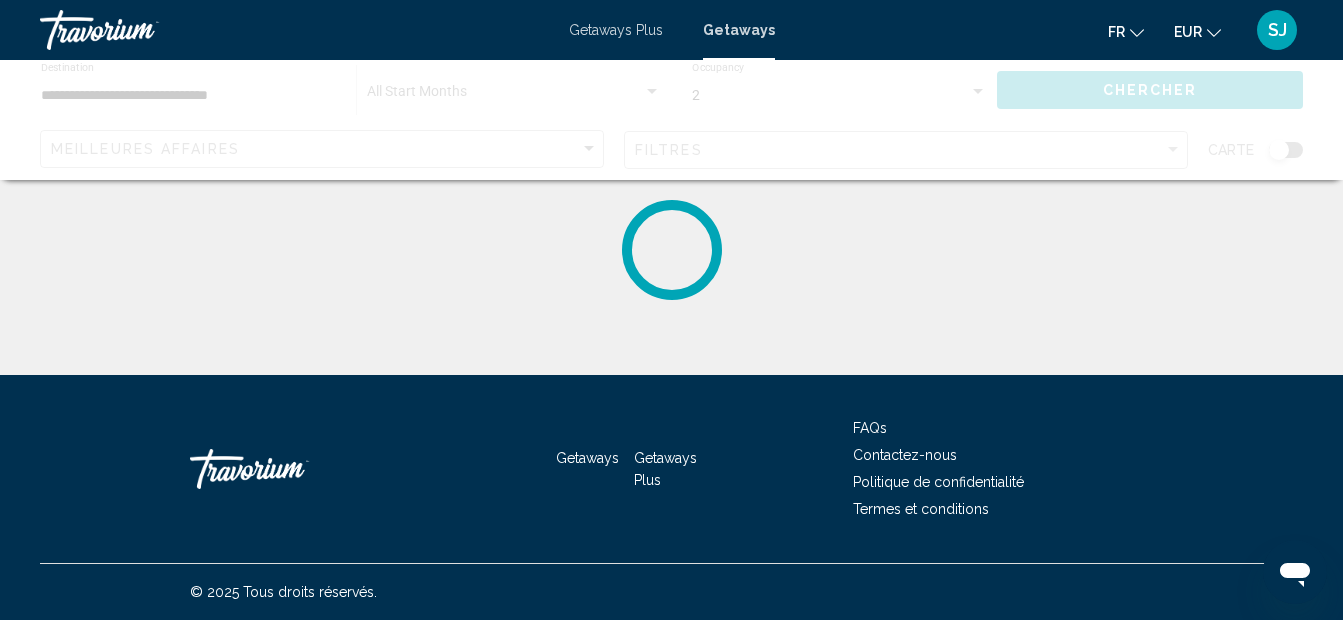 scroll, scrollTop: 0, scrollLeft: 0, axis: both 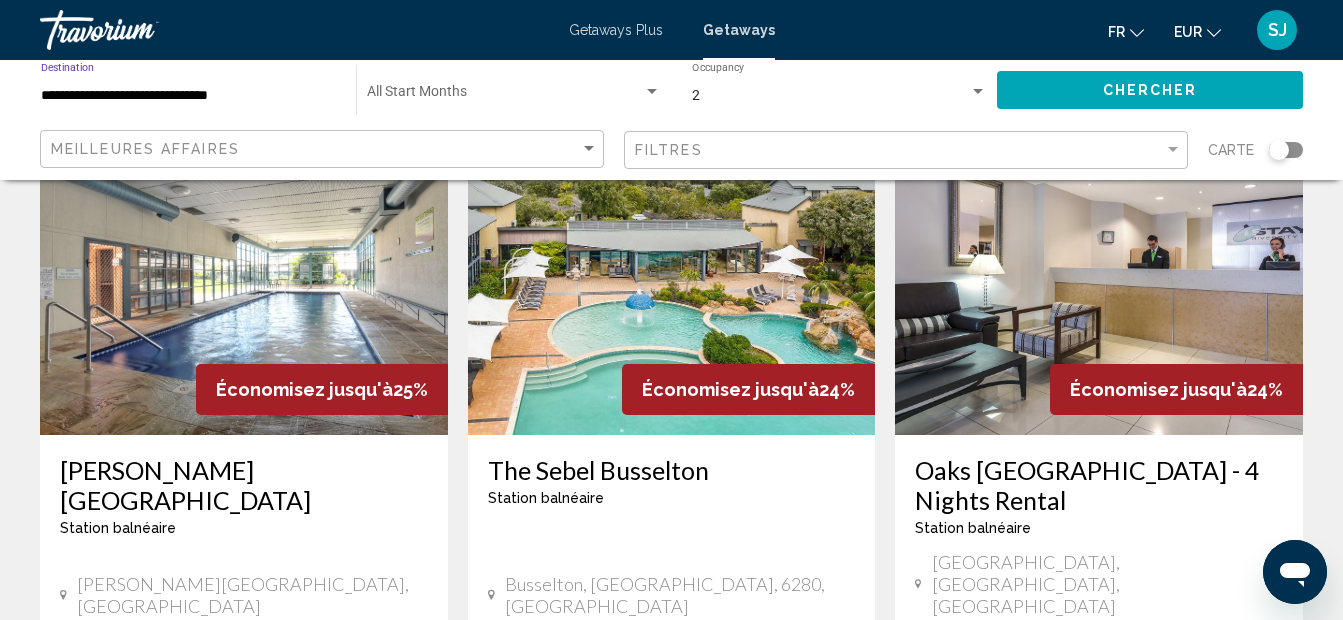 click on "**********" at bounding box center [188, 96] 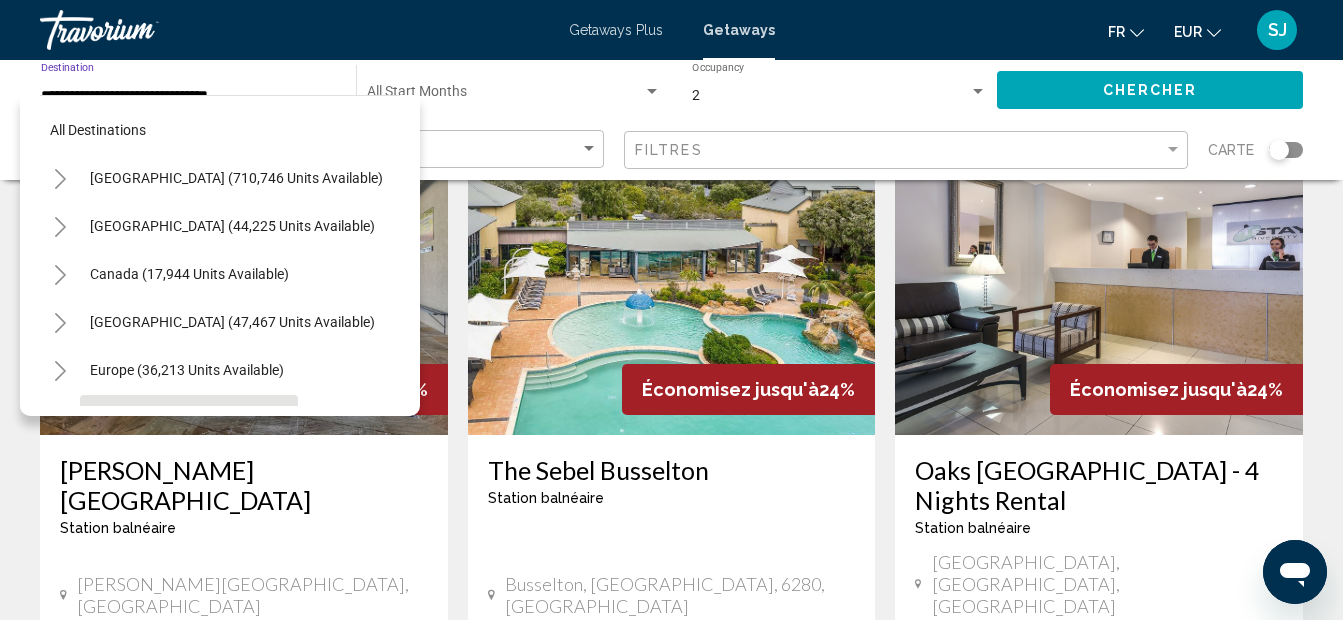 scroll, scrollTop: 175, scrollLeft: 0, axis: vertical 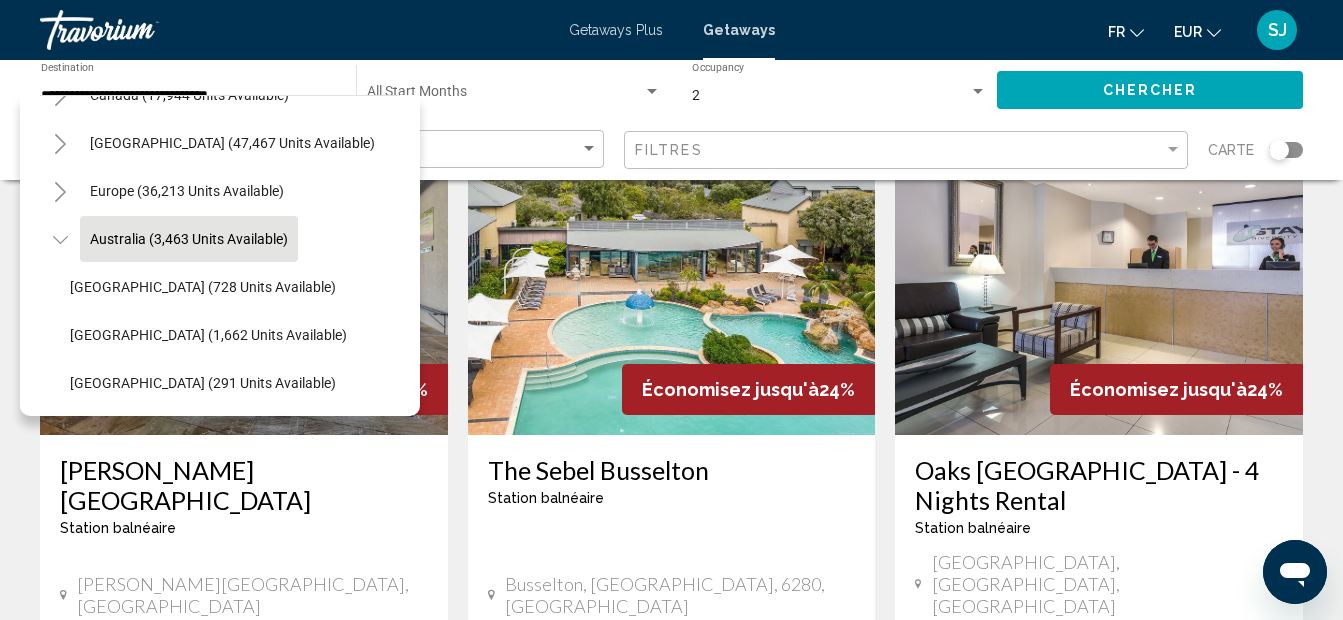 click 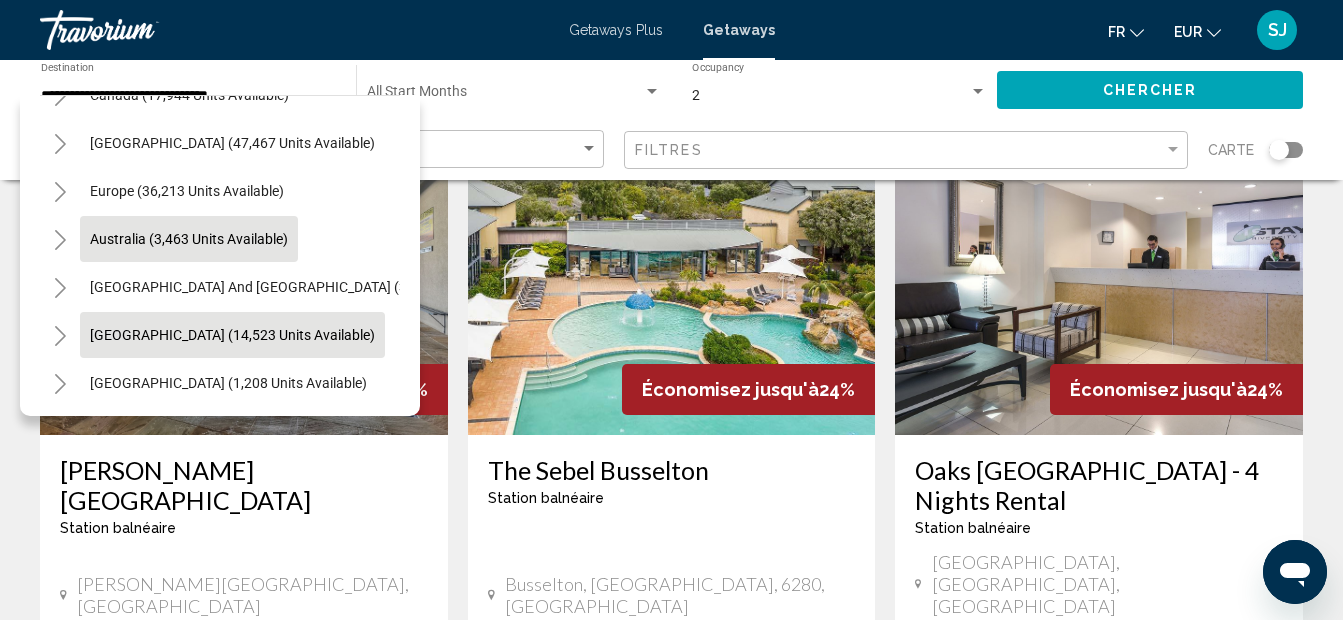 click on "[GEOGRAPHIC_DATA] (14,523 units available)" at bounding box center (228, 383) 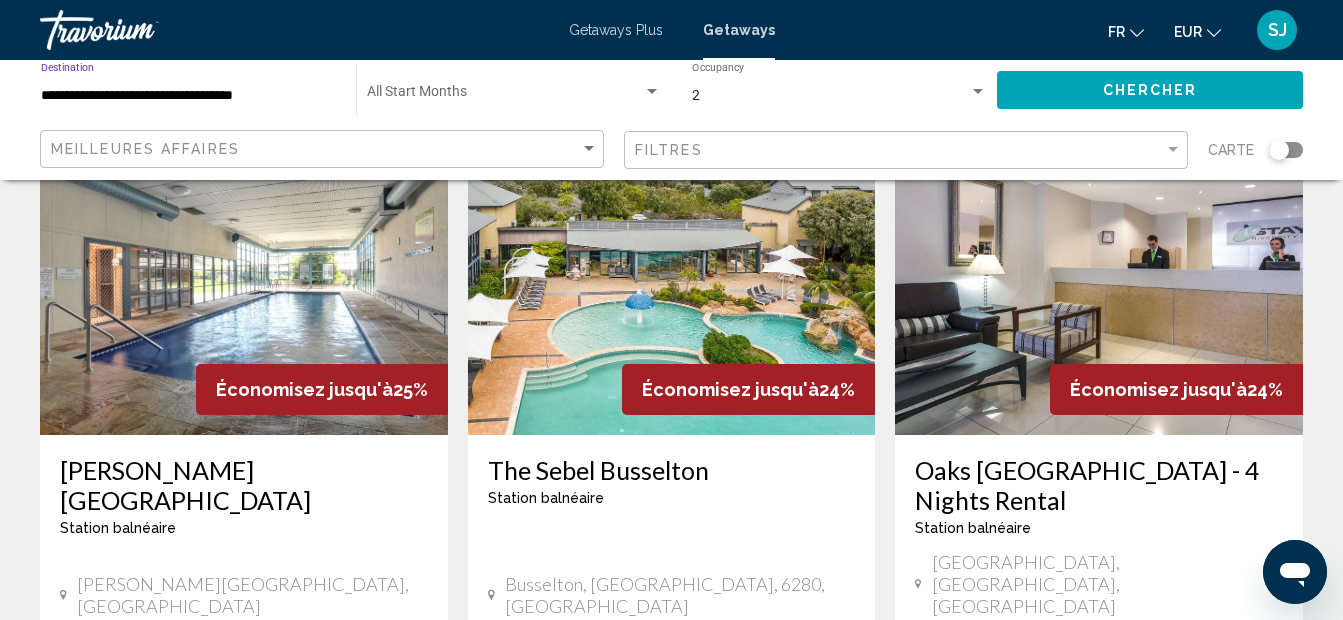 click on "**********" at bounding box center (188, 96) 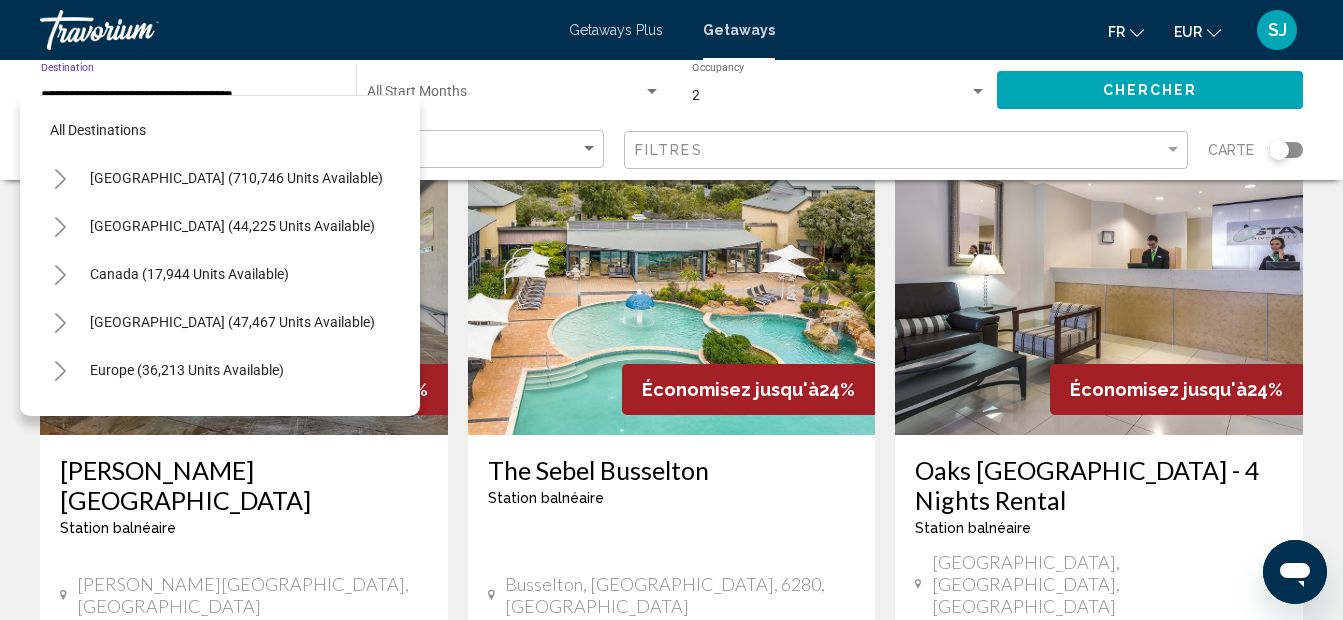 scroll, scrollTop: 271, scrollLeft: 0, axis: vertical 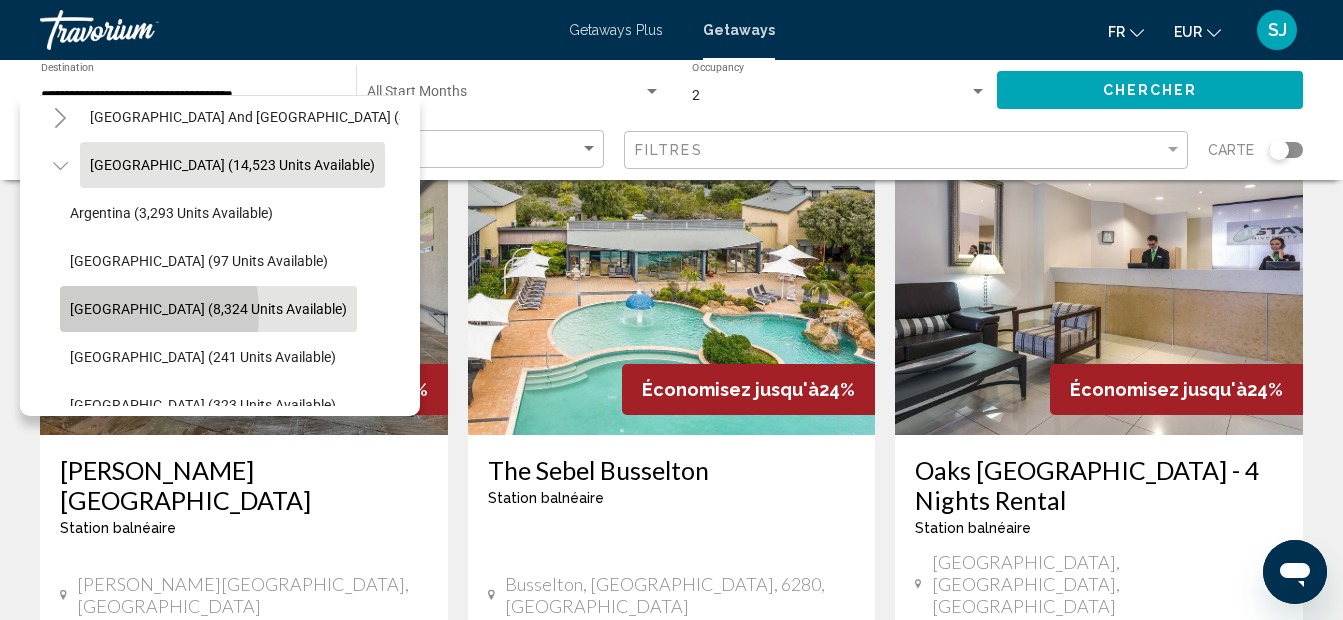 click on "[GEOGRAPHIC_DATA] (8,324 units available)" 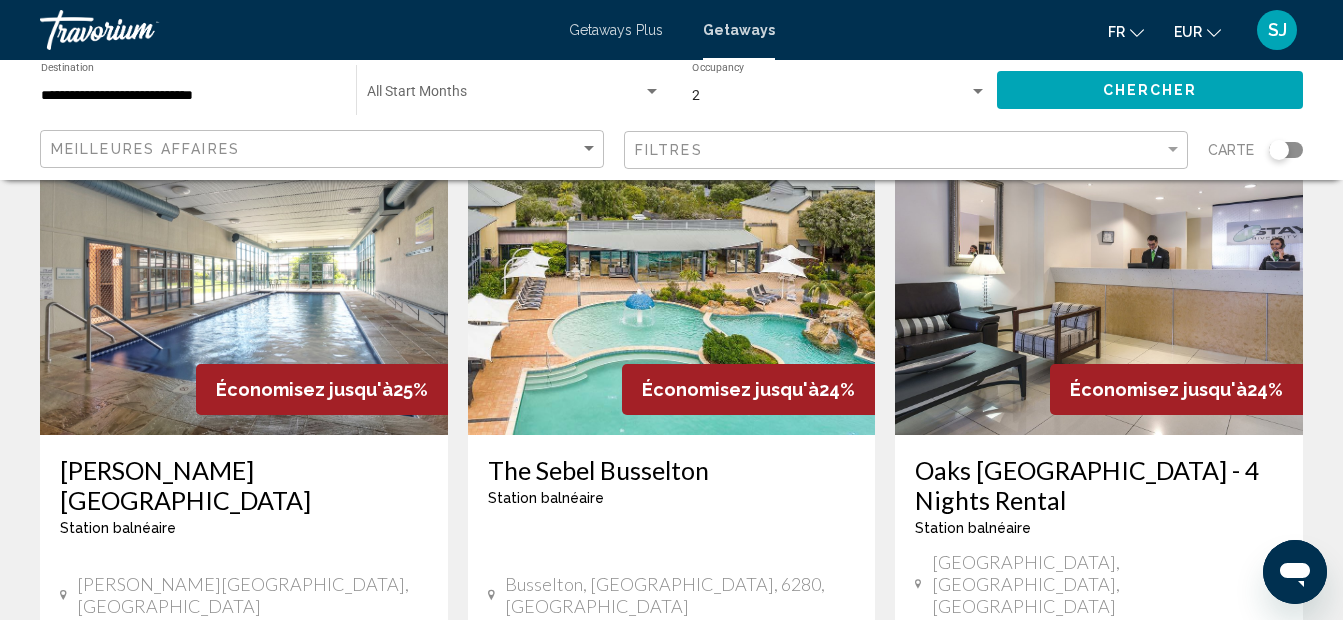 click on "Start Month All Start Months" 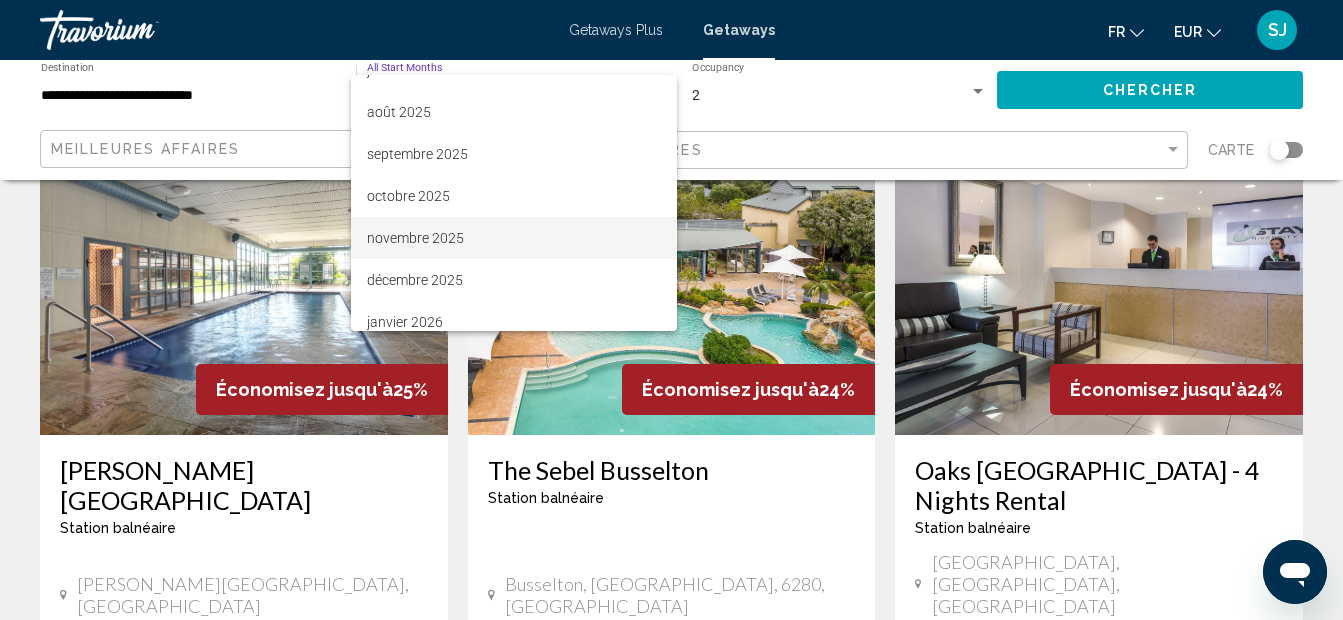 scroll, scrollTop: 74, scrollLeft: 0, axis: vertical 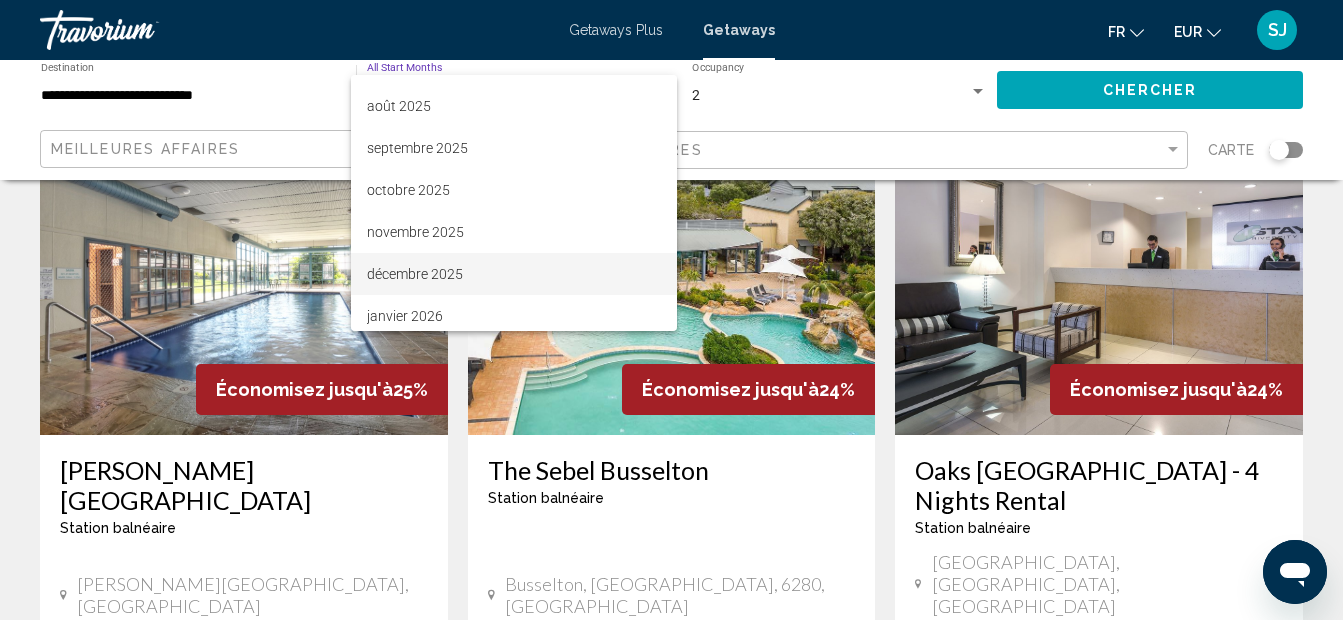 click on "décembre 2025" at bounding box center (514, 274) 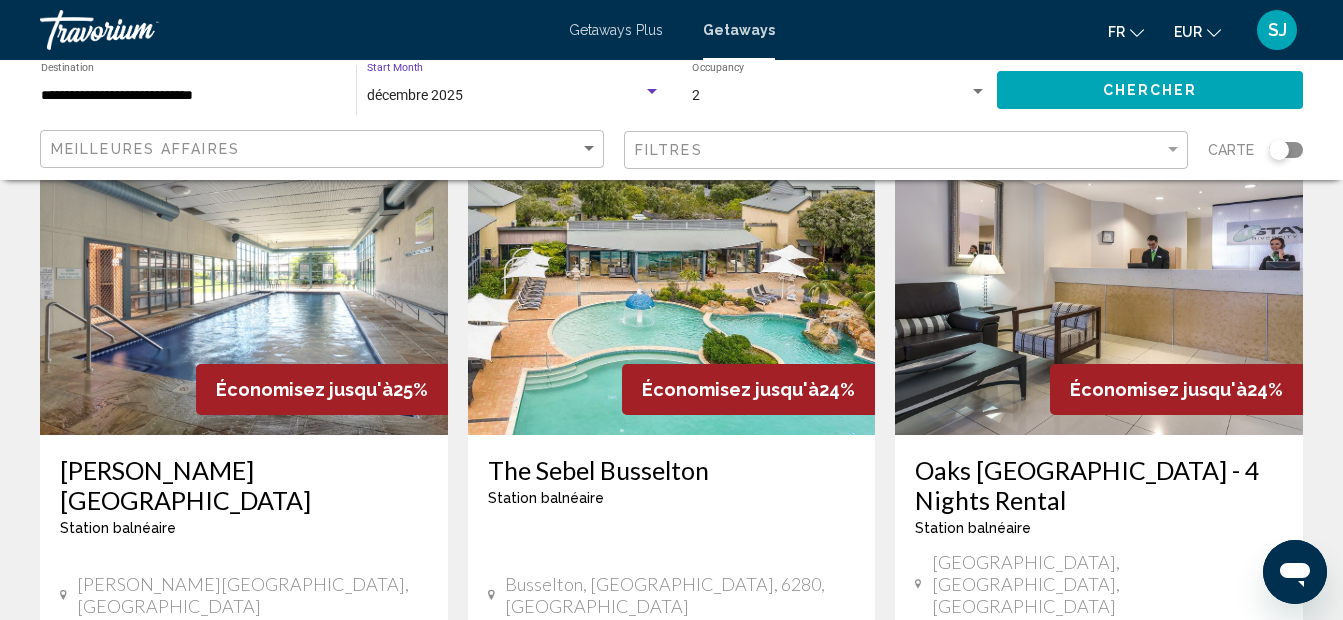click on "Chercher" 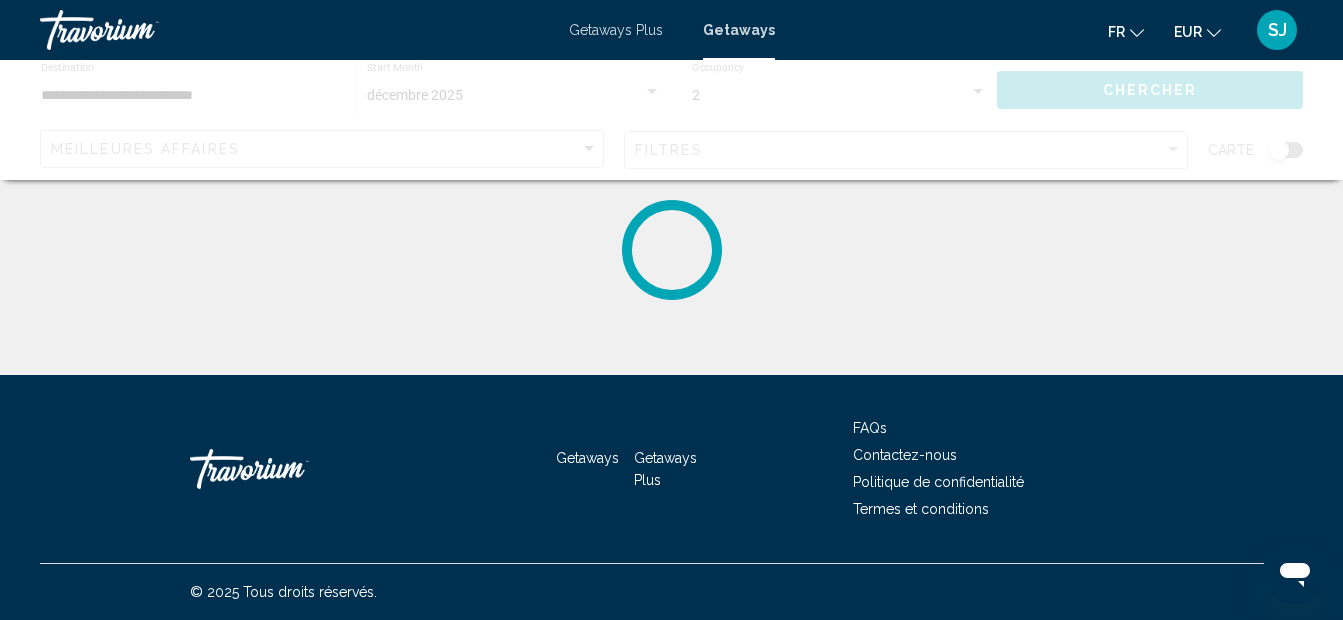scroll, scrollTop: 0, scrollLeft: 0, axis: both 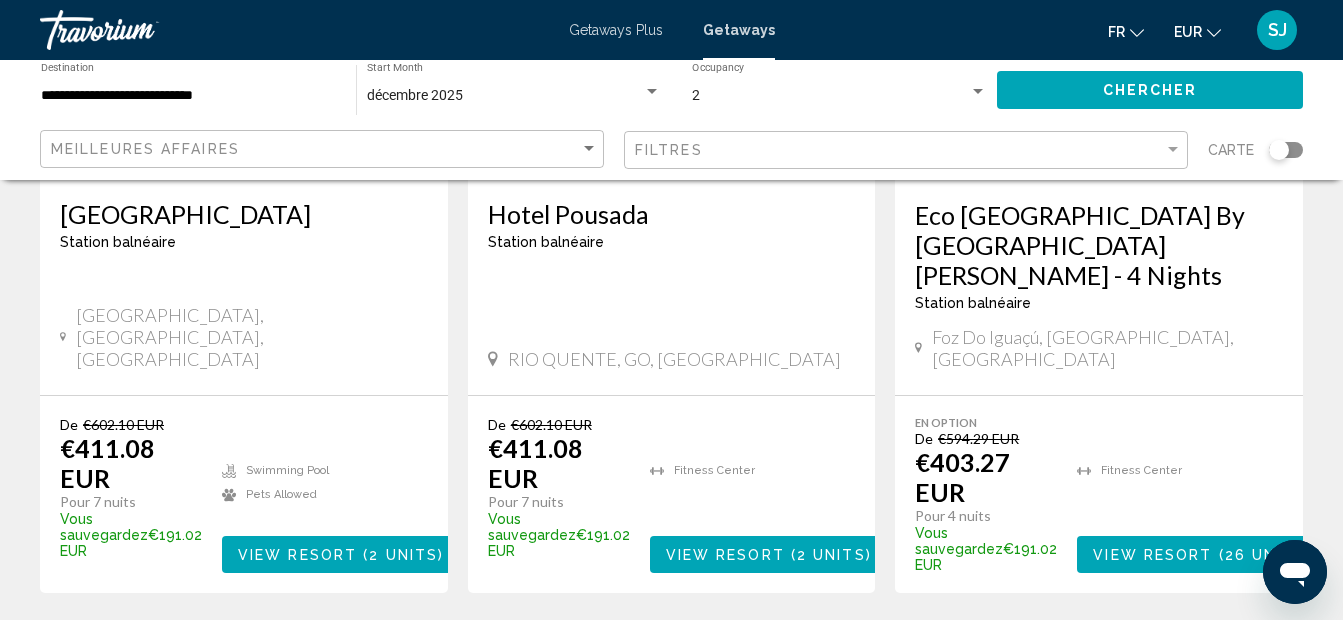 click on "2" at bounding box center (567, 653) 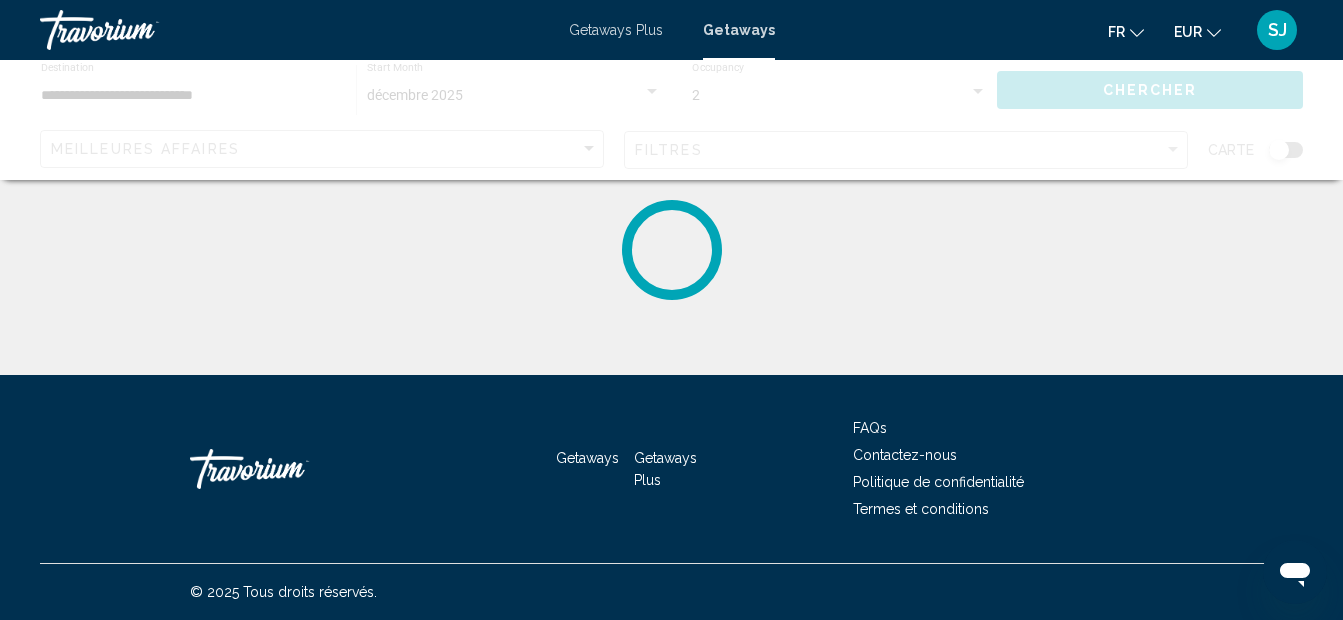 scroll, scrollTop: 0, scrollLeft: 0, axis: both 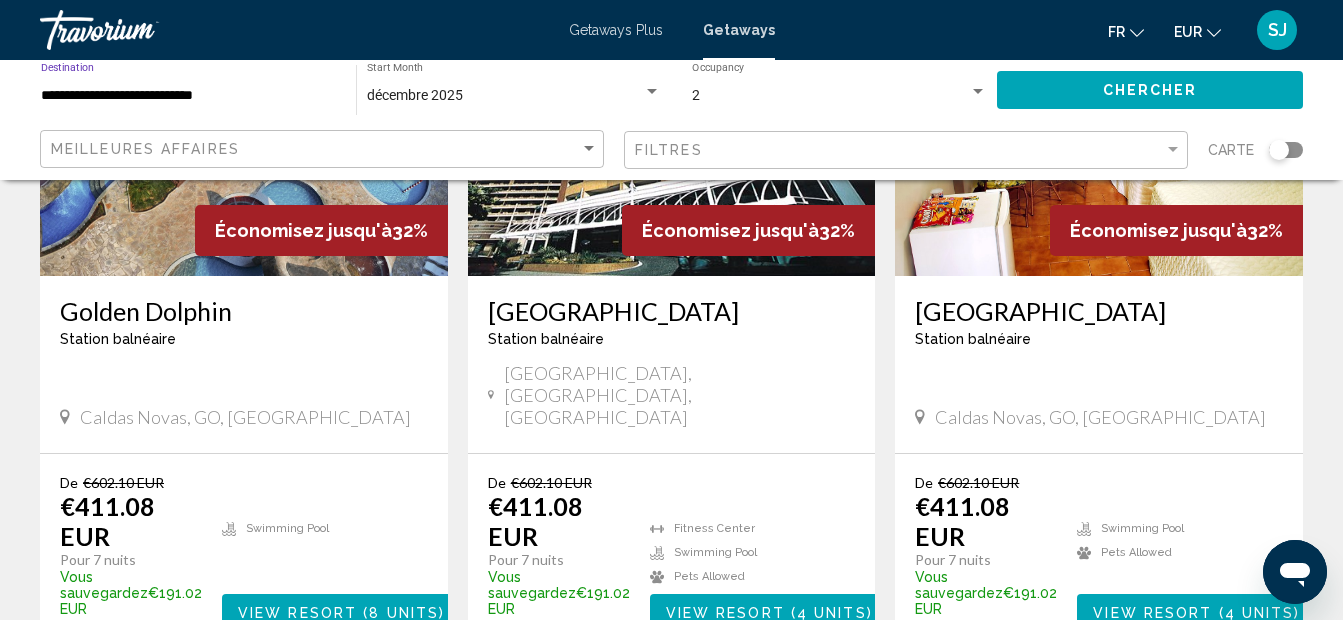 click on "**********" at bounding box center (188, 96) 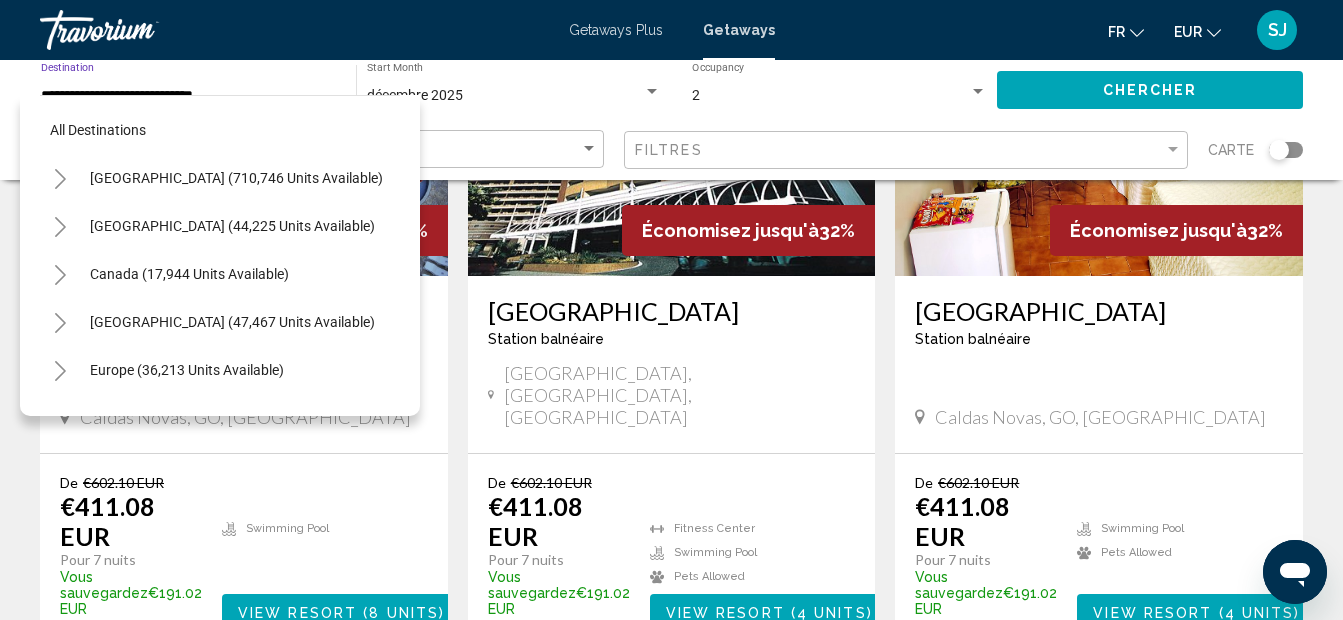 scroll, scrollTop: 415, scrollLeft: 0, axis: vertical 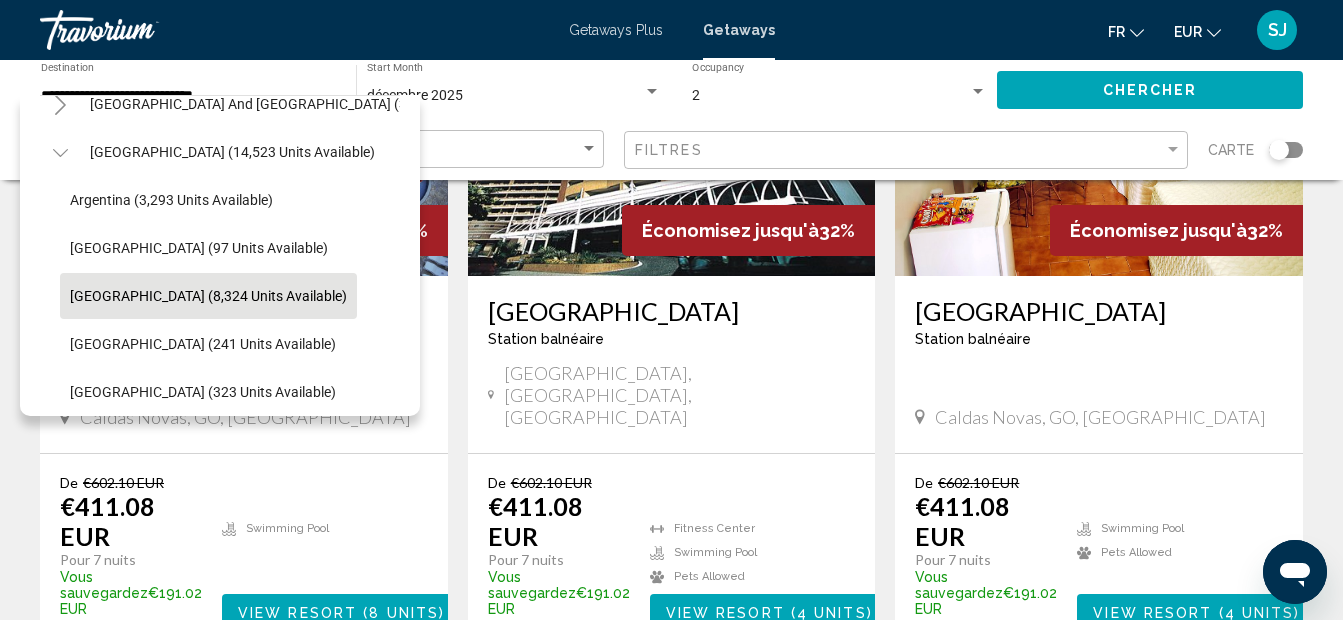 click 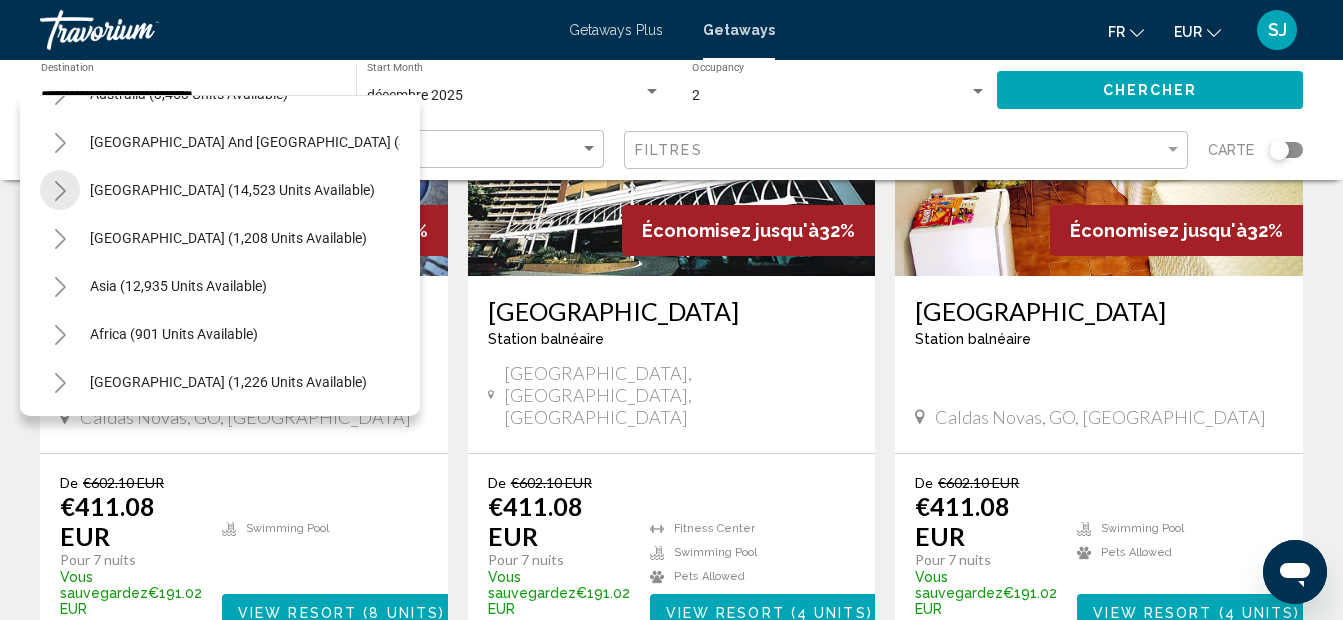 scroll, scrollTop: 339, scrollLeft: 0, axis: vertical 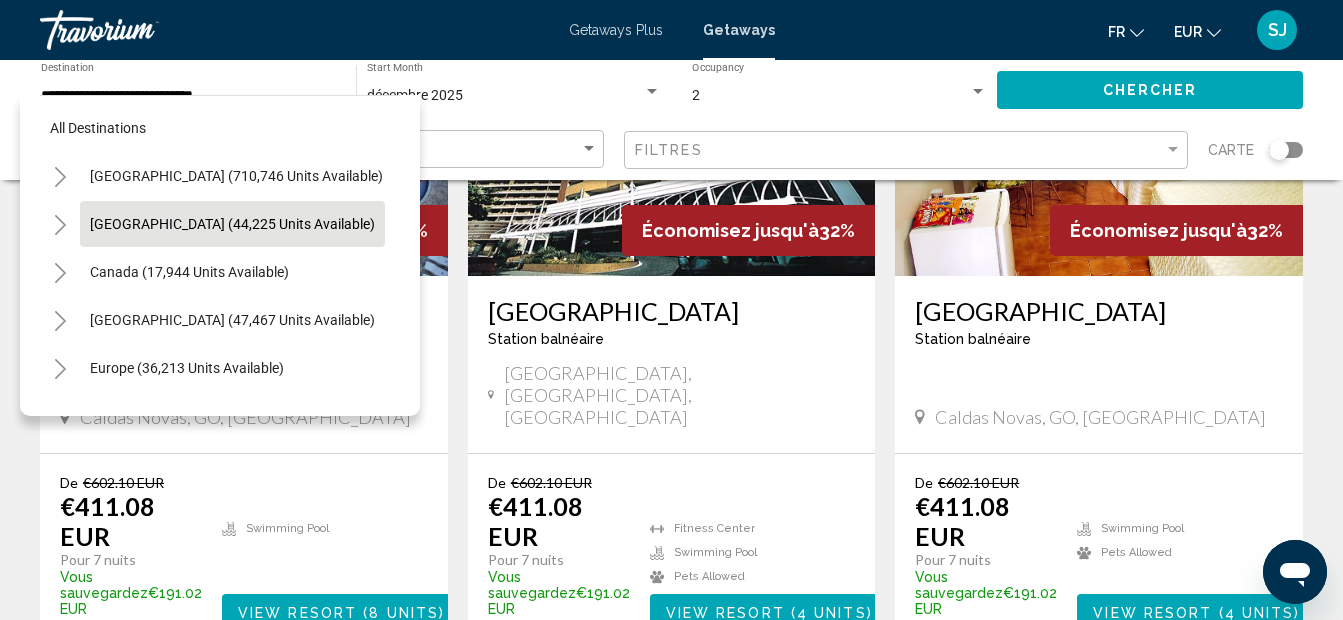 click on "[GEOGRAPHIC_DATA] (44,225 units available)" at bounding box center [189, 272] 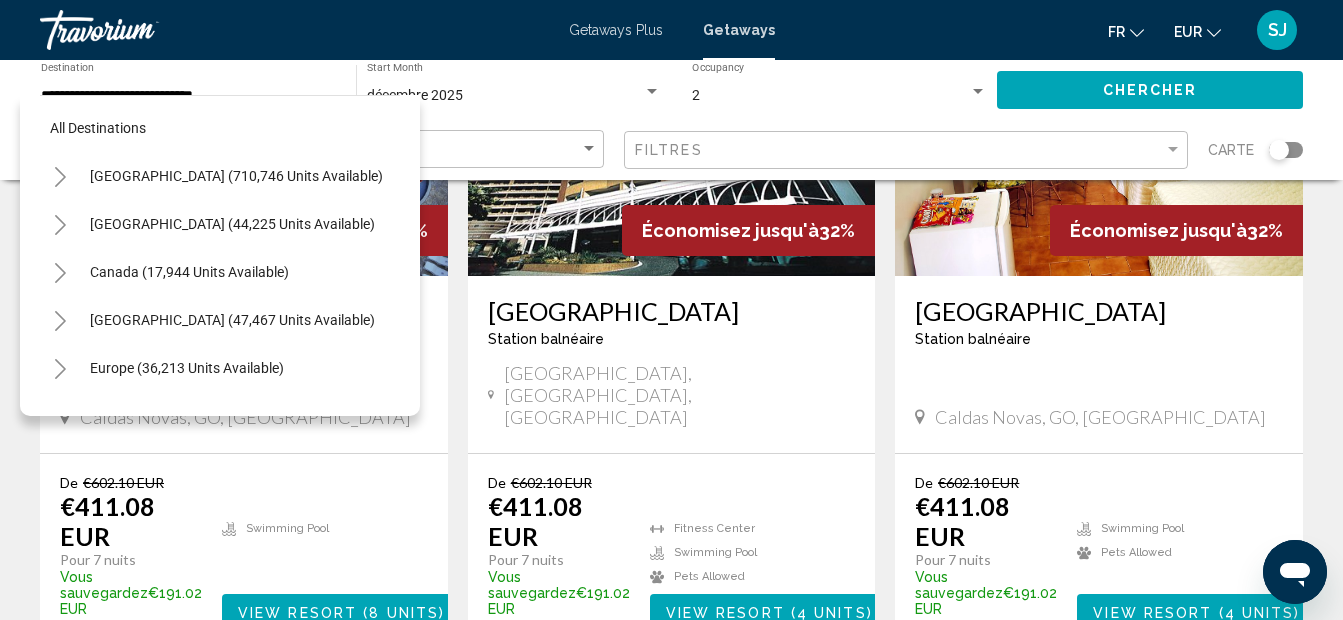 type on "**********" 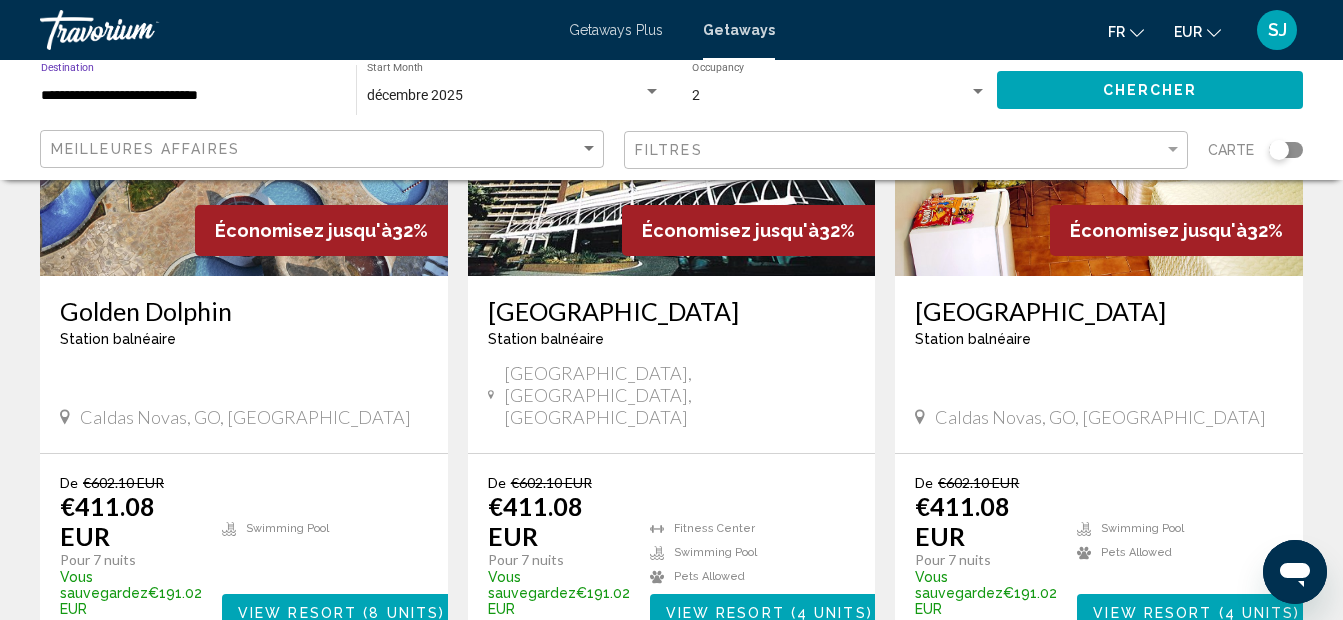click on "décembre 2025" at bounding box center [415, 95] 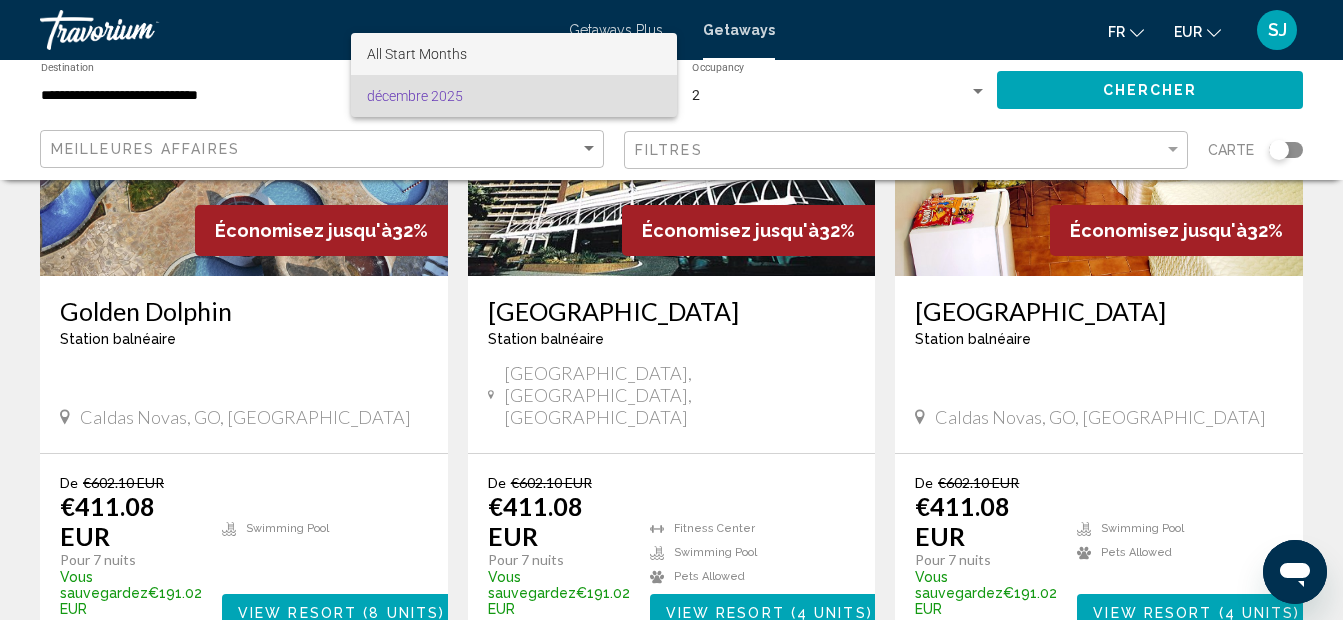 click on "All Start Months" at bounding box center (514, 54) 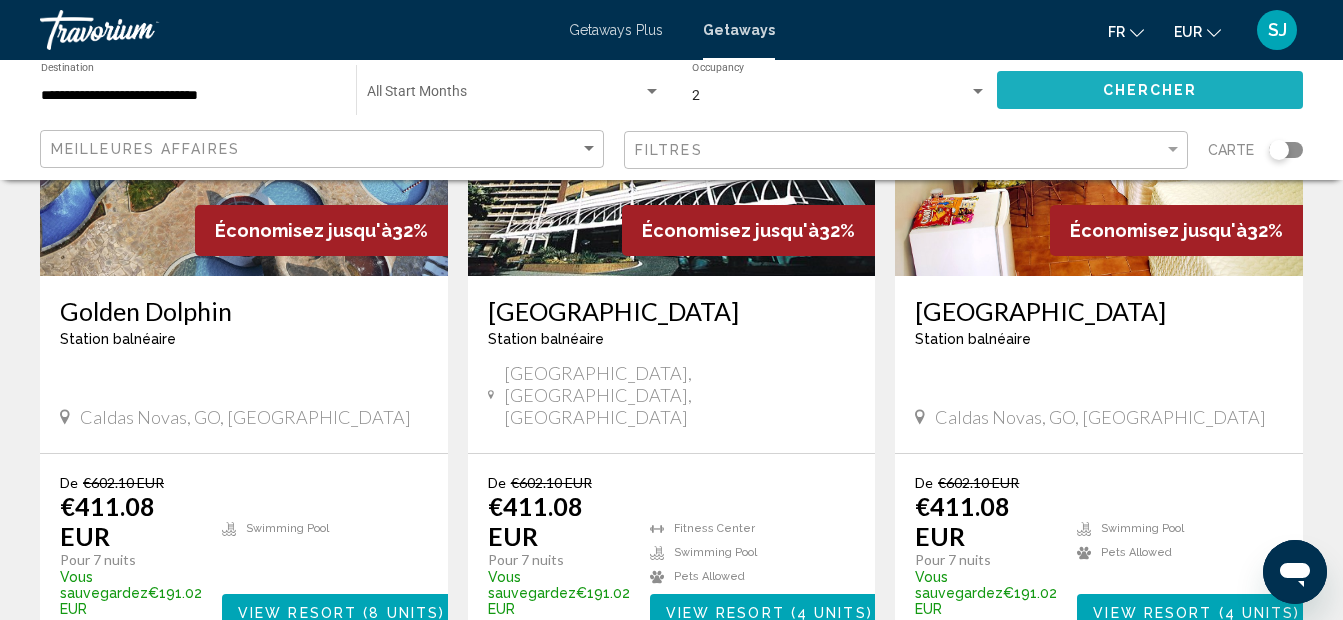 click on "Chercher" 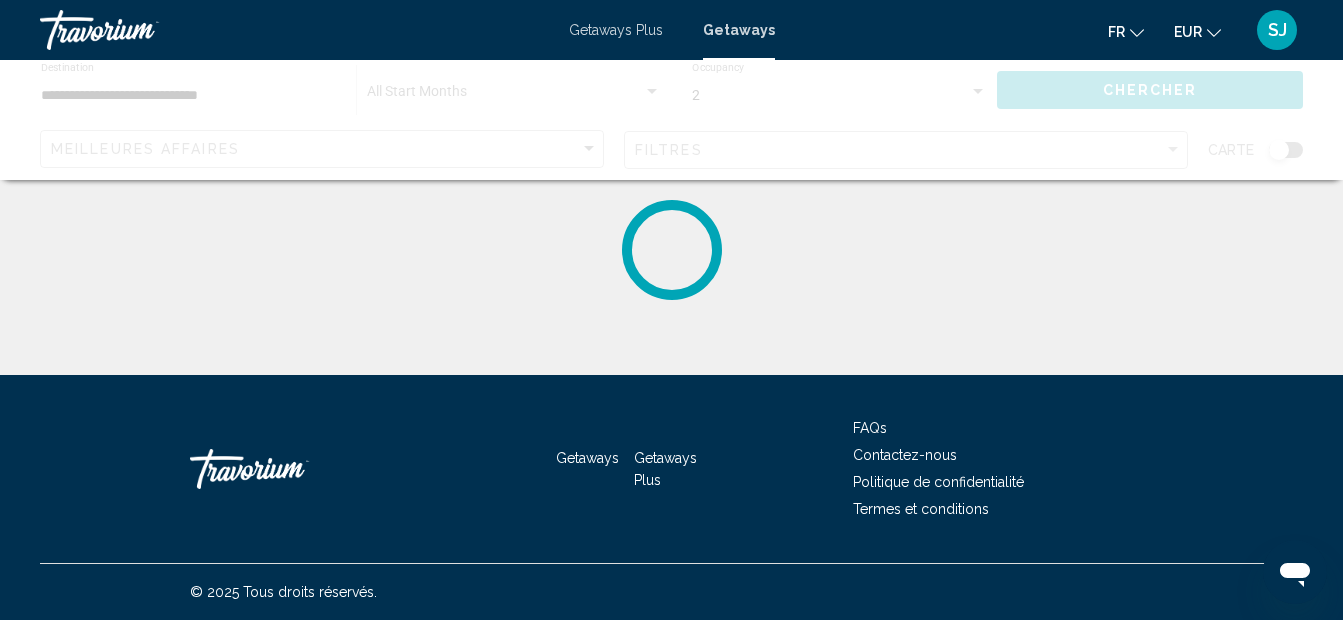 scroll, scrollTop: 0, scrollLeft: 0, axis: both 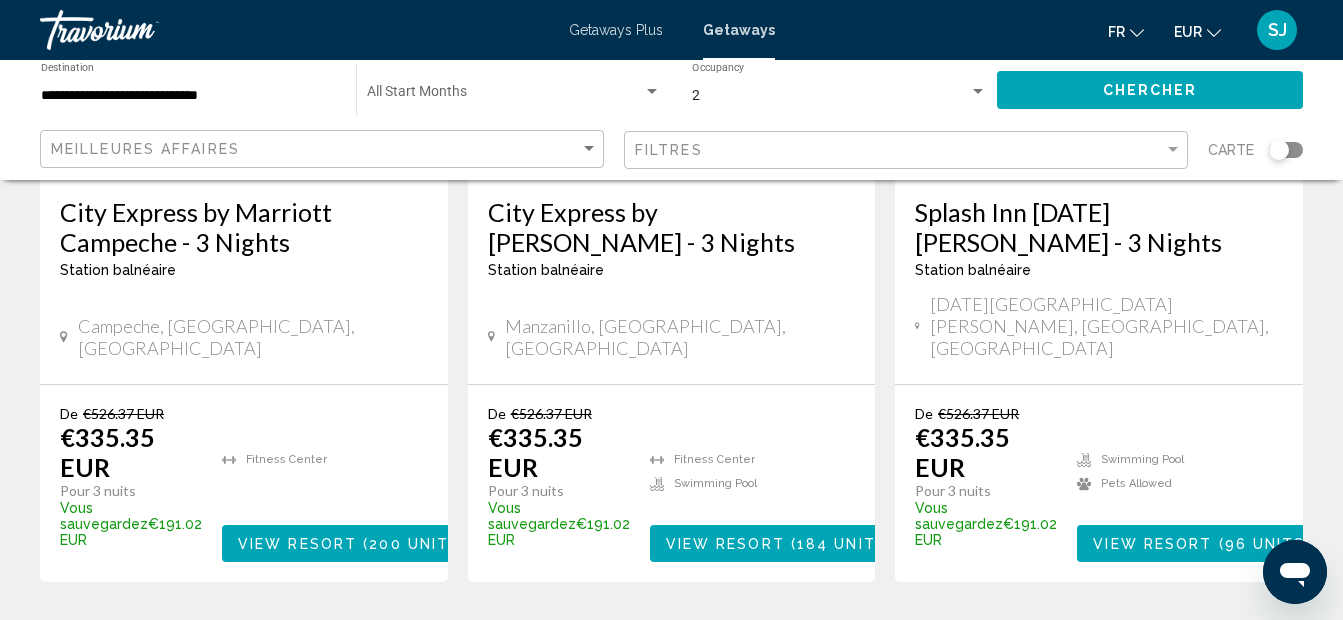 click on "page  2" at bounding box center (531, 642) 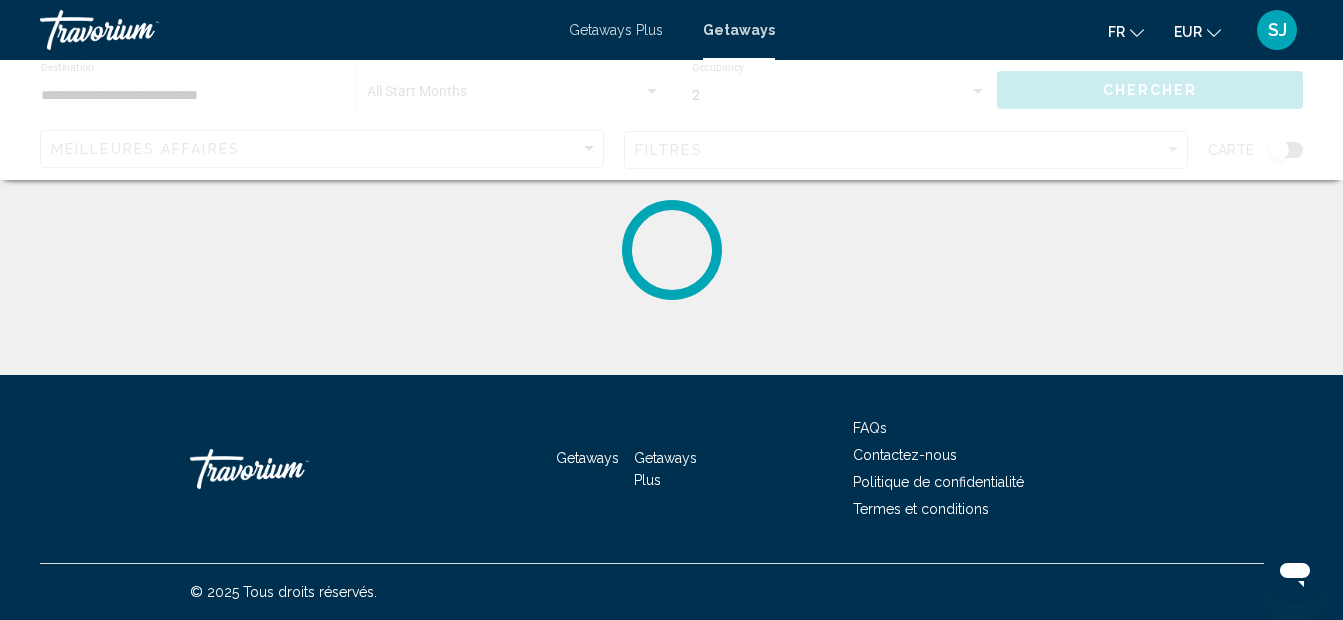 scroll, scrollTop: 0, scrollLeft: 0, axis: both 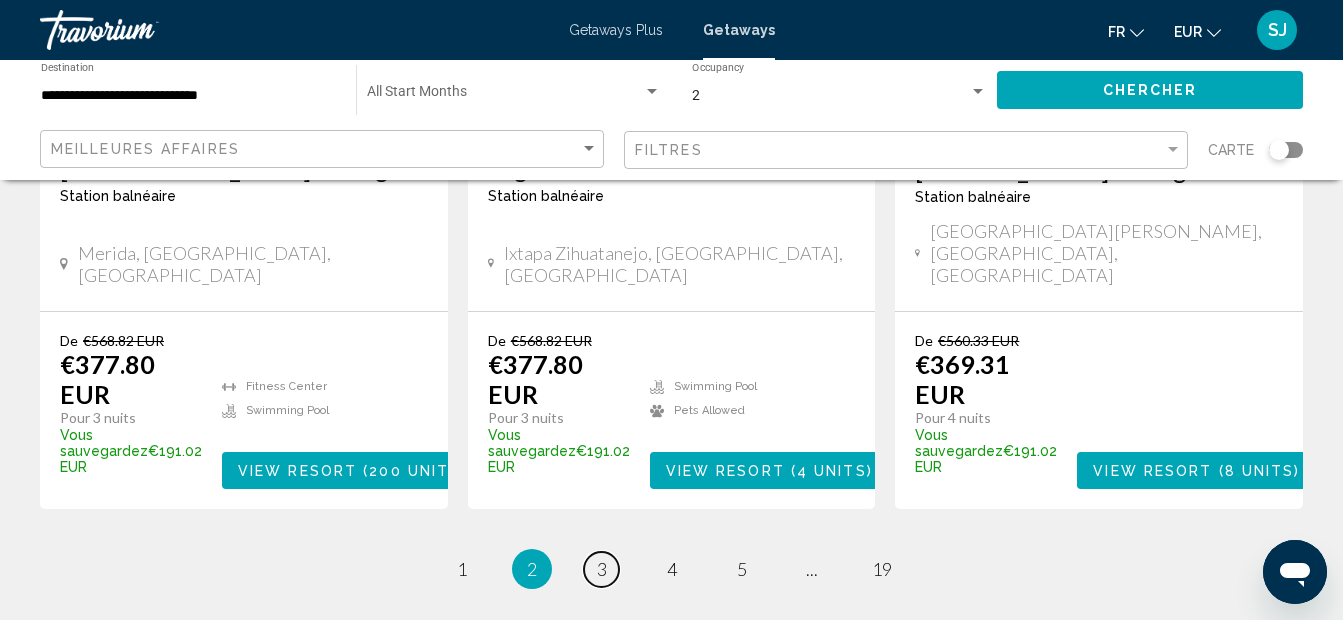 click on "3" at bounding box center [602, 569] 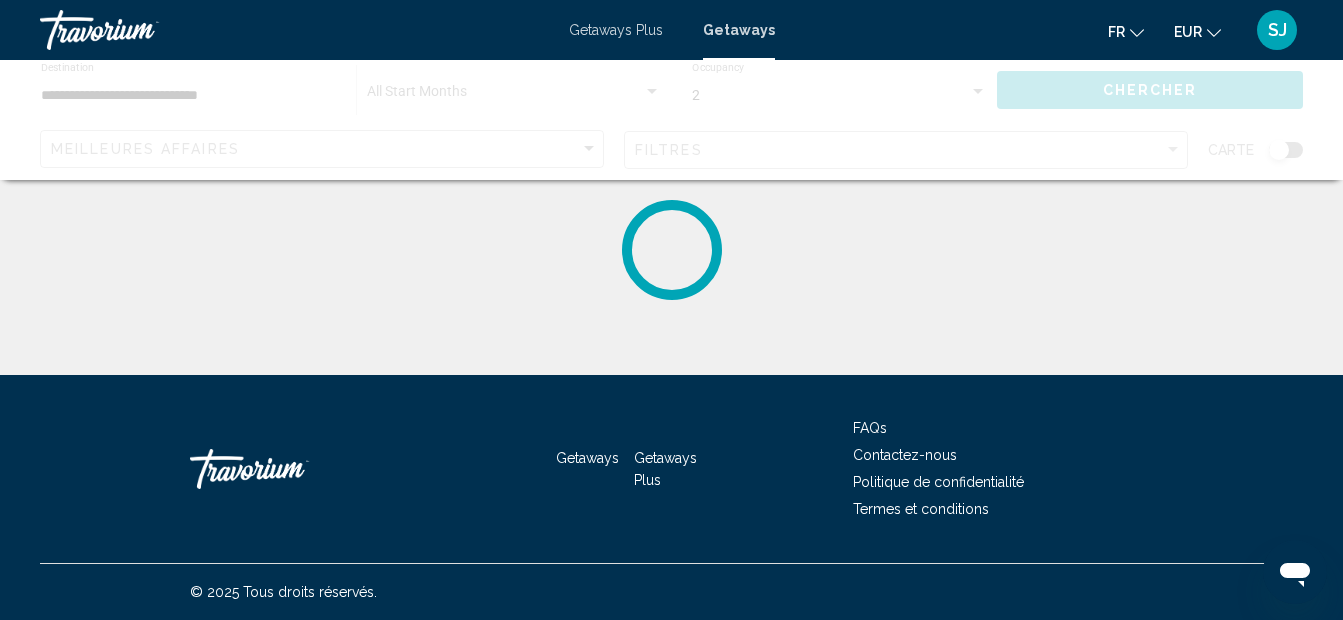 scroll, scrollTop: 0, scrollLeft: 0, axis: both 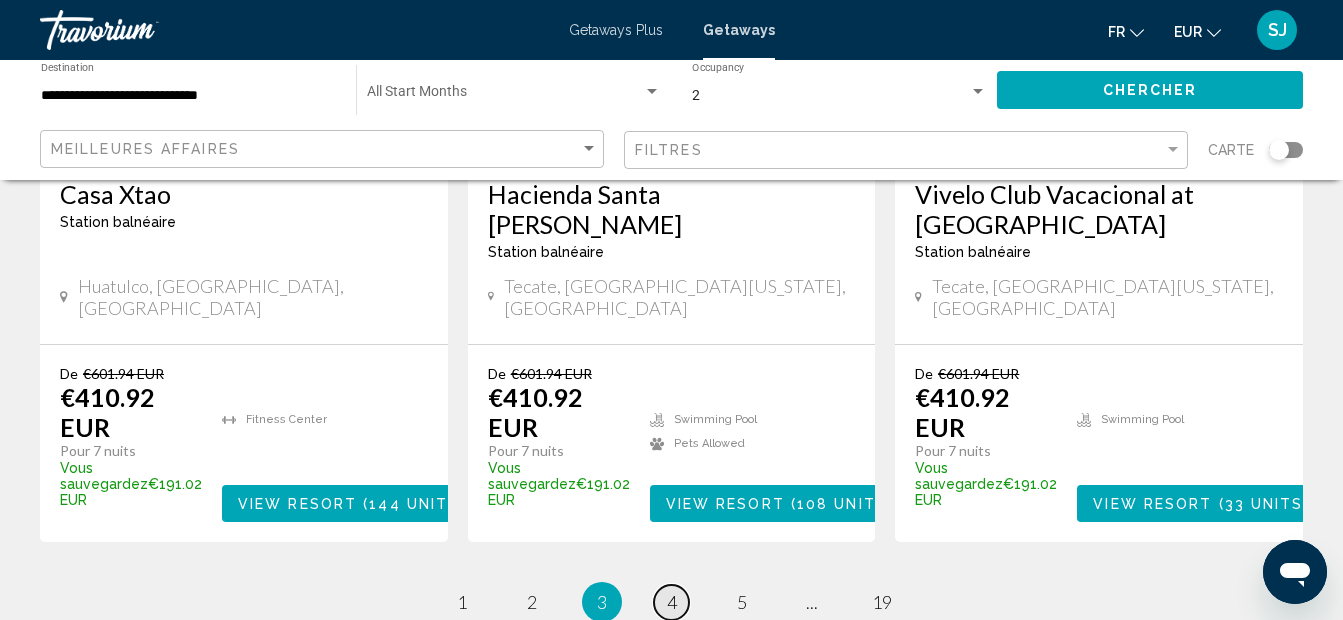 click on "4" at bounding box center (672, 602) 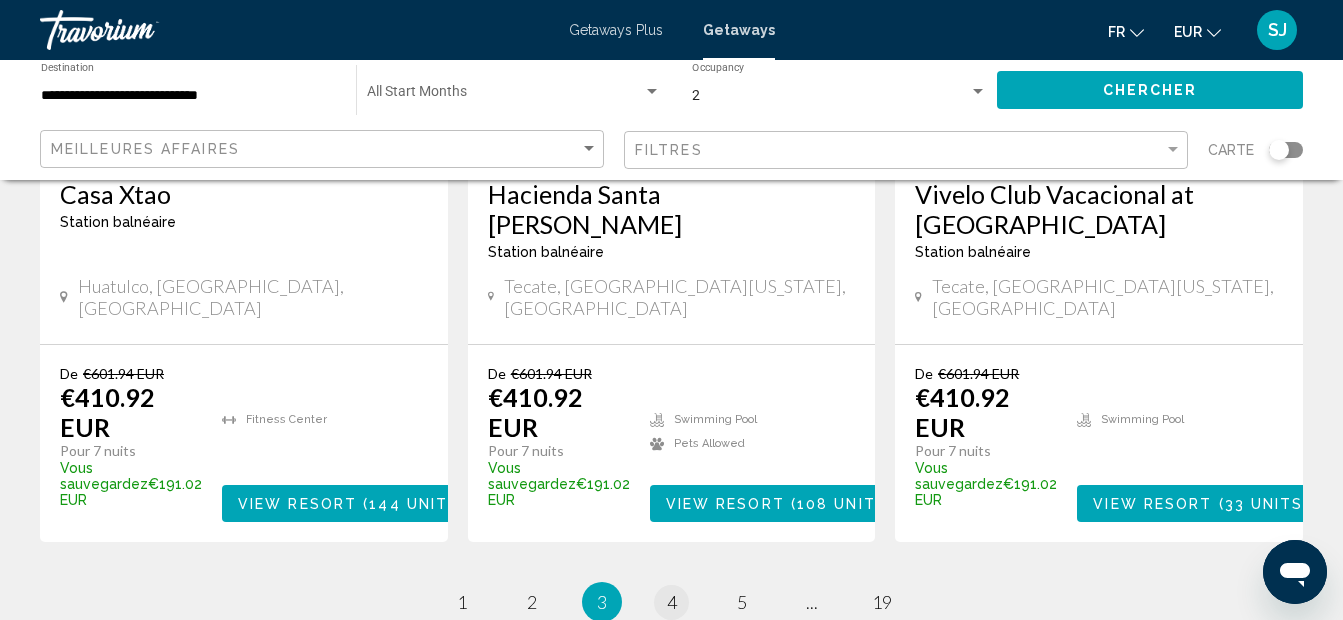 scroll, scrollTop: 0, scrollLeft: 0, axis: both 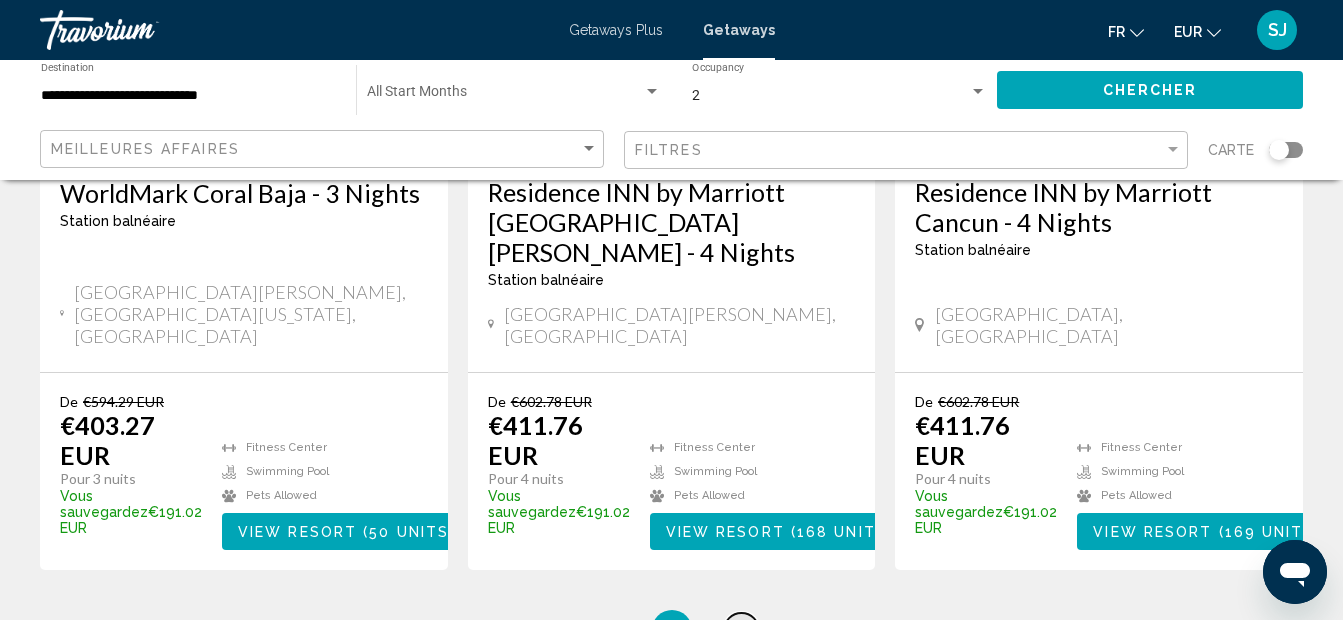 click on "5" at bounding box center [742, 630] 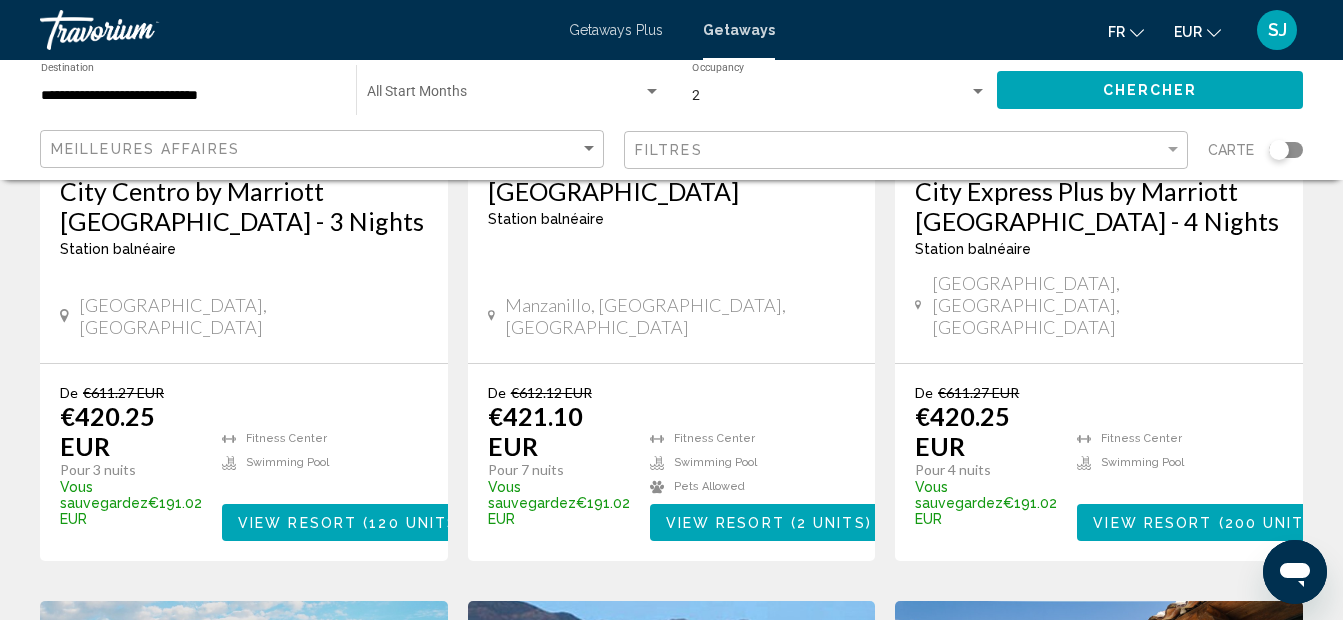 scroll, scrollTop: 2950, scrollLeft: 0, axis: vertical 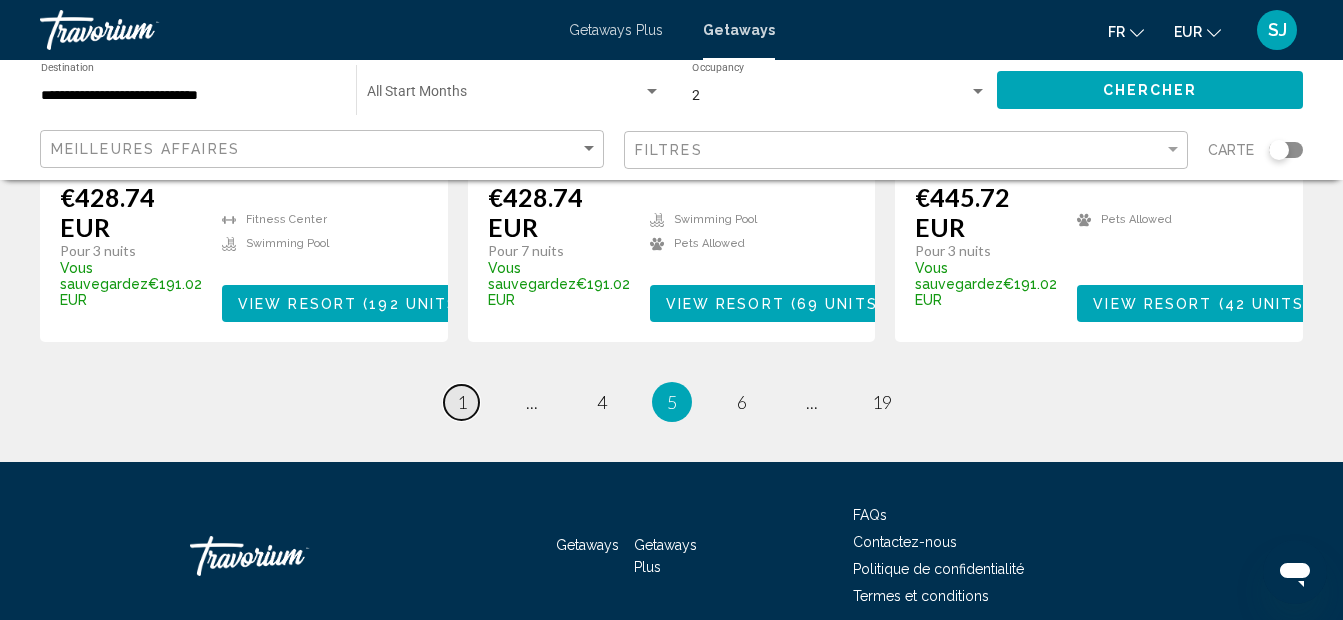 click on "1" at bounding box center [462, 402] 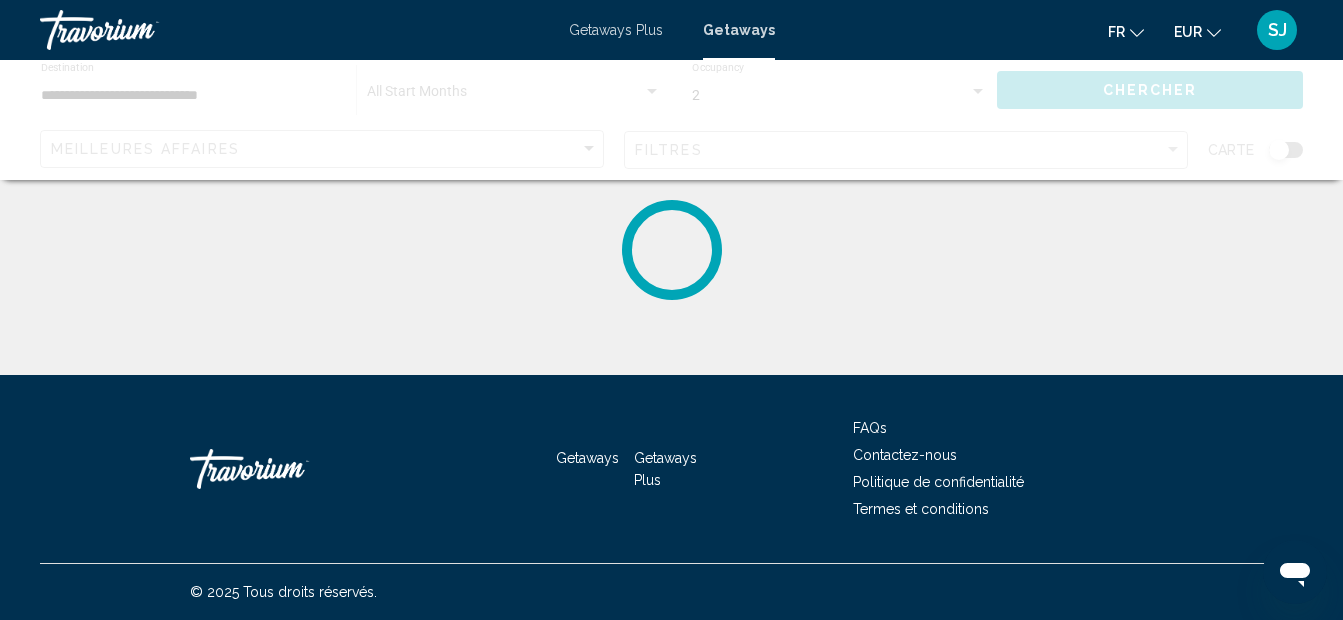 scroll, scrollTop: 0, scrollLeft: 0, axis: both 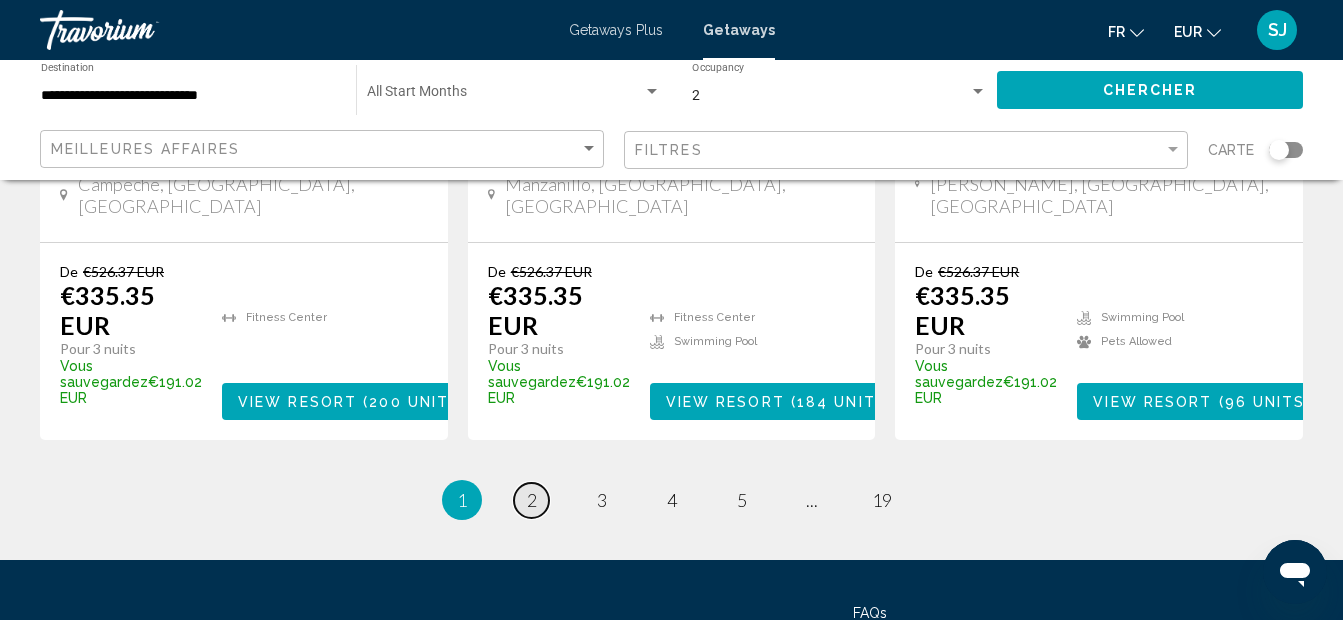 click on "2" at bounding box center (532, 500) 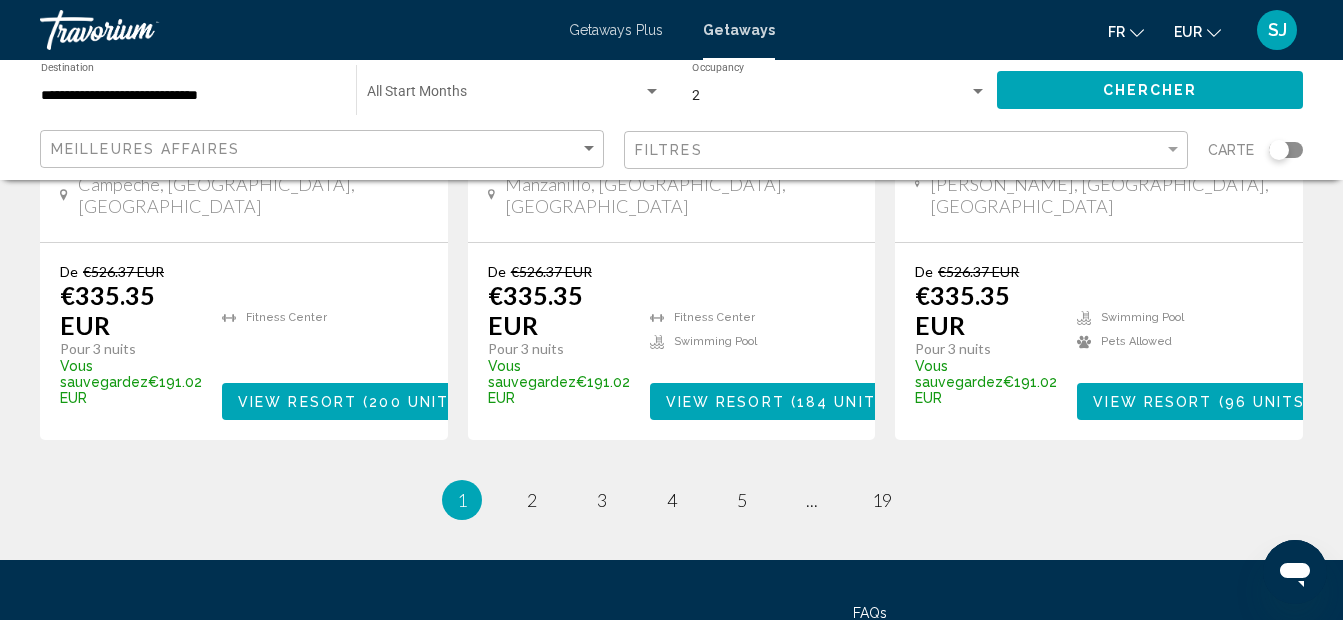 scroll, scrollTop: 0, scrollLeft: 0, axis: both 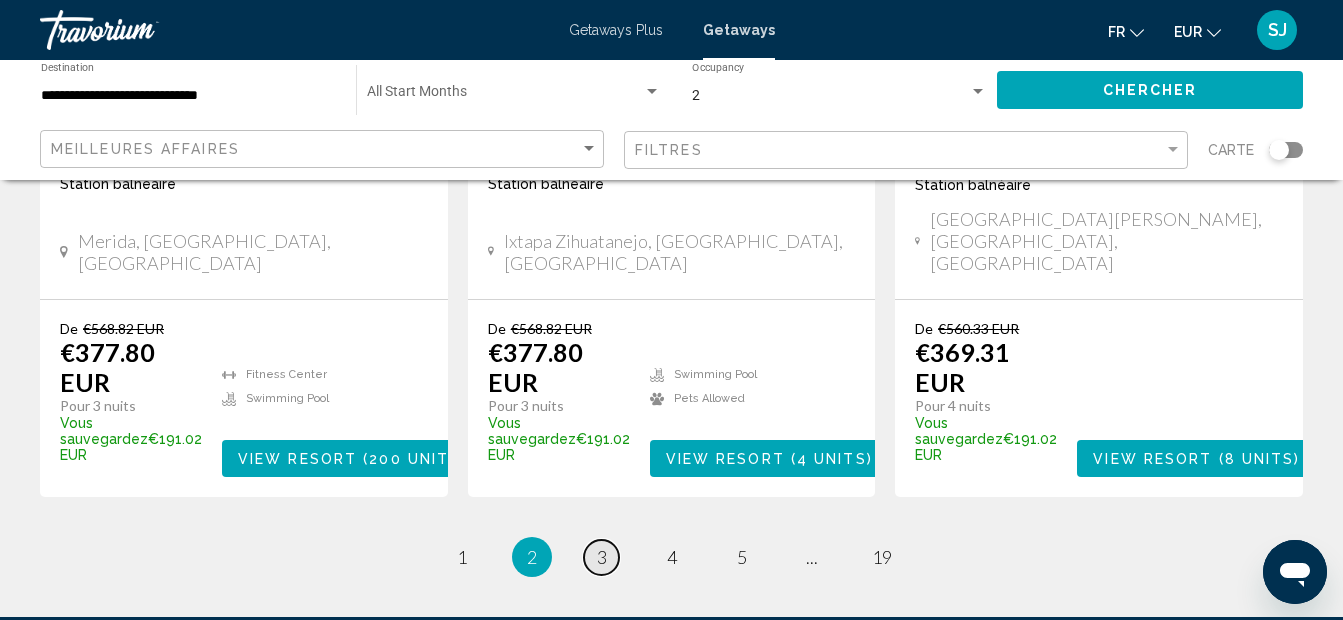 click on "page  3" at bounding box center [601, 557] 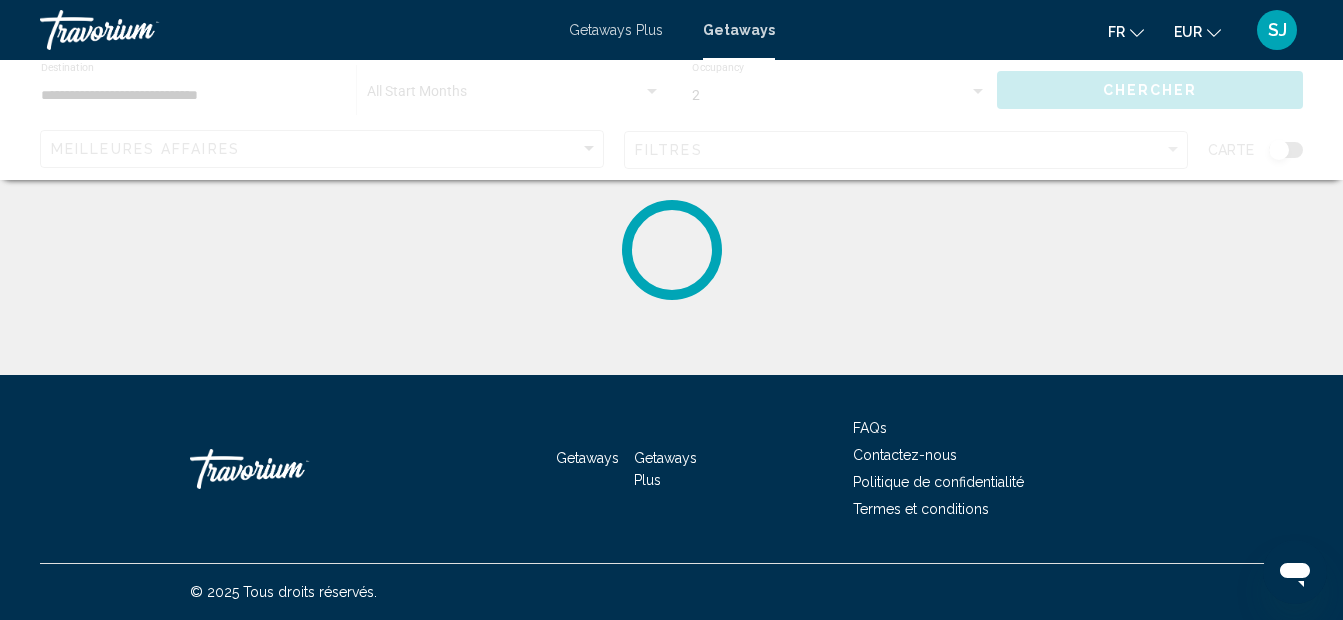 scroll, scrollTop: 0, scrollLeft: 0, axis: both 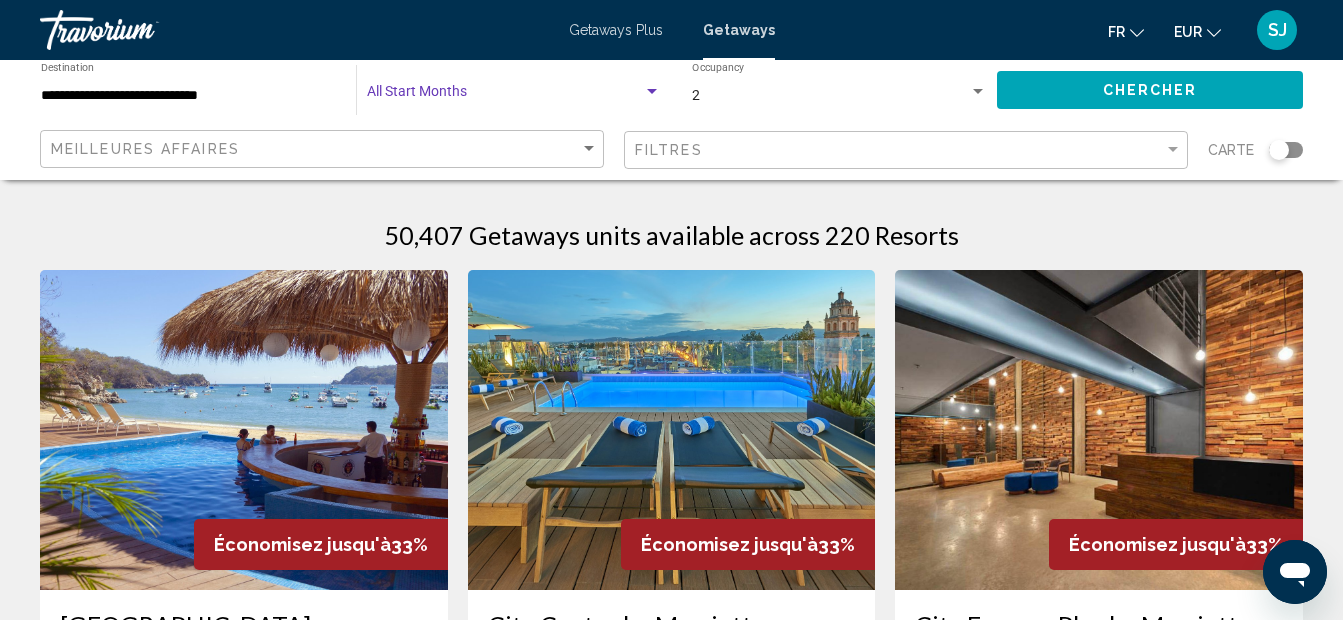 click at bounding box center (505, 96) 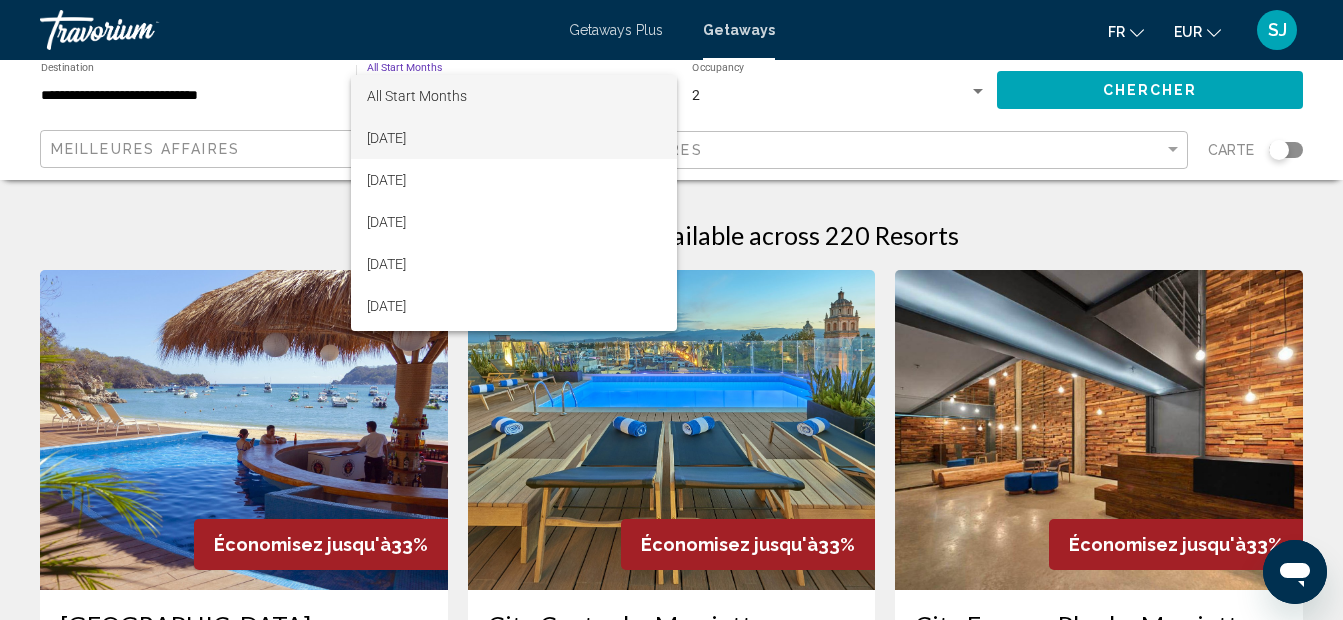 click on "[DATE]" at bounding box center (514, 138) 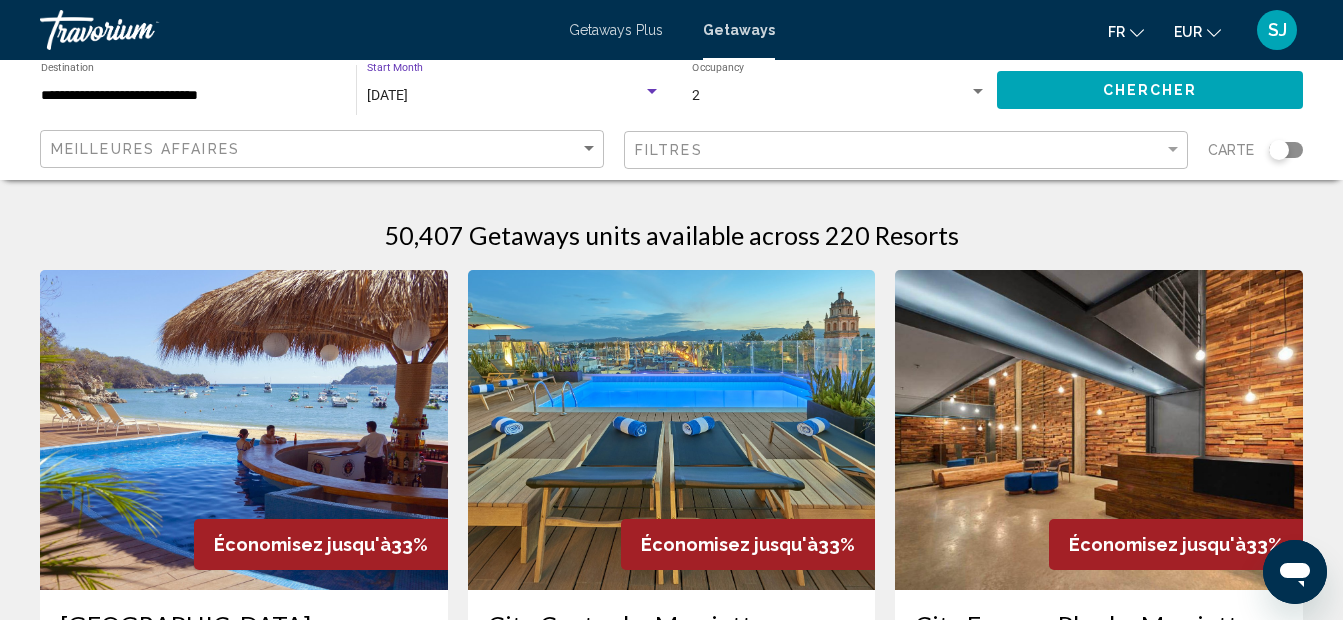 click on "[DATE]" at bounding box center (387, 95) 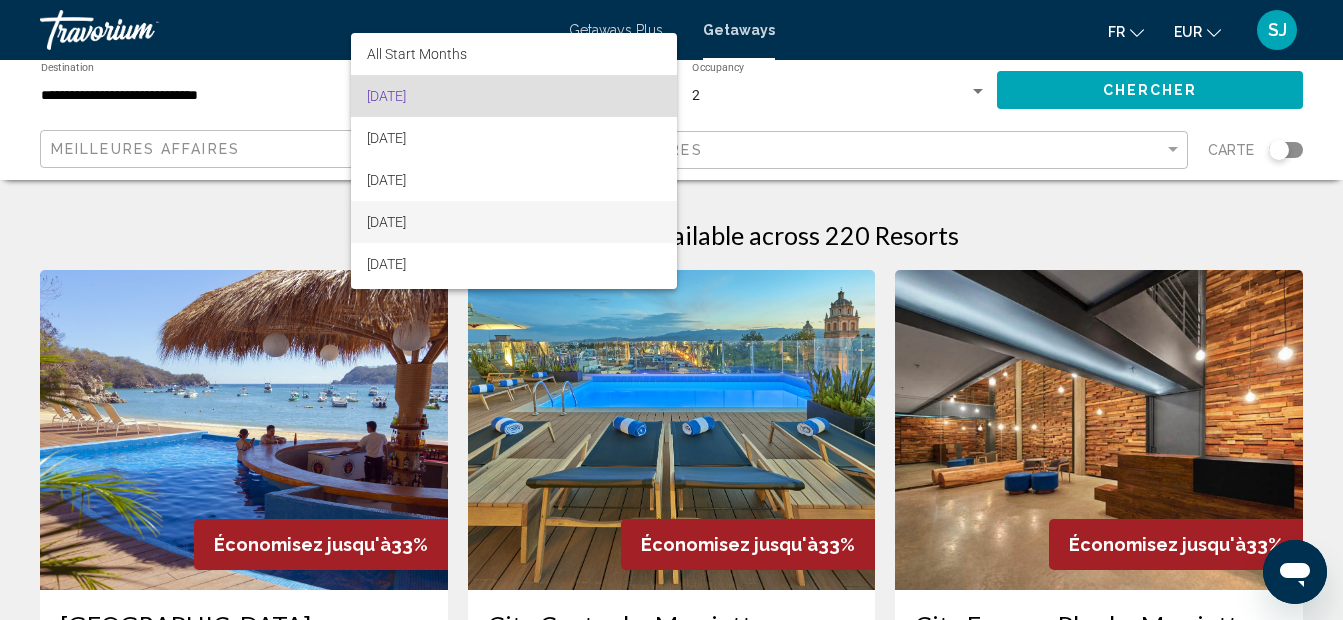 scroll, scrollTop: 600, scrollLeft: 0, axis: vertical 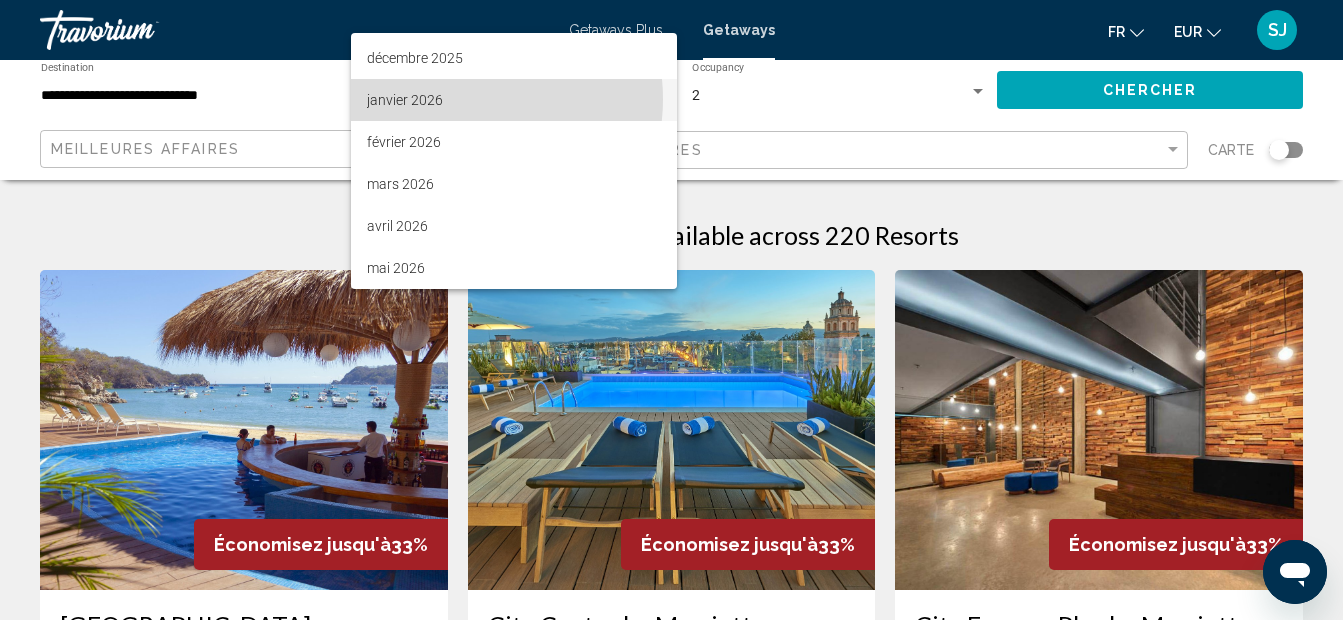 click on "janvier 2026" at bounding box center (514, 100) 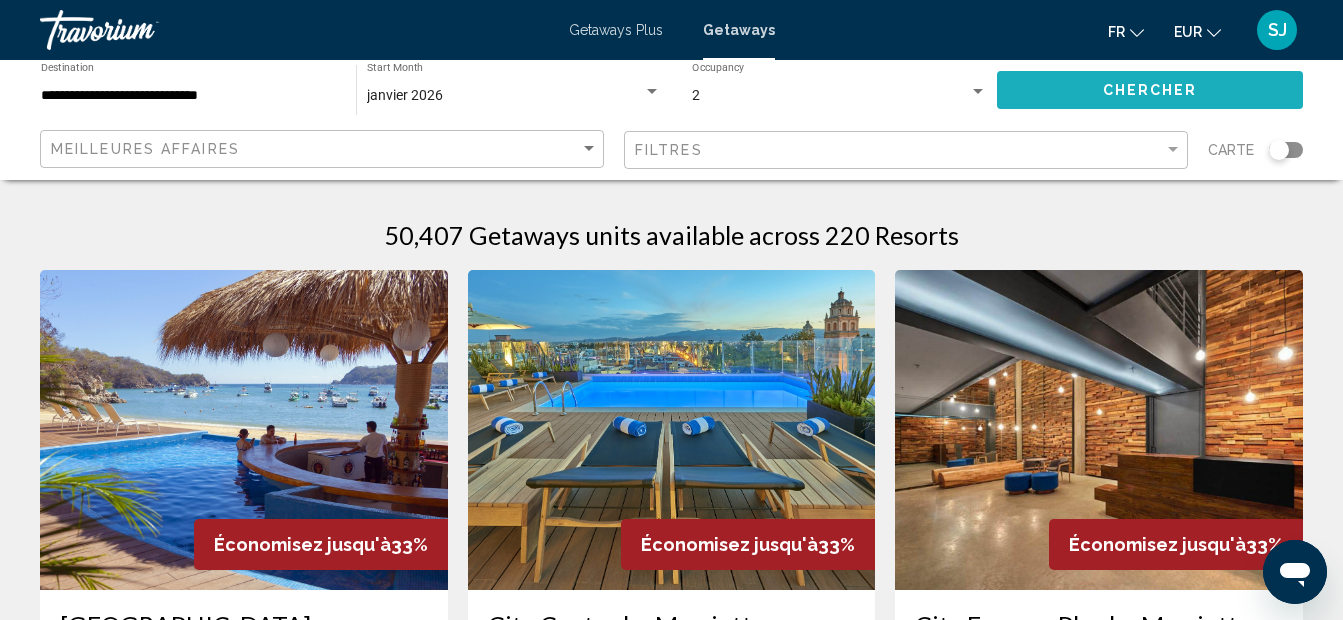 click on "Chercher" 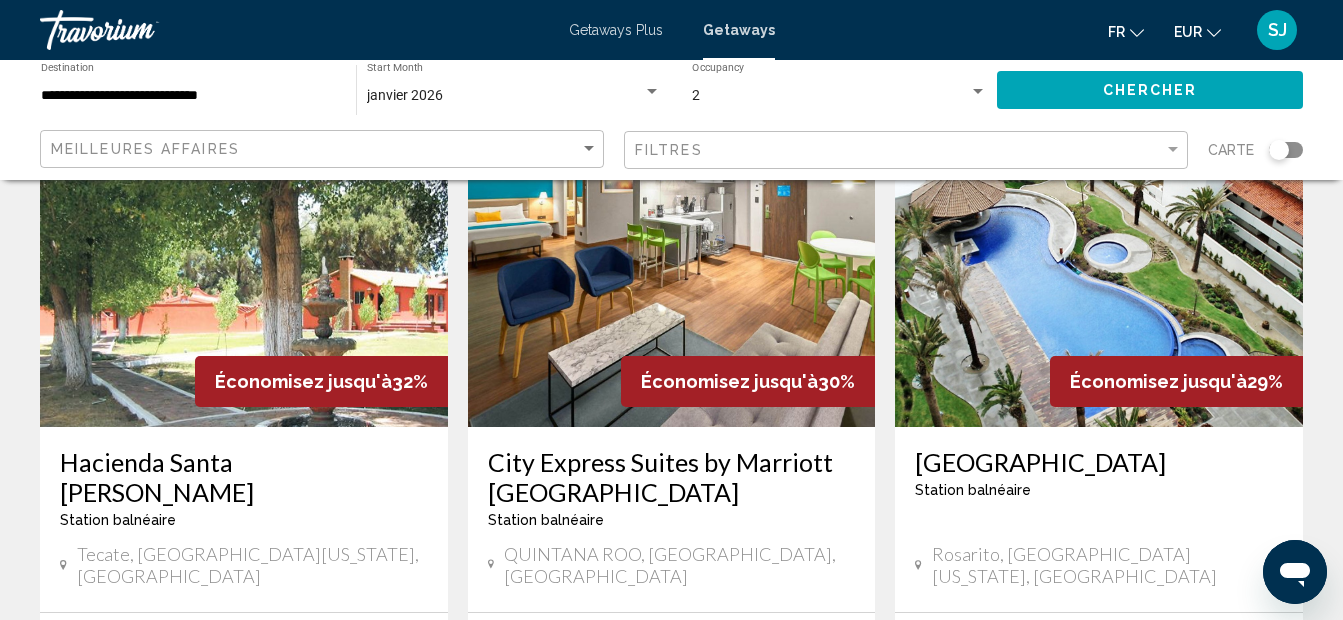 scroll, scrollTop: 913, scrollLeft: 0, axis: vertical 